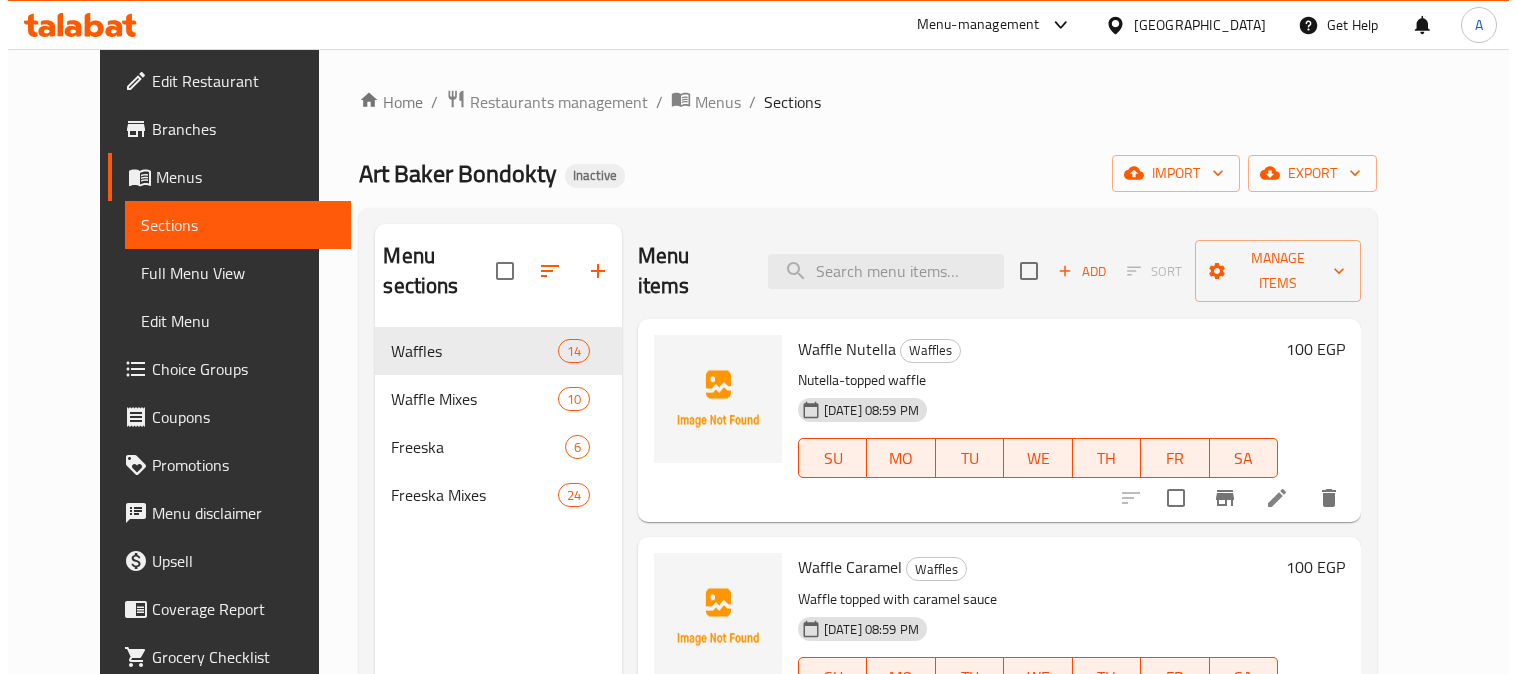 scroll, scrollTop: 0, scrollLeft: 0, axis: both 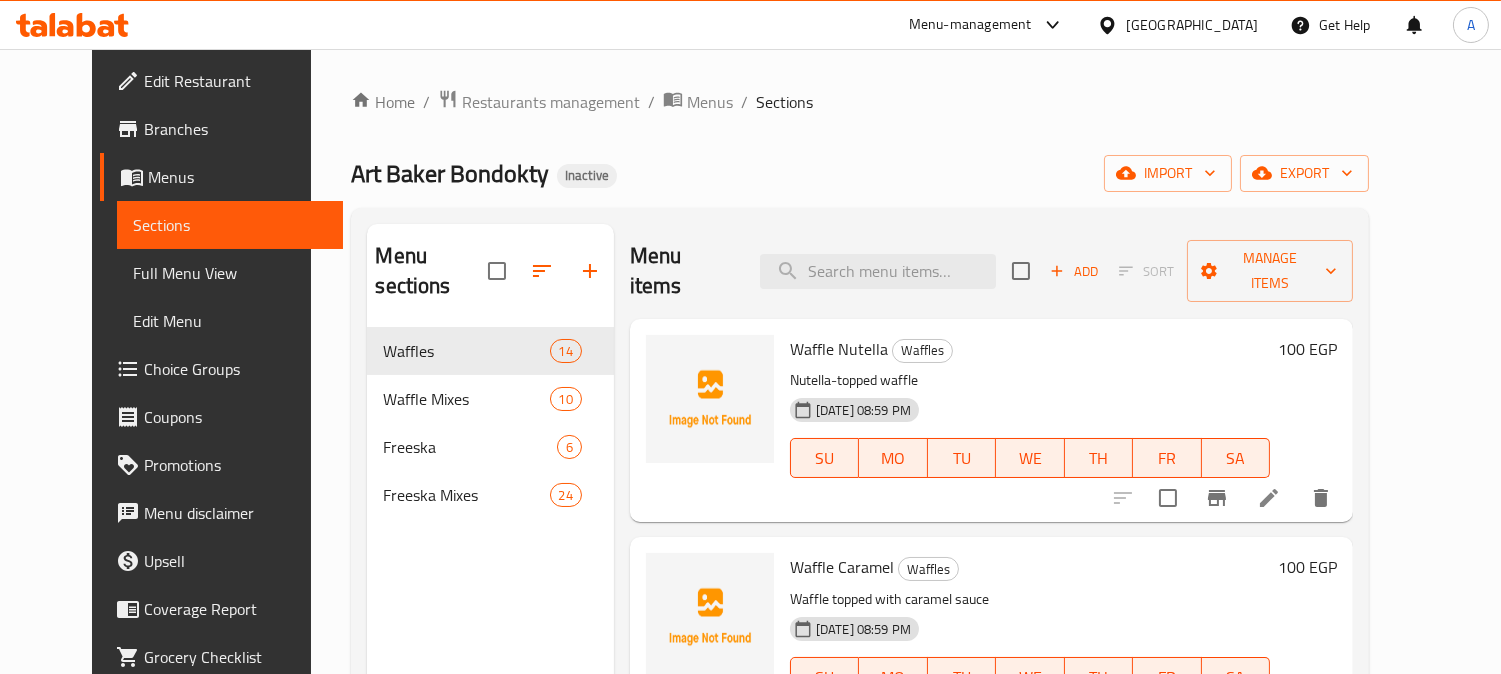 click at bounding box center (1111, 25) 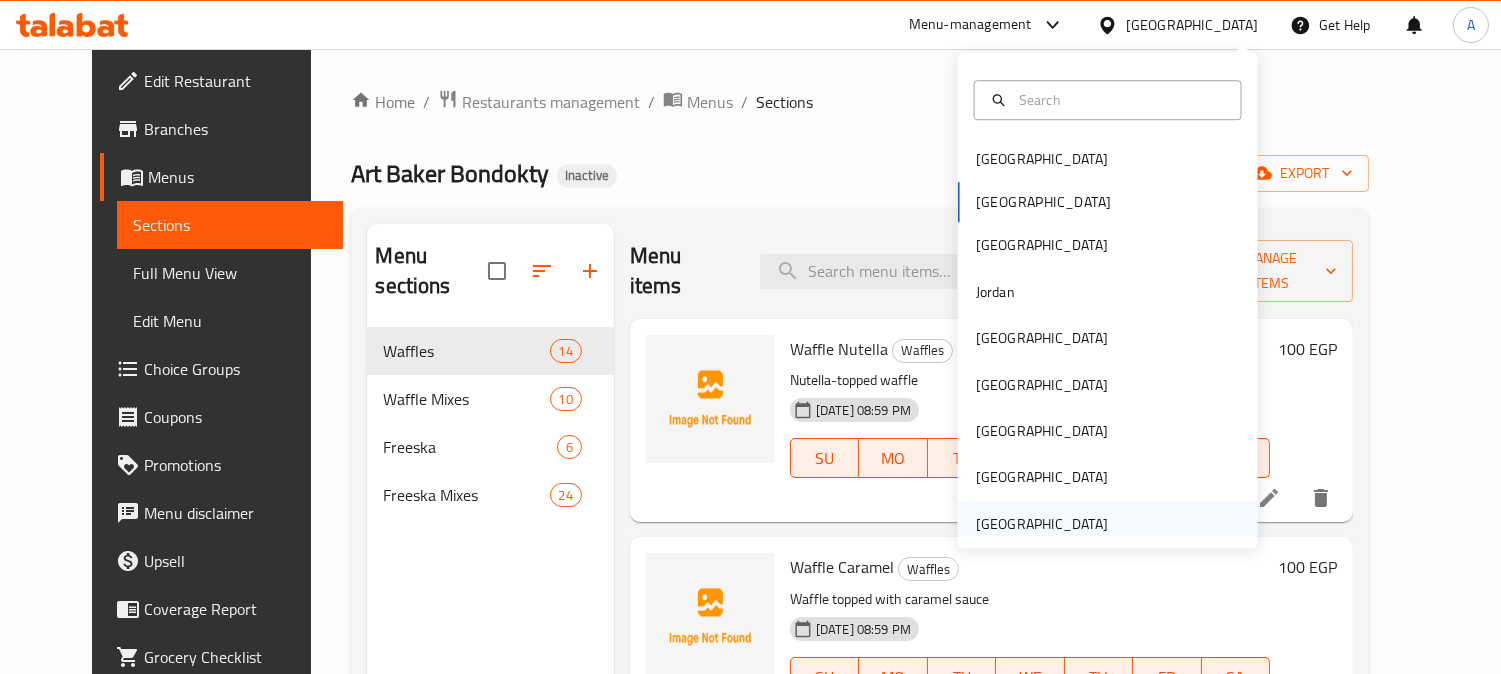 click on "[GEOGRAPHIC_DATA]" at bounding box center [1042, 524] 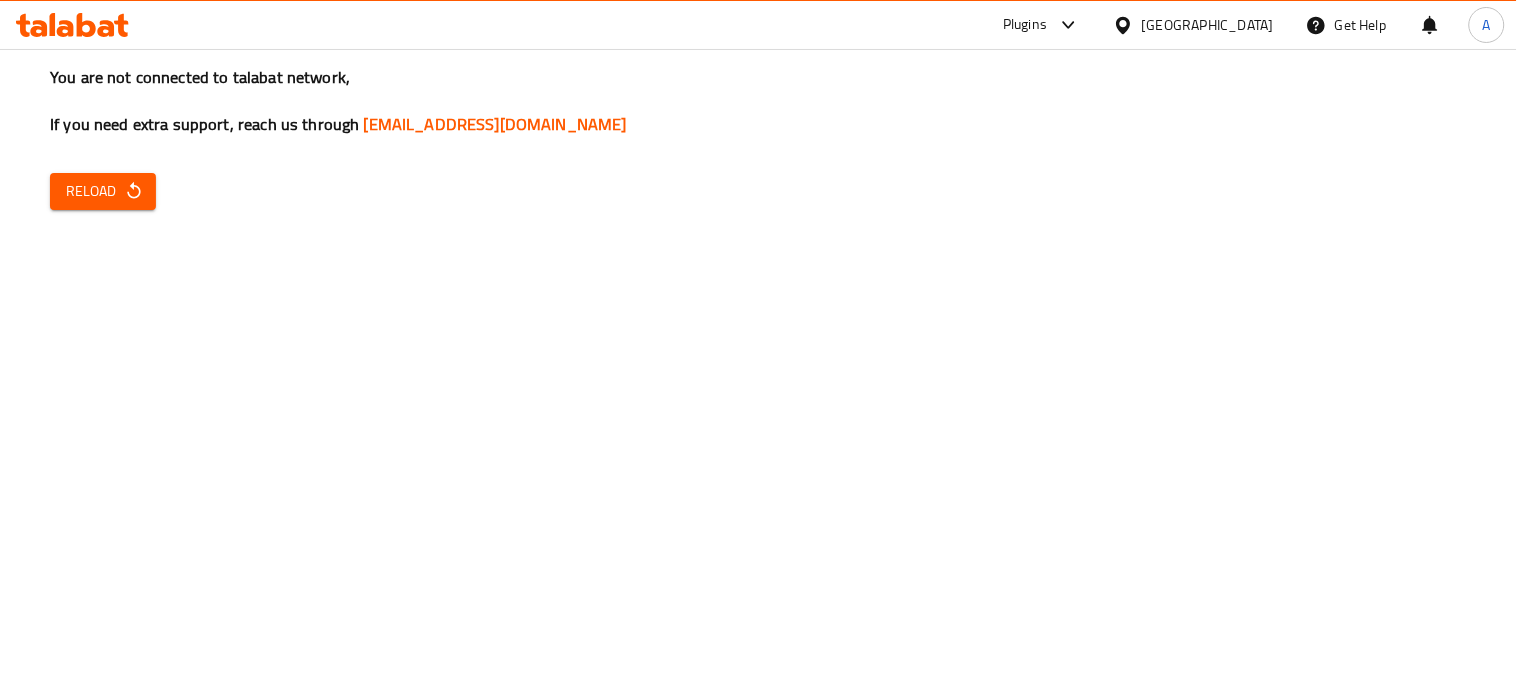 click on "Reload" at bounding box center [103, 191] 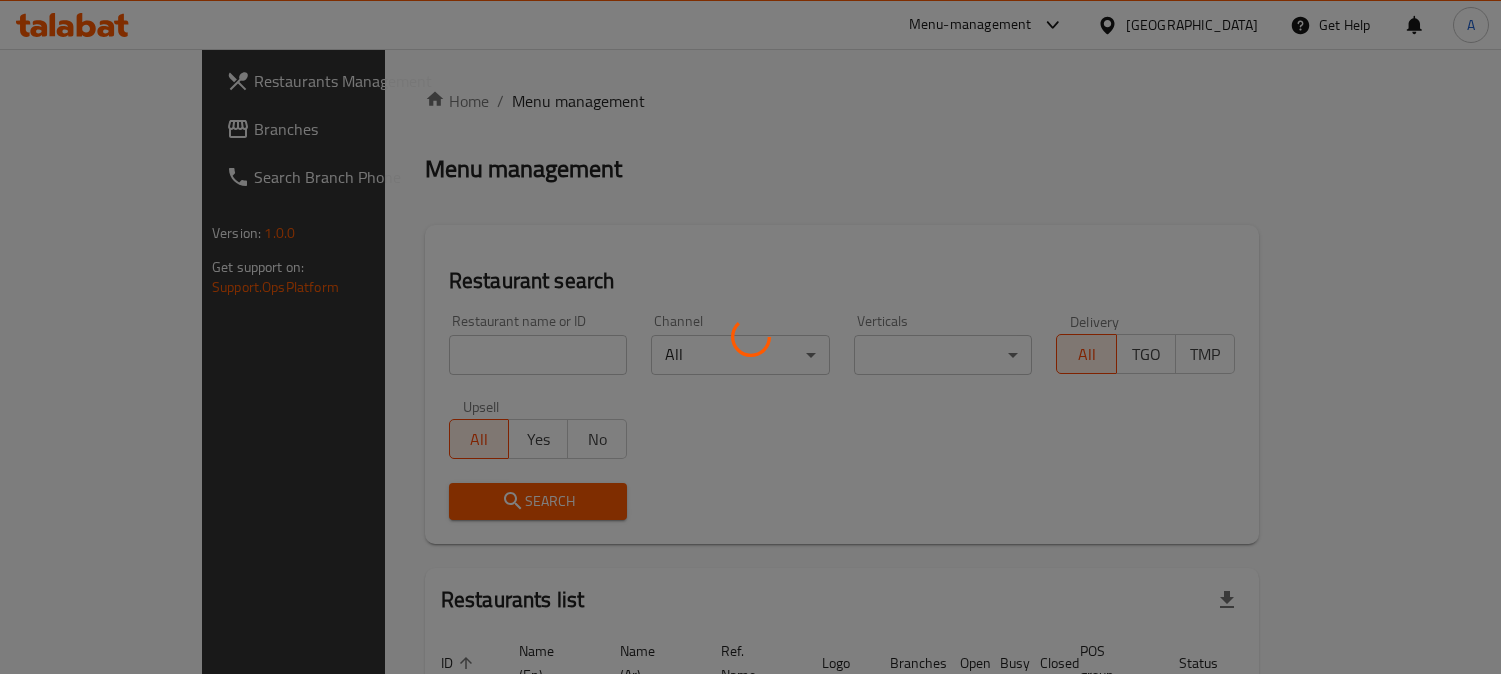scroll, scrollTop: 0, scrollLeft: 0, axis: both 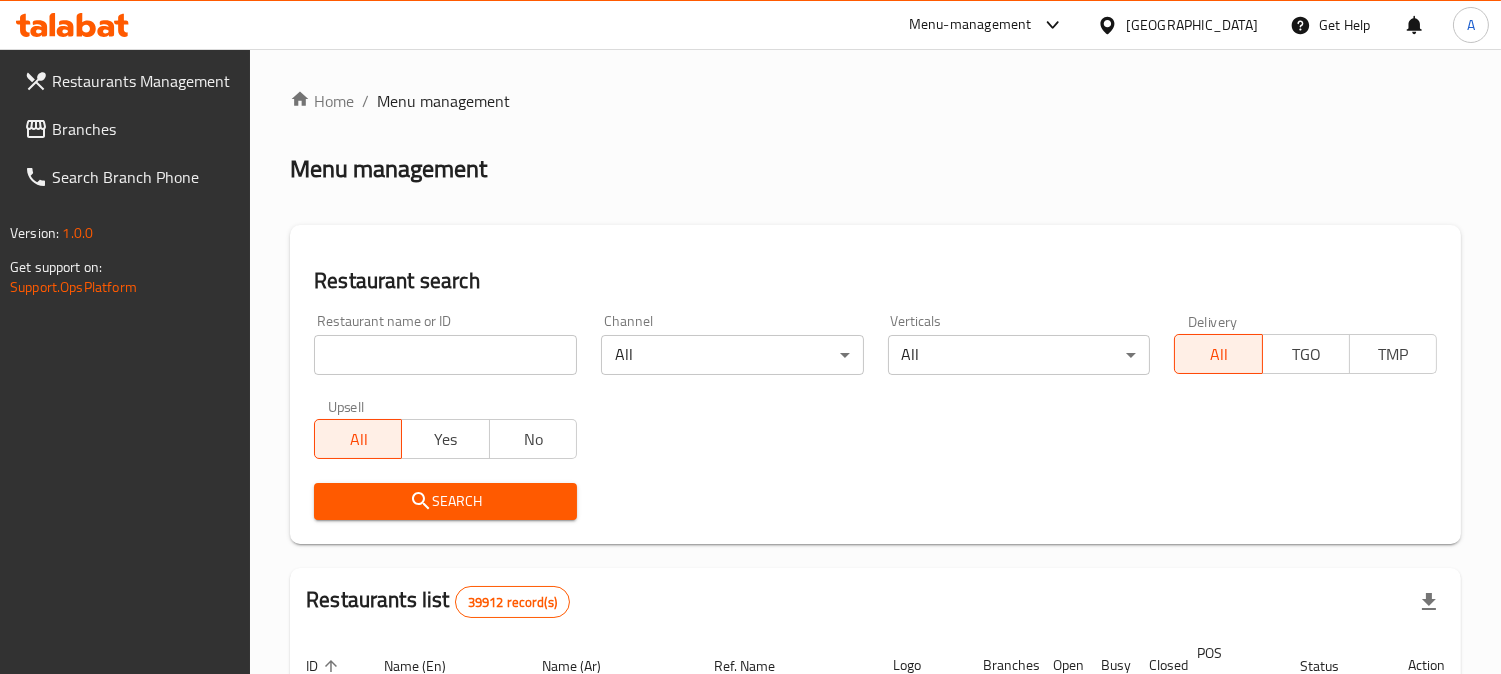 click on "Branches" at bounding box center (143, 129) 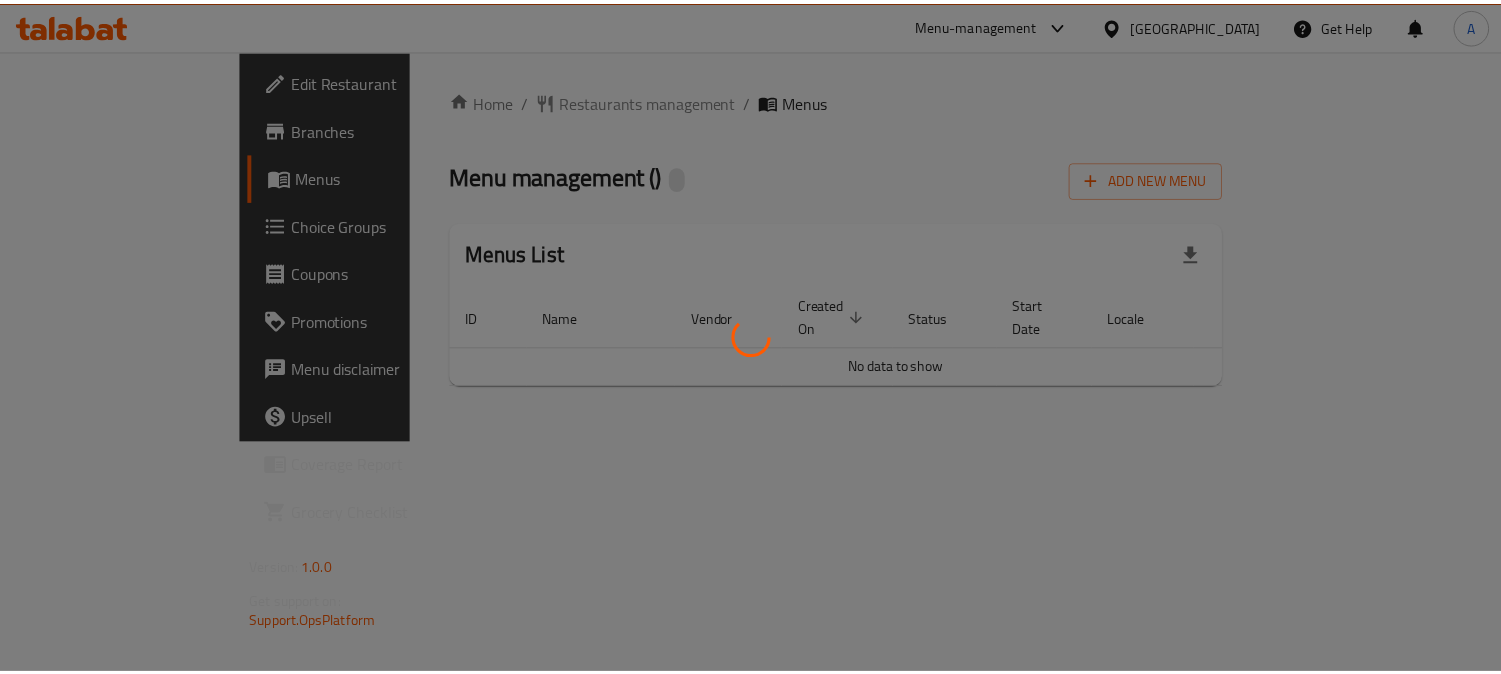 scroll, scrollTop: 0, scrollLeft: 0, axis: both 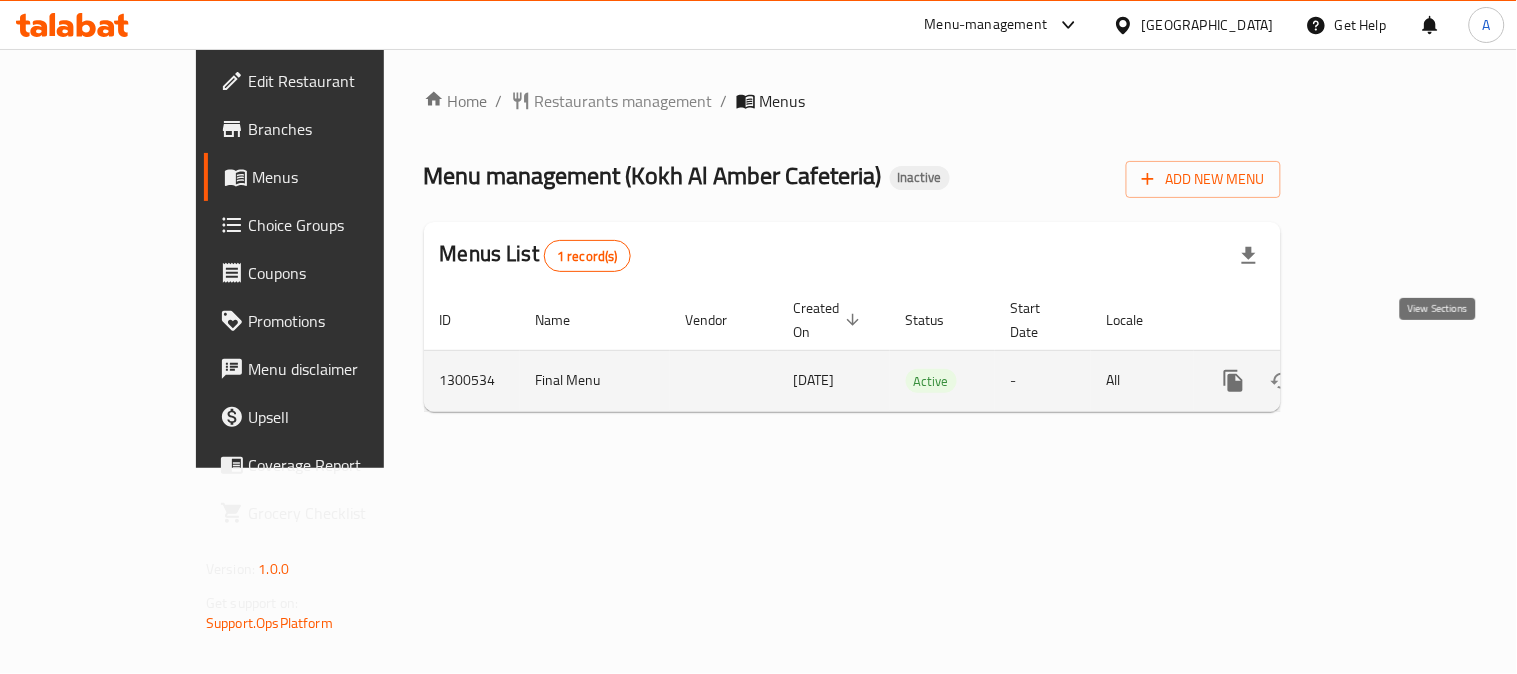 click 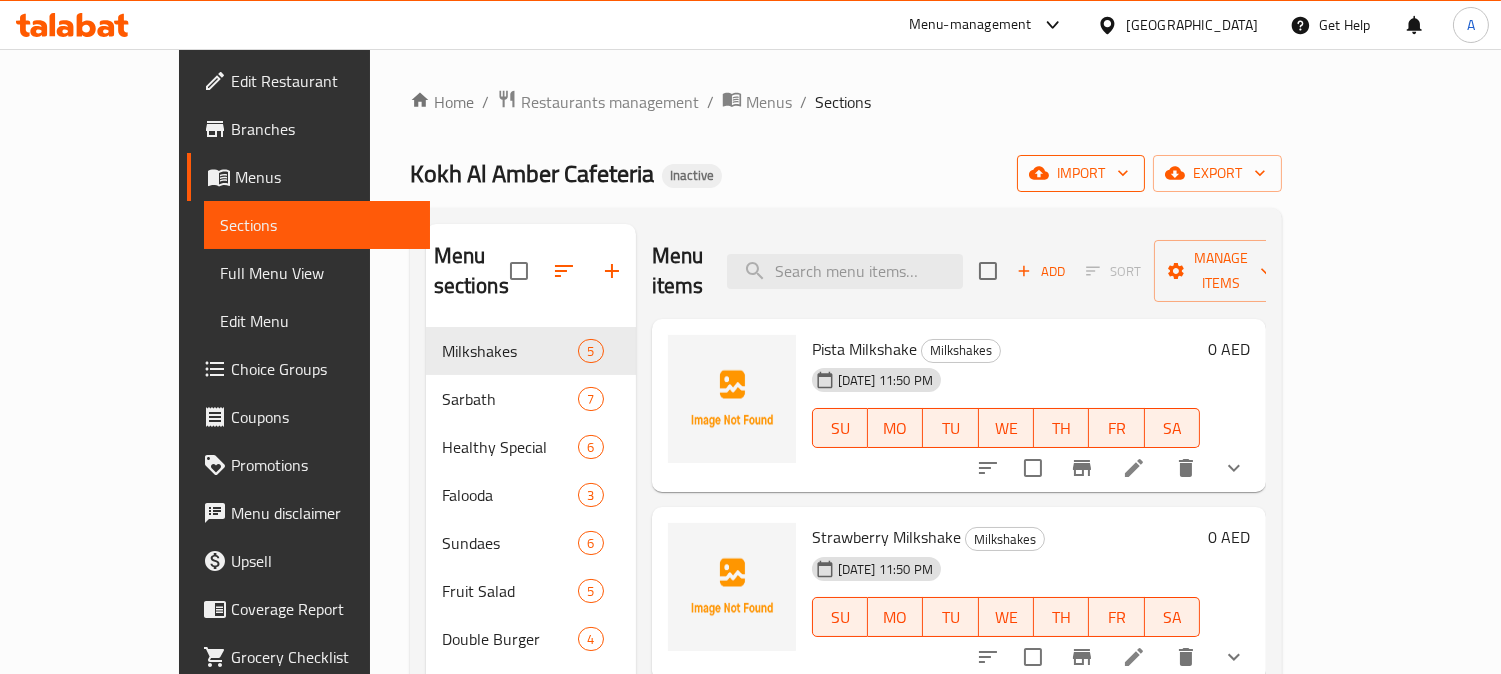 click on "import" at bounding box center (1081, 173) 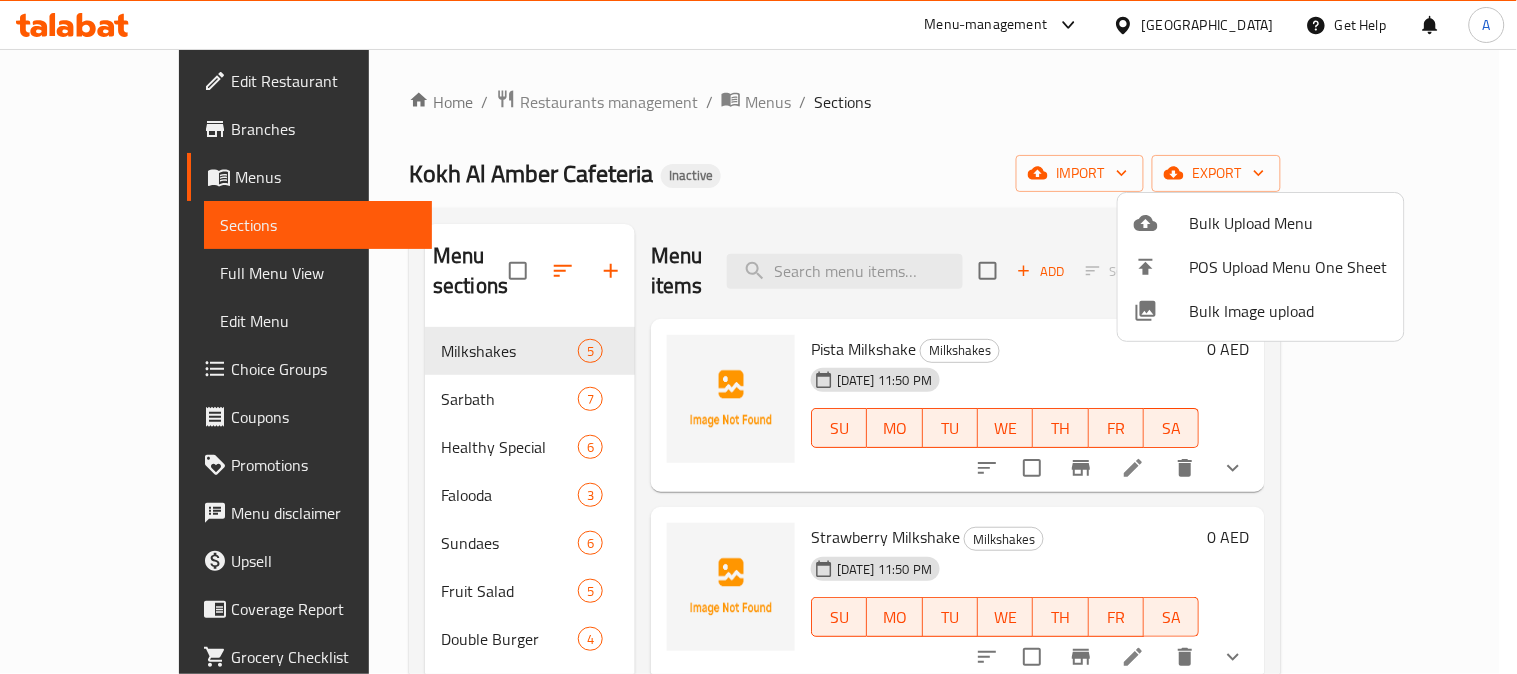 click at bounding box center (758, 337) 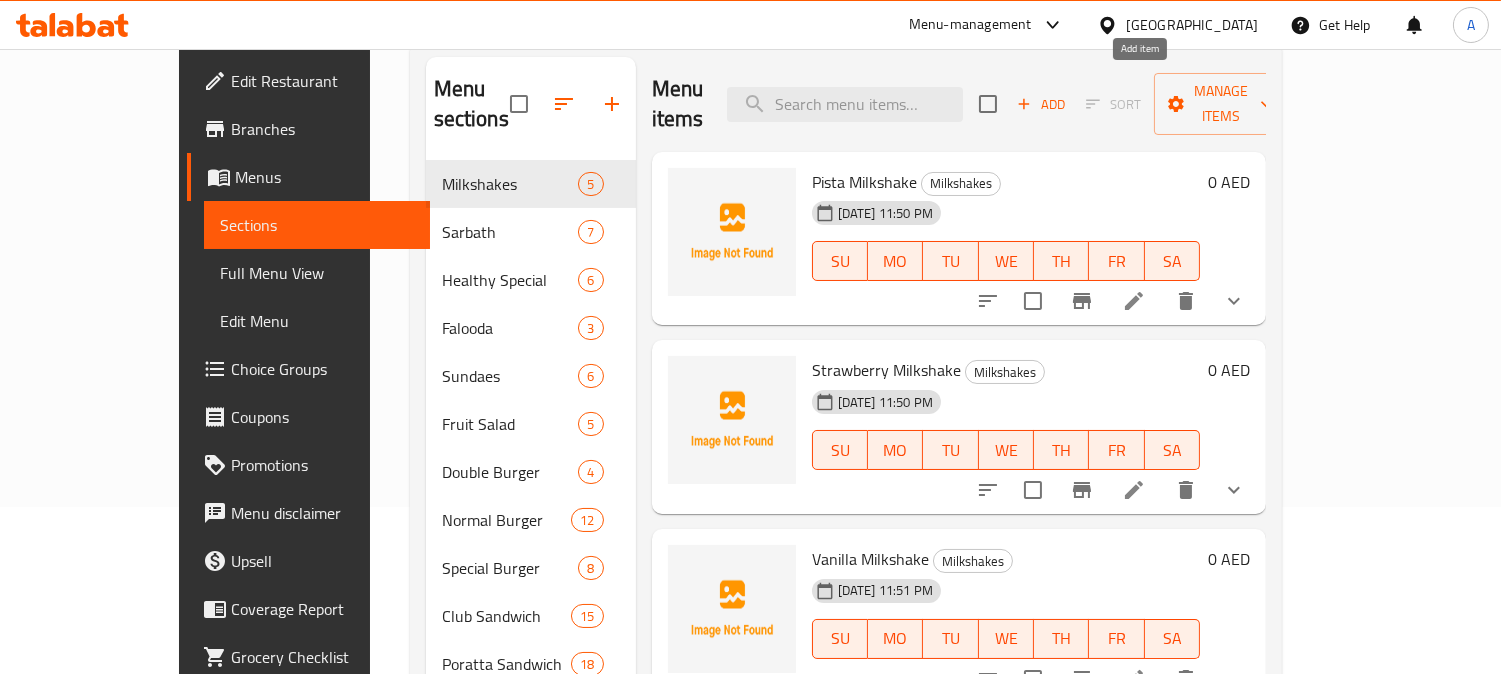 scroll, scrollTop: 0, scrollLeft: 0, axis: both 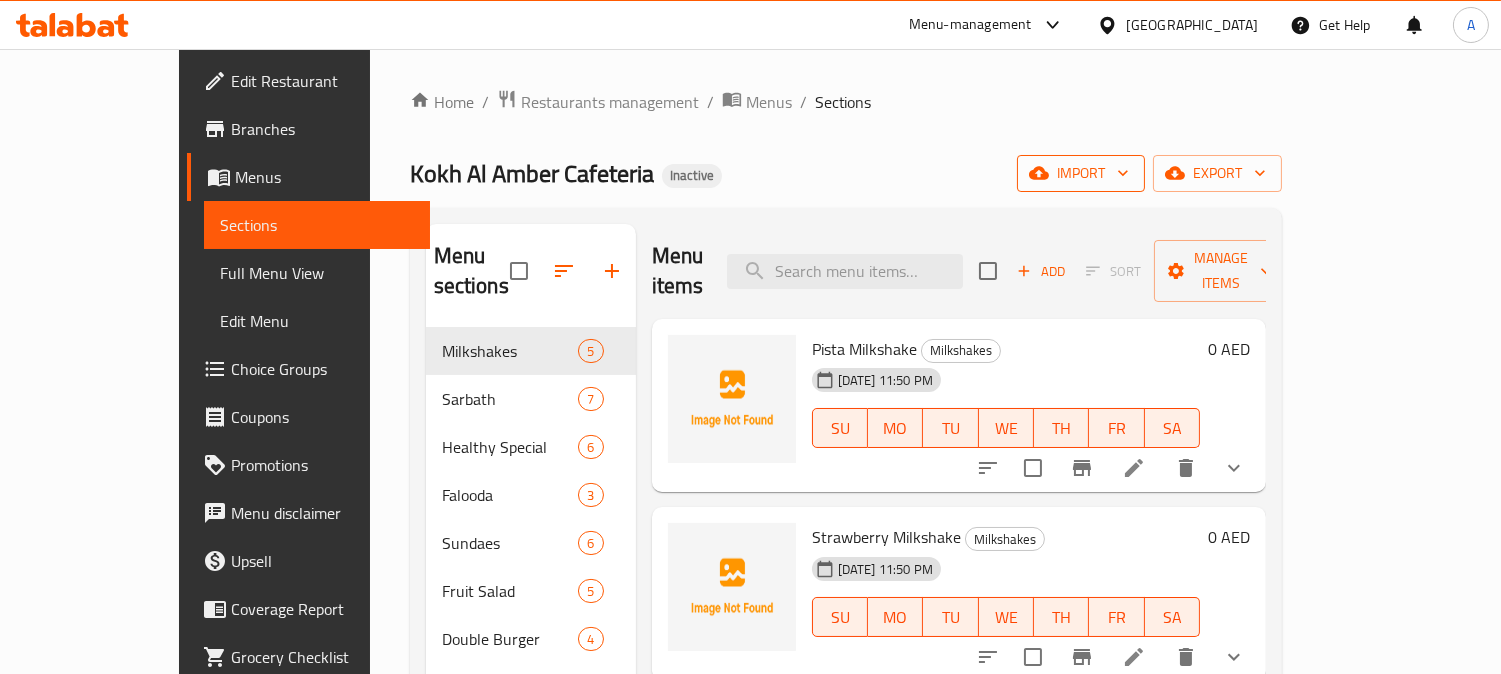 click on "import" at bounding box center (1081, 173) 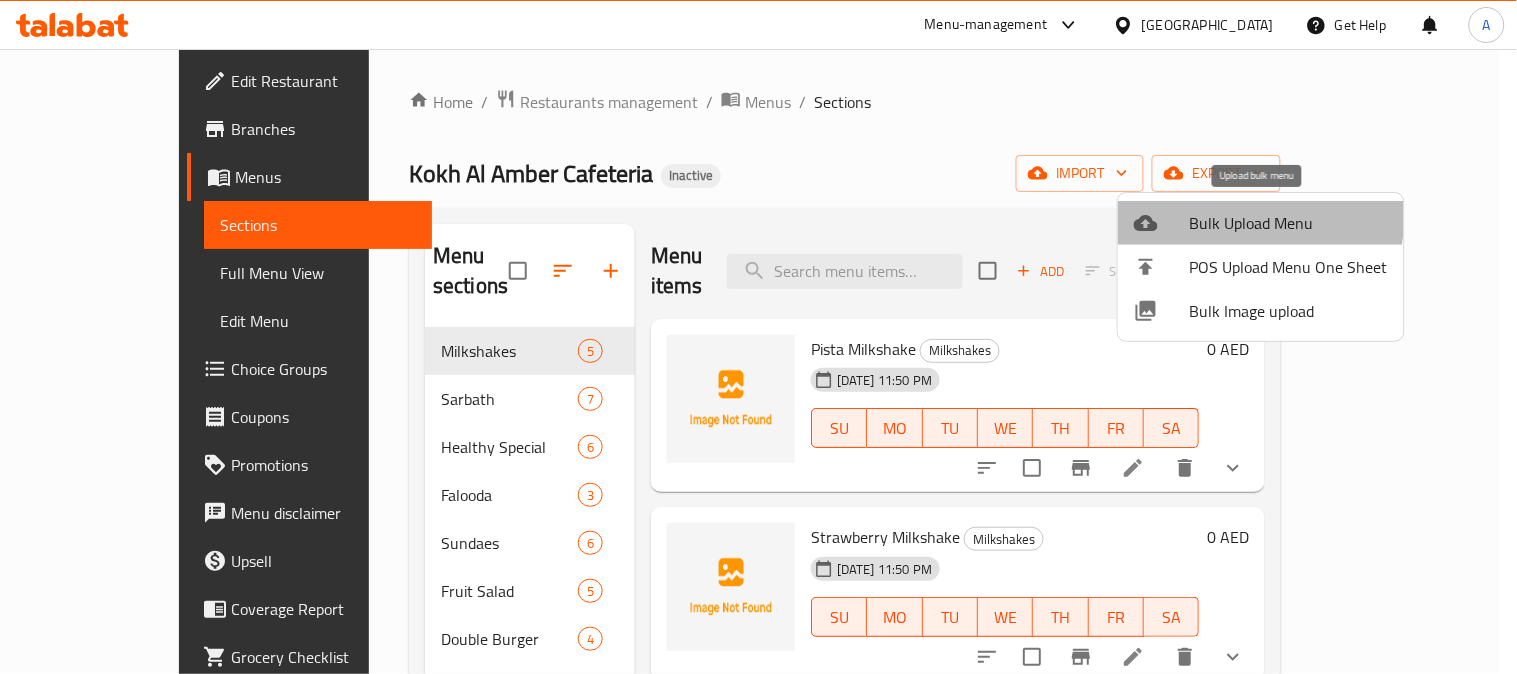 click on "Bulk Upload Menu" at bounding box center (1289, 223) 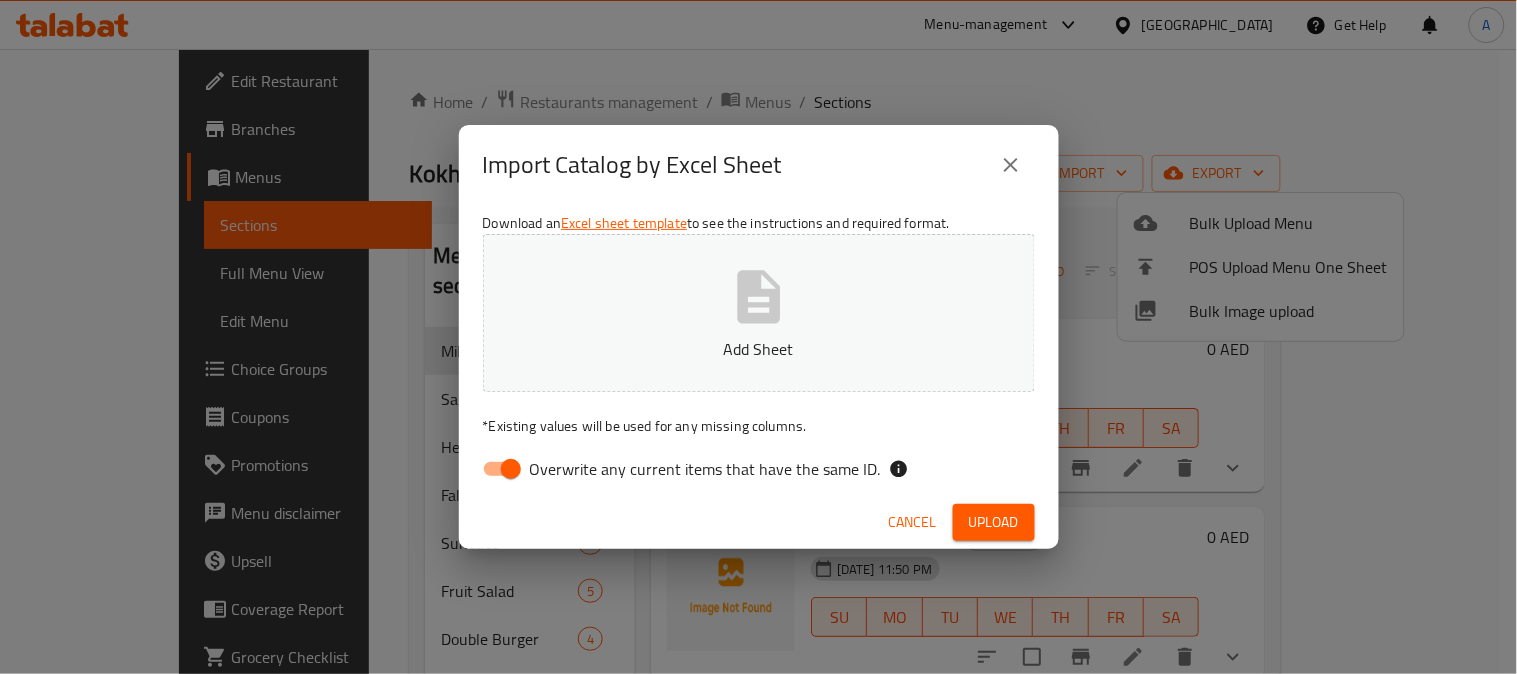 click on "Overwrite any current items that have the same ID." at bounding box center [511, 469] 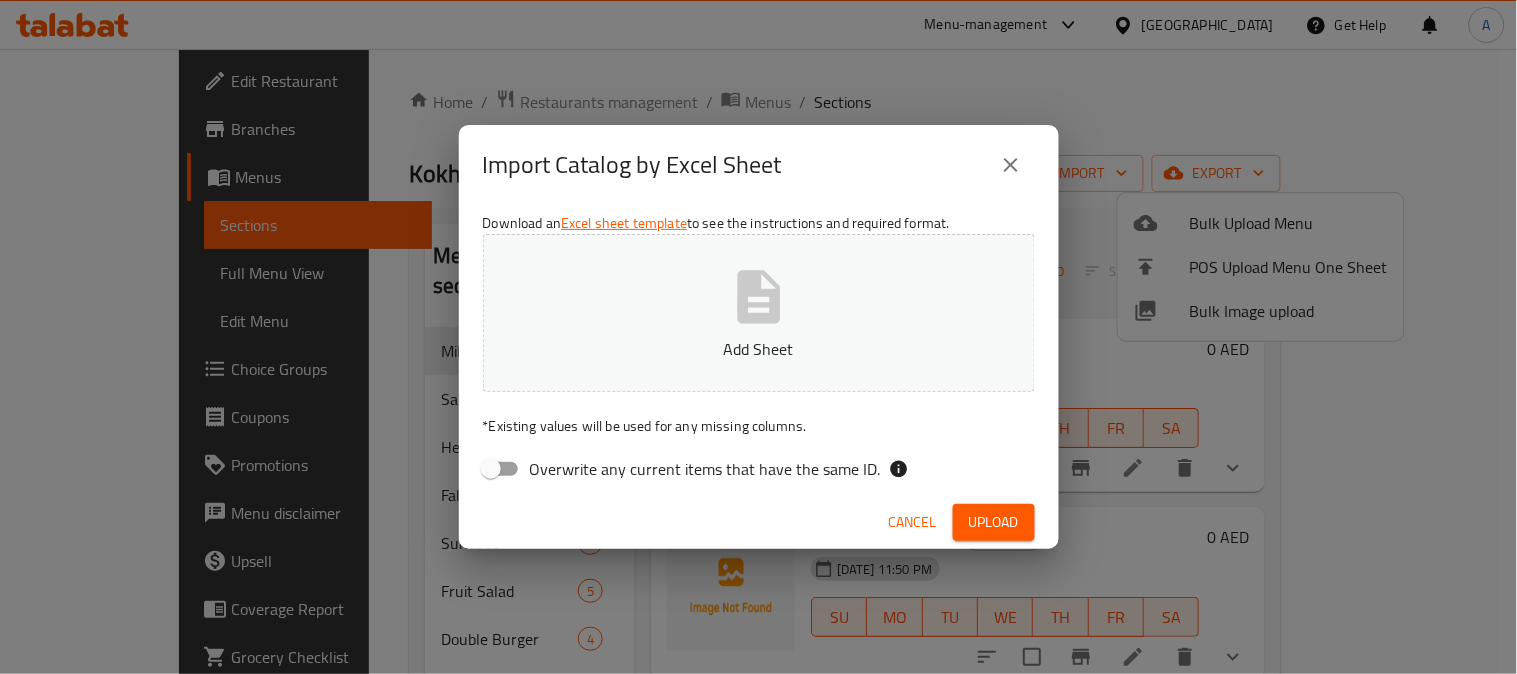 click on "Add Sheet" at bounding box center [759, 313] 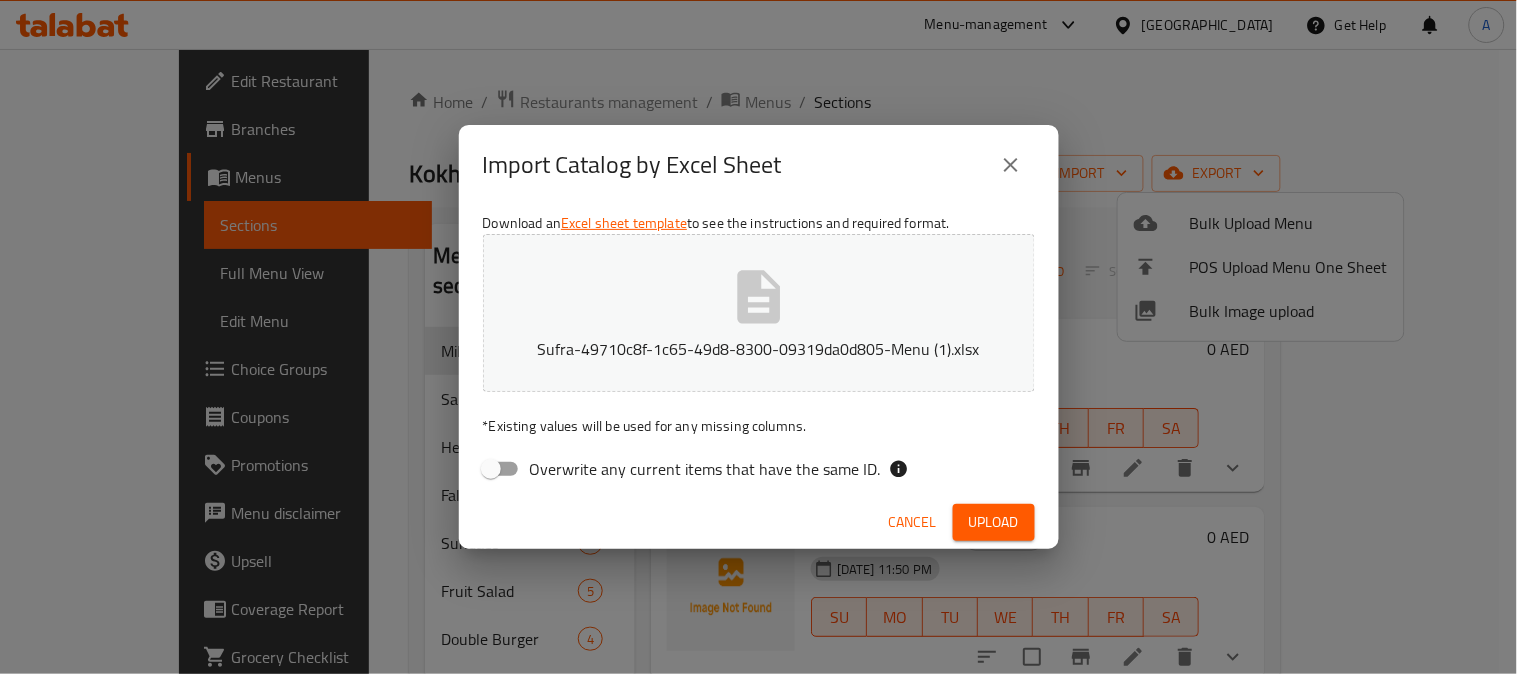 click on "Upload" at bounding box center (994, 522) 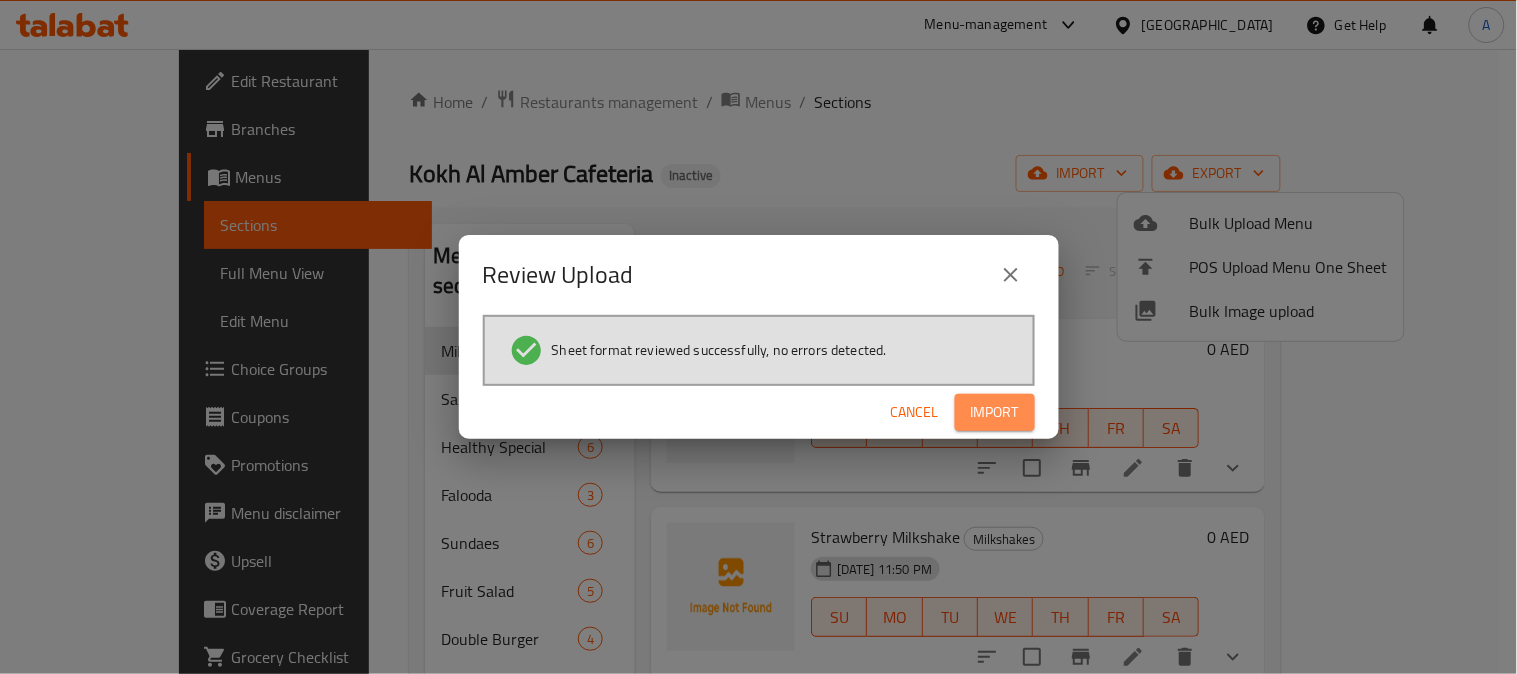 drag, startPoint x: 977, startPoint y: 405, endPoint x: 913, endPoint y: 478, distance: 97.082436 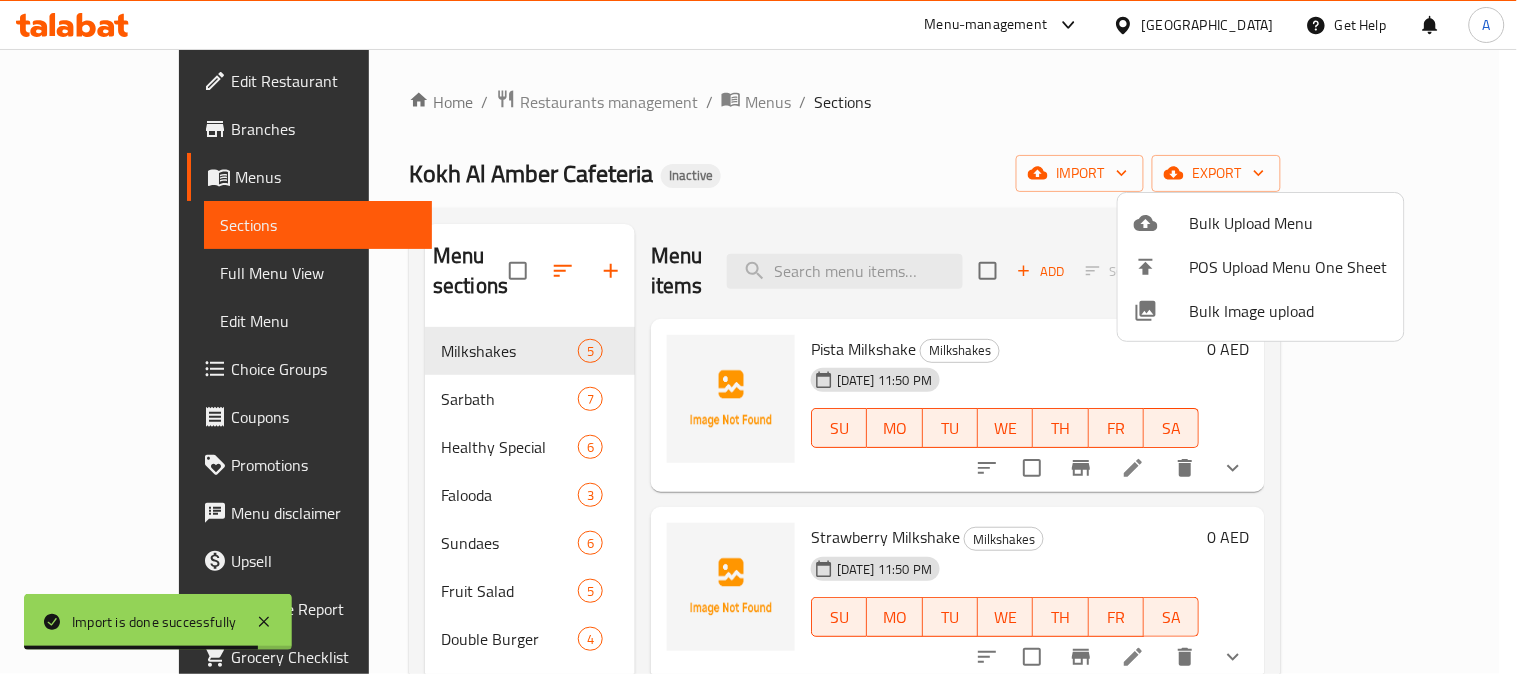 click at bounding box center (758, 337) 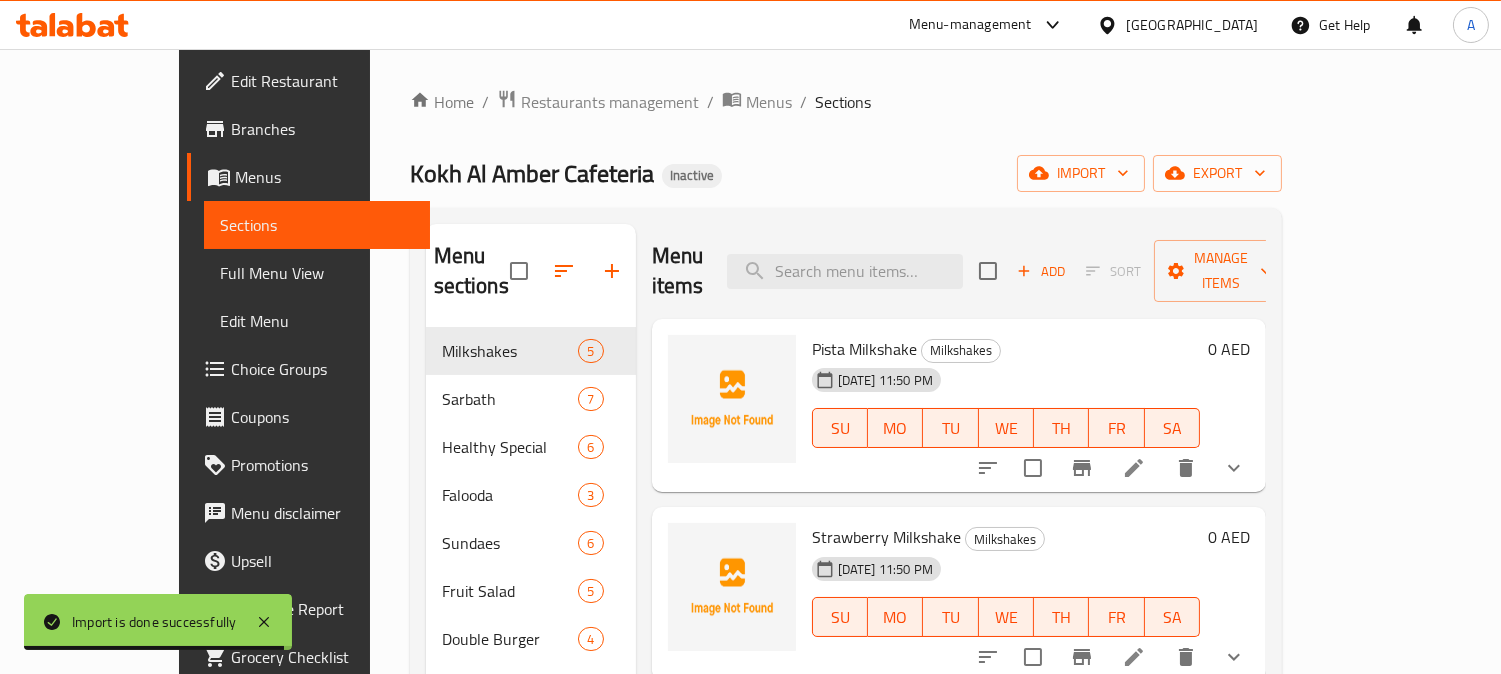 click at bounding box center (845, 271) 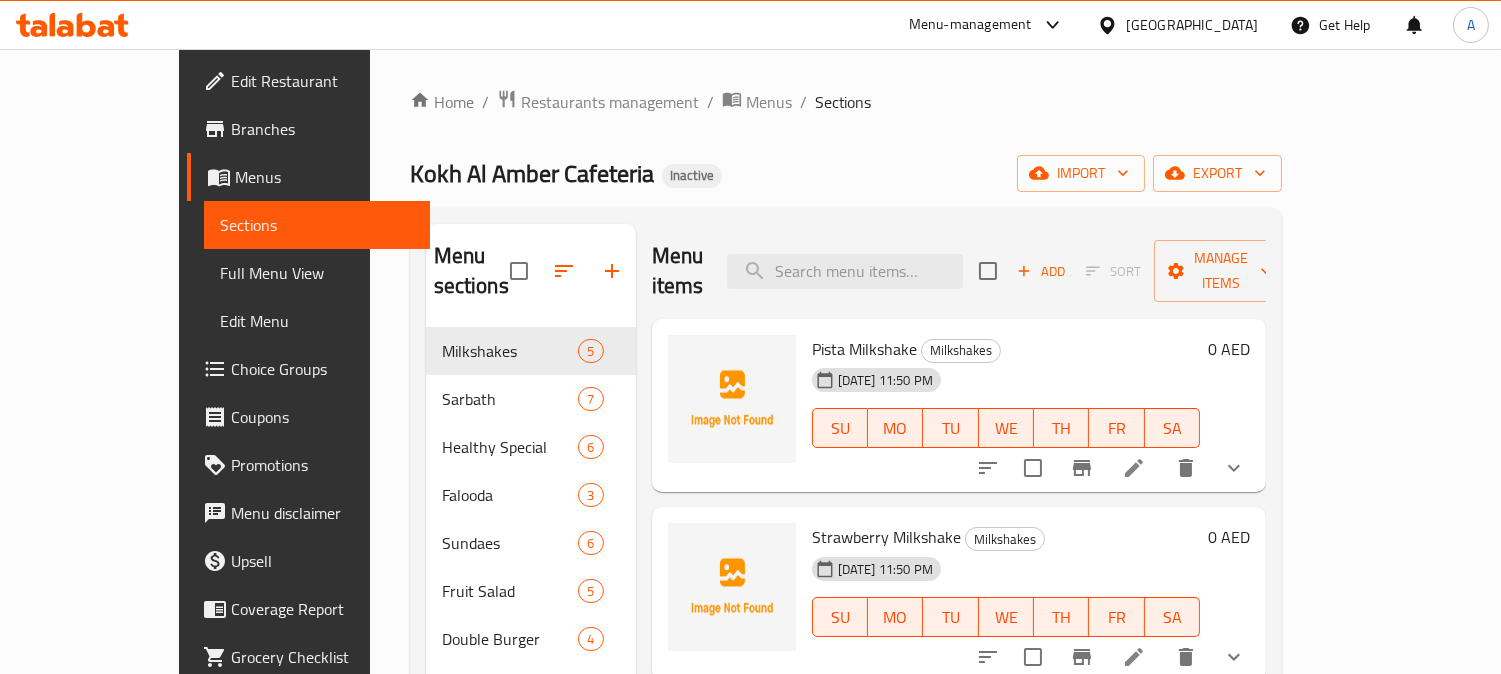 paste on "Red Sauce - Penne/Spaghetti Chicken Pasta" 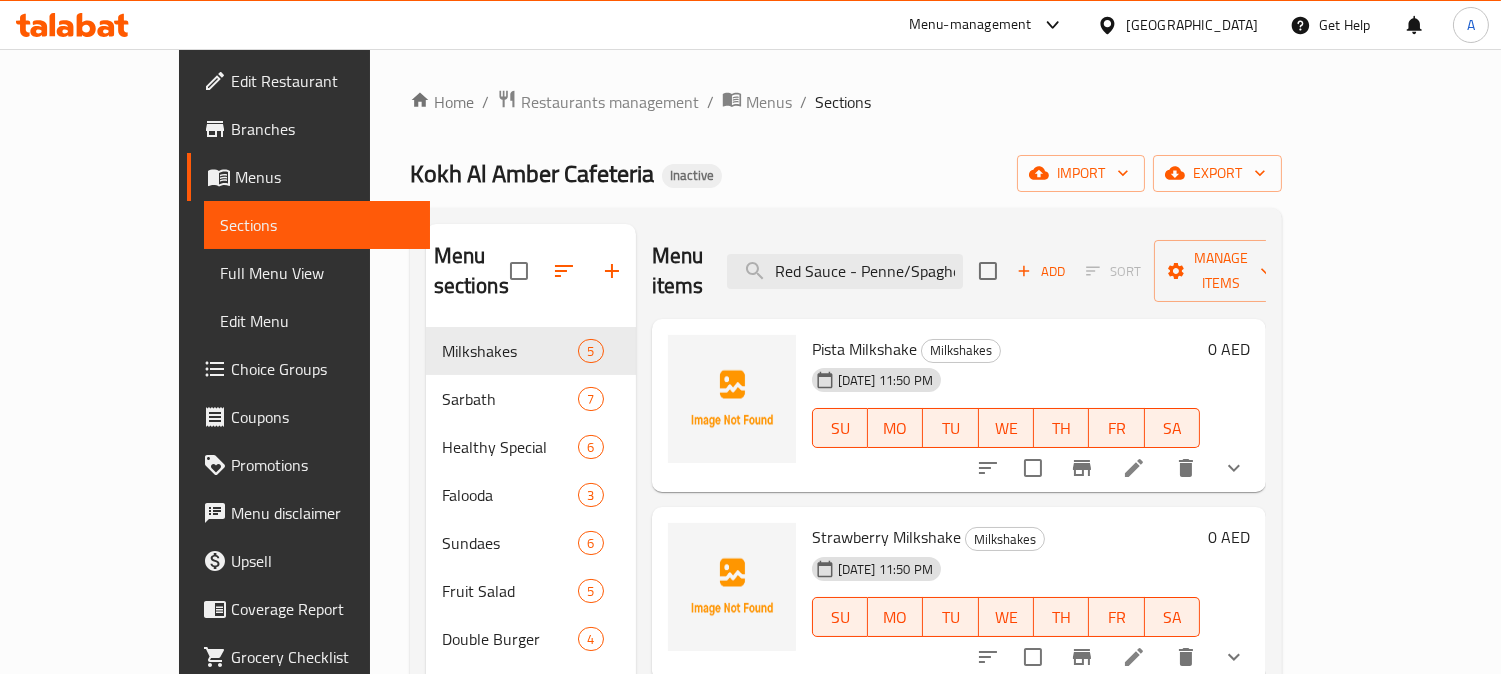 scroll, scrollTop: 0, scrollLeft: 115, axis: horizontal 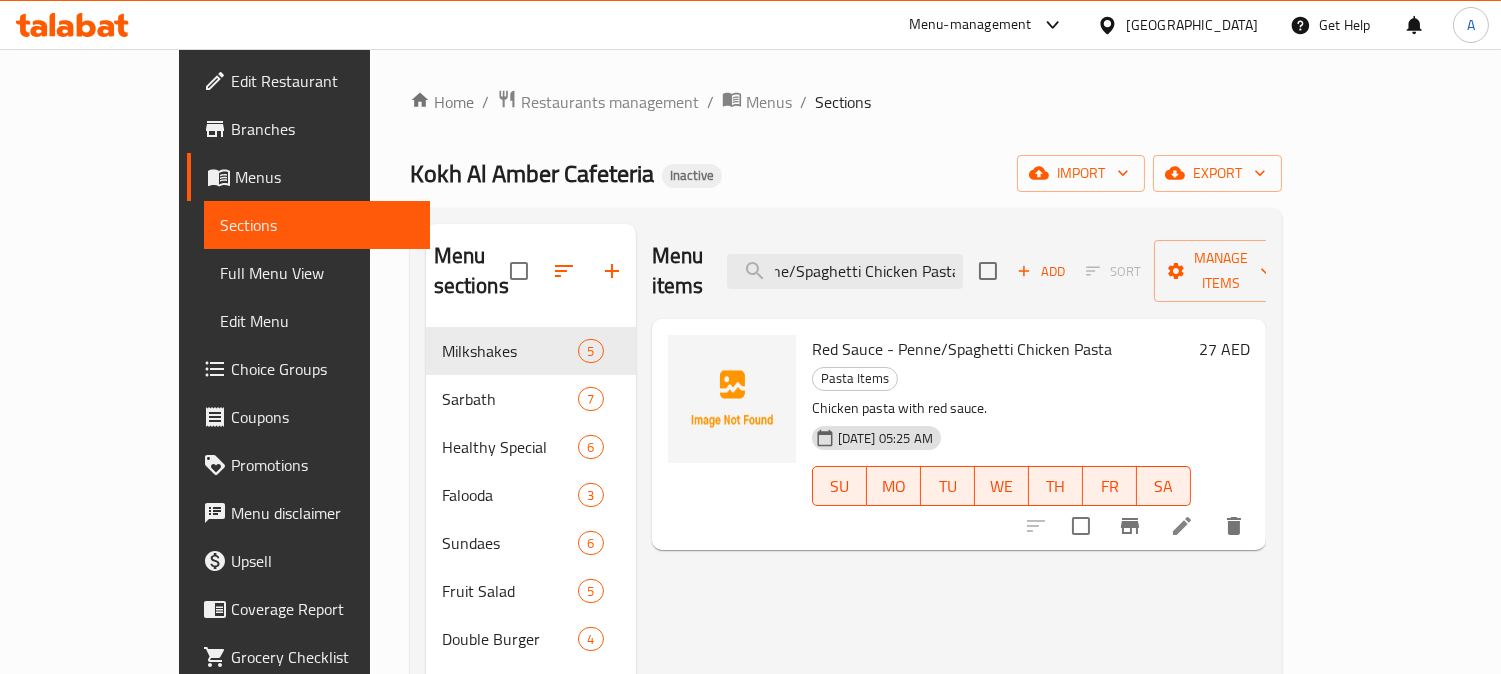 type on "Red Sauce - Penne/Spaghetti Chicken Pasta" 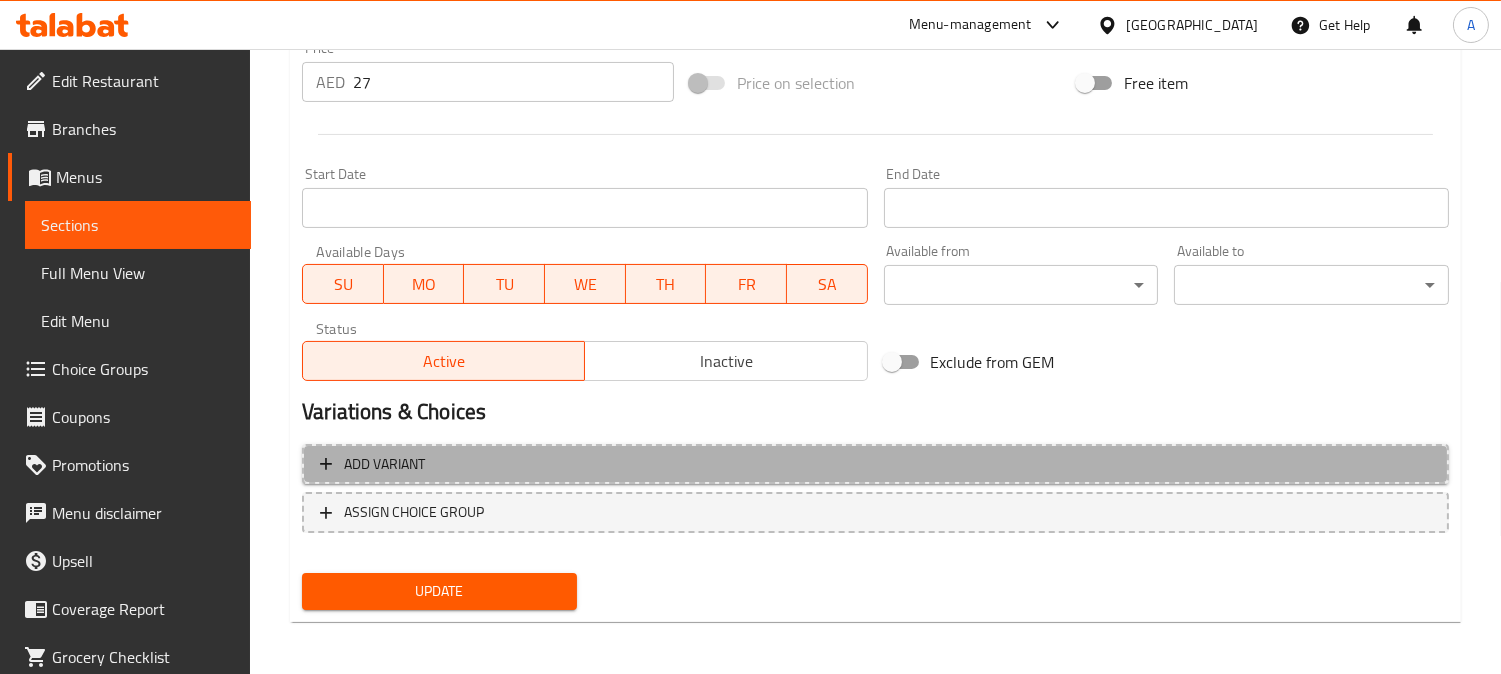 click on "Add variant" at bounding box center (875, 464) 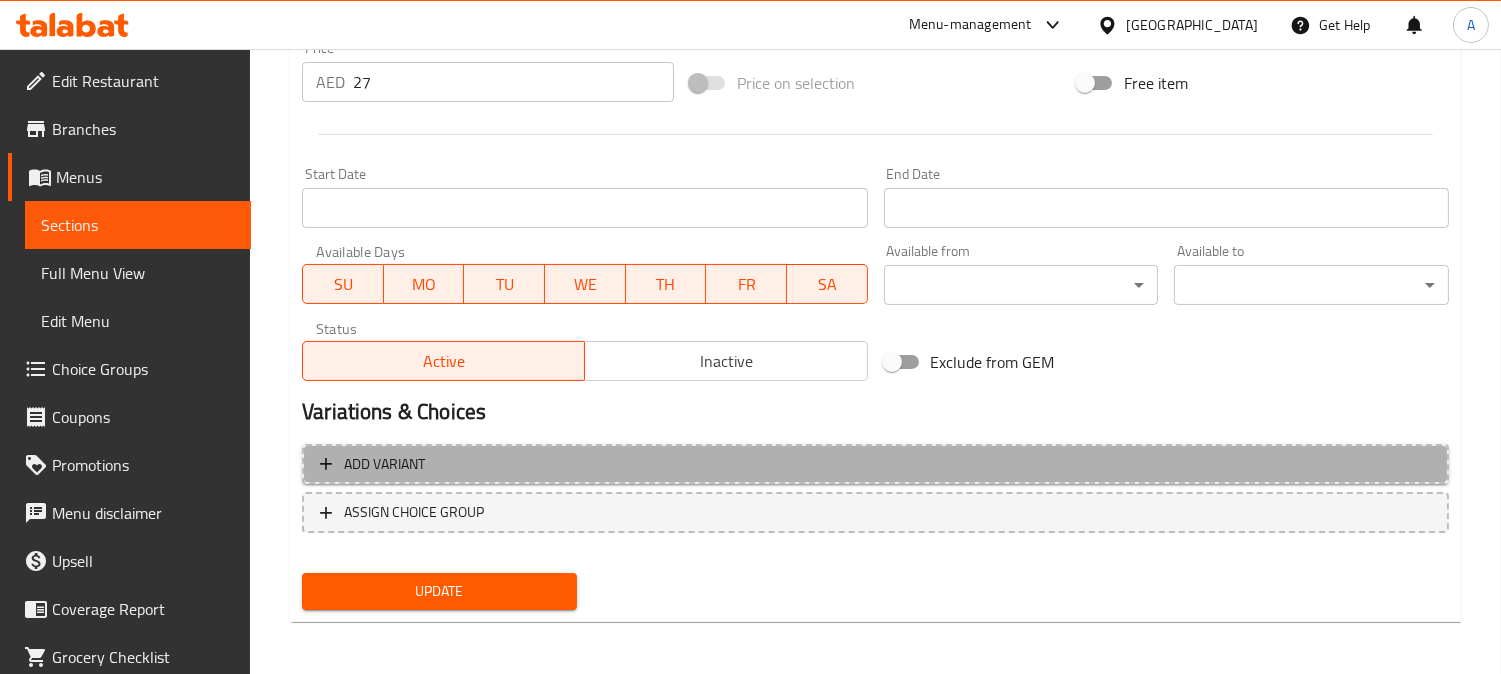 scroll, scrollTop: 725, scrollLeft: 0, axis: vertical 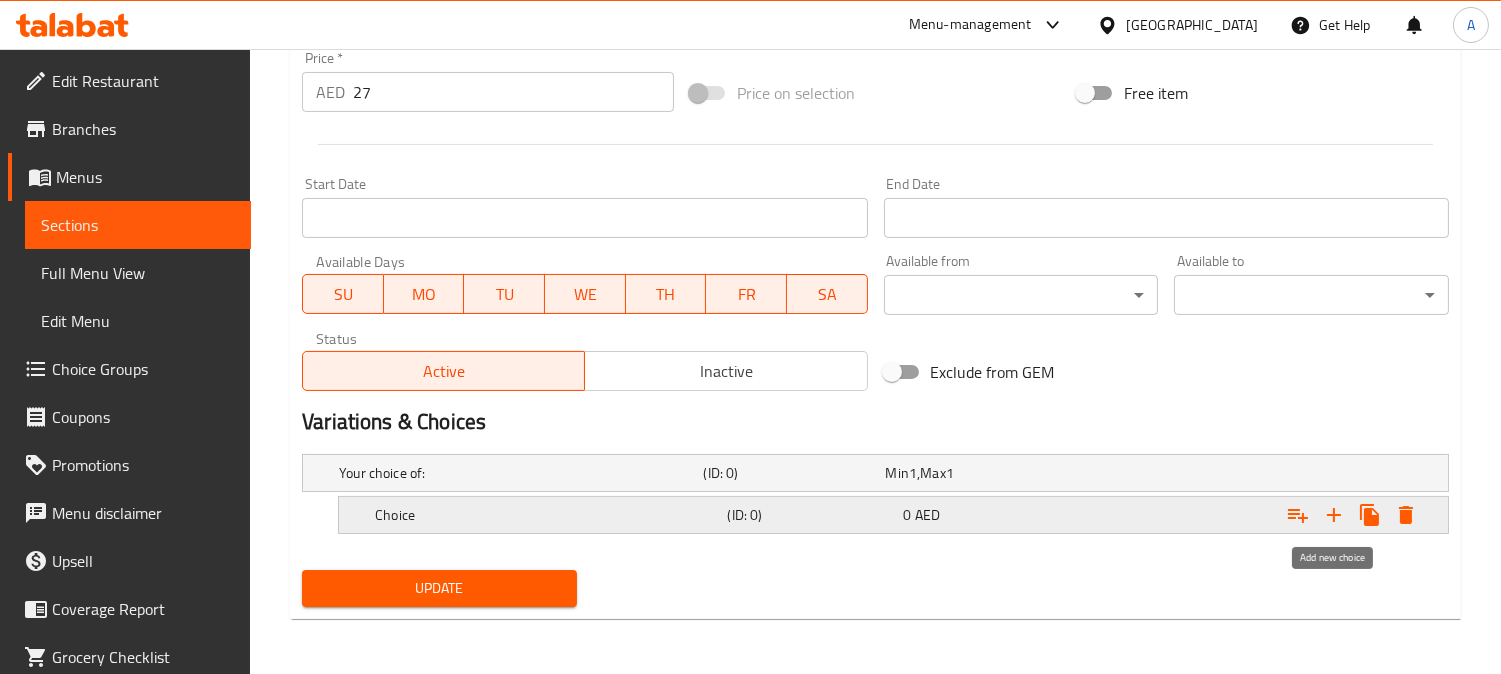click 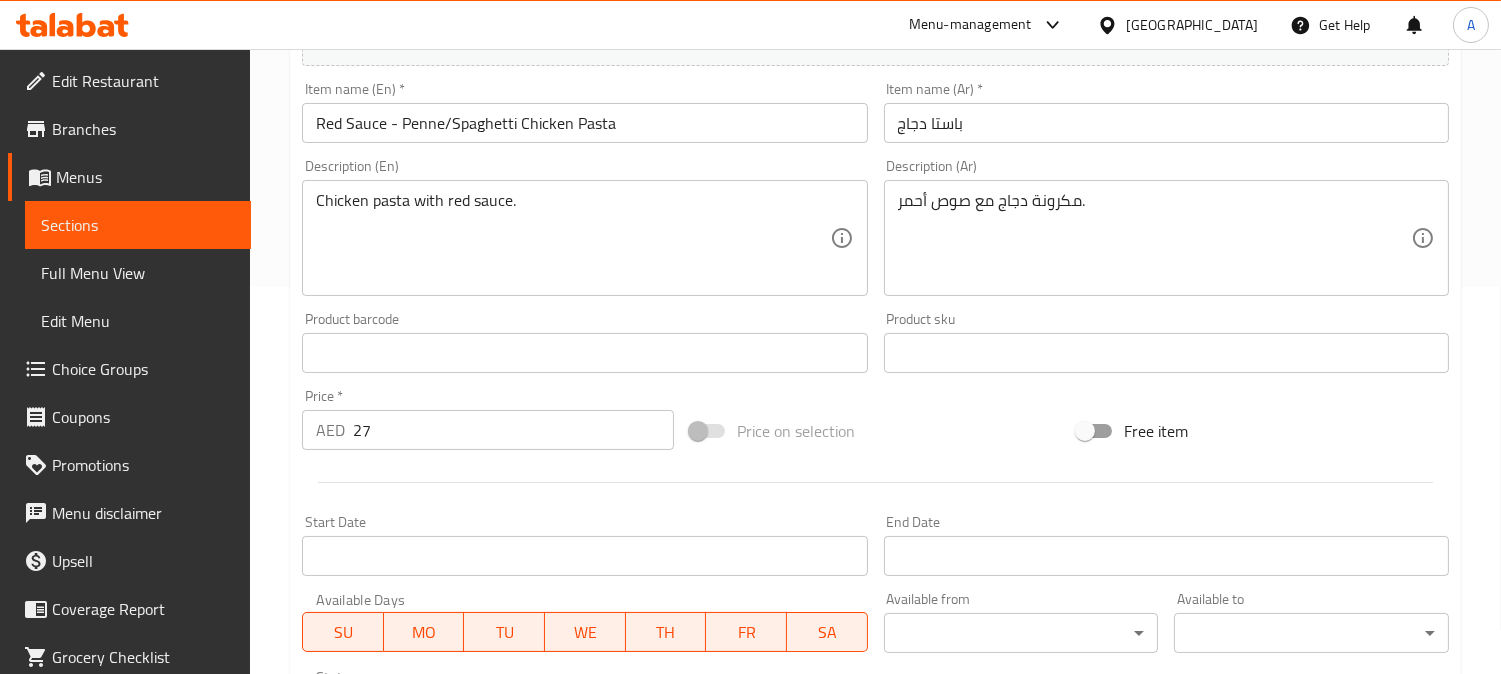 scroll, scrollTop: 170, scrollLeft: 0, axis: vertical 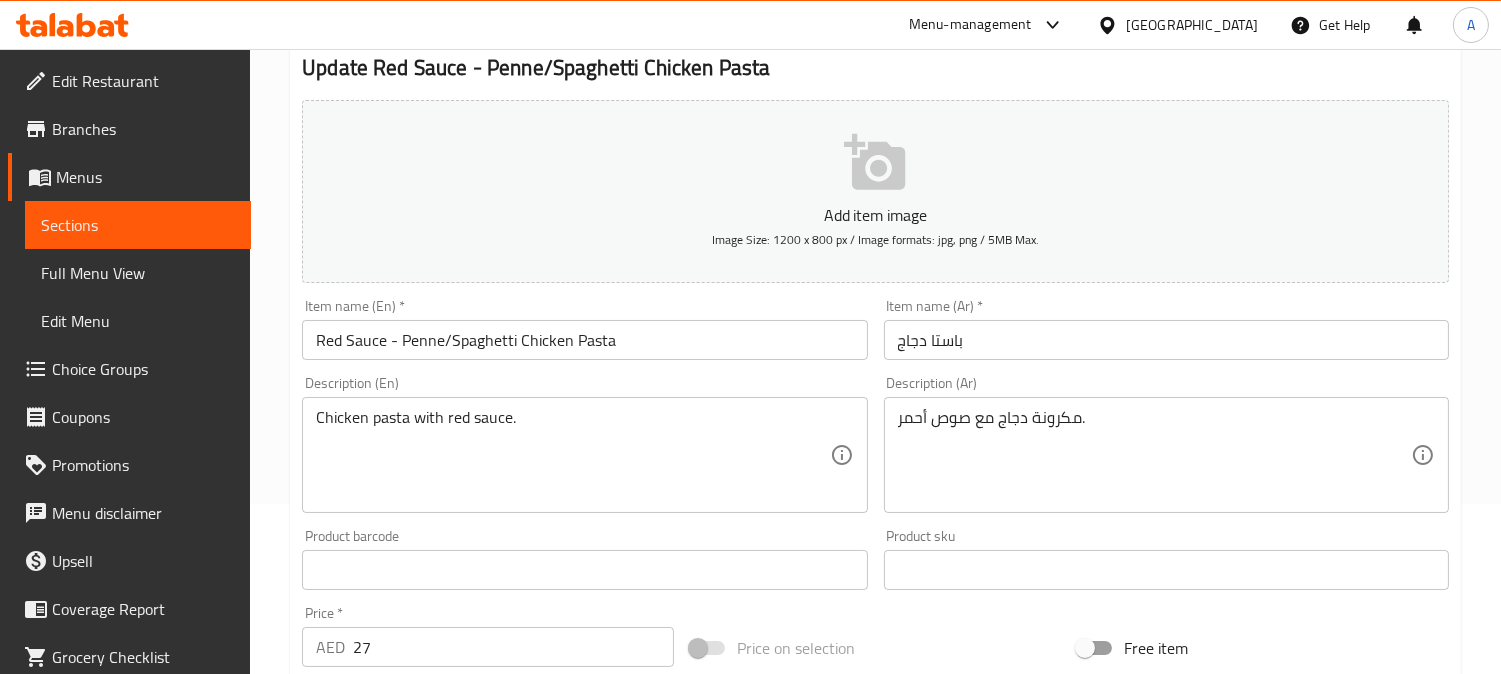 click on "Red Sauce - Penne/Spaghetti Chicken Pasta" at bounding box center [584, 340] 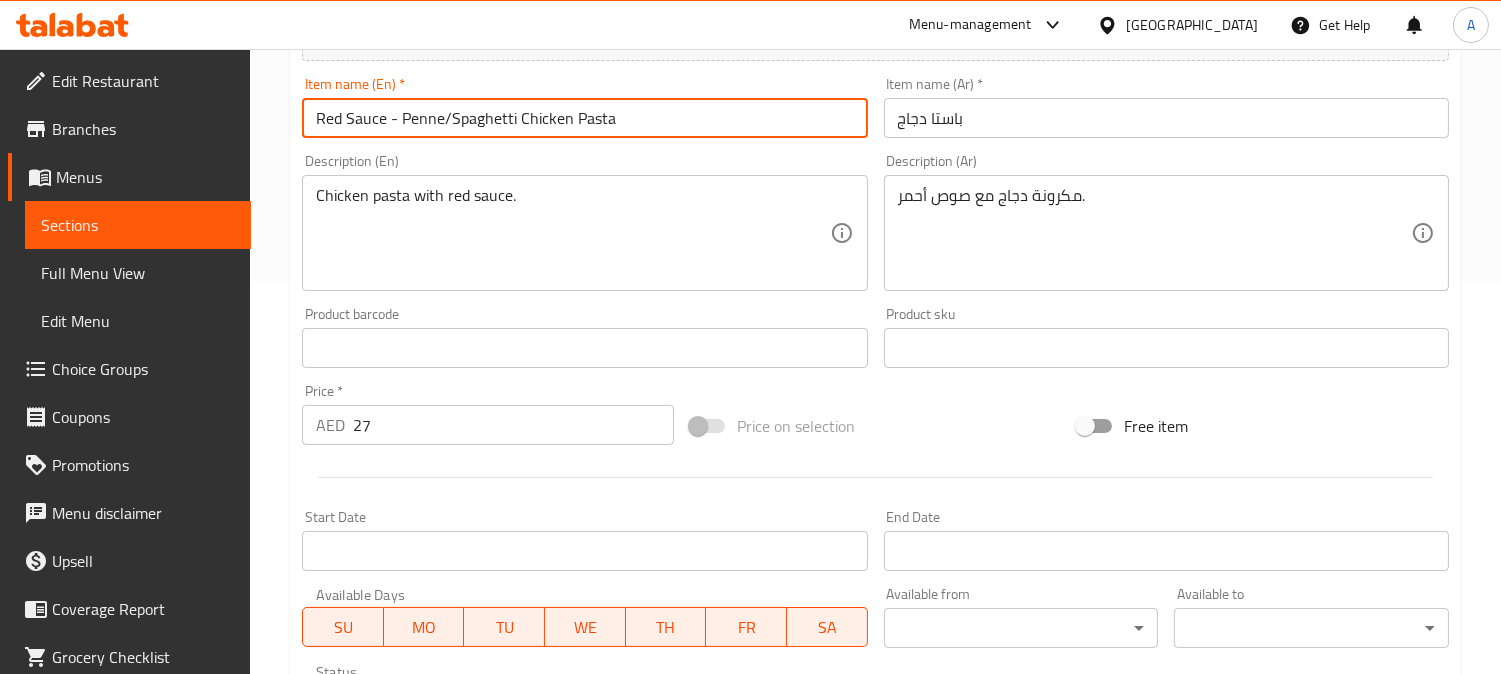scroll, scrollTop: 783, scrollLeft: 0, axis: vertical 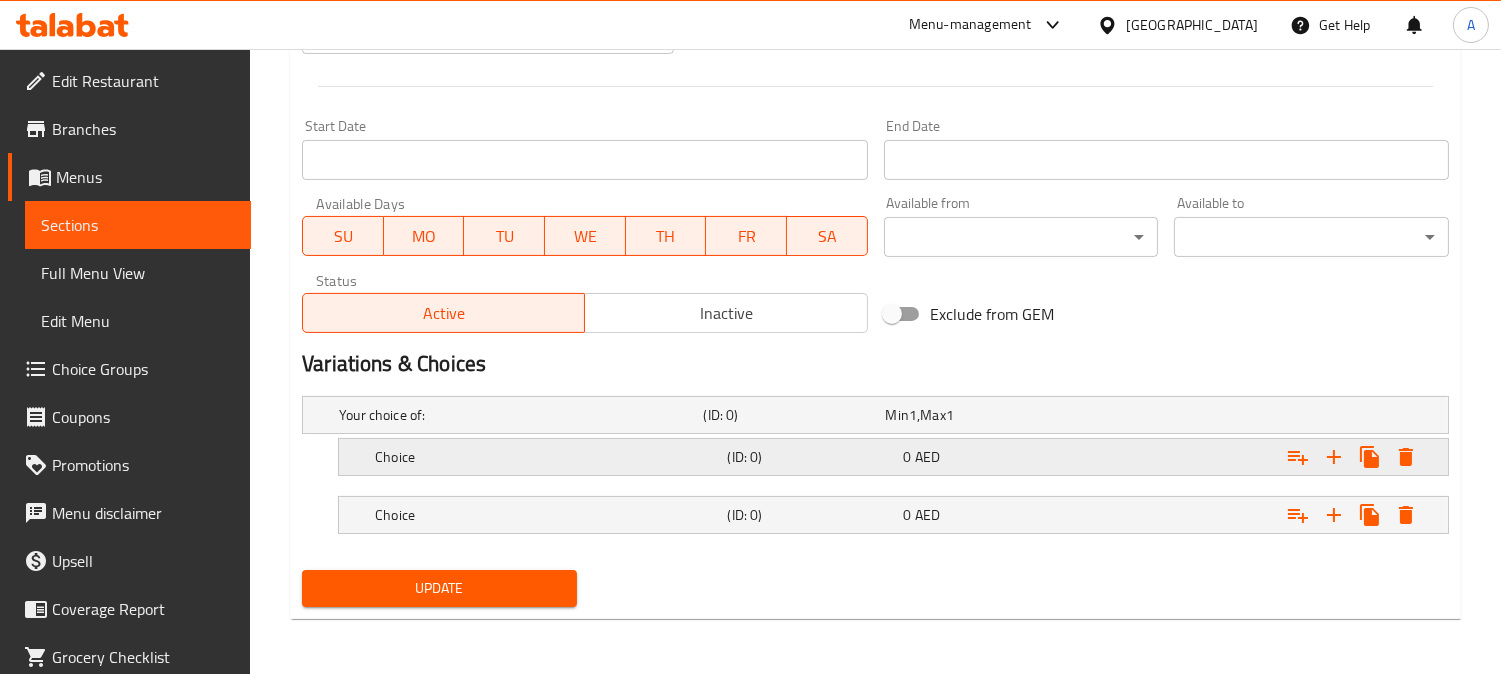 click on "Choice" at bounding box center (517, 415) 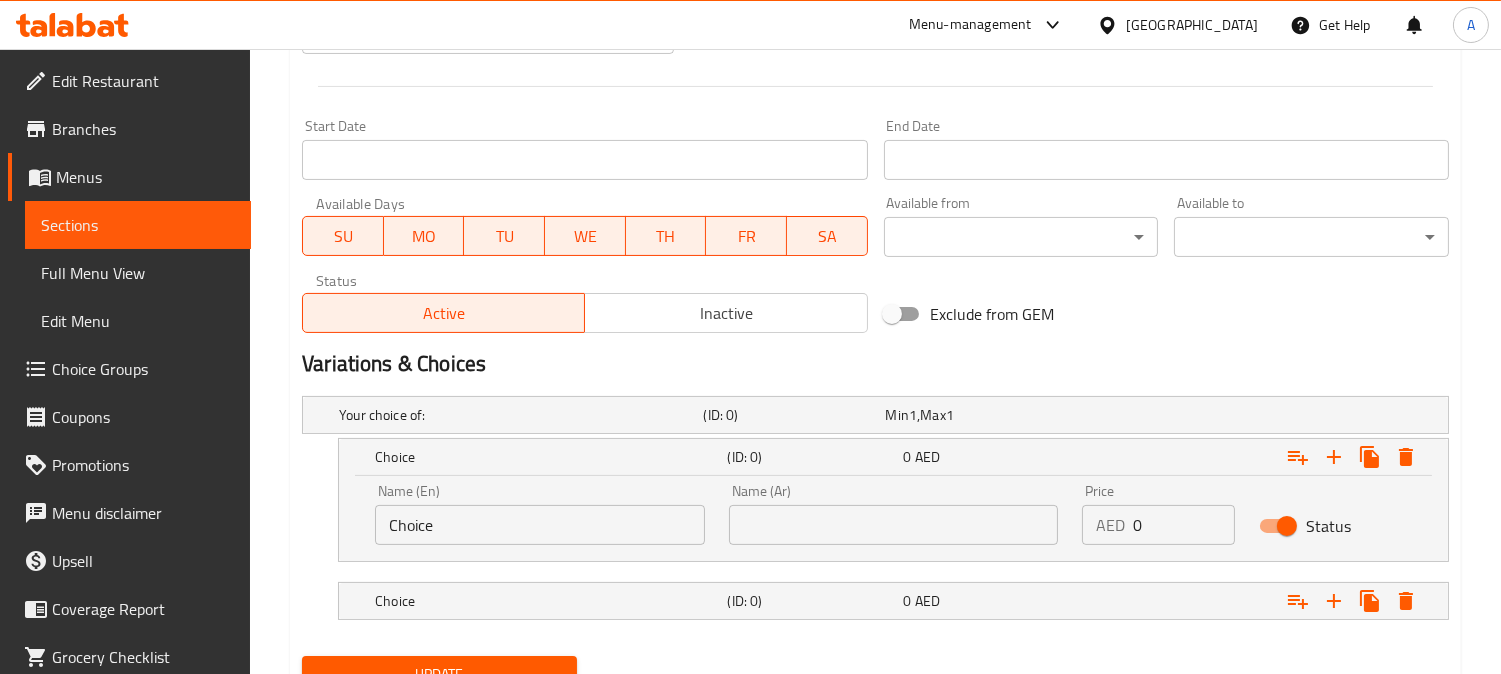 drag, startPoint x: 365, startPoint y: 530, endPoint x: 228, endPoint y: 544, distance: 137.71347 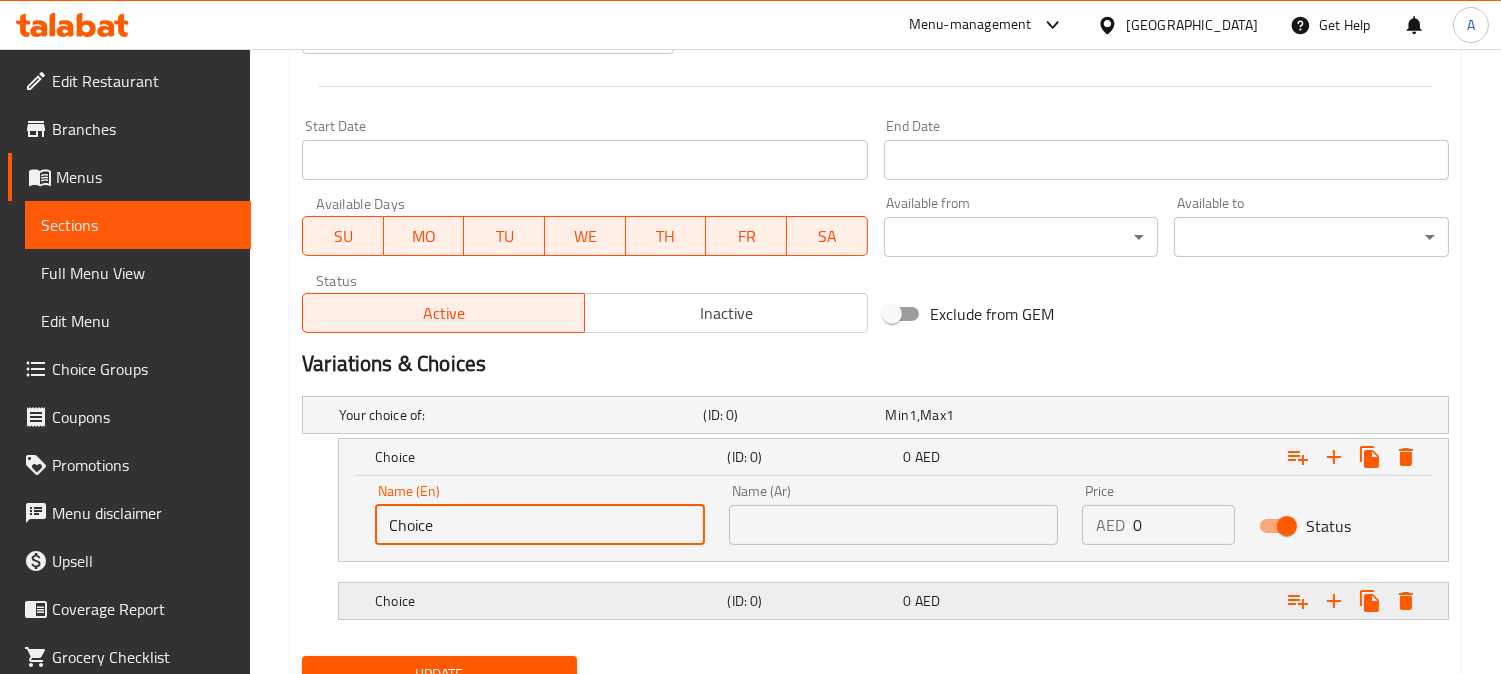 paste on "Penn" 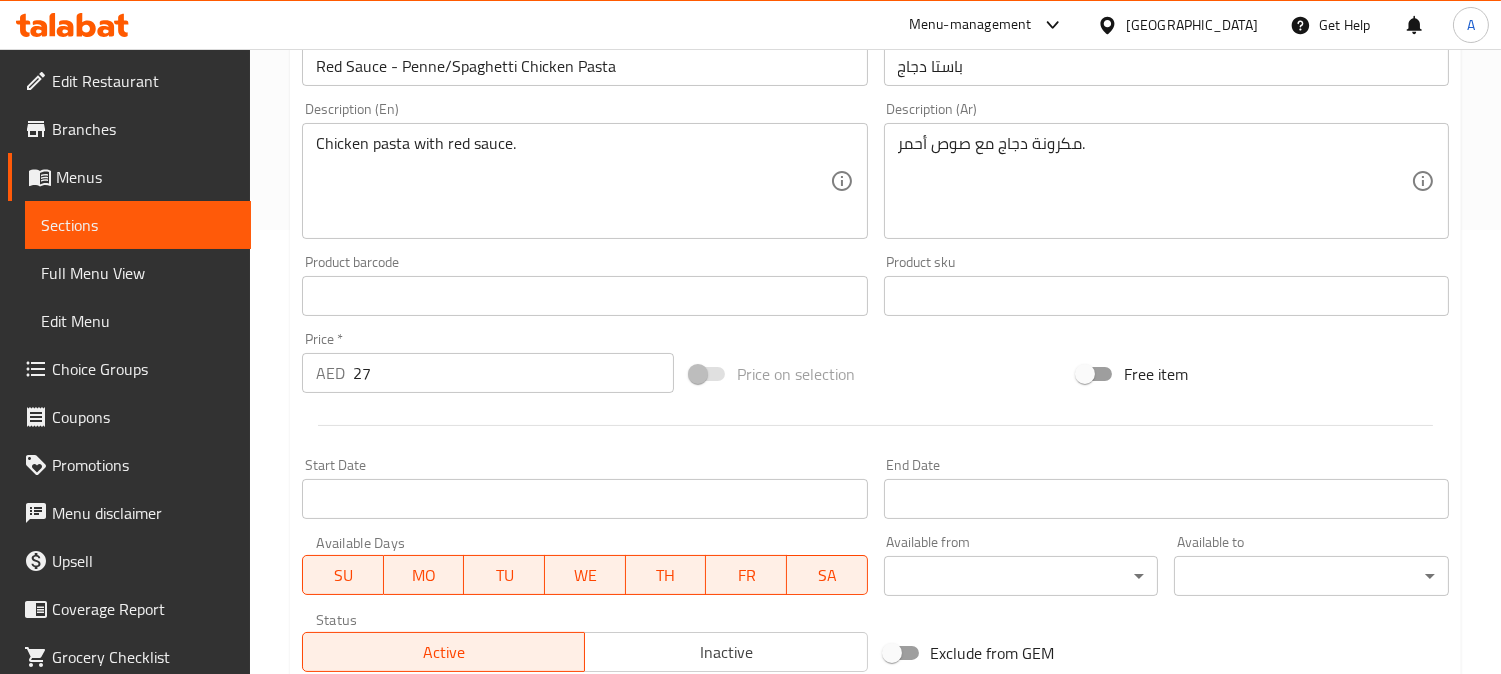 scroll, scrollTop: 227, scrollLeft: 0, axis: vertical 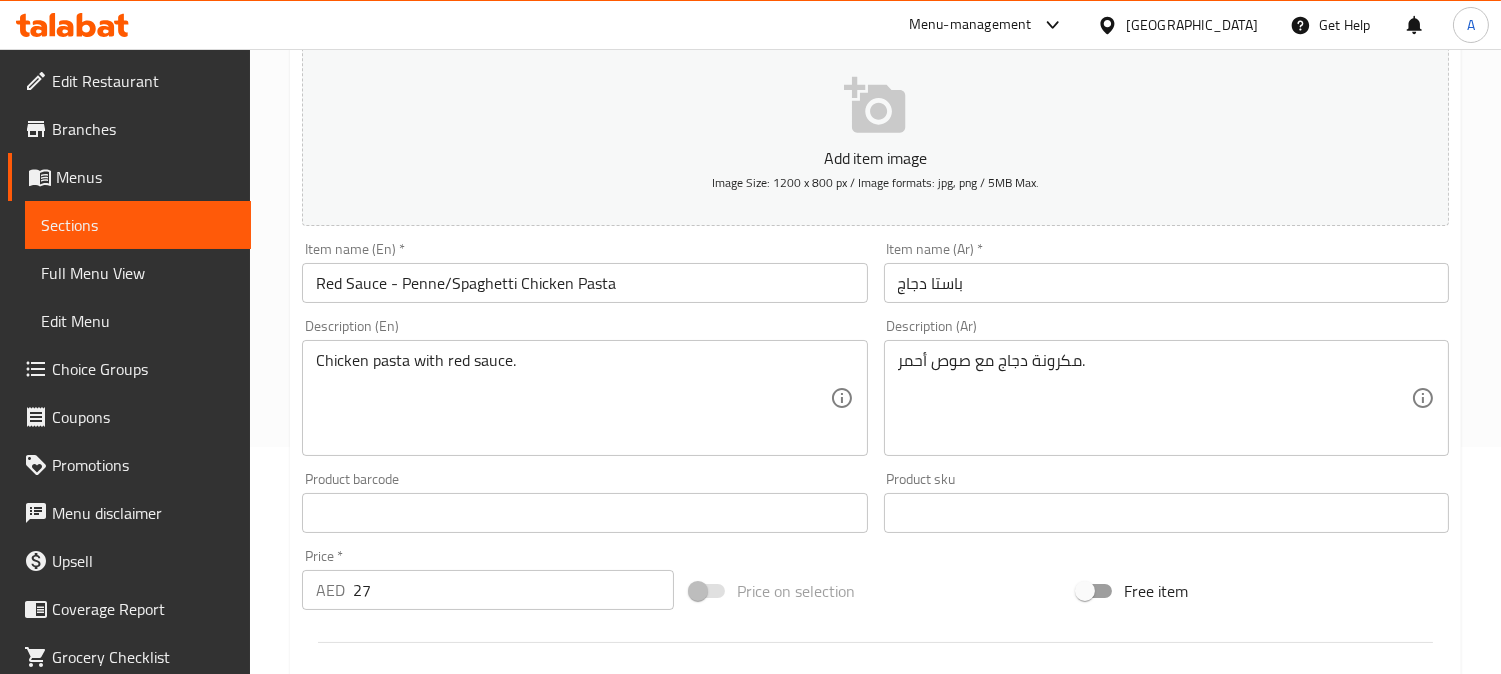 type on "Penne" 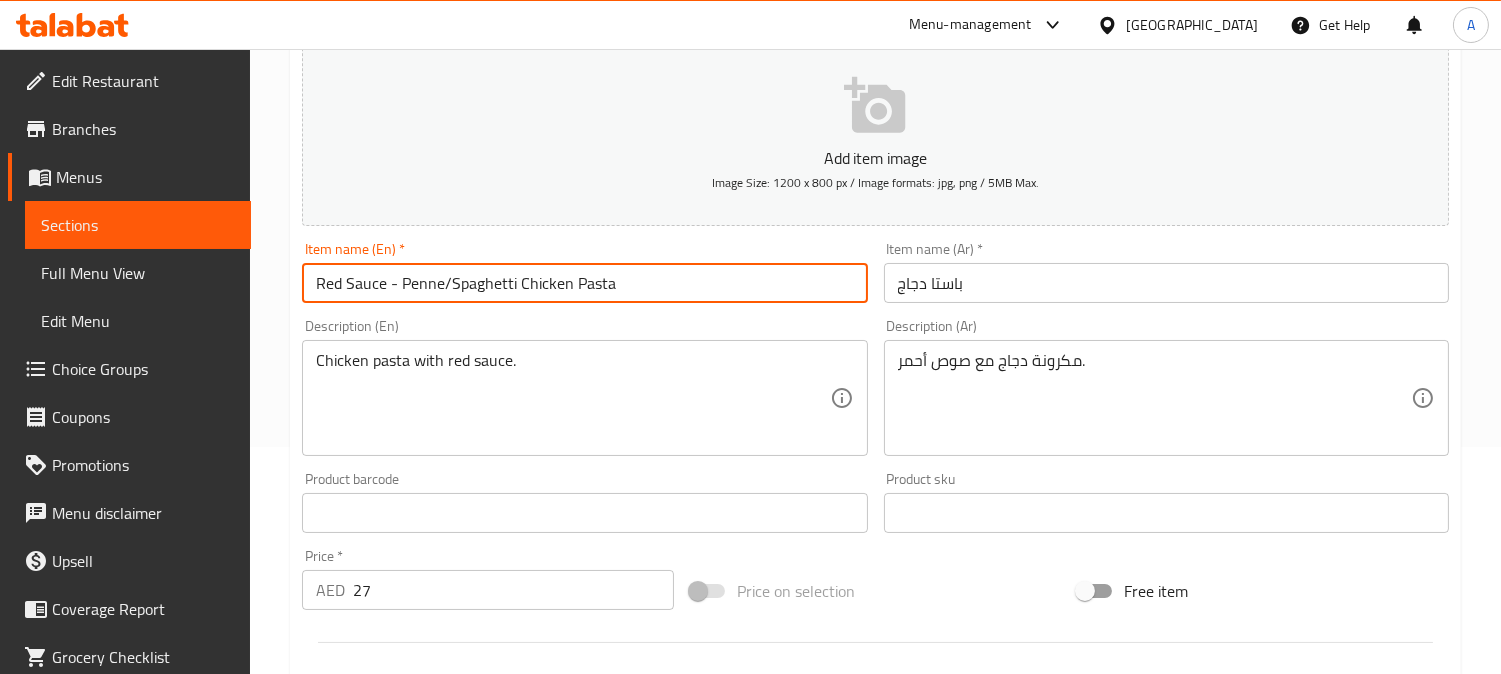 click on "Red Sauce - Penne/Spaghetti Chicken Pasta" at bounding box center [584, 283] 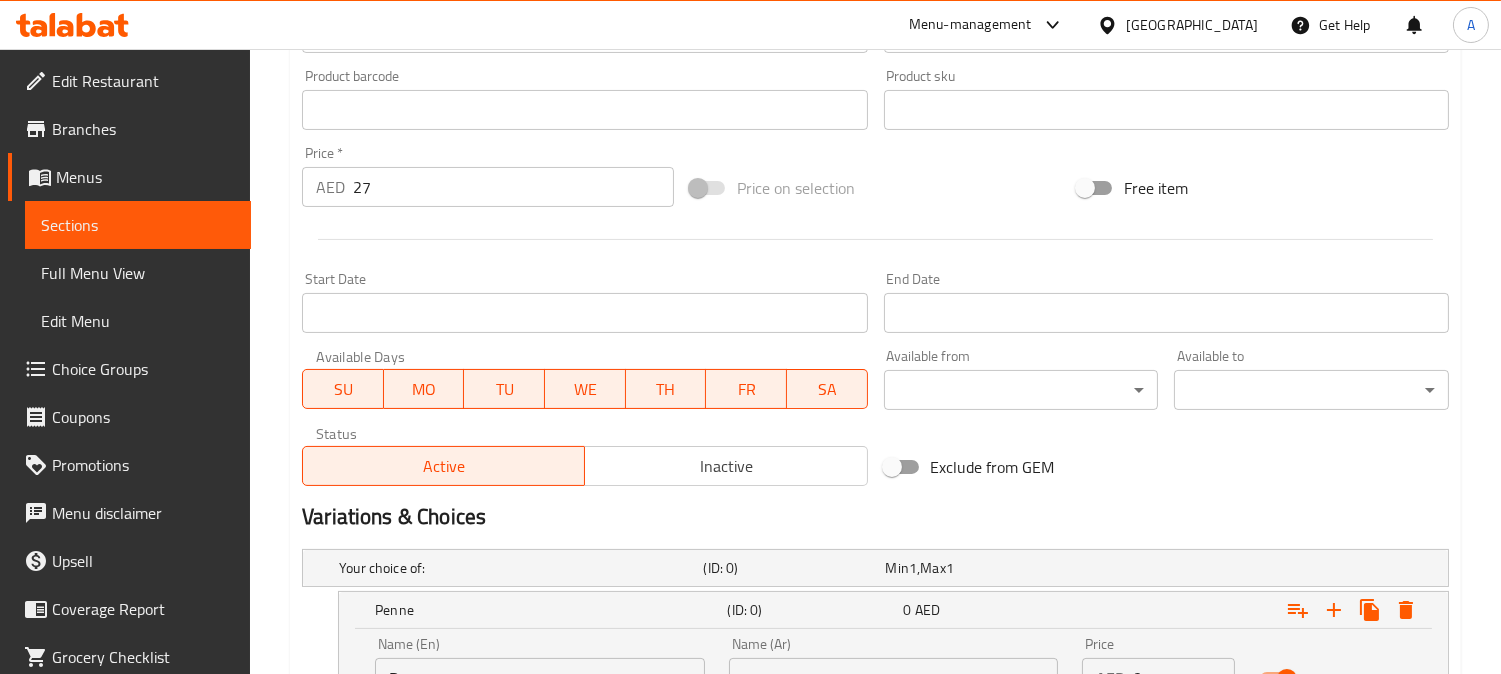 scroll, scrollTop: 870, scrollLeft: 0, axis: vertical 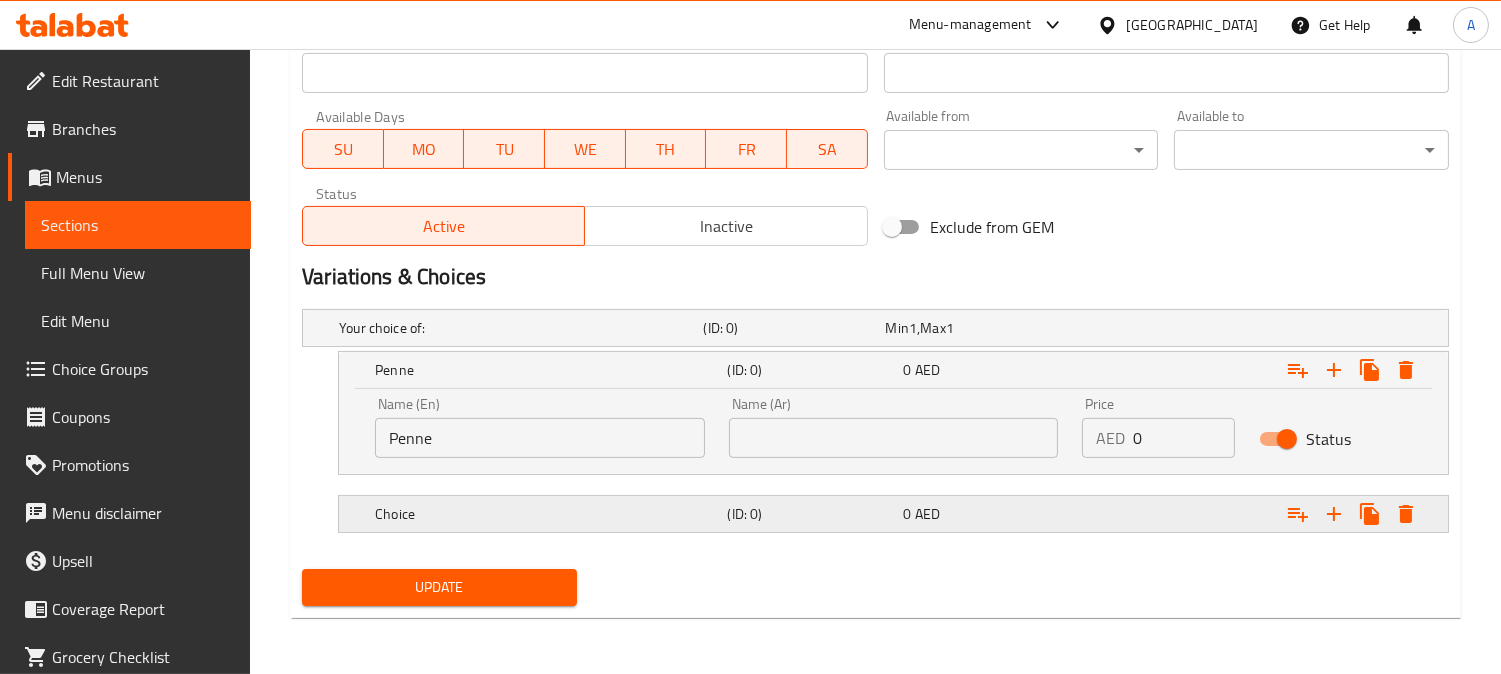 click on "Choice" at bounding box center (517, 328) 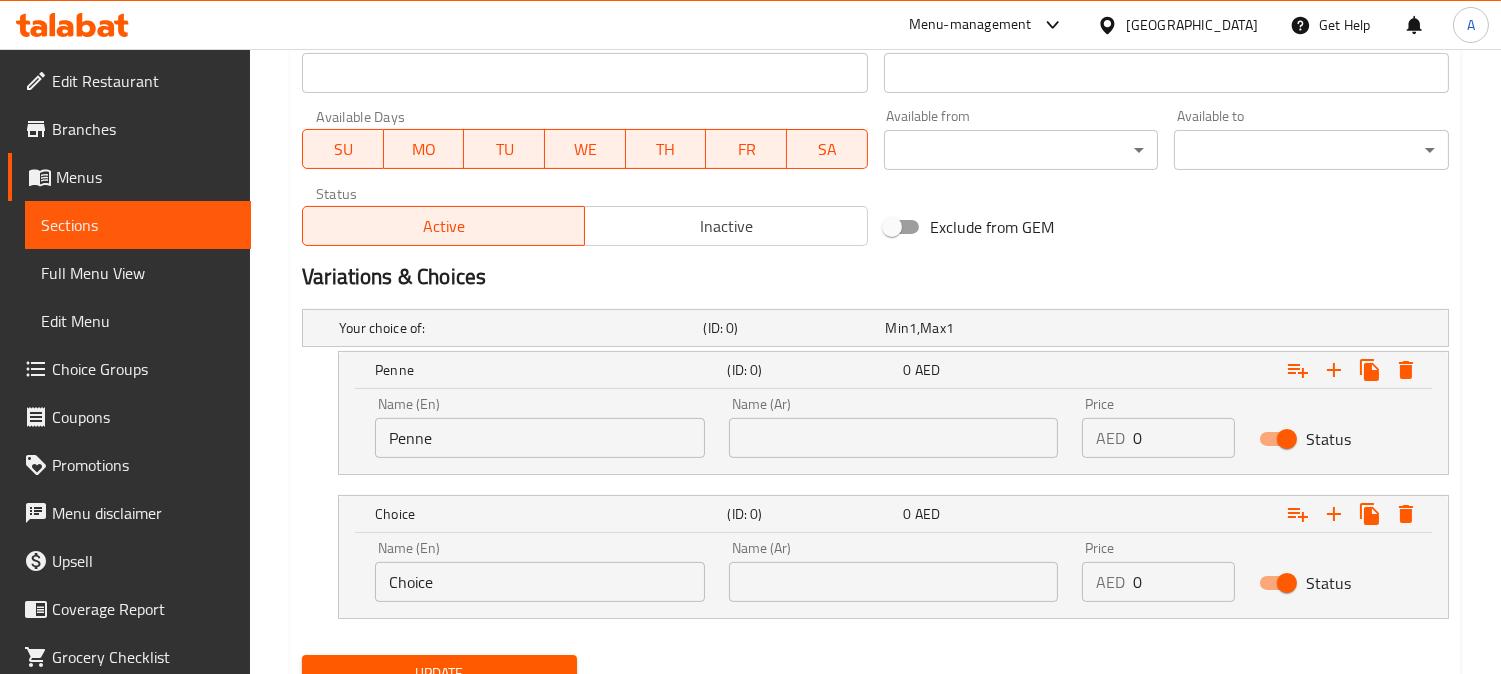 drag, startPoint x: 533, startPoint y: 578, endPoint x: 280, endPoint y: 617, distance: 255.98828 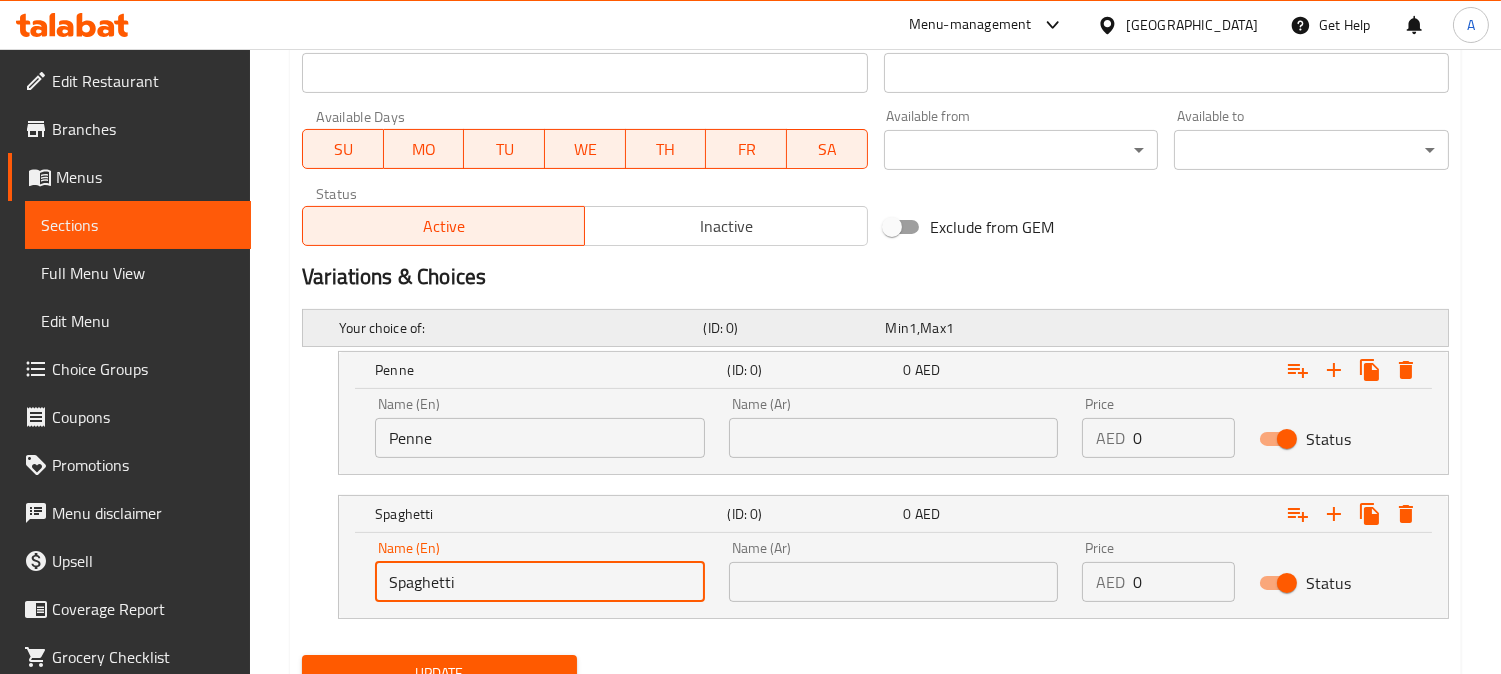 scroll, scrollTop: 203, scrollLeft: 0, axis: vertical 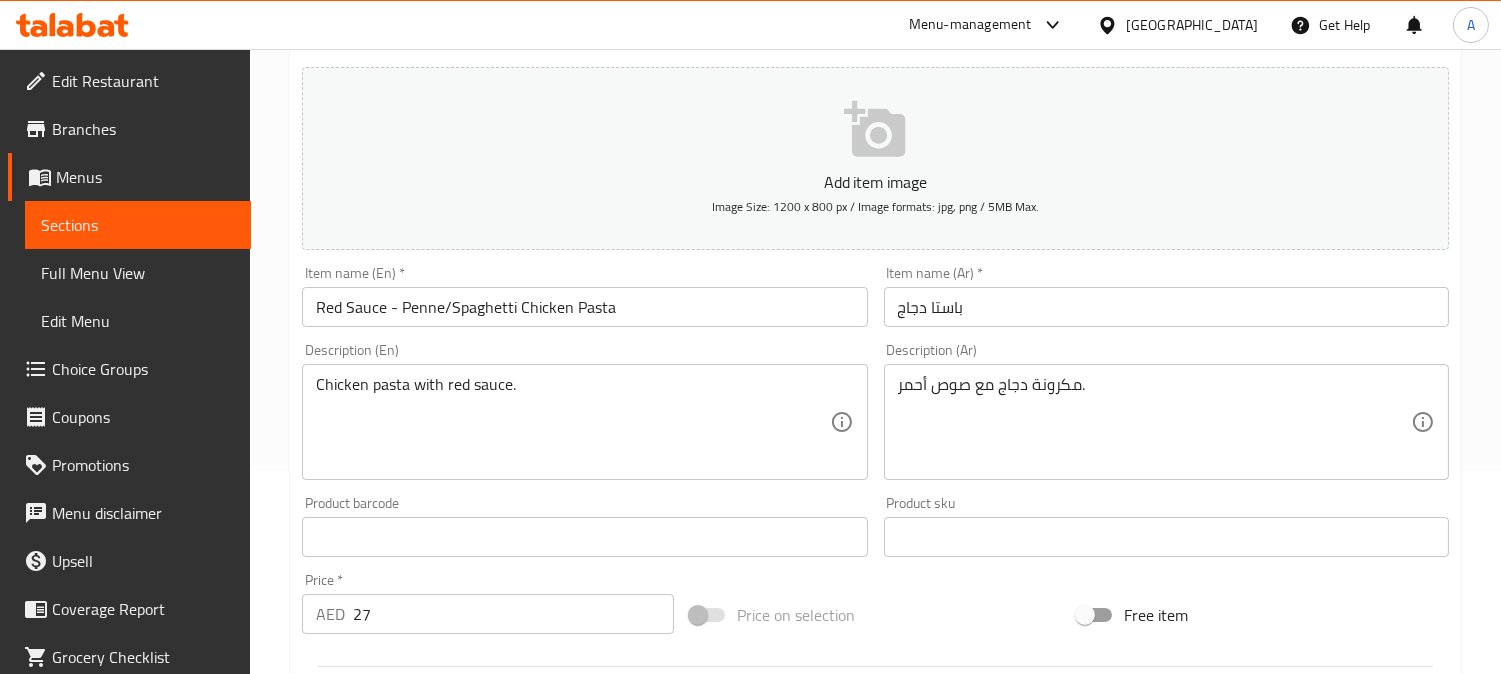 type on "Spaghetti" 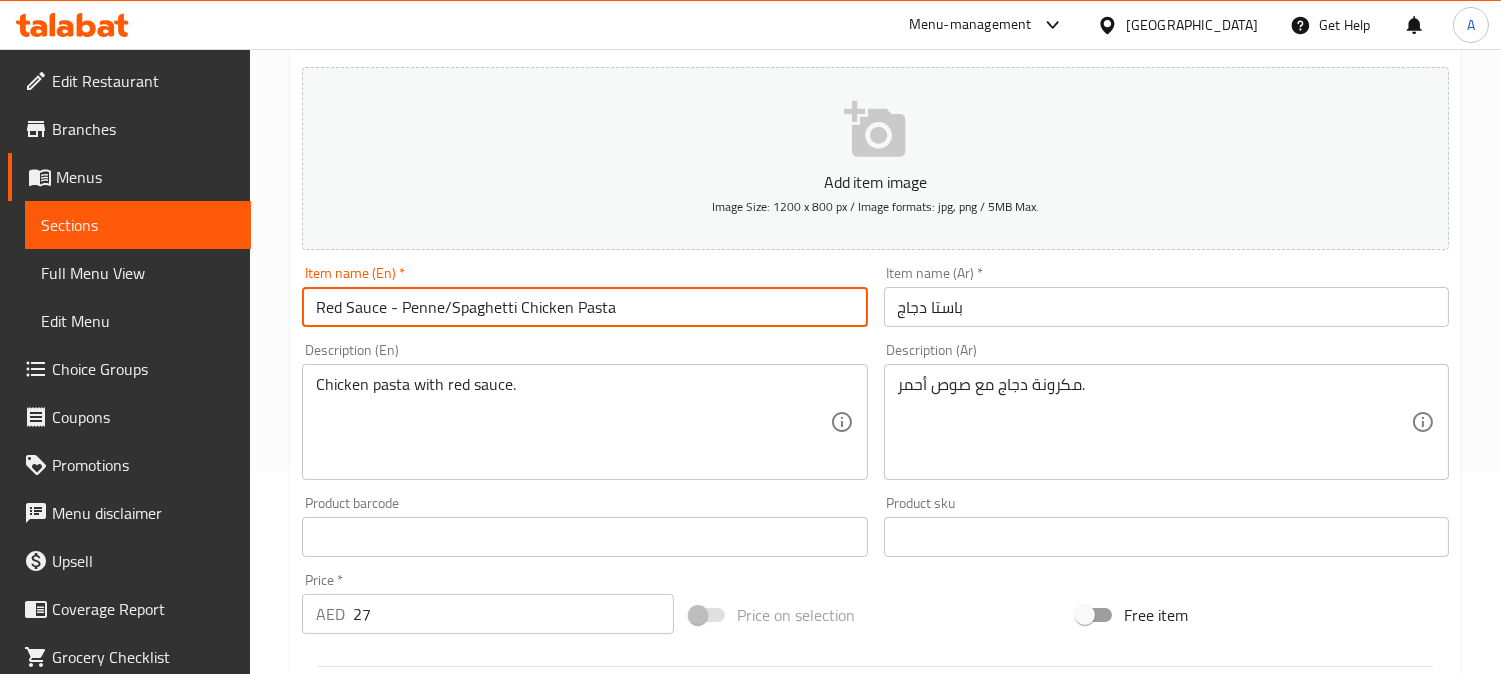 drag, startPoint x: 1061, startPoint y: 306, endPoint x: 782, endPoint y: 298, distance: 279.1147 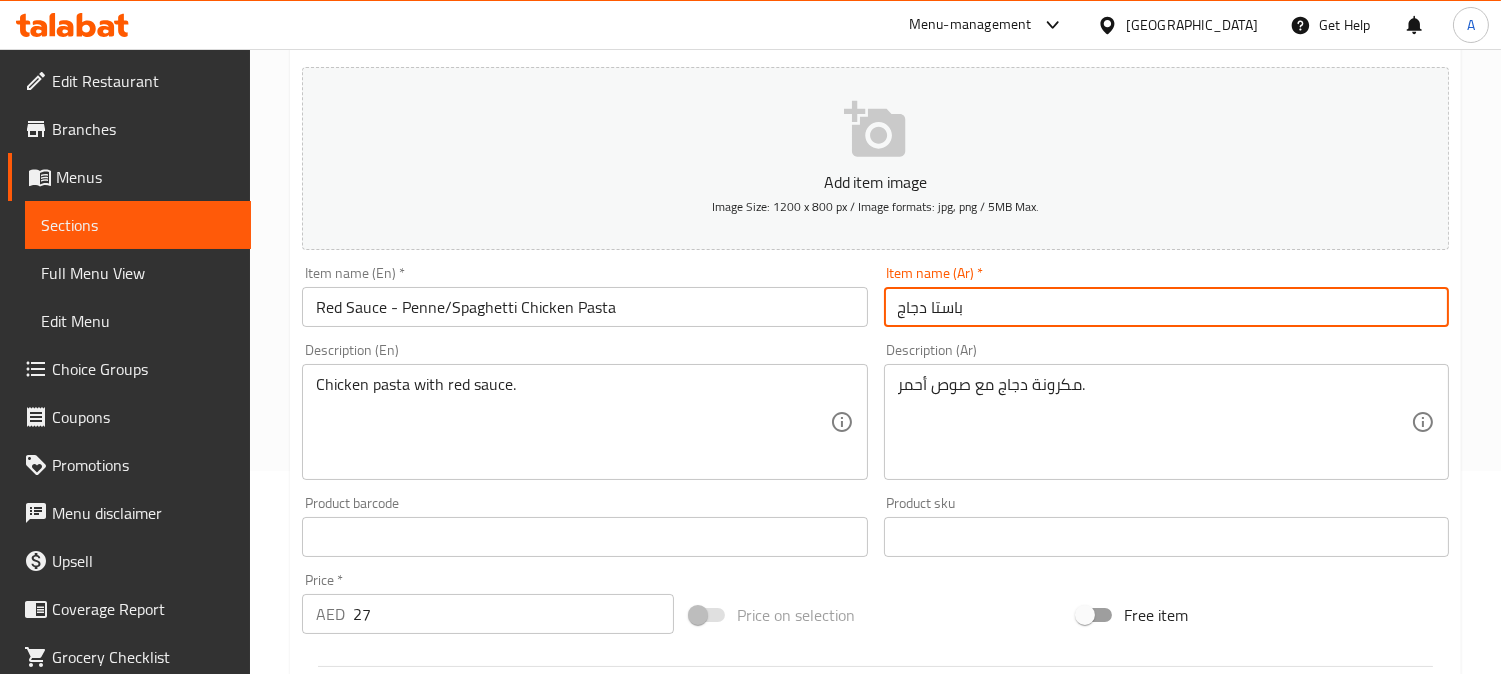 paste on "لصة حمراء - معكرونة بيني/إسباجيتي" 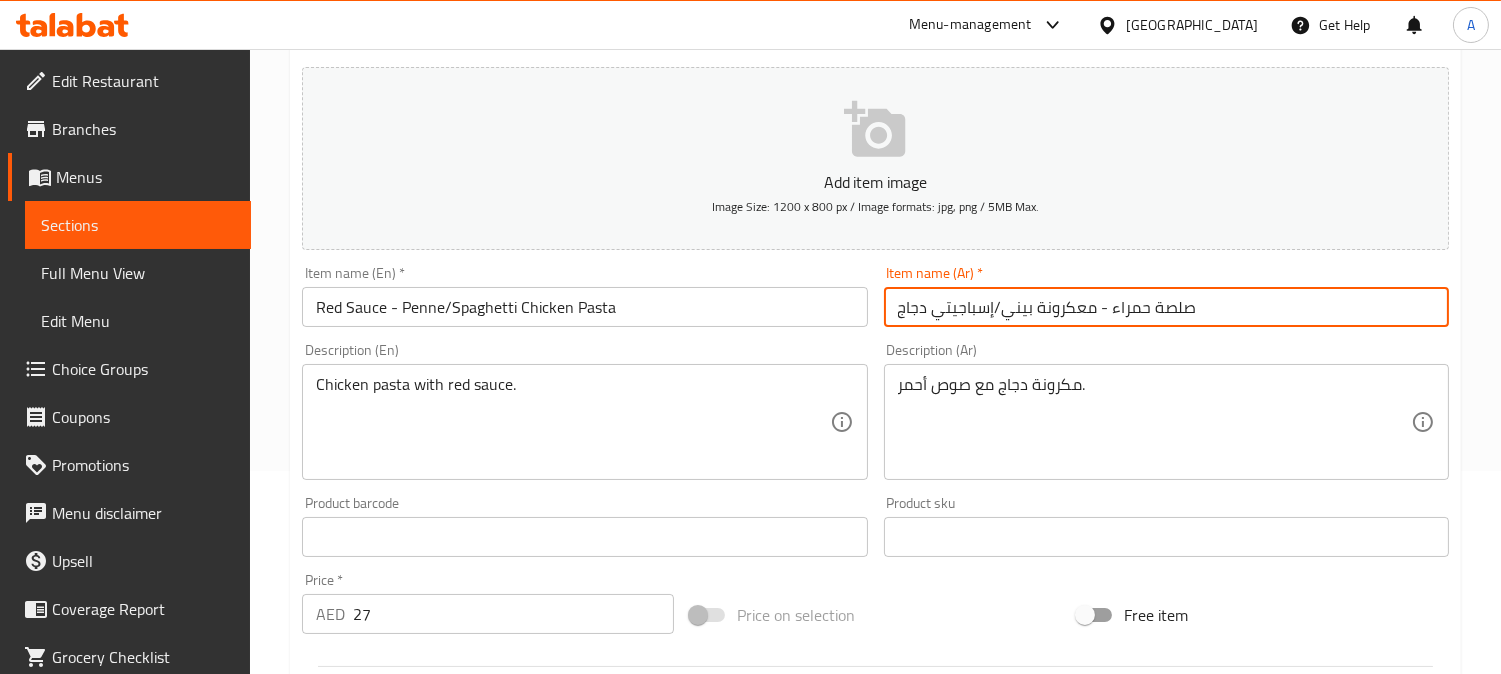 type on "صلصة حمراء - معكرونة بيني/إسباجيتي دجاج" 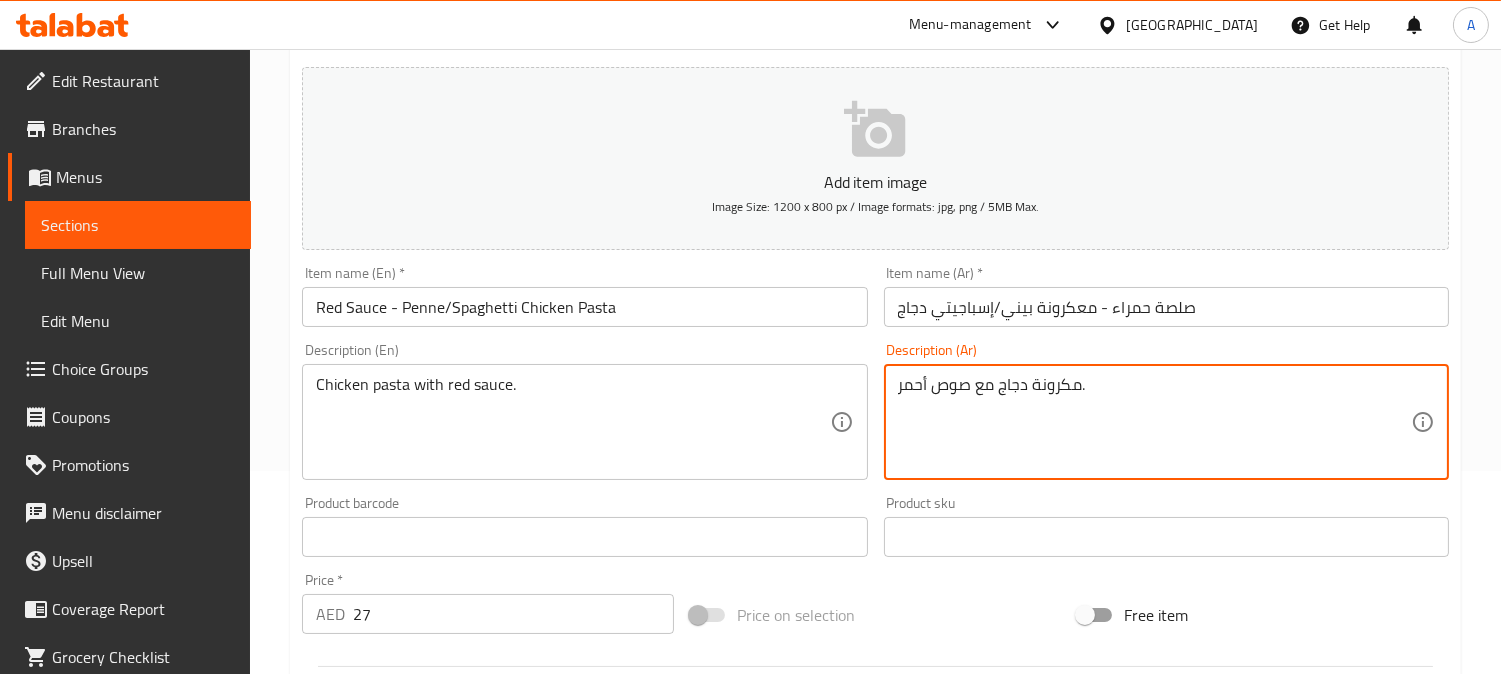 paste on "باستا" 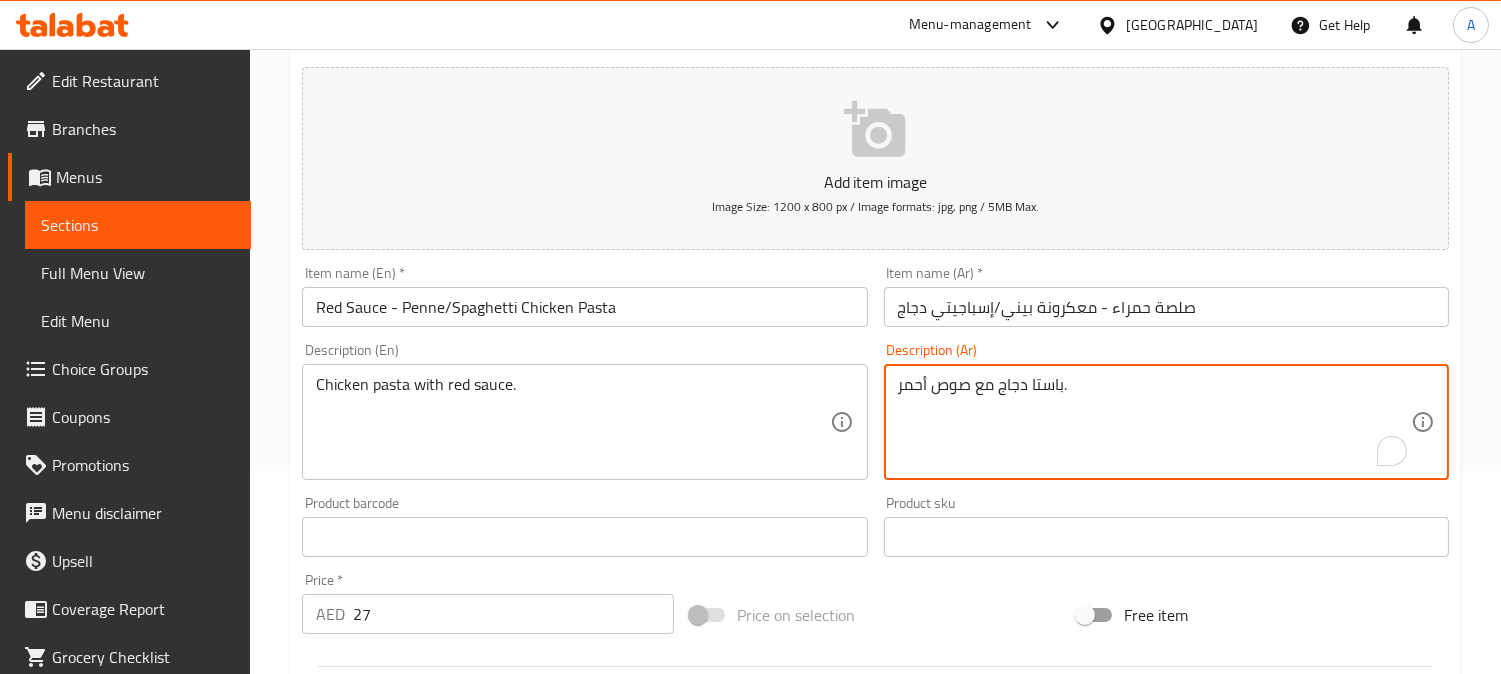 type on "باستا دجاج مع صوص أحمر." 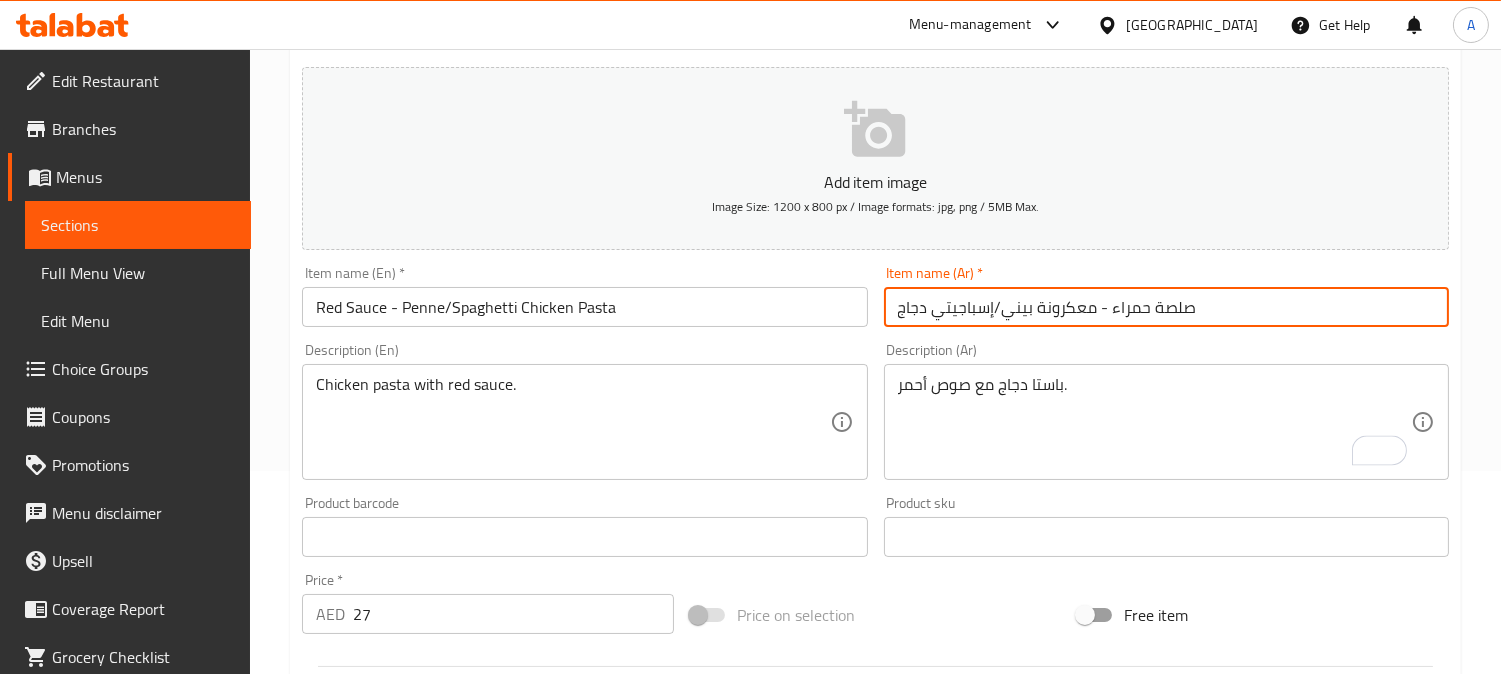 drag, startPoint x: 1215, startPoint y: 308, endPoint x: 1106, endPoint y: 317, distance: 109.370926 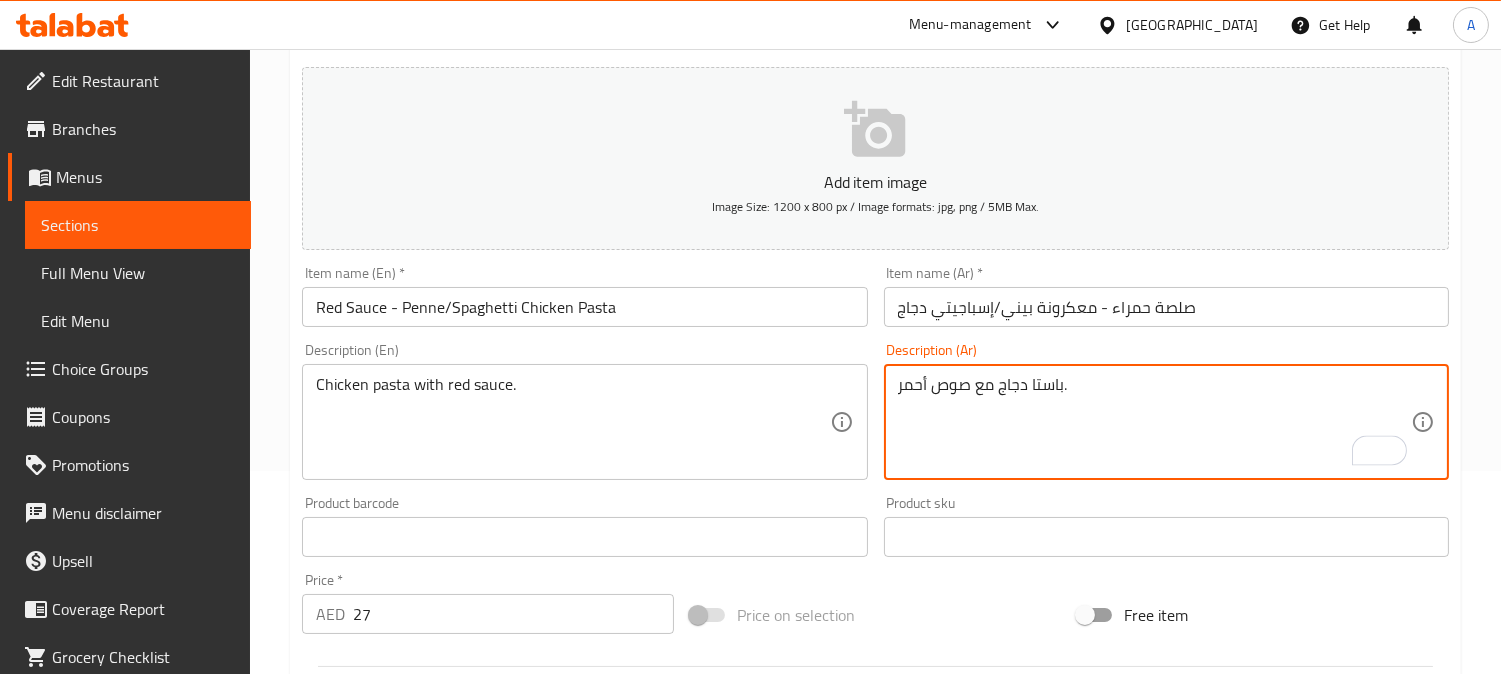 click on "باستا دجاج مع صوص أحمر." at bounding box center [1154, 422] 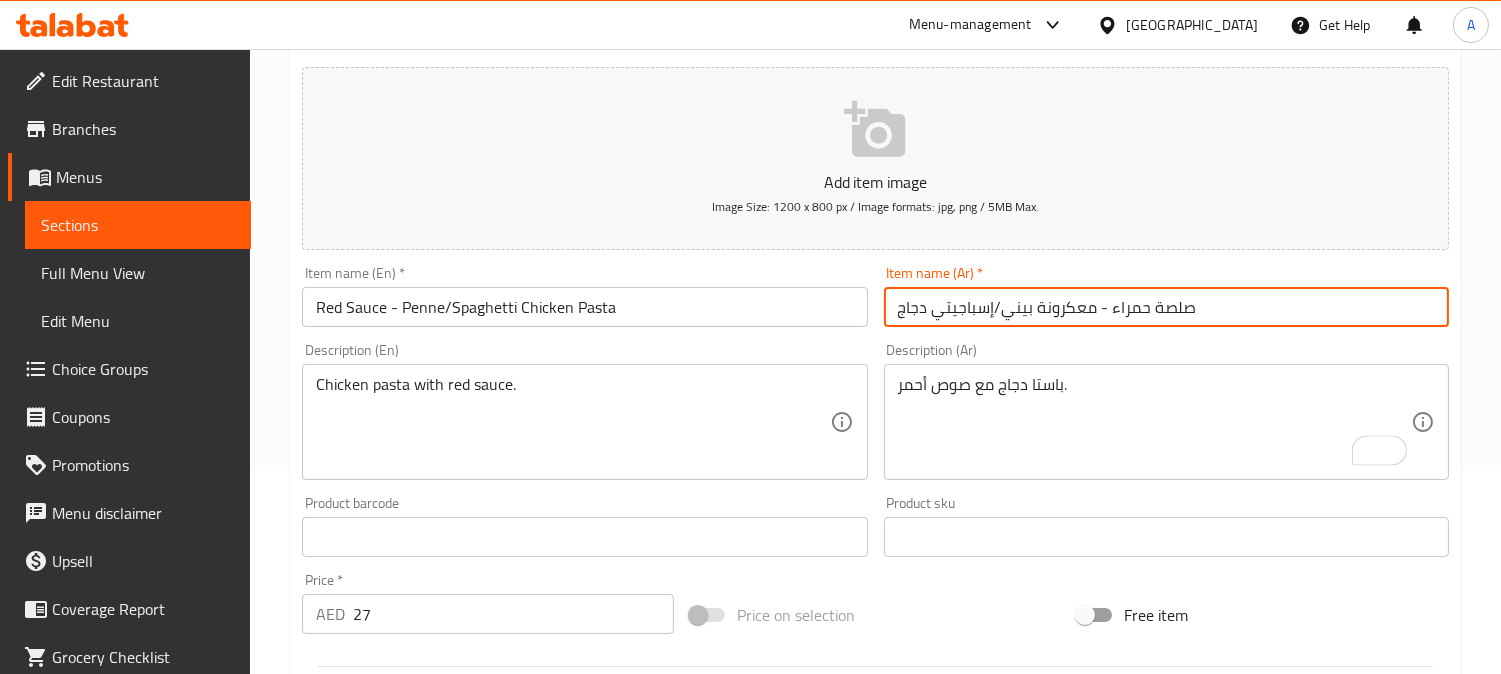 paste on "باستا" 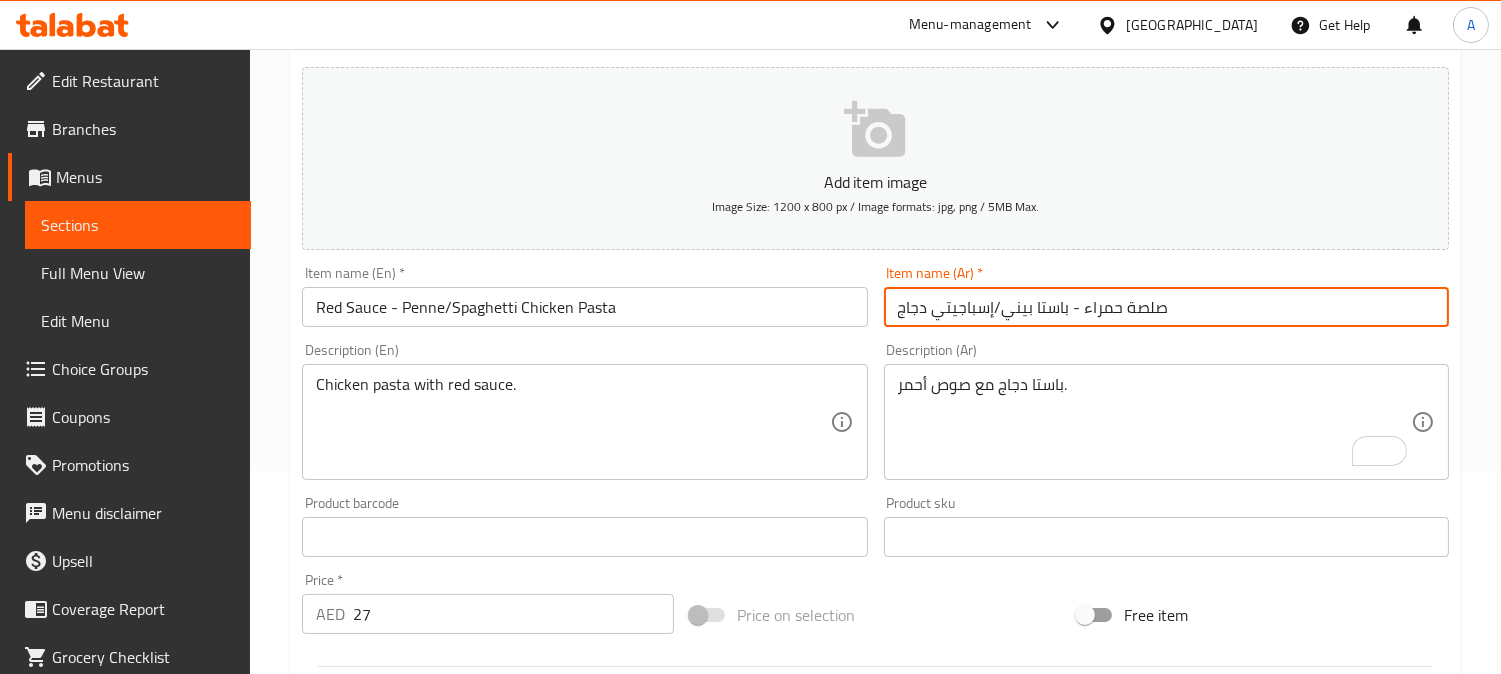 drag, startPoint x: 1182, startPoint y: 308, endPoint x: 1085, endPoint y: 313, distance: 97.128784 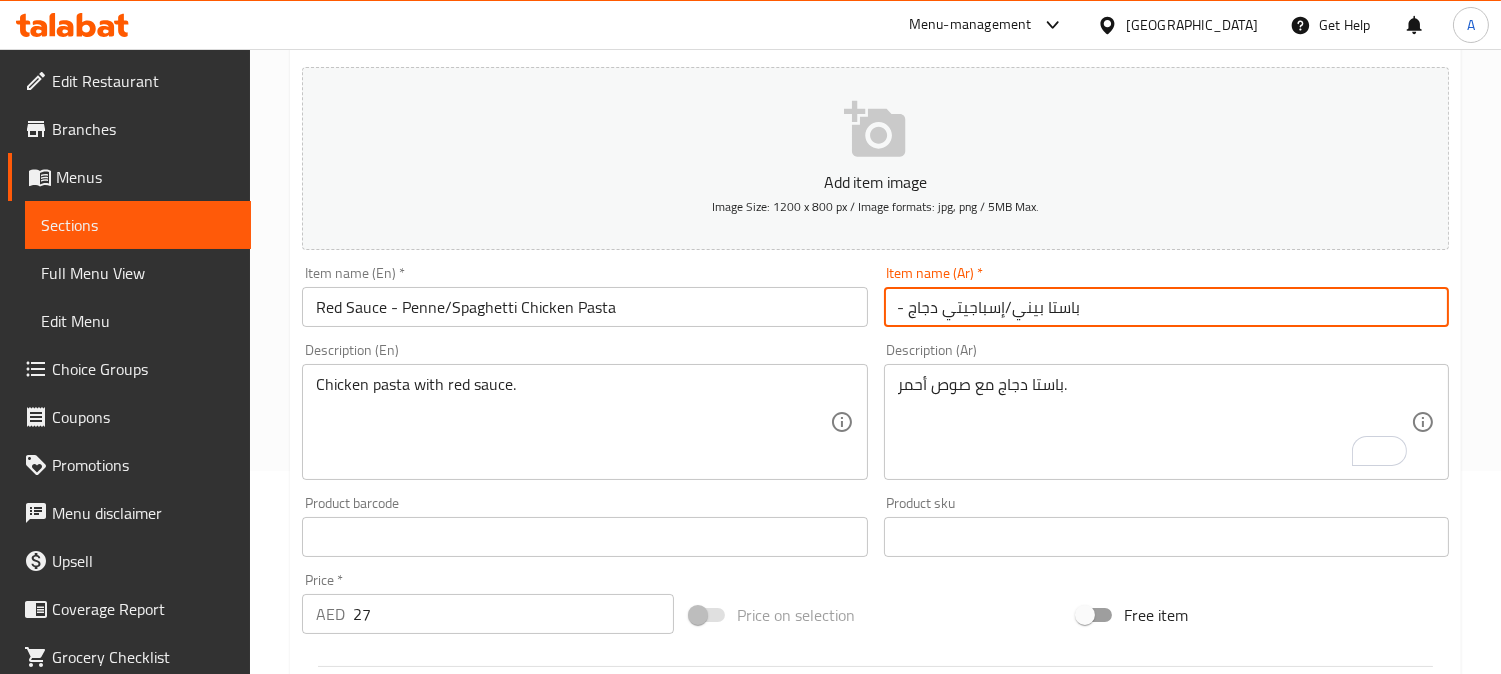 click on "- باستا بيني/إسباجيتي دجاج" at bounding box center [1166, 307] 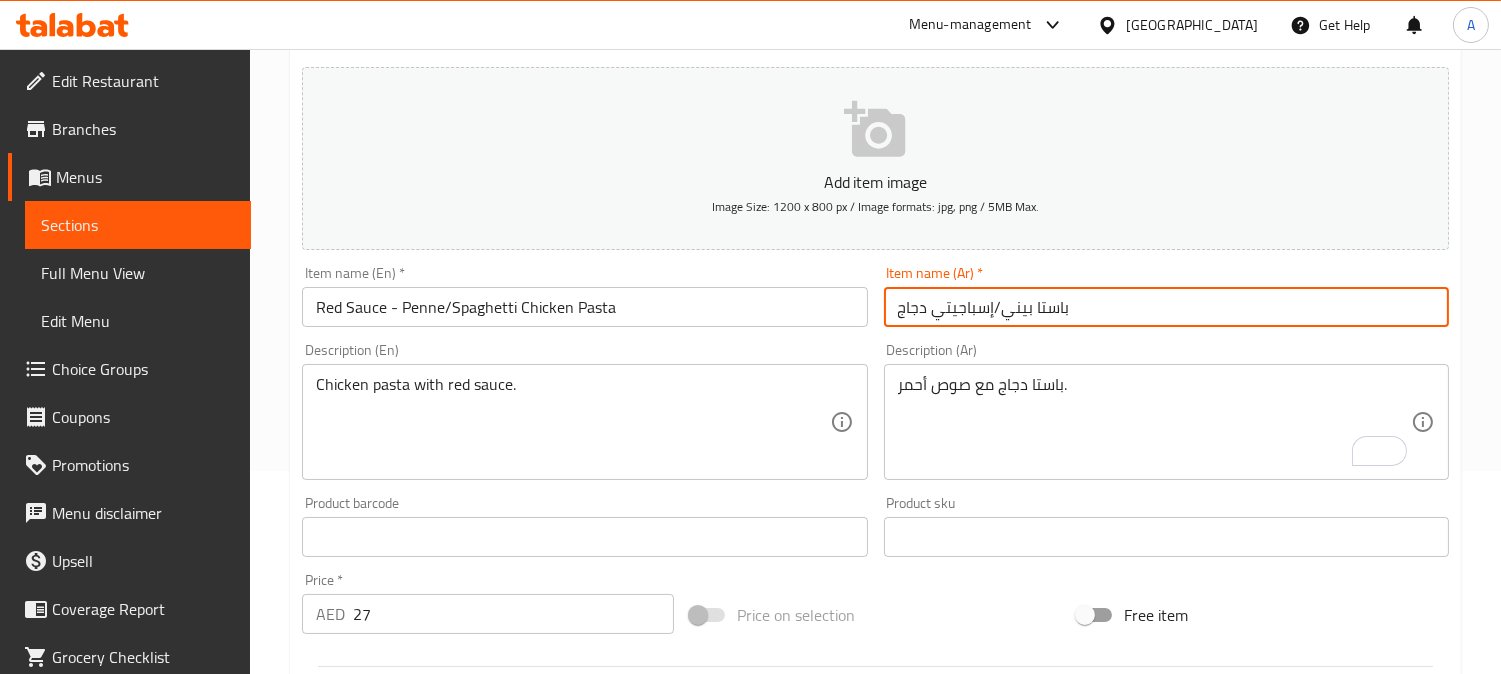 click on "باستا بيني/إسباجيتي دجاج" at bounding box center (1166, 307) 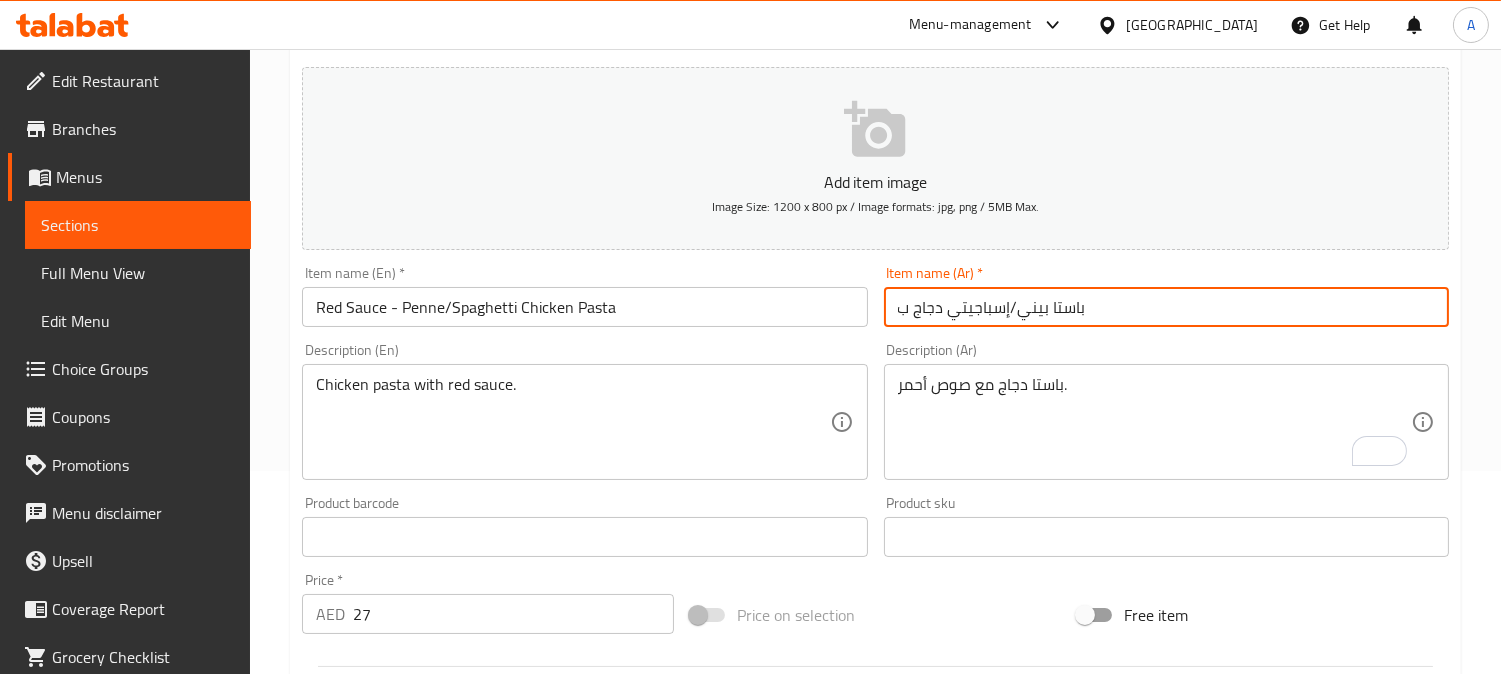 paste on "صلصة حمراء" 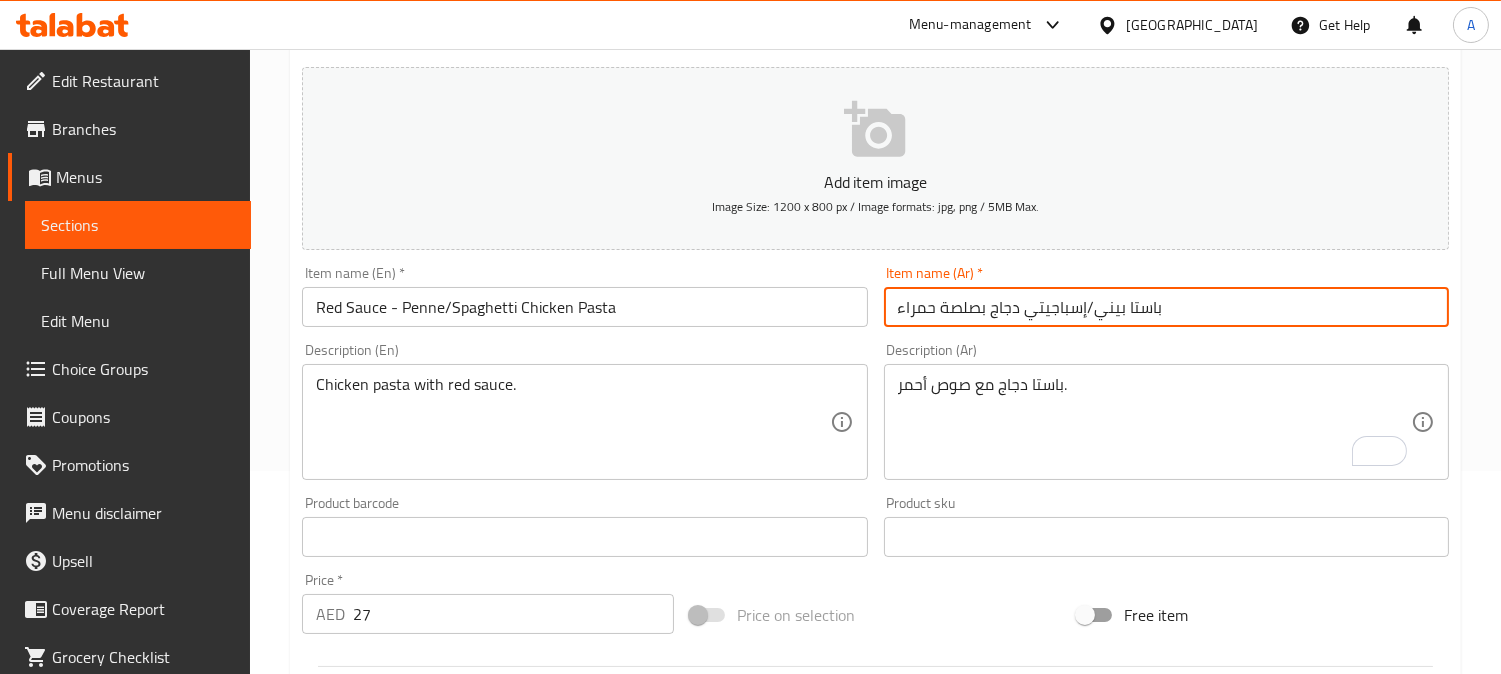 click on "باستا بيني/إسباجيتي دجاج بصلصة حمراء" at bounding box center (1166, 307) 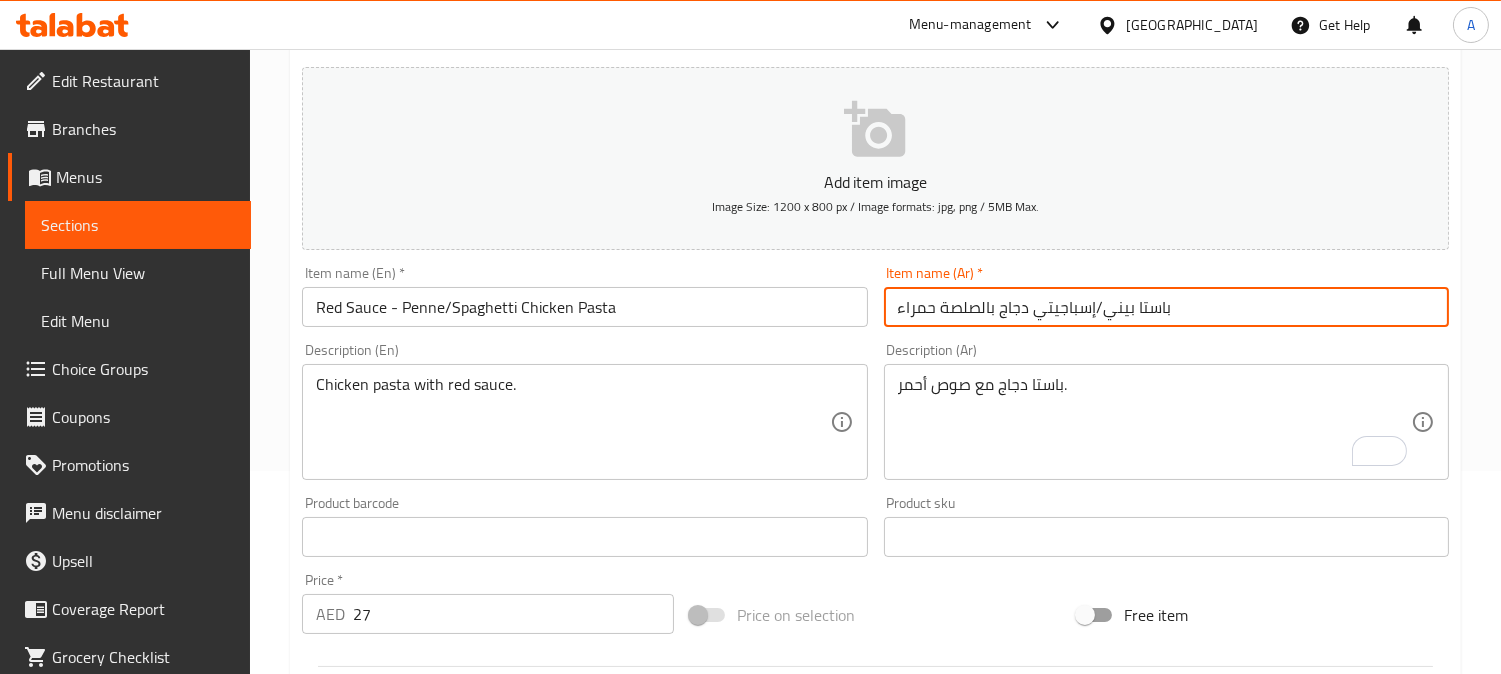 type on "باستا بيني/إسباجيتي دجاج بالصلصة حمراء" 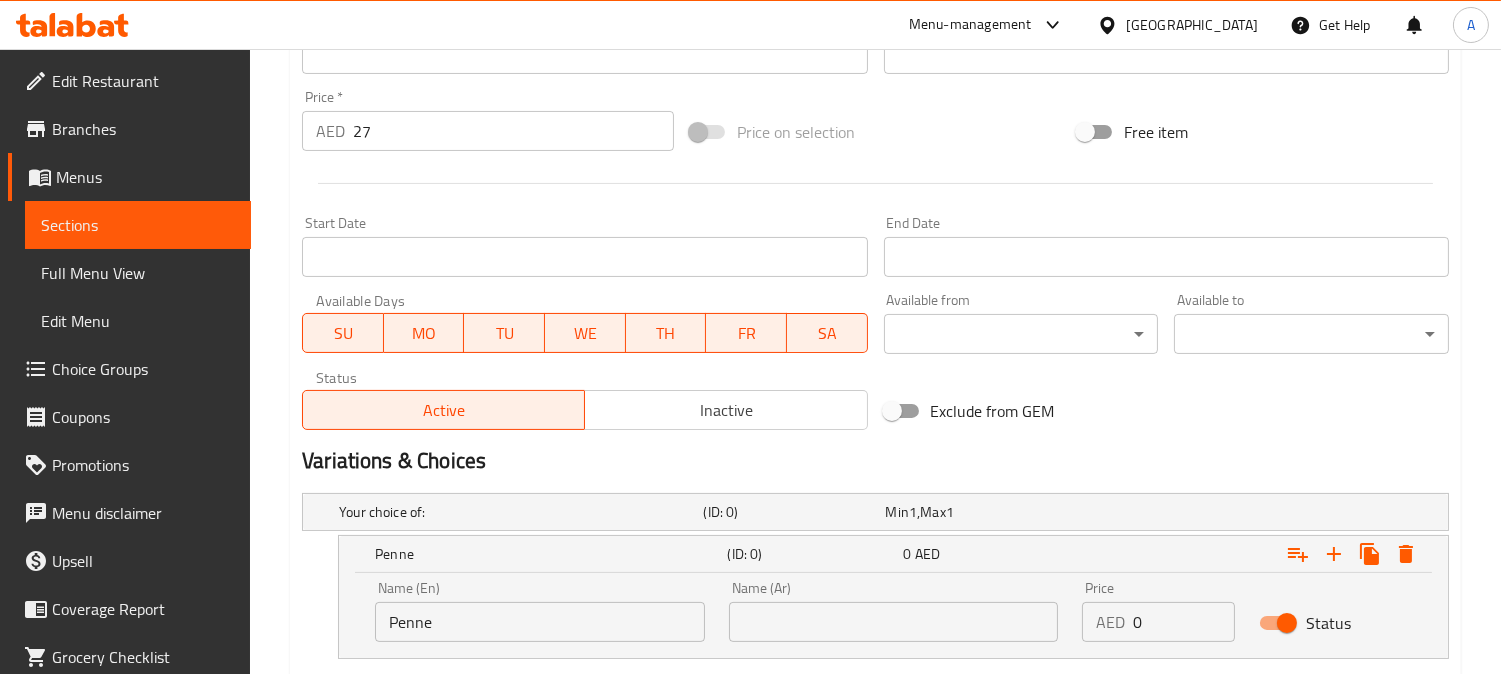 scroll, scrollTop: 400, scrollLeft: 0, axis: vertical 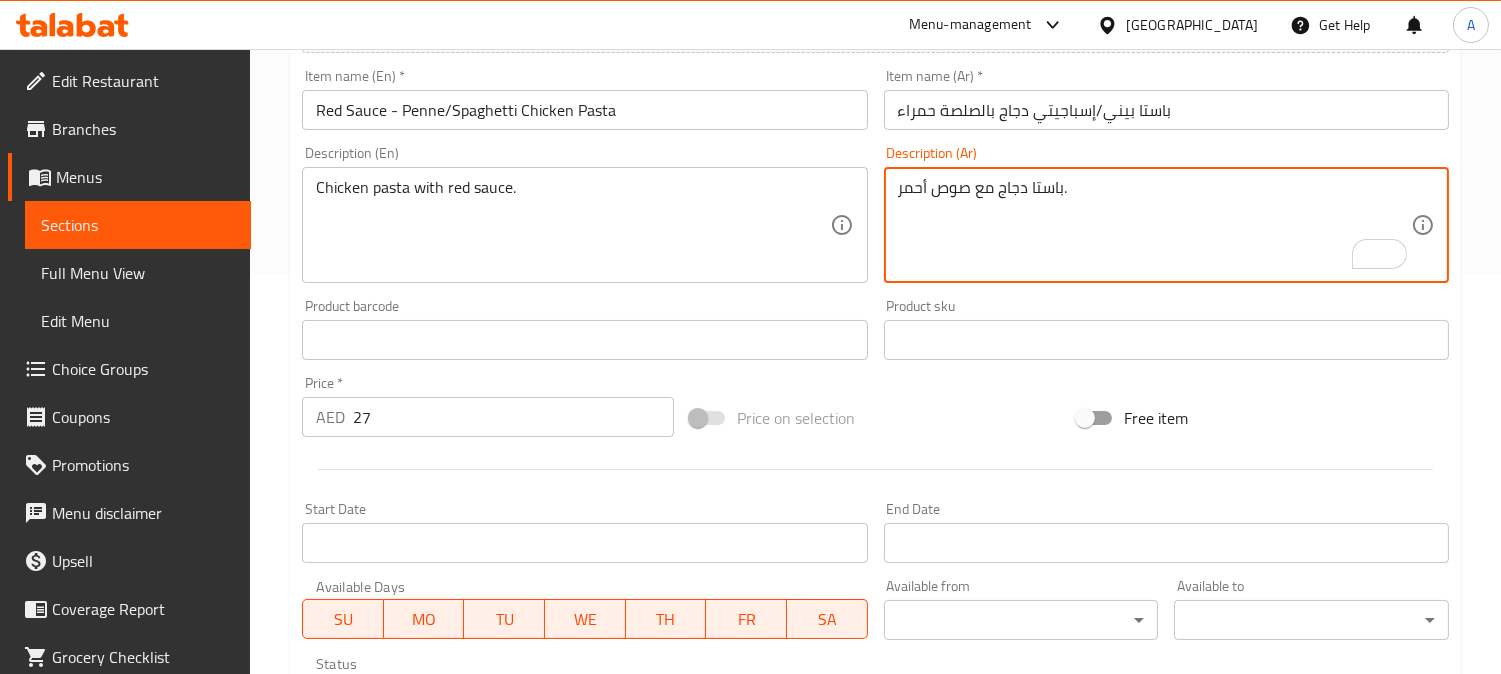 click on "باستا بيني/إسباجيتي دجاج بالصلصة حمراء" at bounding box center (1166, 110) 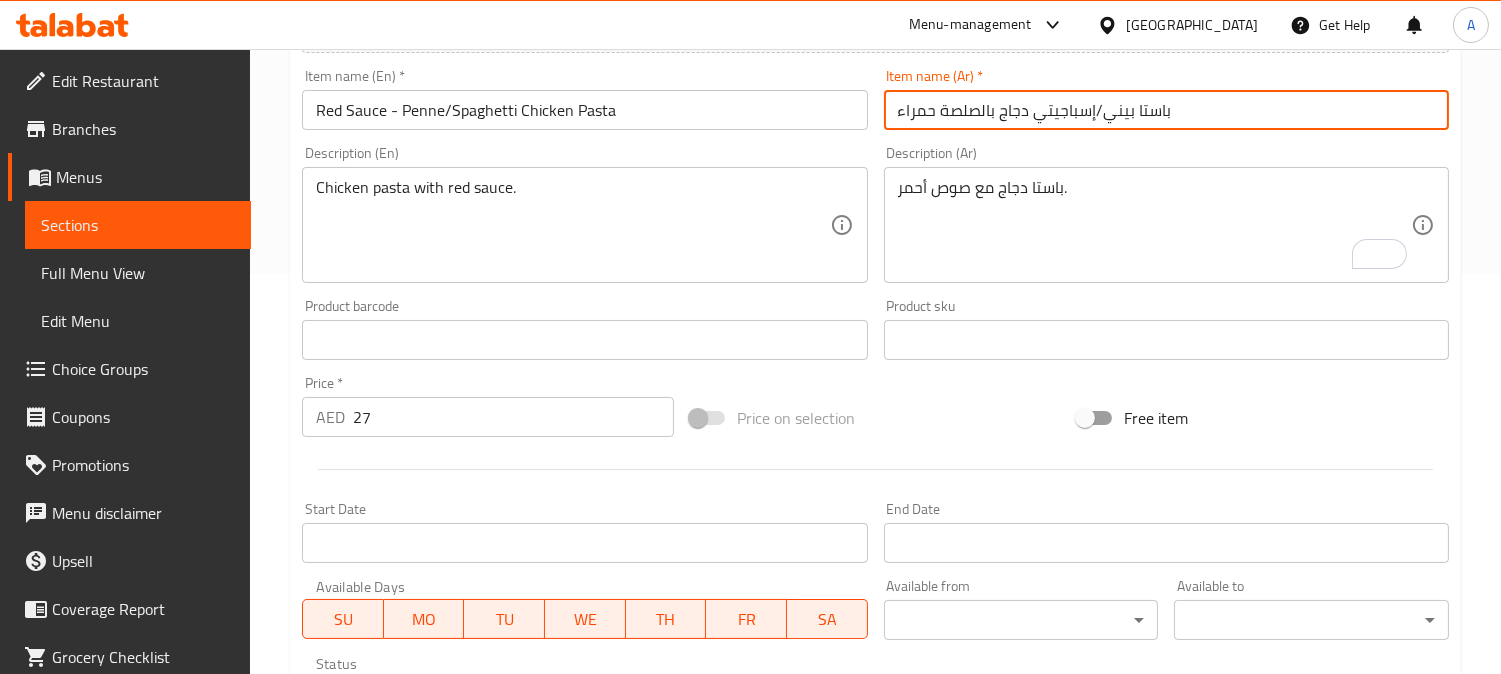 click on "باستا بيني/إسباجيتي دجاج بالصلصة حمراء" at bounding box center [1166, 110] 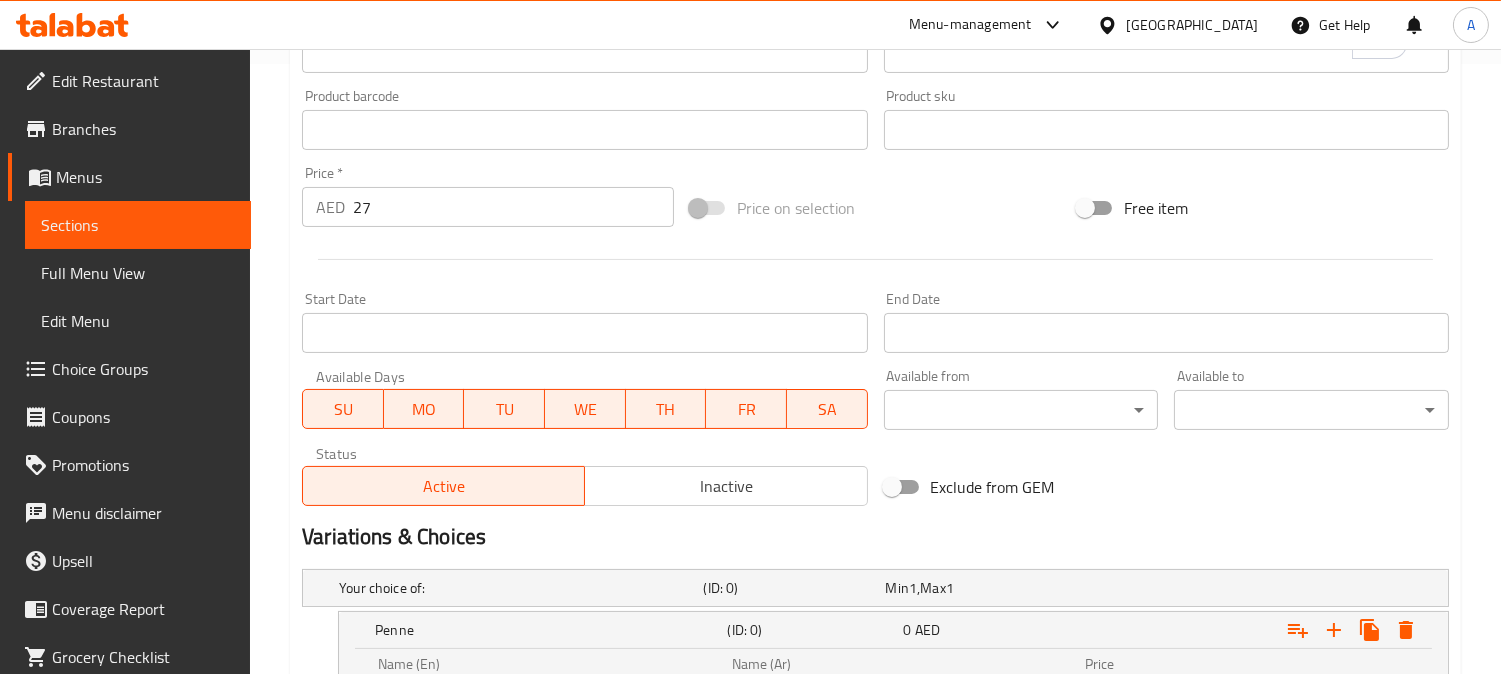 scroll, scrollTop: 955, scrollLeft: 0, axis: vertical 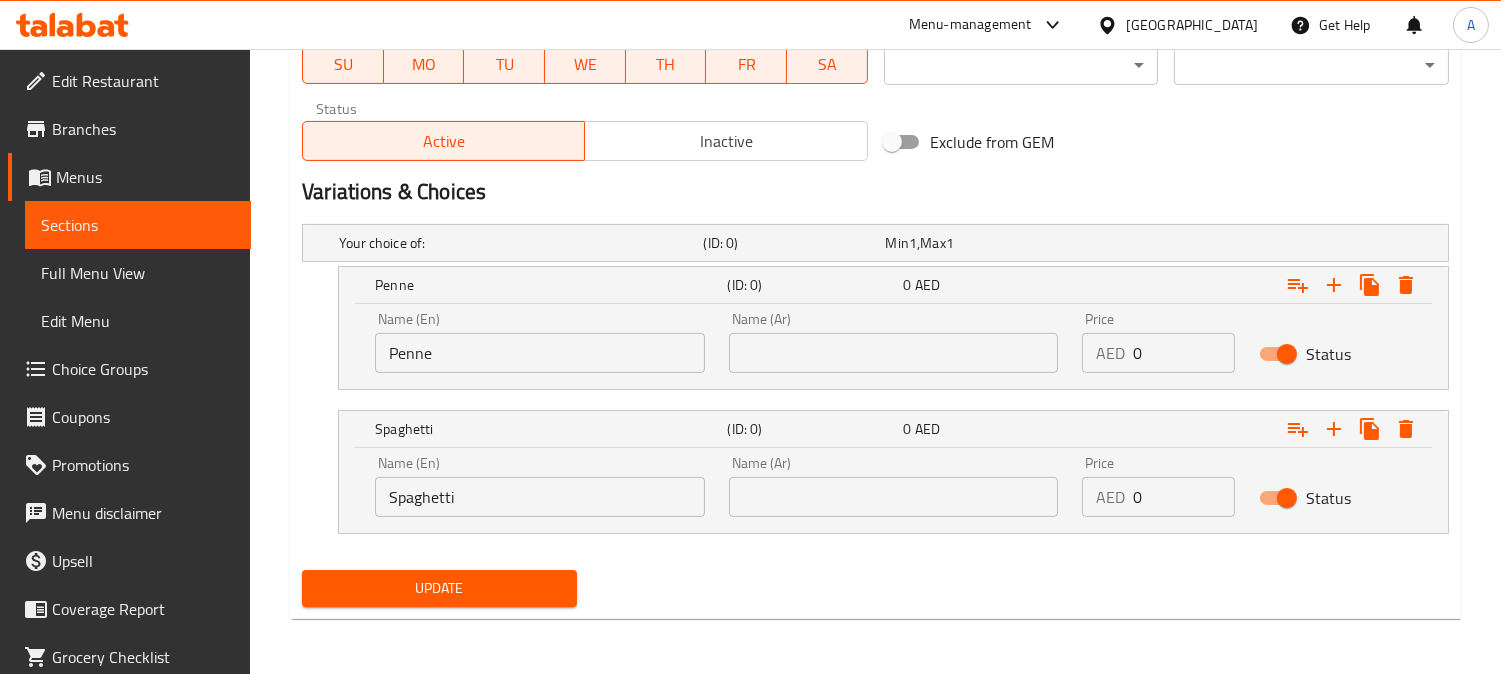 click at bounding box center [894, 353] 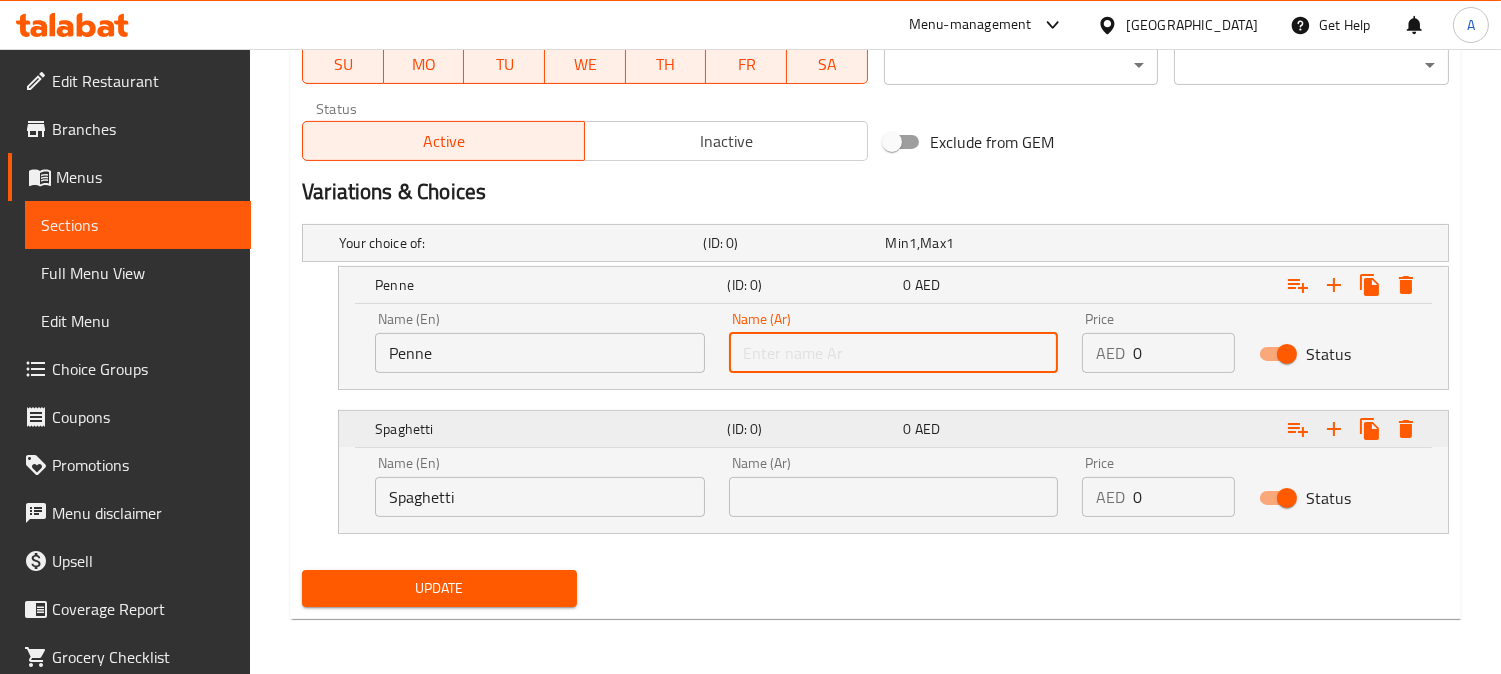 paste on "بيني" 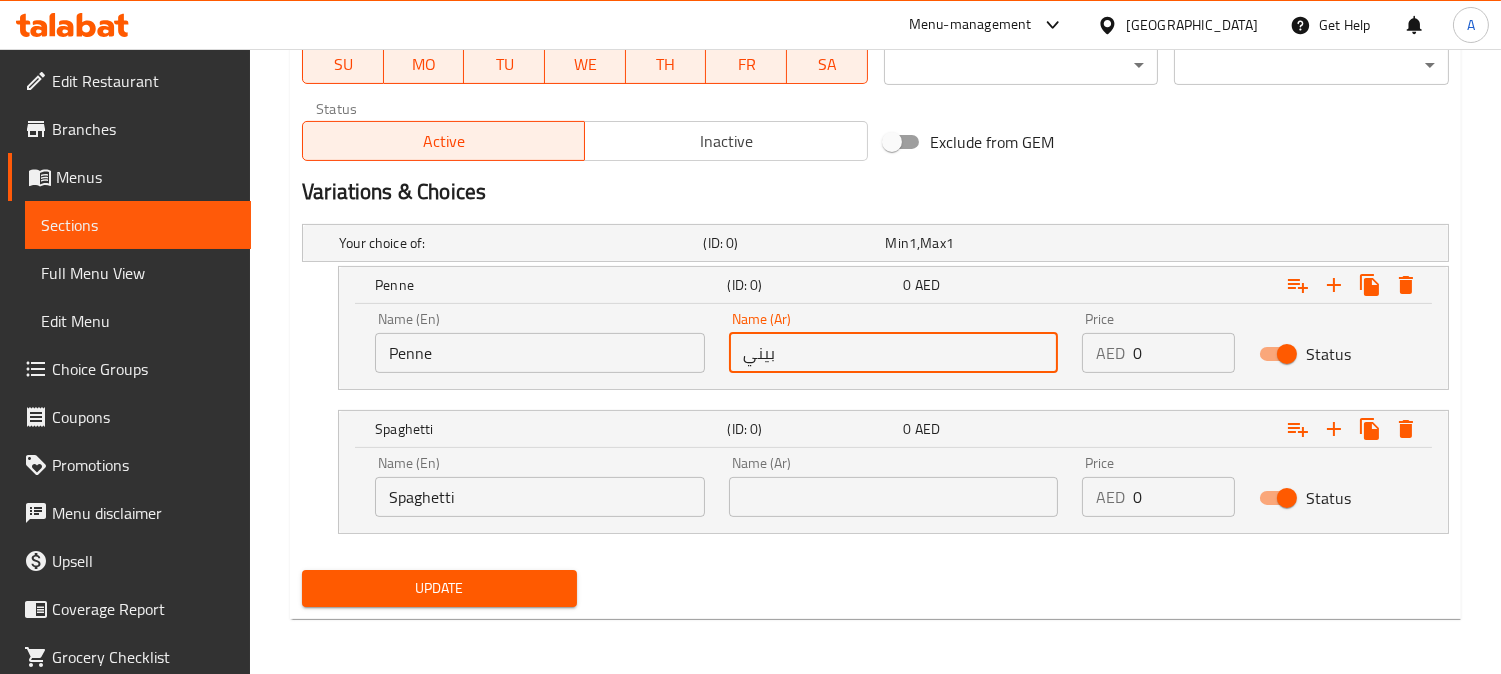 type on "بيني" 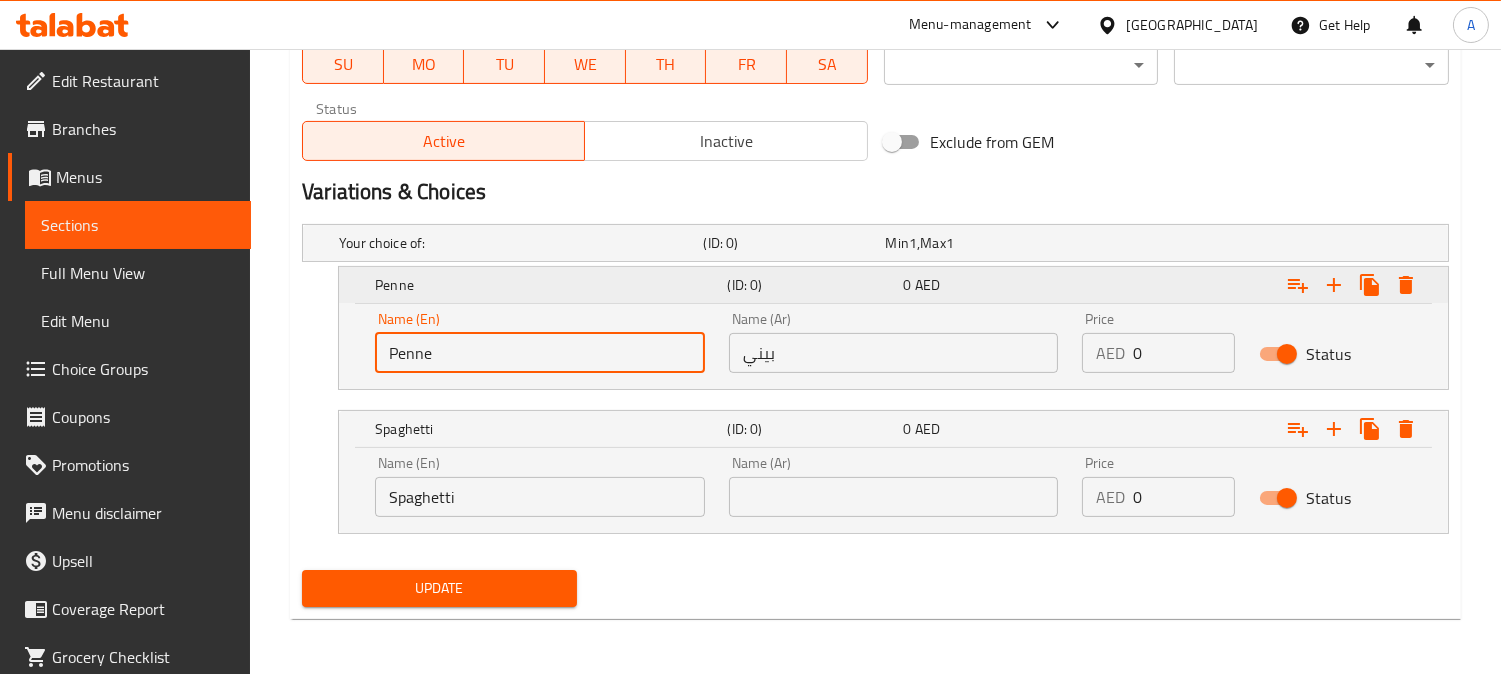 drag, startPoint x: 494, startPoint y: 345, endPoint x: 538, endPoint y: 284, distance: 75.21303 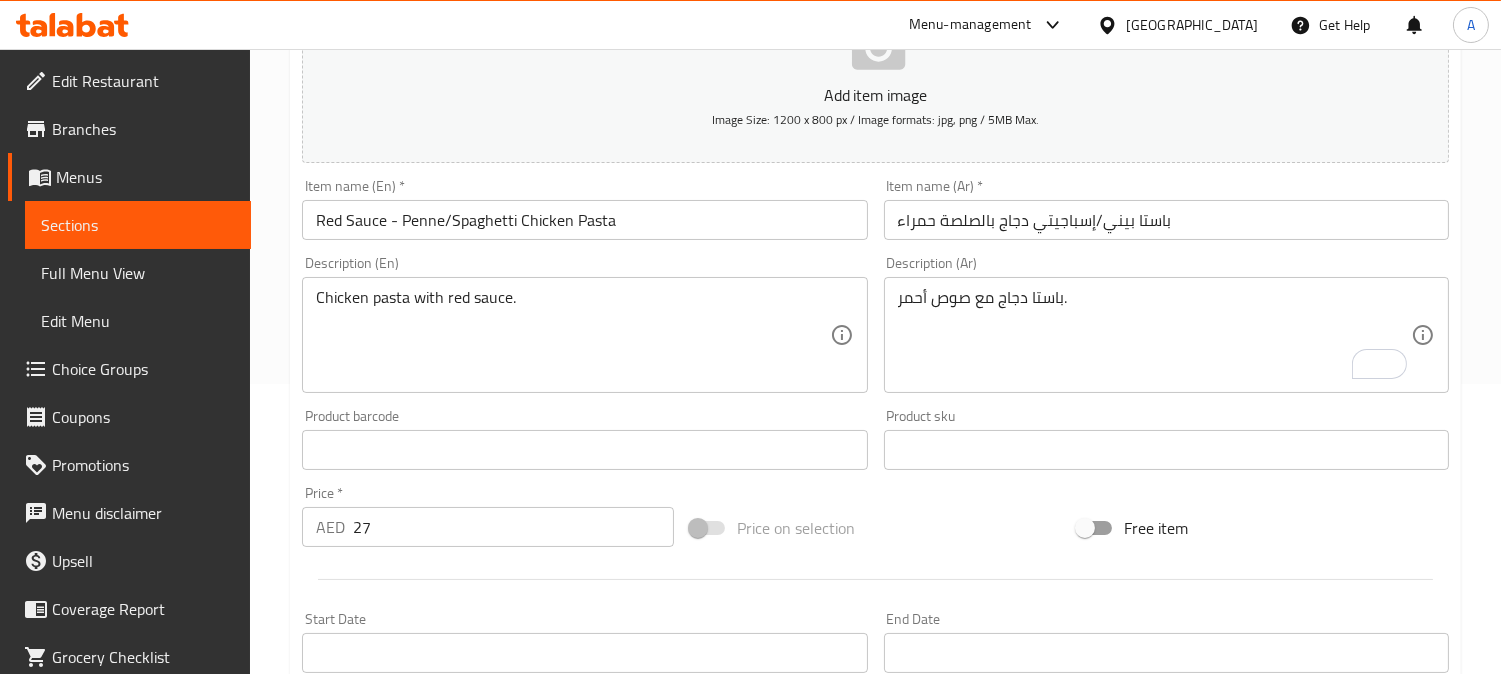 scroll, scrollTop: 288, scrollLeft: 0, axis: vertical 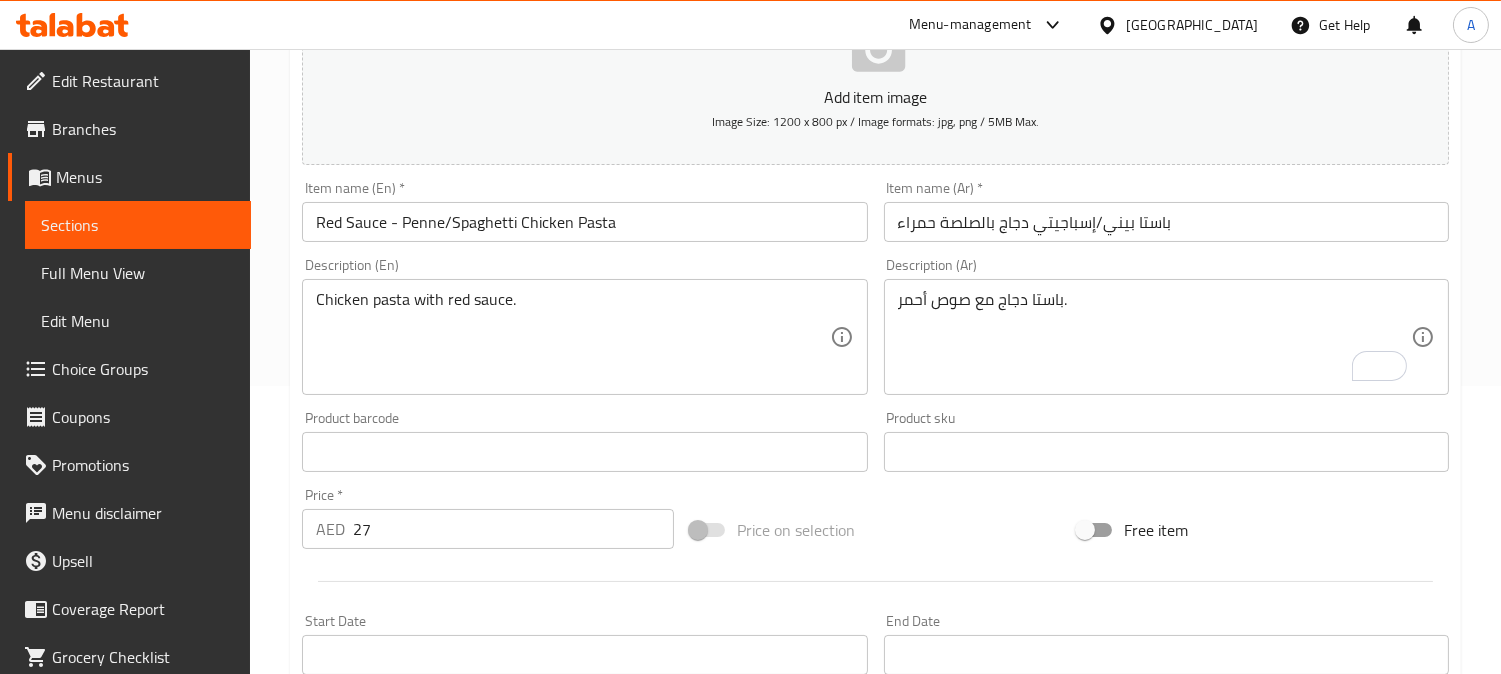 click on "باستا بيني/إسباجيتي دجاج بالصلصة حمراء" at bounding box center (1166, 222) 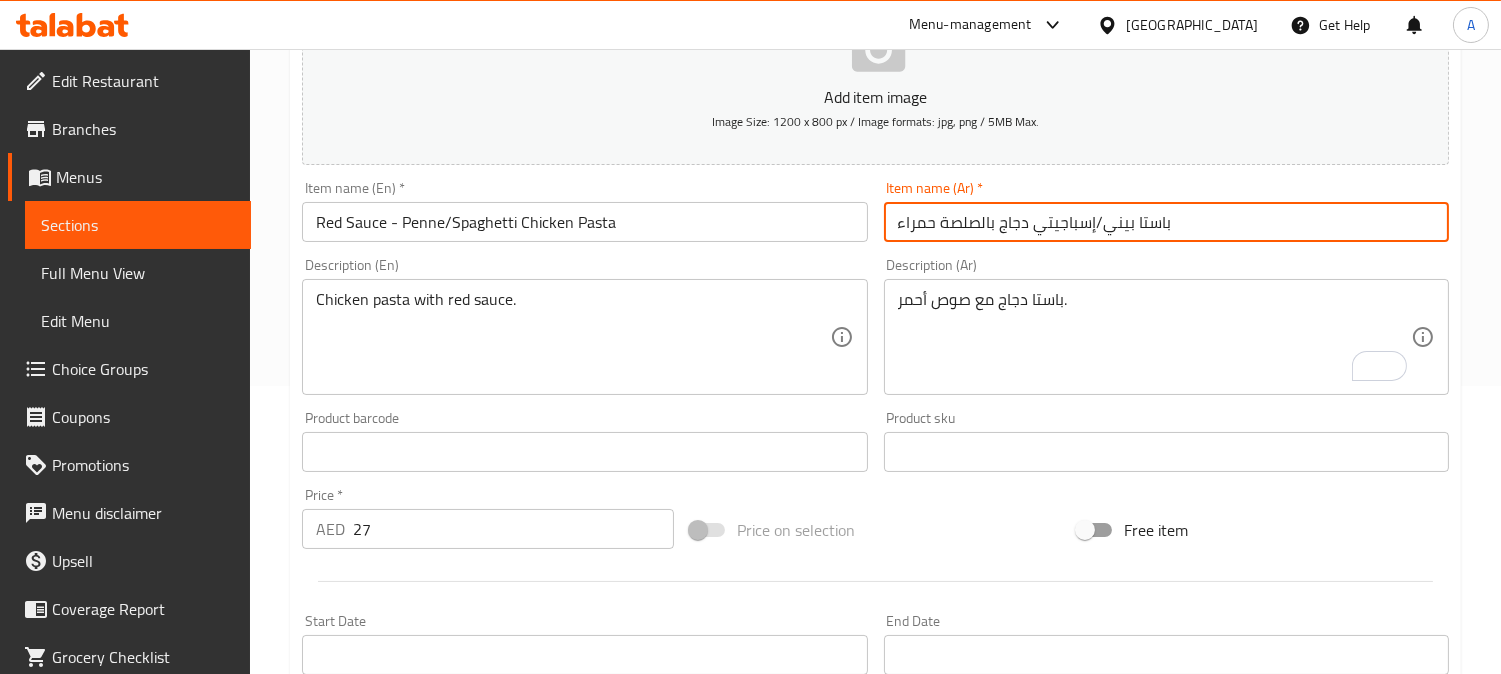 click on "باستا بيني/إسباجيتي دجاج بالصلصة حمراء" at bounding box center (1166, 222) 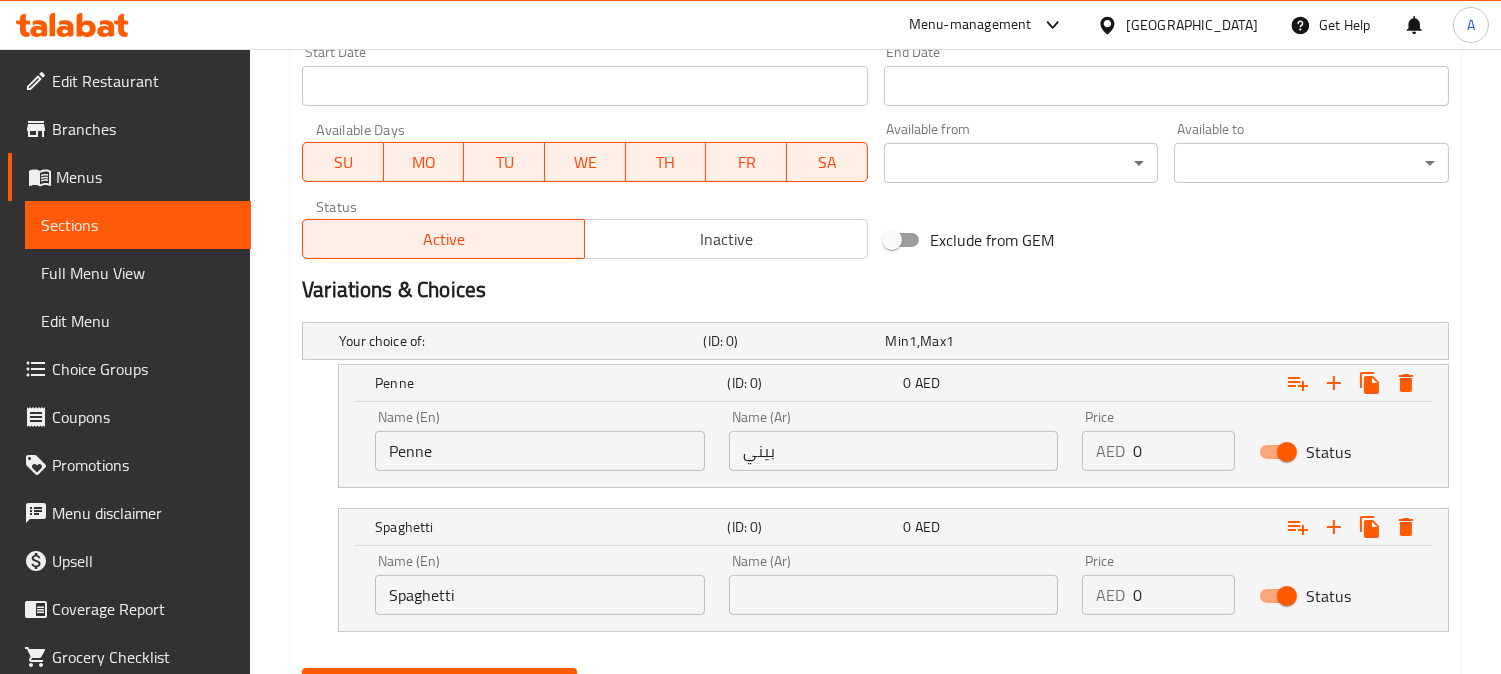 scroll, scrollTop: 955, scrollLeft: 0, axis: vertical 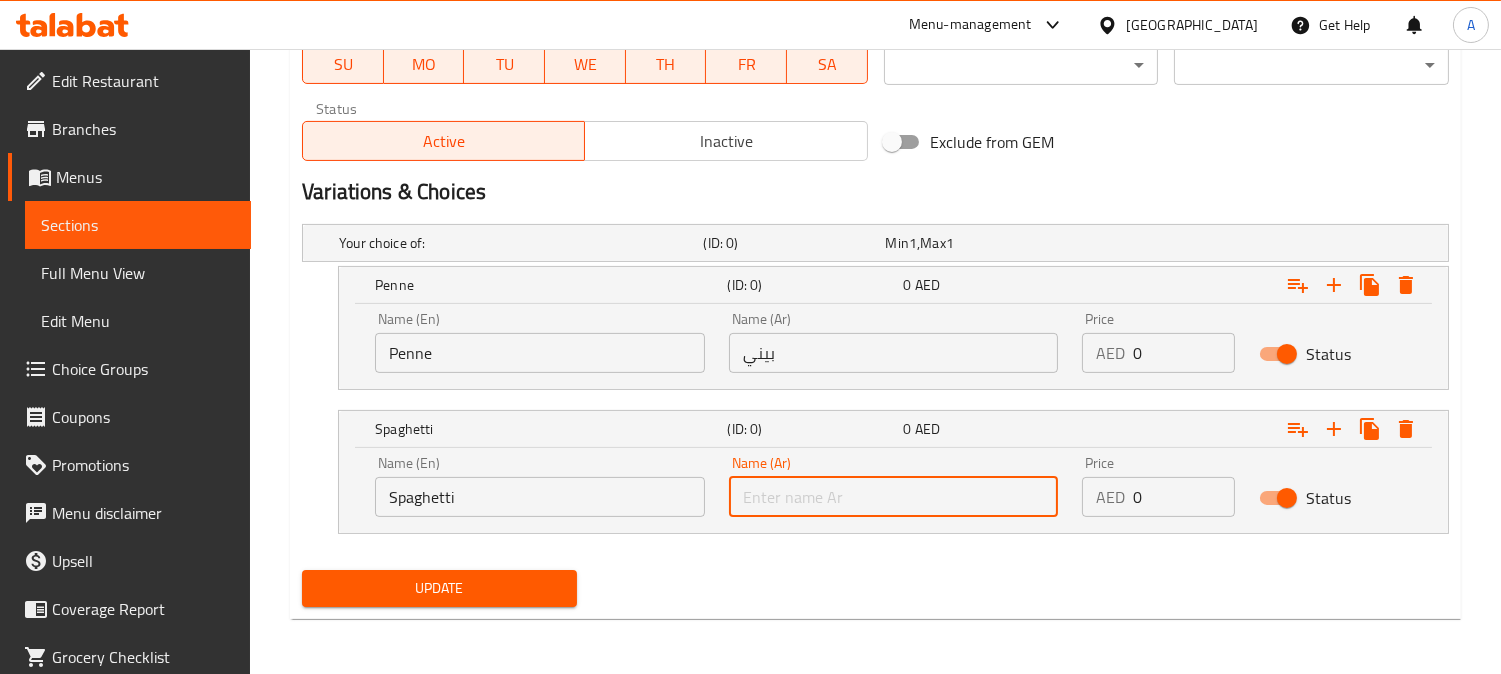 click at bounding box center (894, 497) 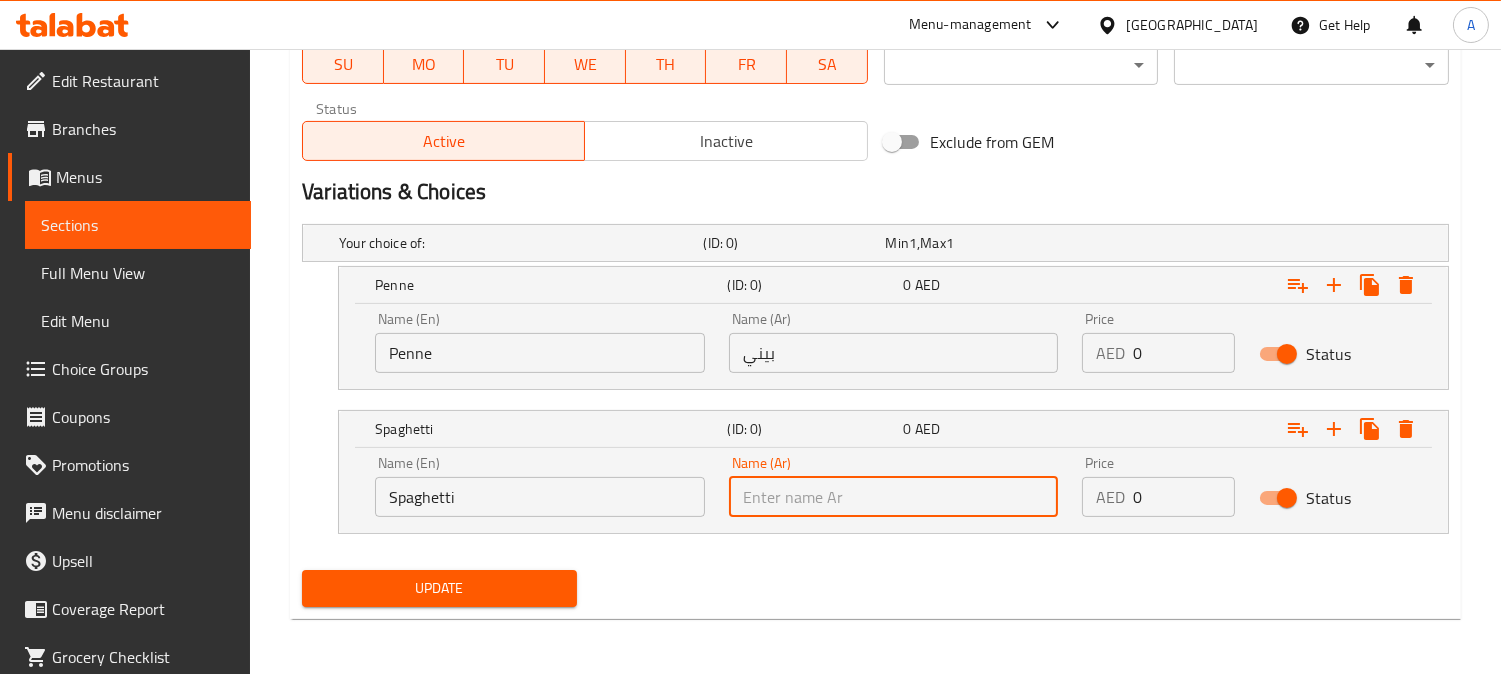 paste on "إسباجيتي" 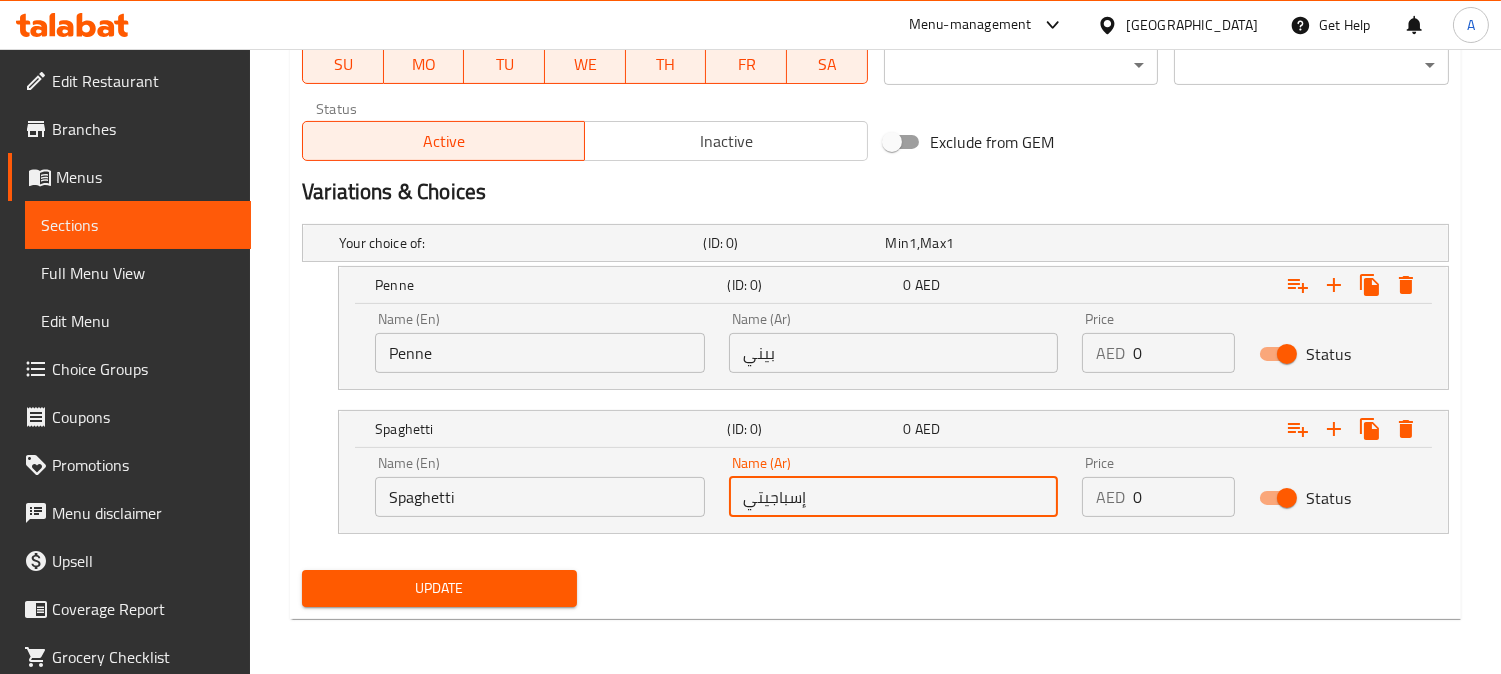 scroll, scrollTop: 400, scrollLeft: 0, axis: vertical 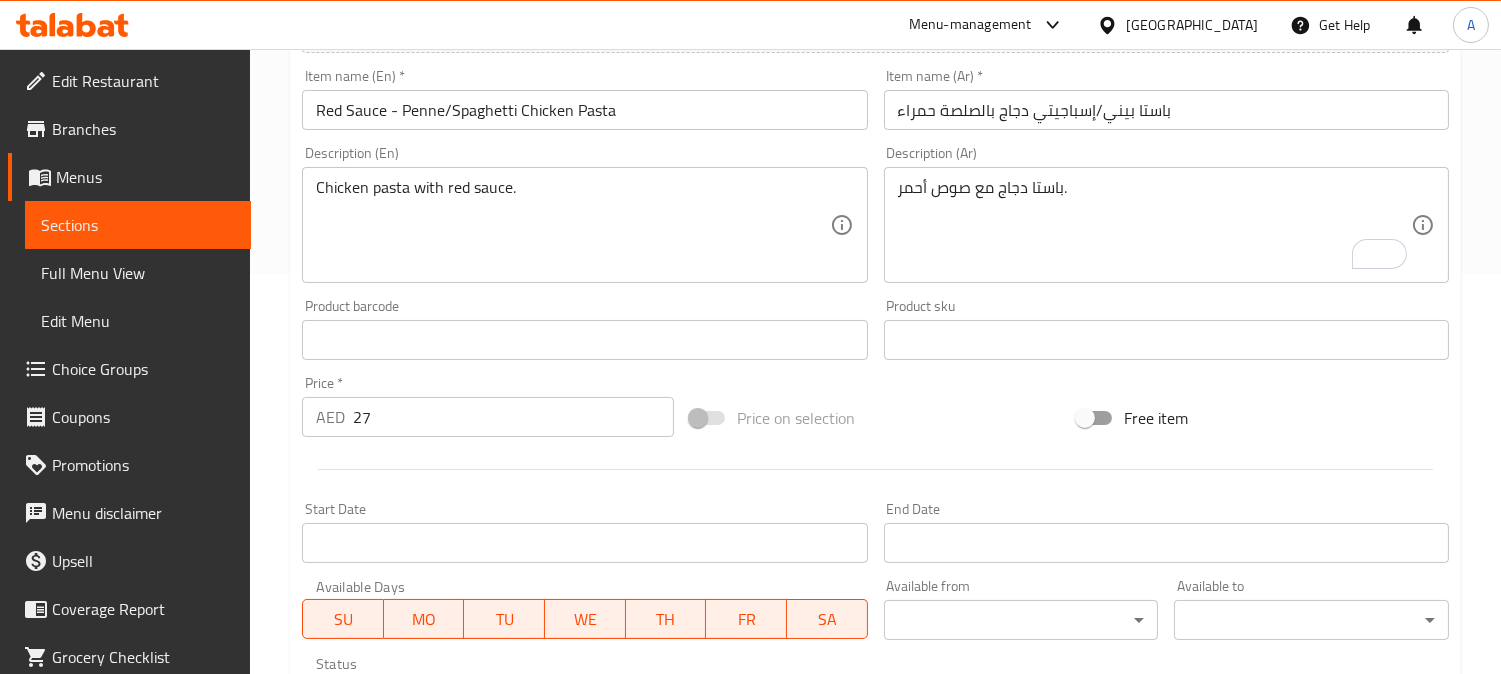 type on "إسباجيتي" 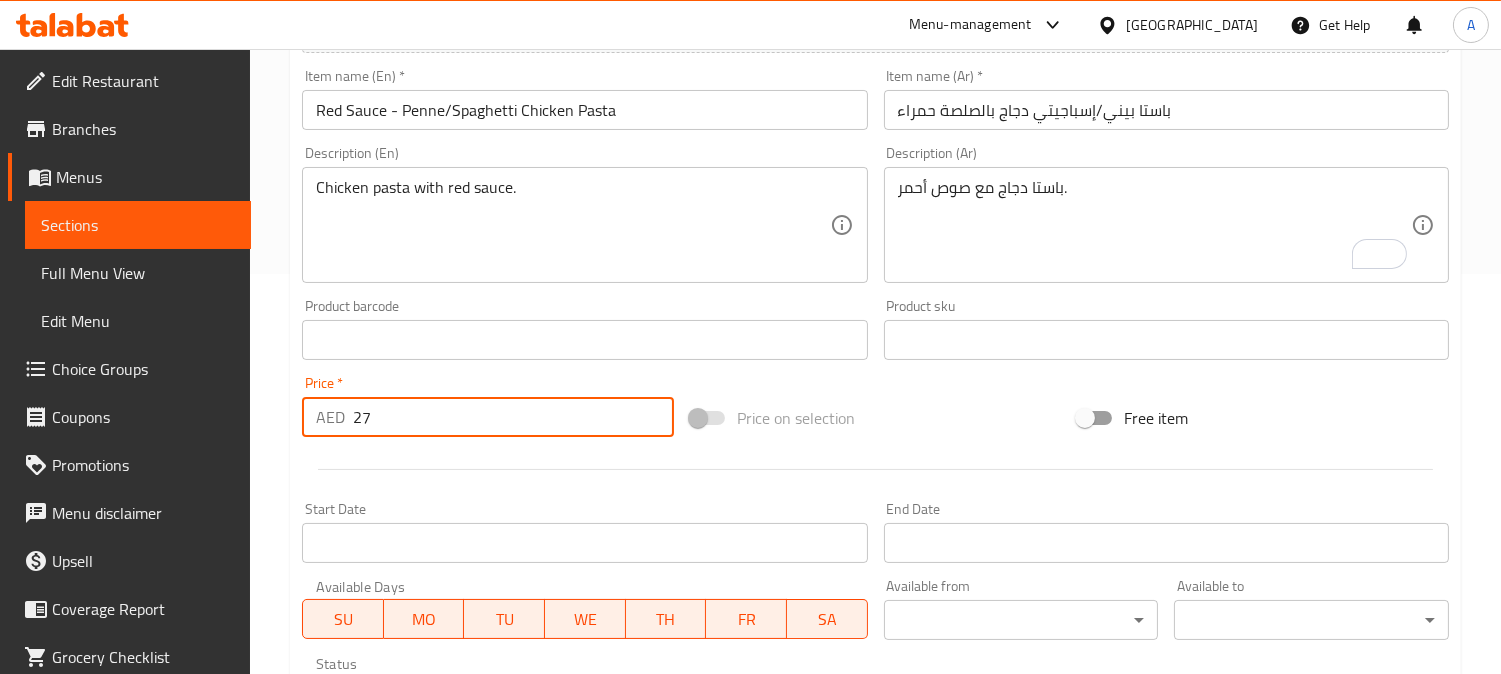 drag, startPoint x: 455, startPoint y: 417, endPoint x: 148, endPoint y: 394, distance: 307.86035 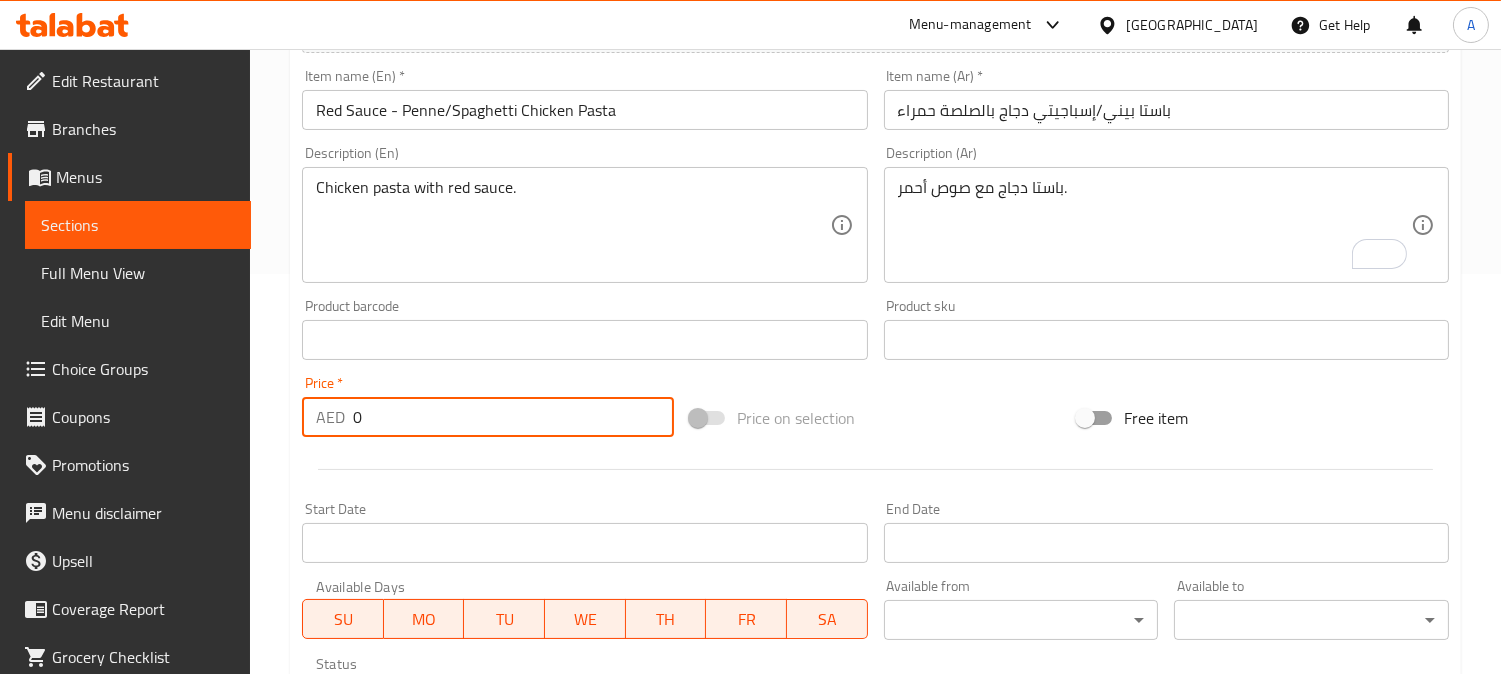 type on "0" 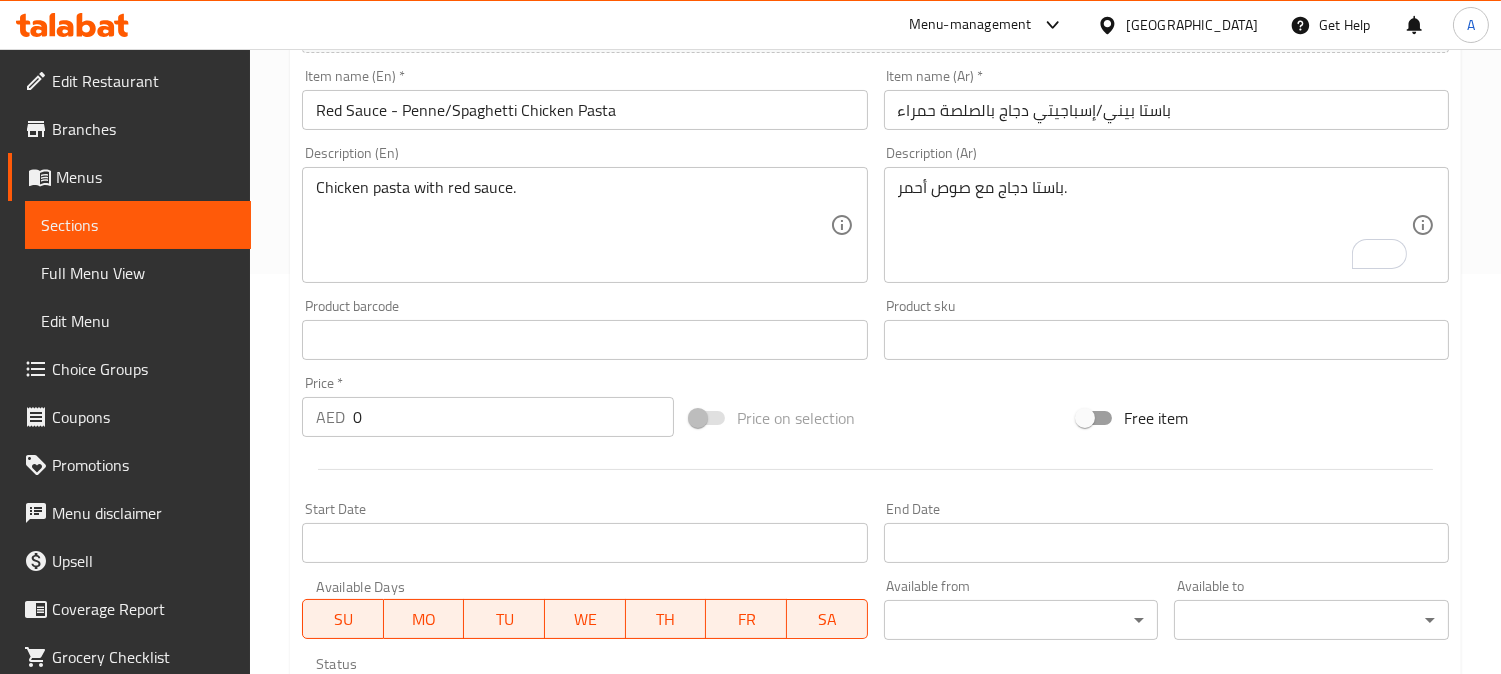 scroll, scrollTop: 955, scrollLeft: 0, axis: vertical 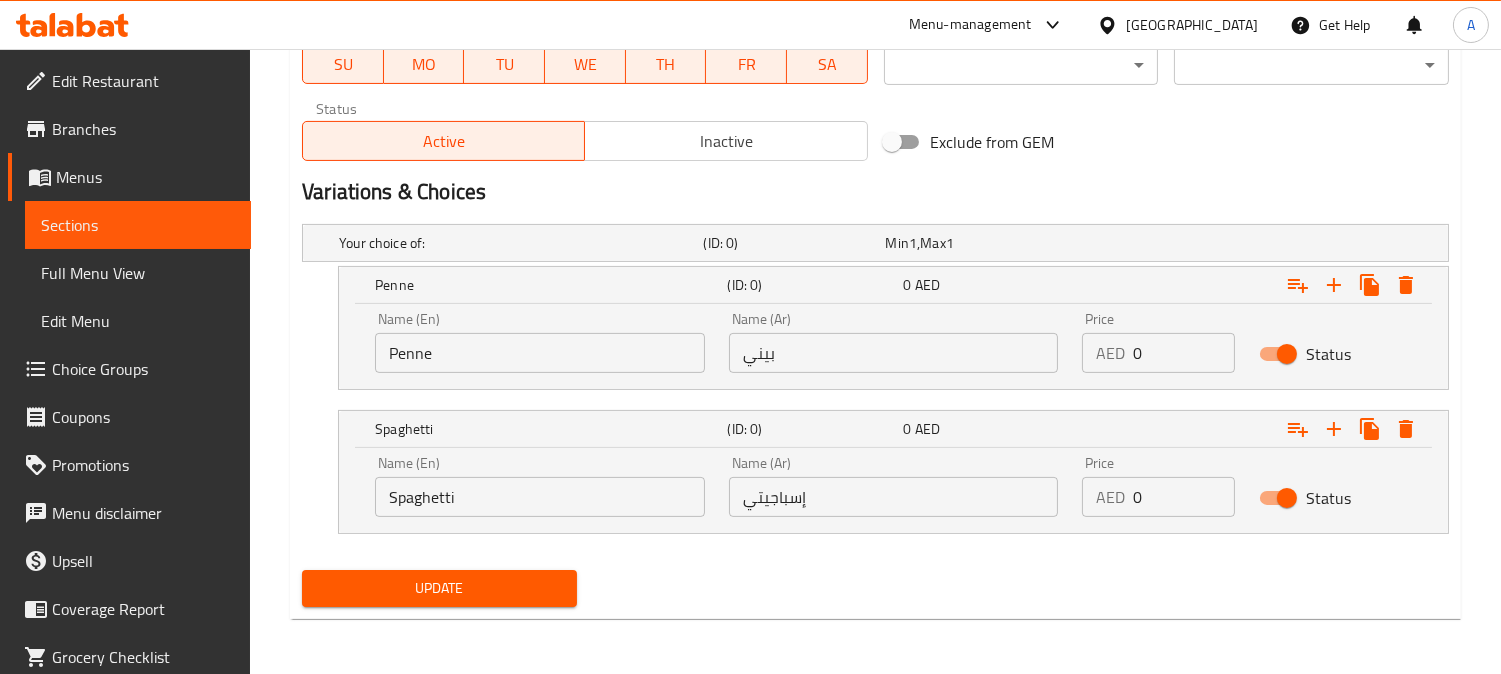 drag, startPoint x: 1178, startPoint y: 348, endPoint x: 996, endPoint y: 398, distance: 188.74321 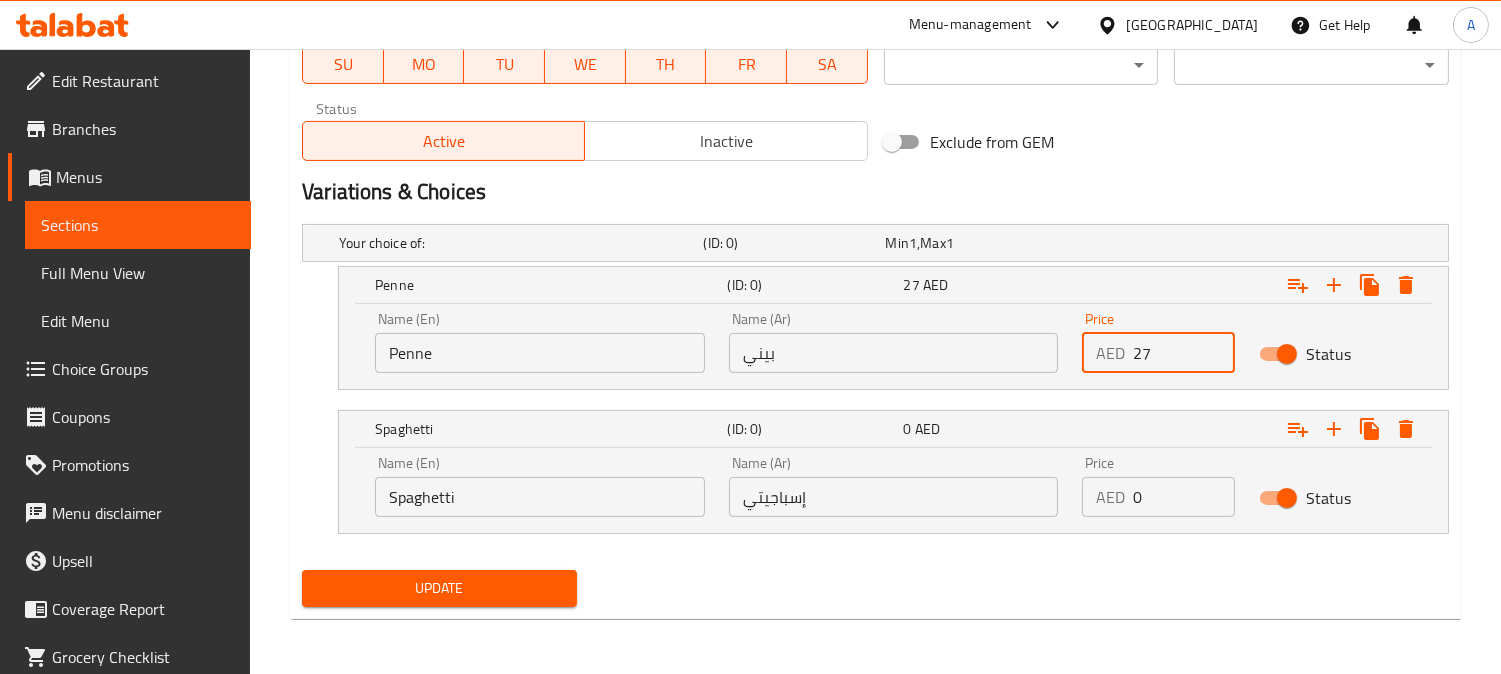 type on "27" 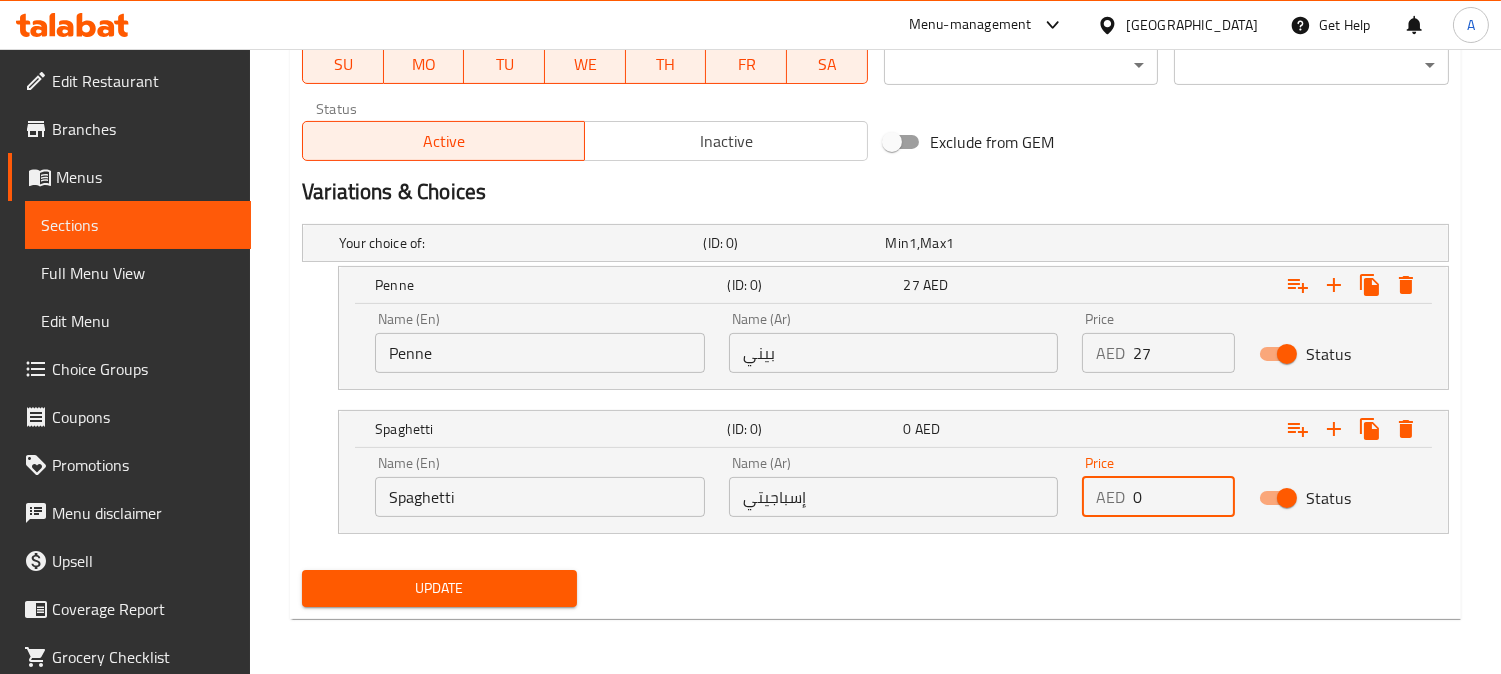 drag, startPoint x: 1184, startPoint y: 505, endPoint x: 772, endPoint y: 506, distance: 412.00122 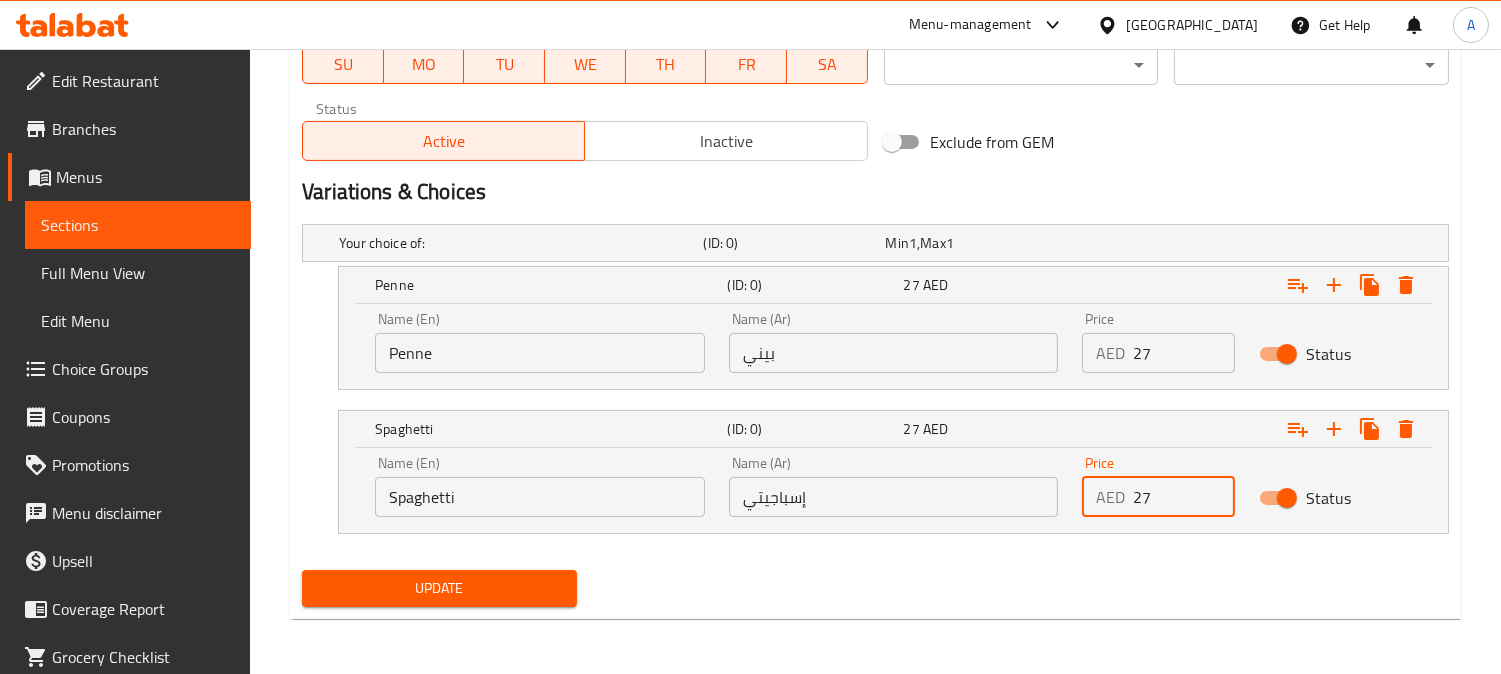 type on "27" 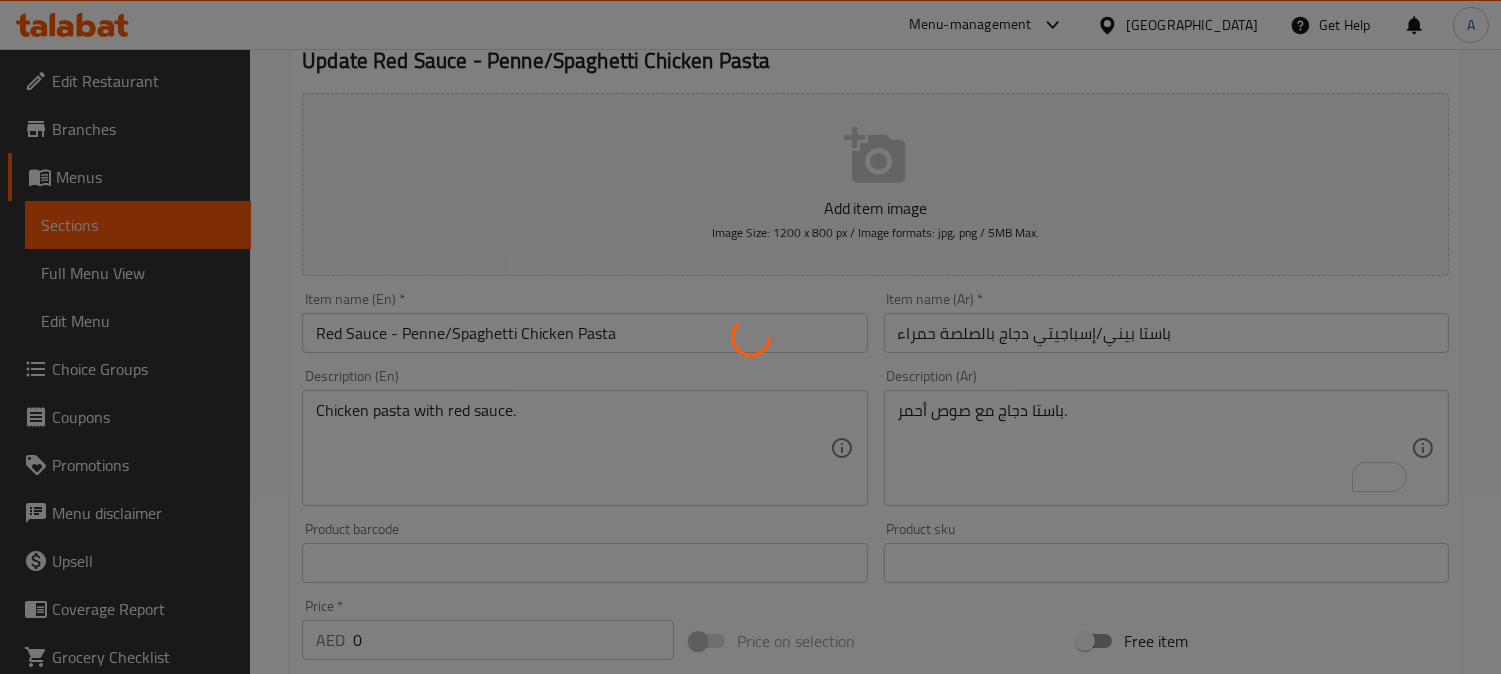 scroll, scrollTop: 0, scrollLeft: 0, axis: both 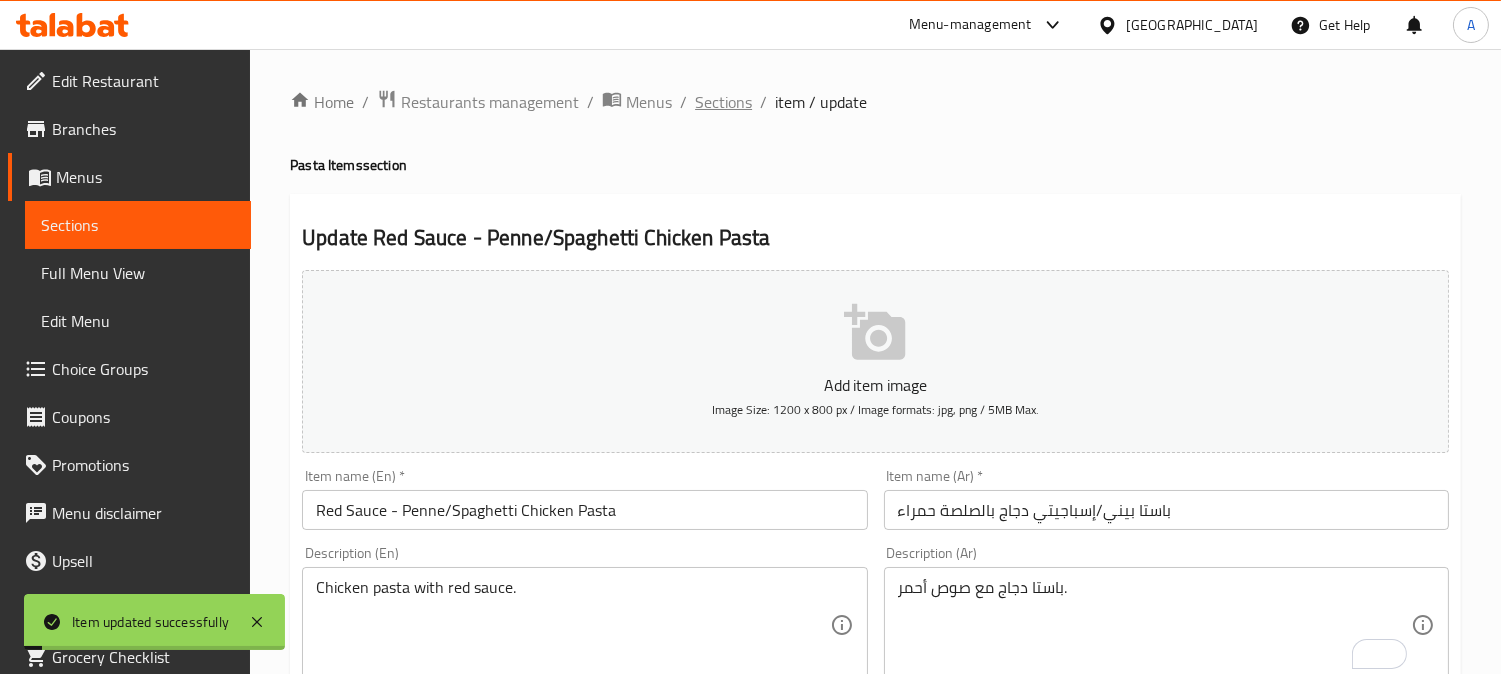 click on "Sections" at bounding box center (723, 102) 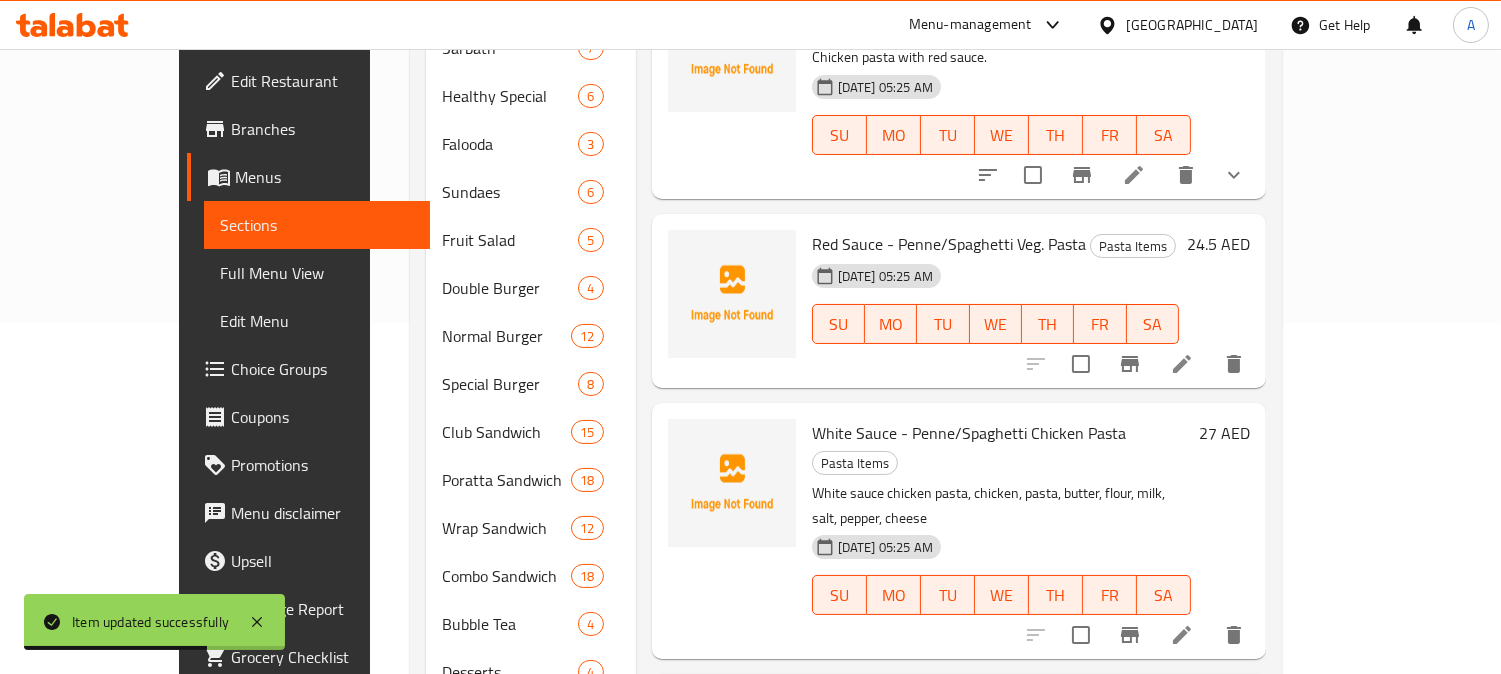 scroll, scrollTop: 222, scrollLeft: 0, axis: vertical 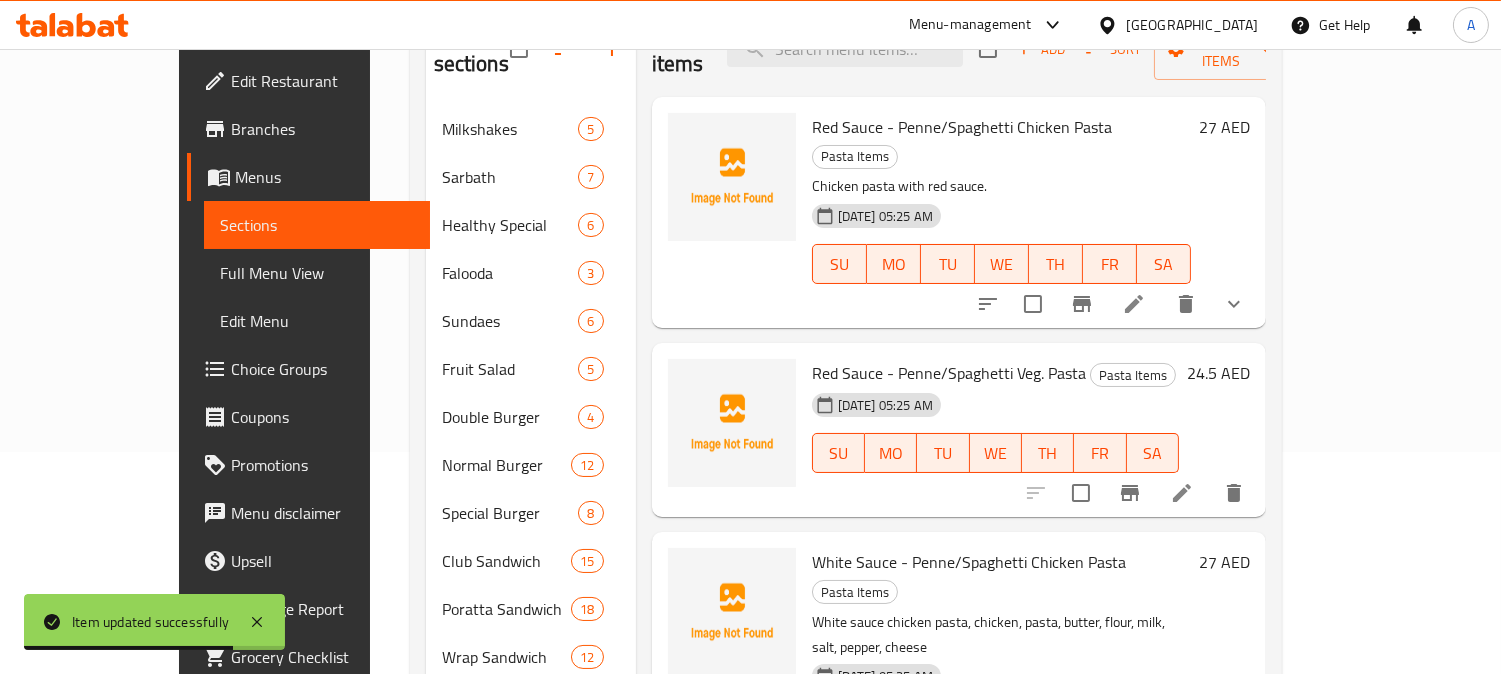 click 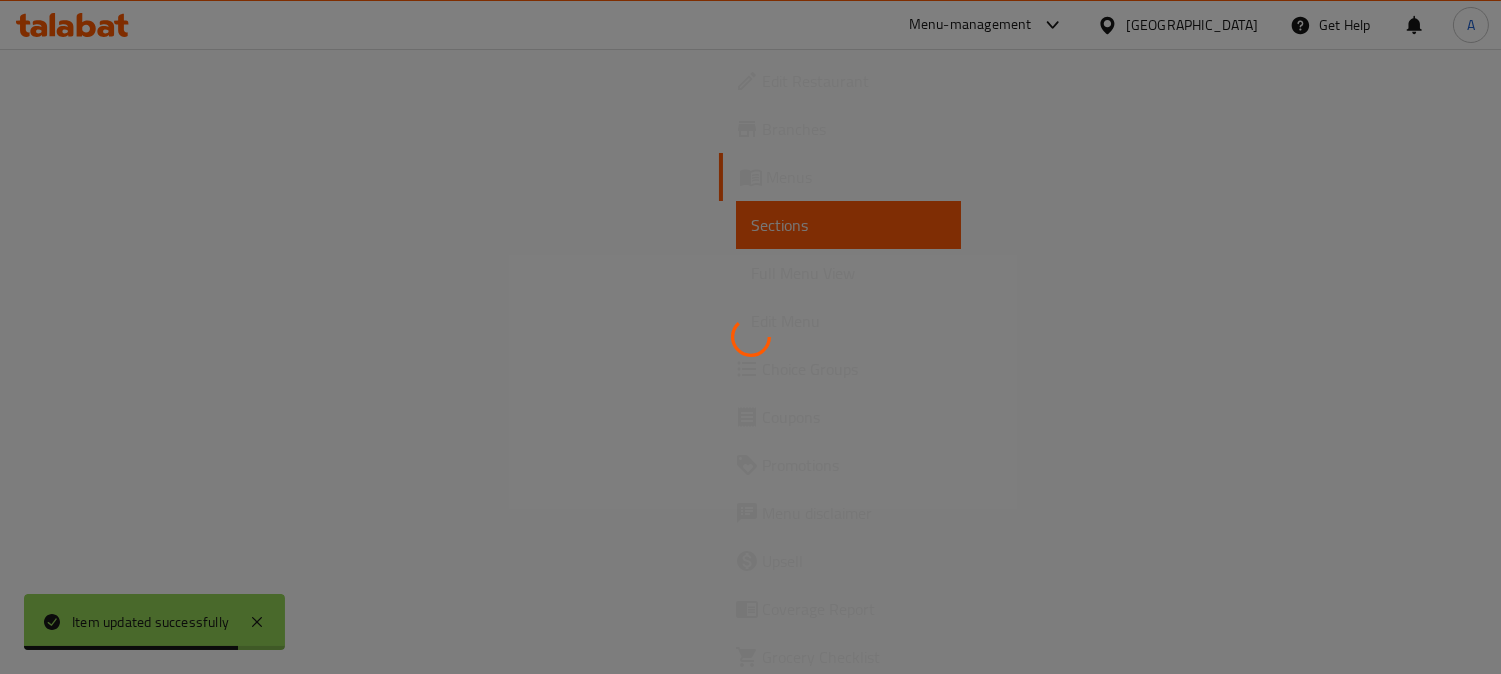 scroll, scrollTop: 0, scrollLeft: 0, axis: both 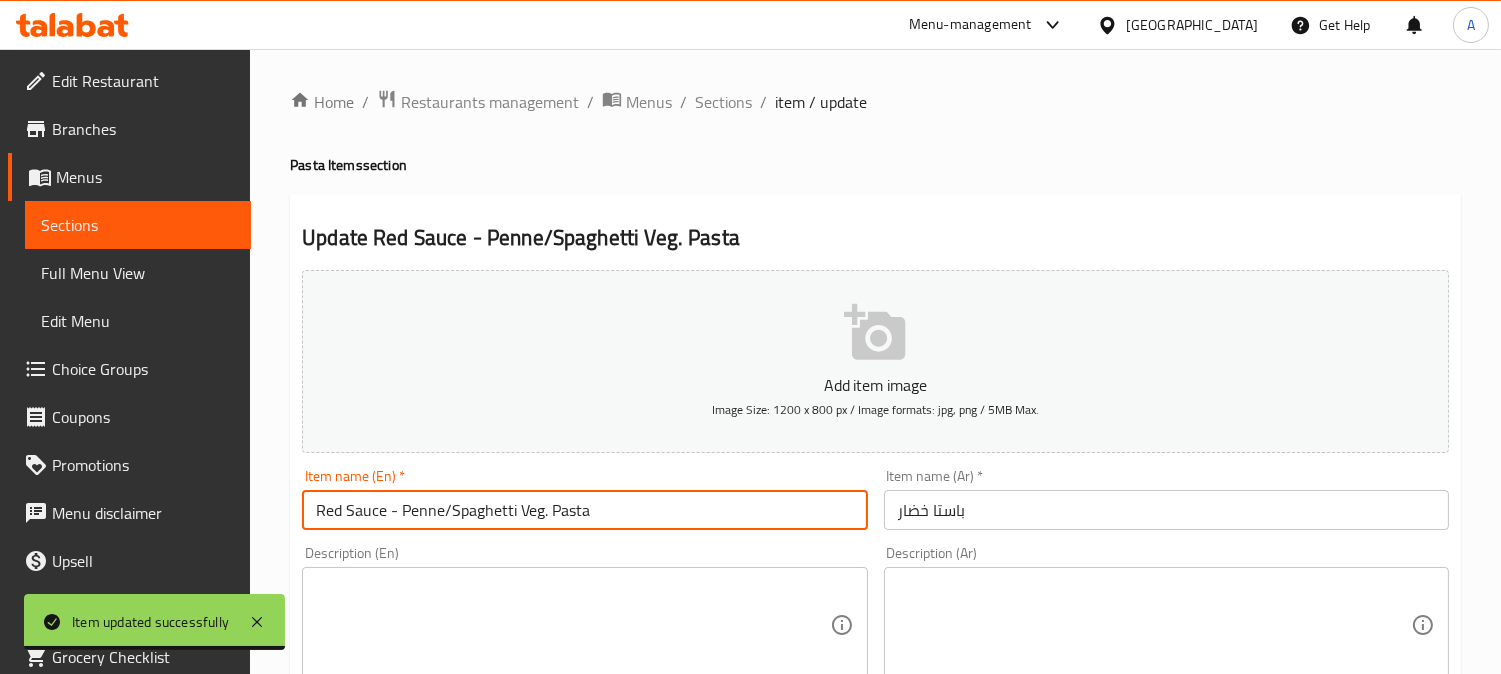 click on "Red Sauce - Penne/Spaghetti Veg. Pasta" at bounding box center (584, 510) 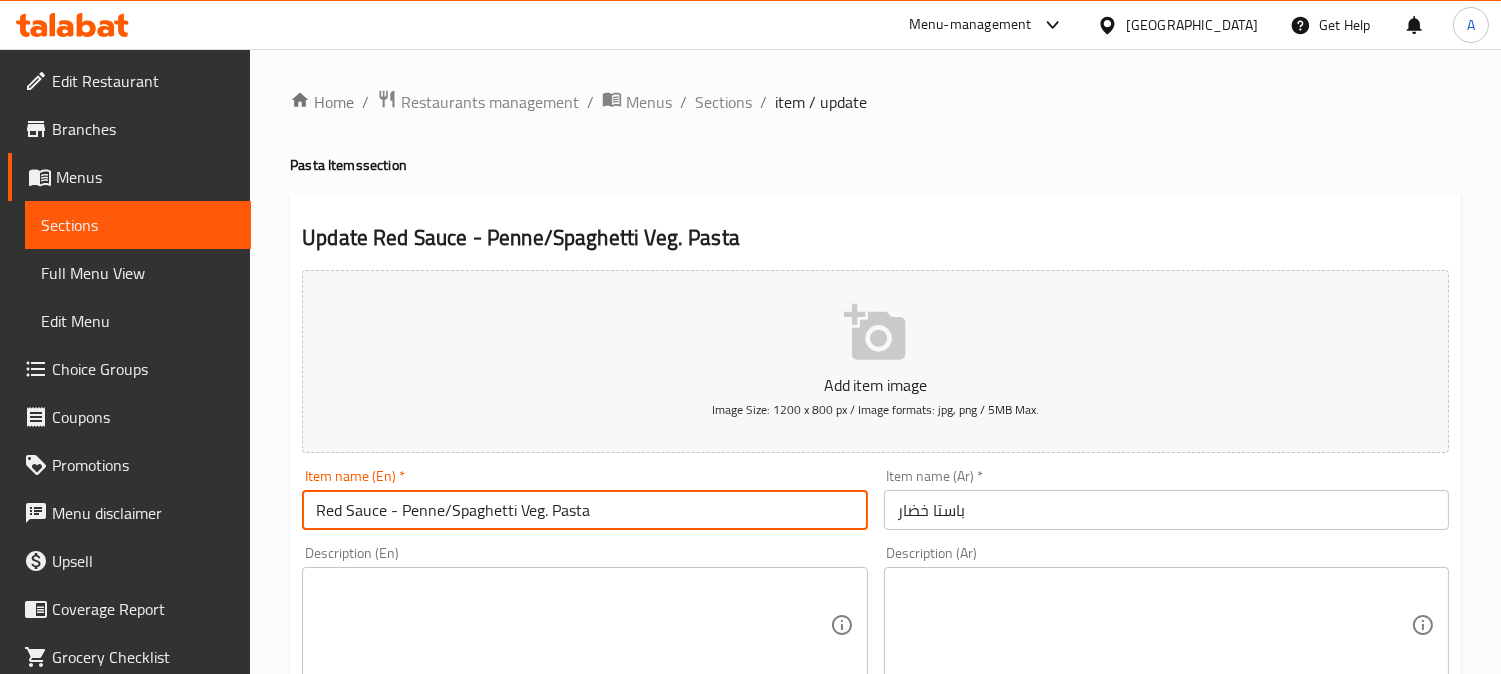 drag, startPoint x: 796, startPoint y: 507, endPoint x: 150, endPoint y: 515, distance: 646.04956 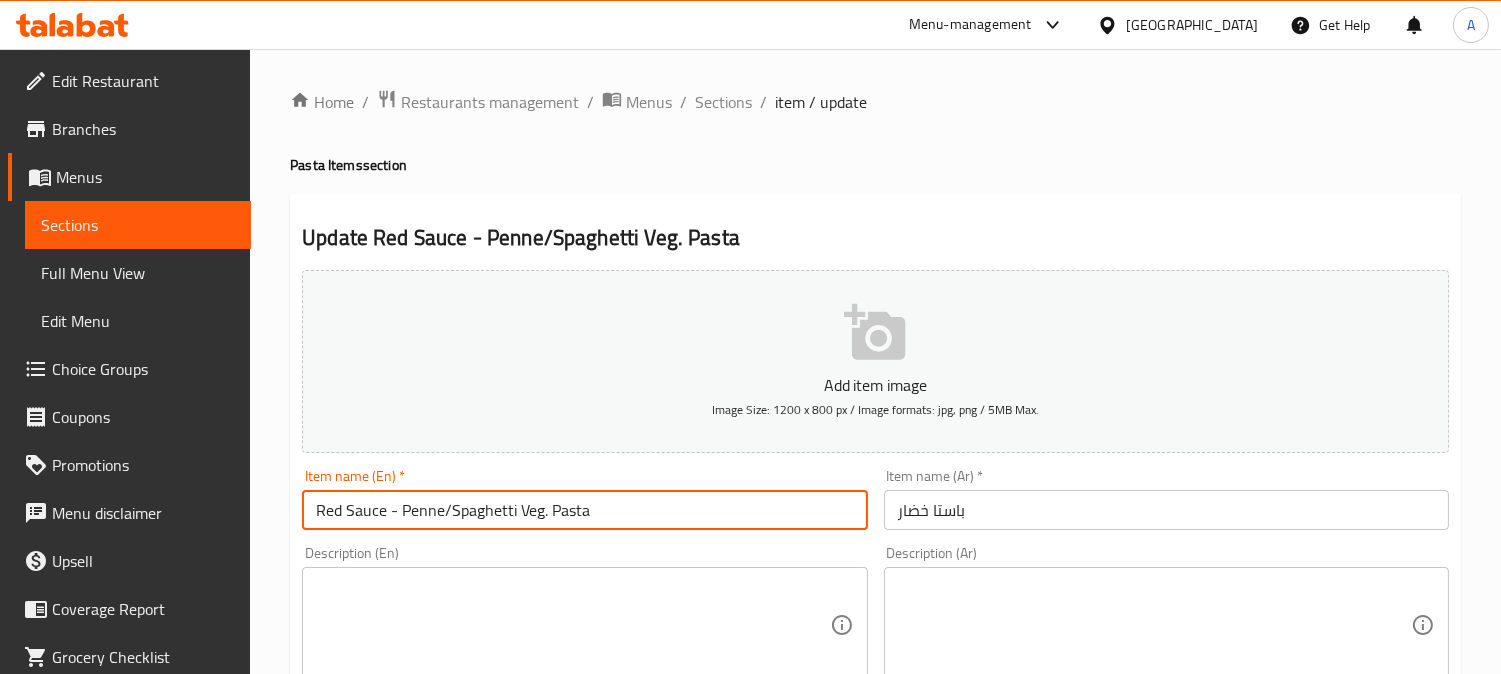 drag, startPoint x: 1090, startPoint y: 514, endPoint x: 726, endPoint y: 505, distance: 364.11124 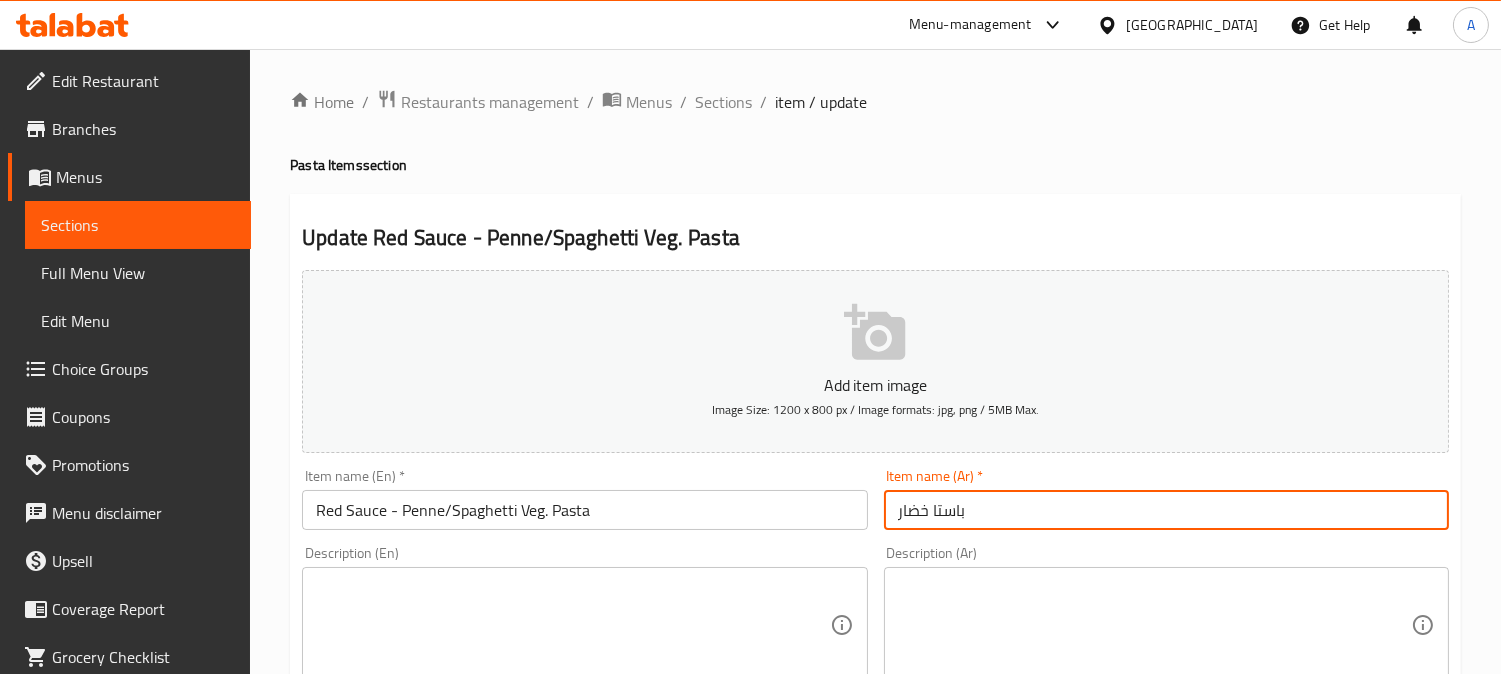 paste on "لصة حمراء - بيني/اسباغيتي بالخضار. المعكرونة" 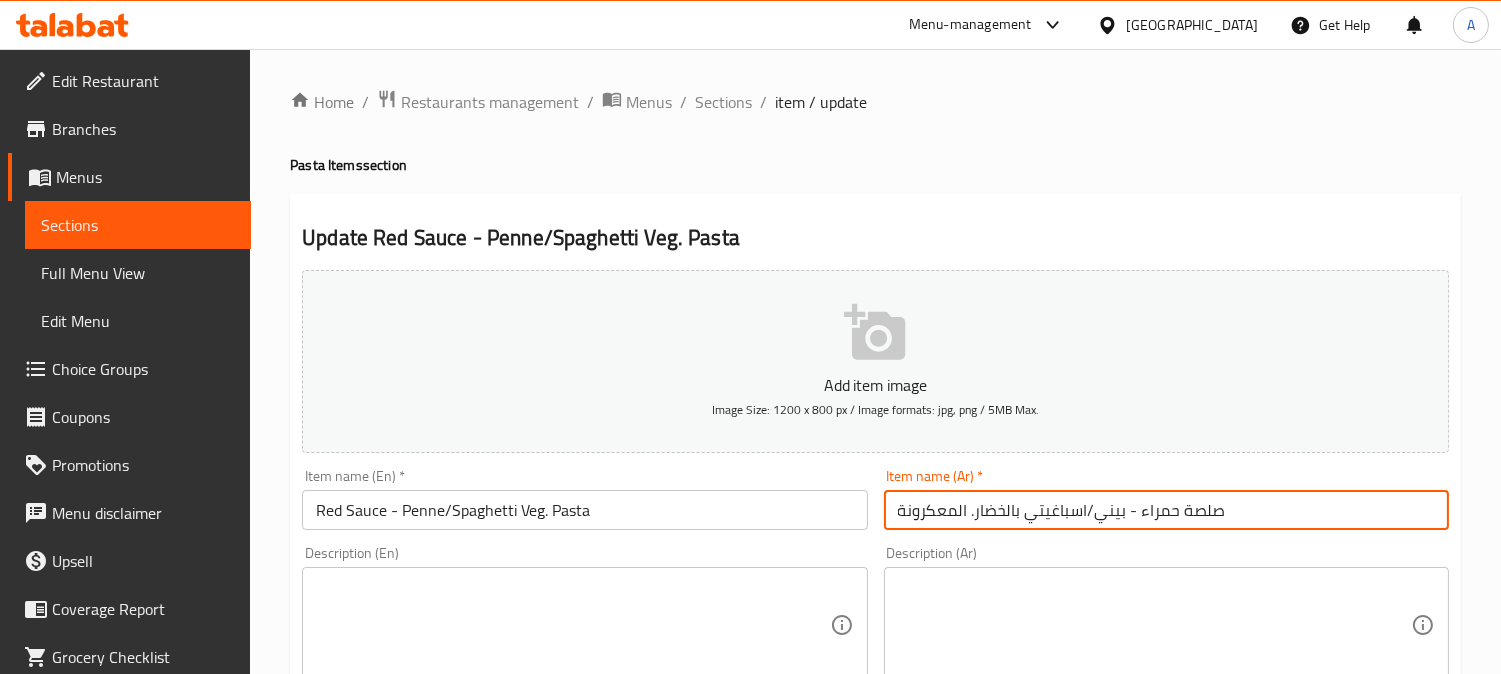 drag, startPoint x: 1271, startPoint y: 504, endPoint x: 1141, endPoint y: 517, distance: 130.64838 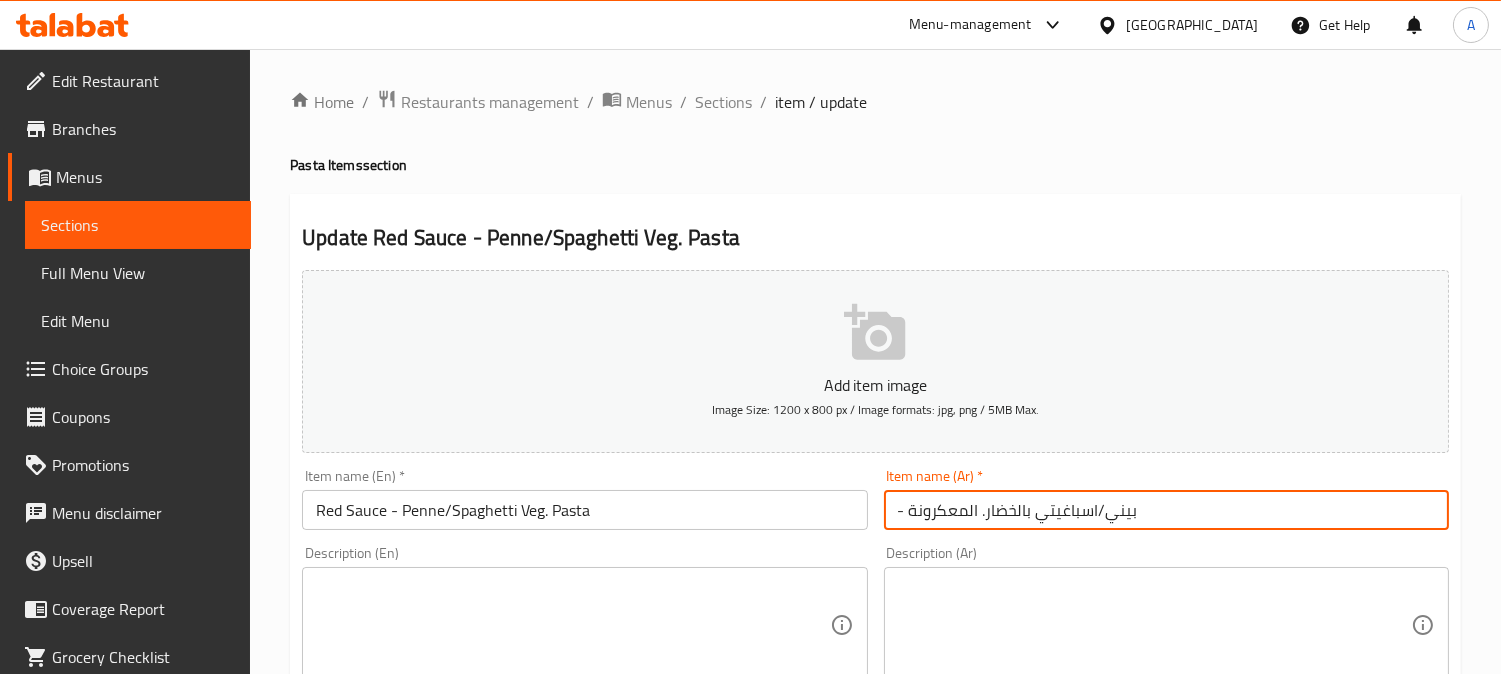 drag, startPoint x: 911, startPoint y: 514, endPoint x: 884, endPoint y: 514, distance: 27 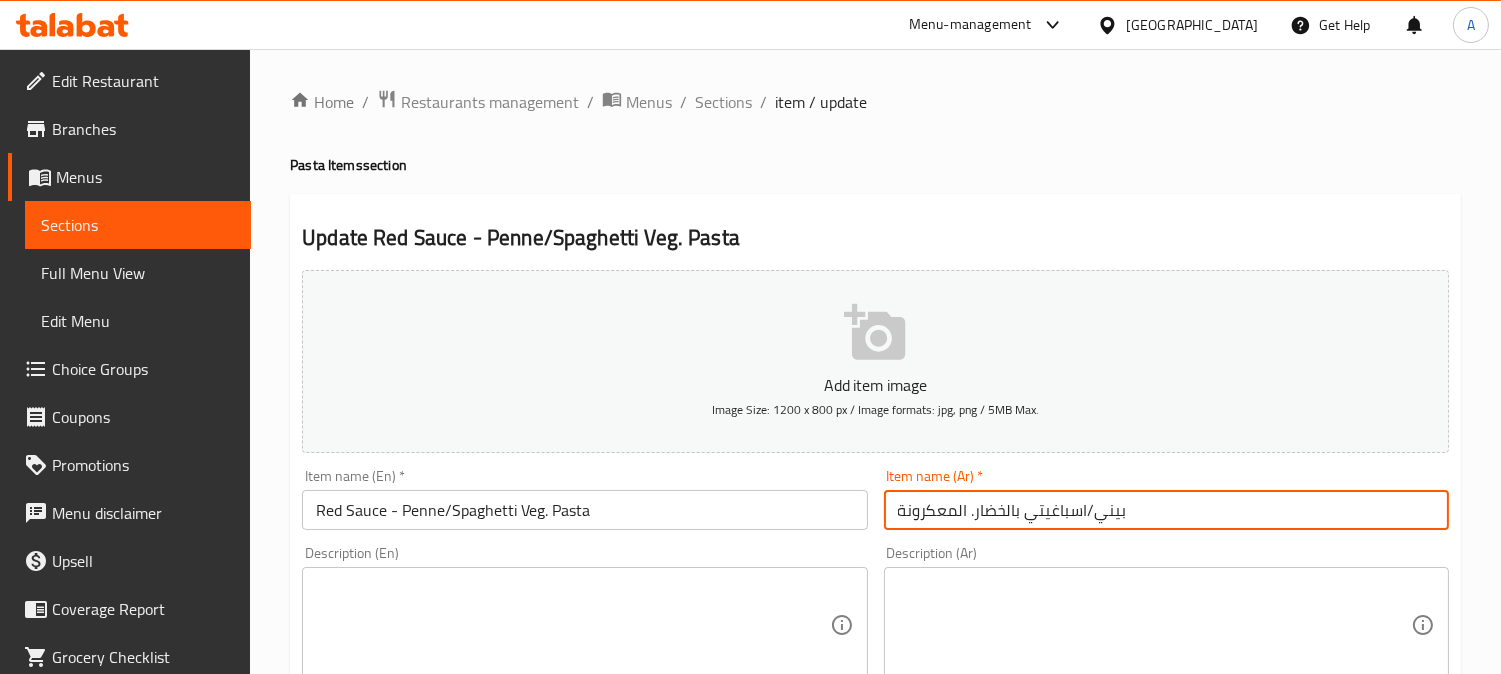 click on "بيني/اسباغيتي بالخضار. المعكرونة" at bounding box center [1166, 510] 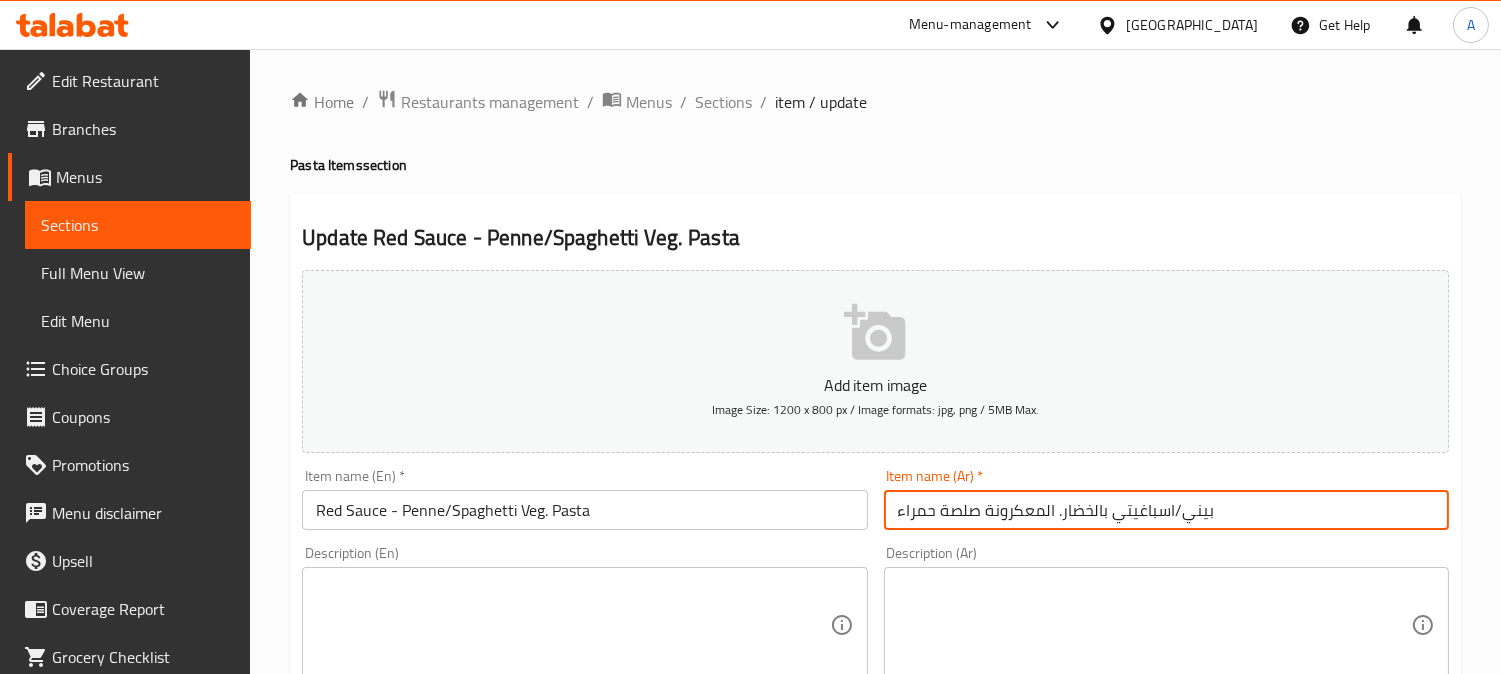 click on "بيني/اسباغيتي بالخضار. المعكرونة صلصة حمراء" at bounding box center [1166, 510] 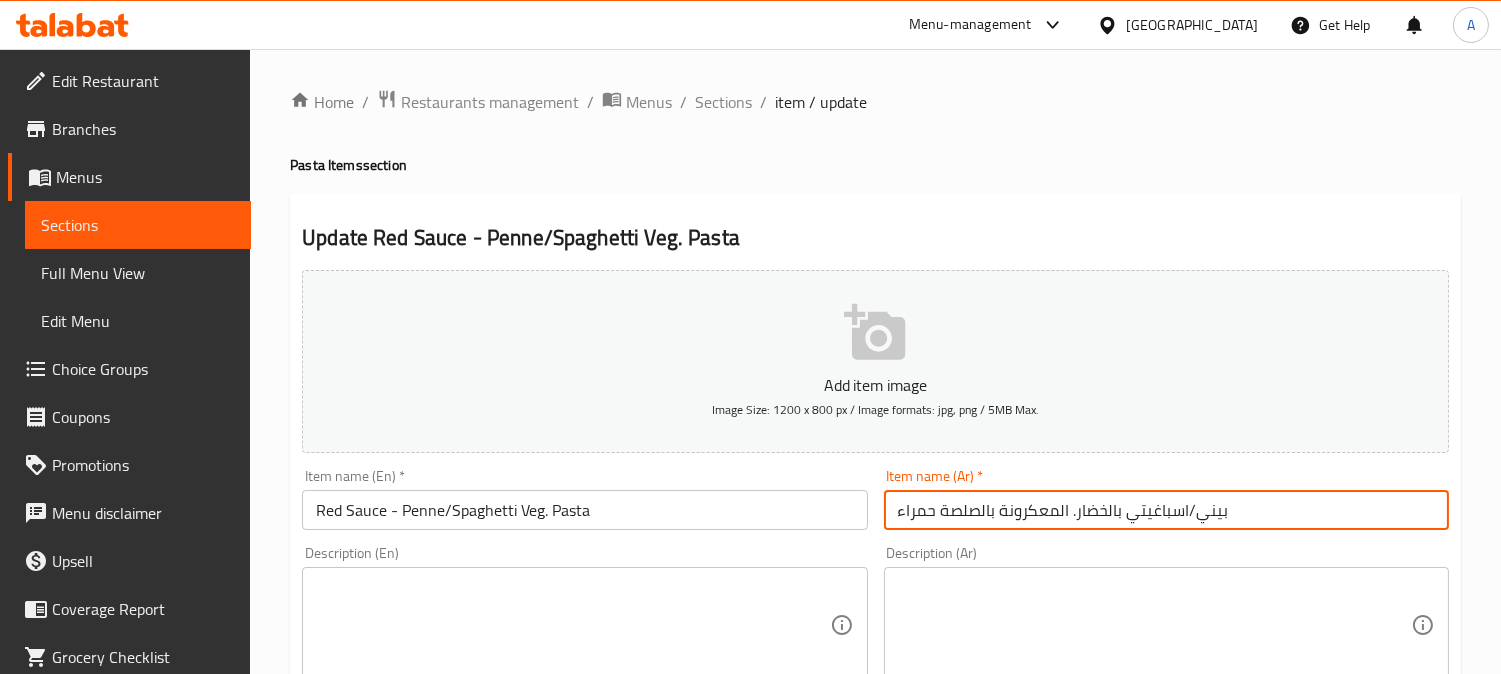 click on "بيني/اسباغيتي بالخضار. المعكرونة بالصلصة حمراء" at bounding box center (1166, 510) 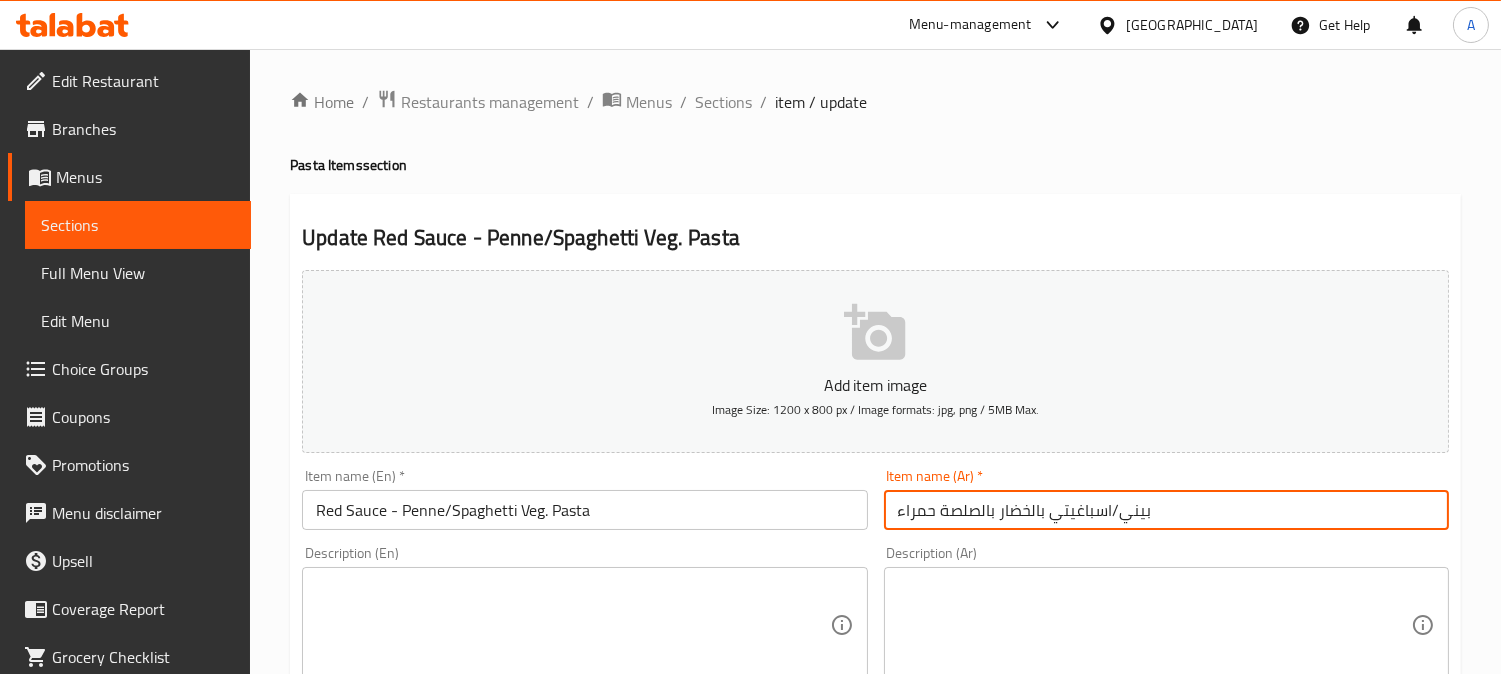 click on "بيني/اسباغيتي بالخضار بالصلصة حمراء" at bounding box center [1166, 510] 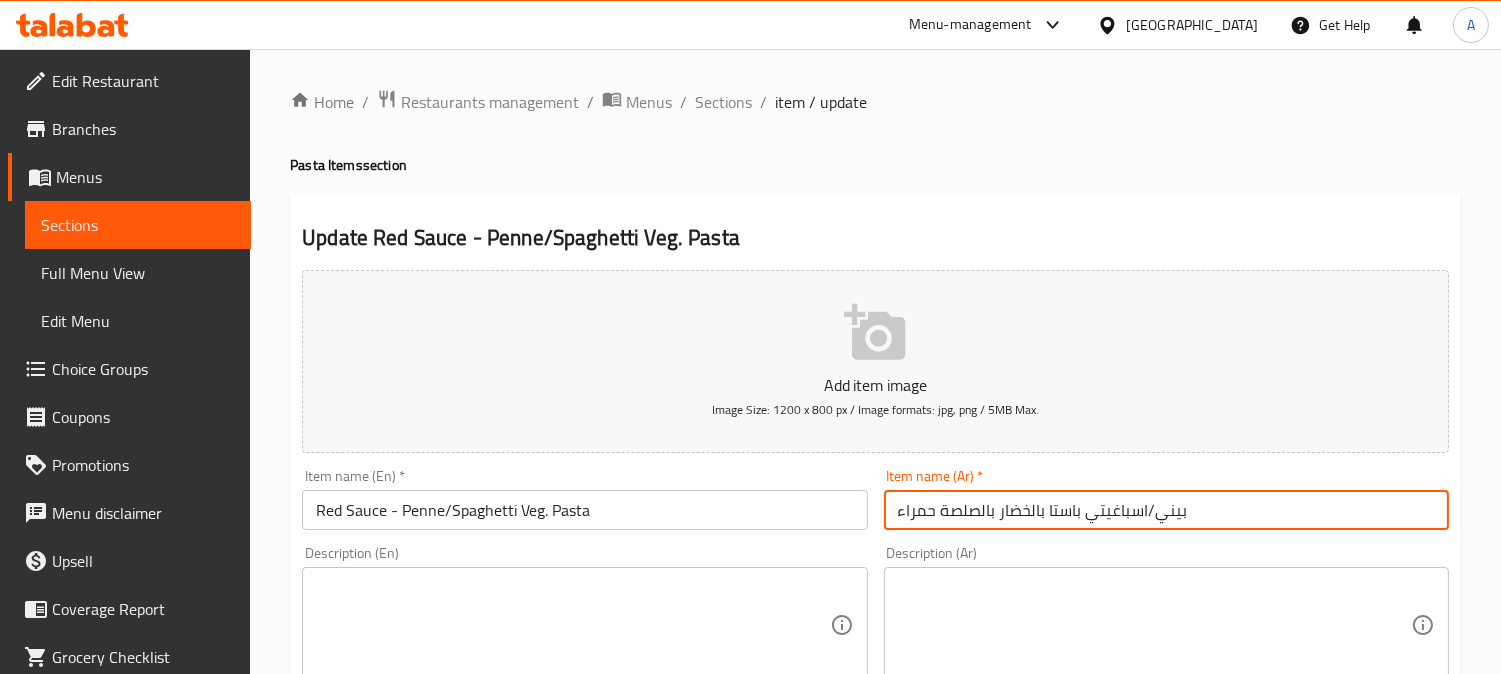 click on "بيني/اسباغيتي باستا بالخضار بالصلصة حمراء" at bounding box center (1166, 510) 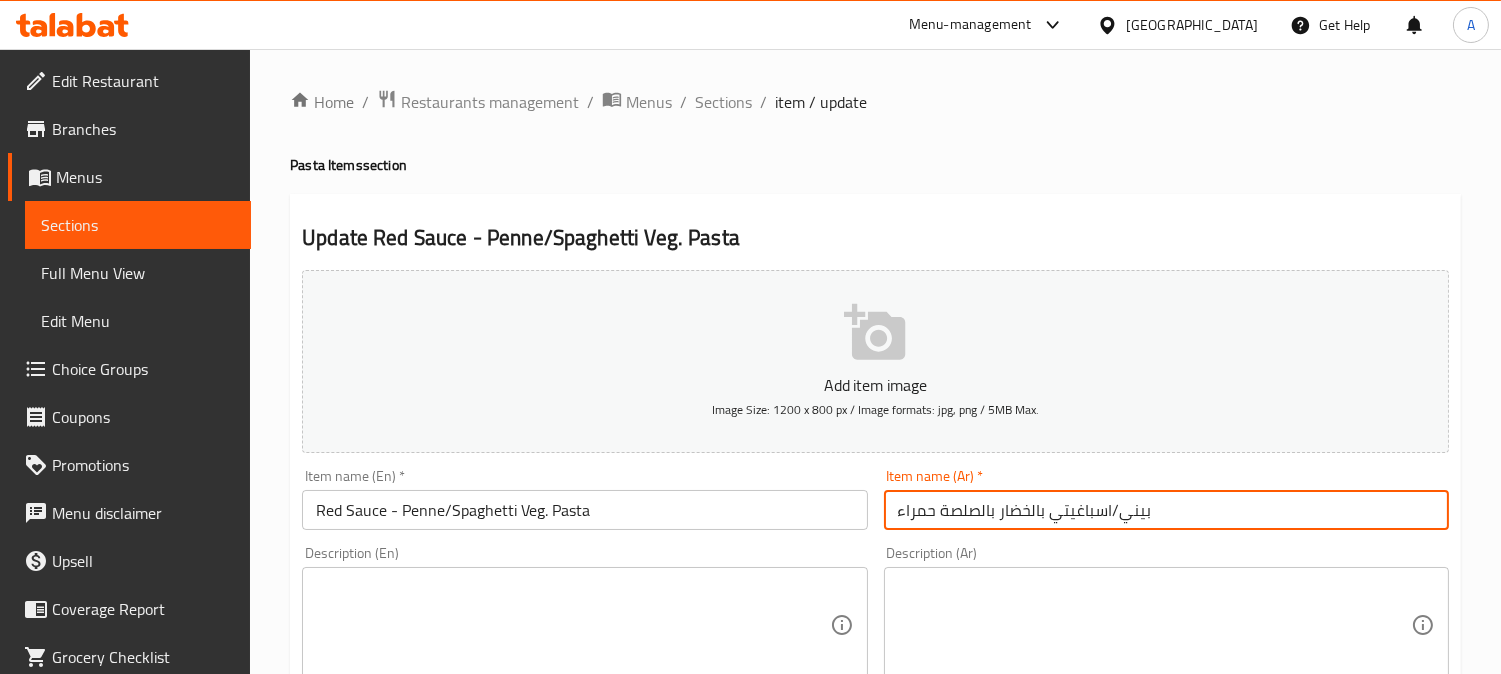 click on "بيني/اسباغيتي بالخضار بالصلصة حمراء" at bounding box center [1166, 510] 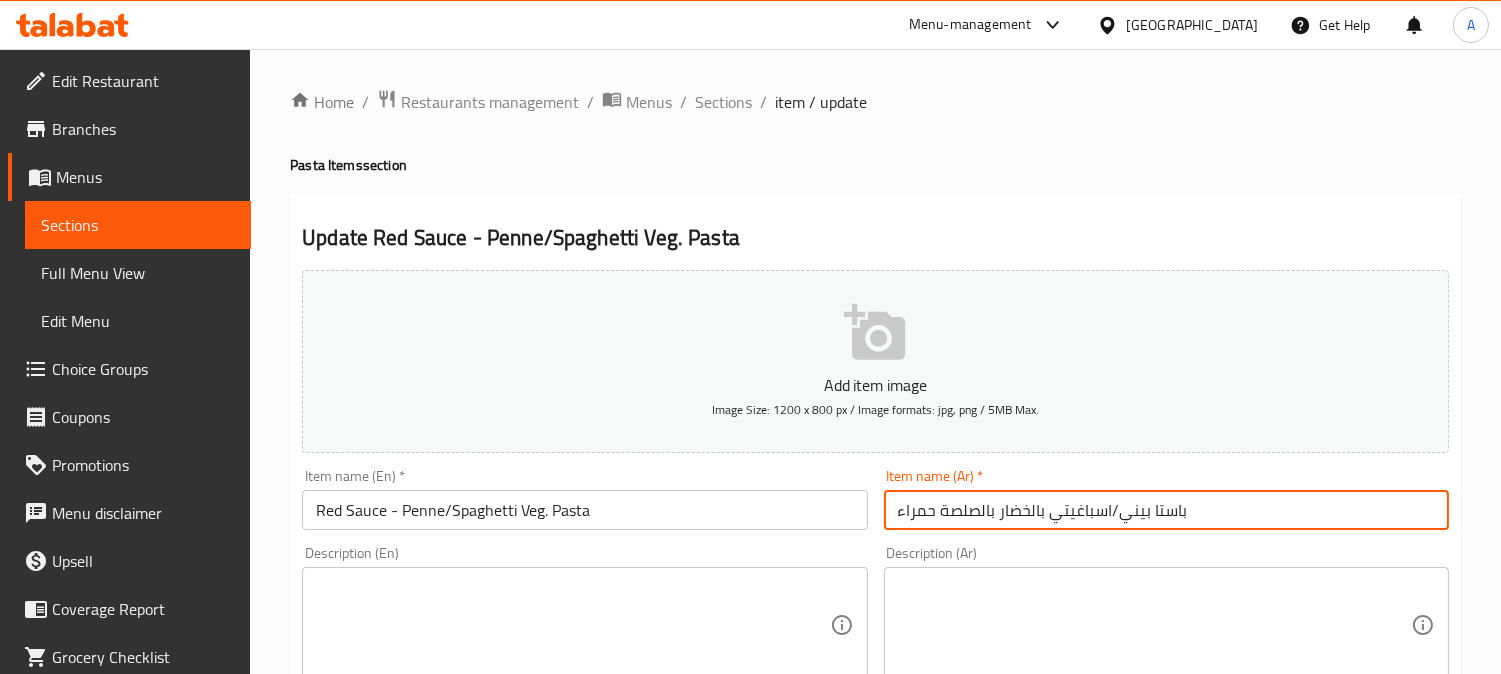 type on "باستا بيني/اسباغيتي بالخضار بالصلصة حمراء" 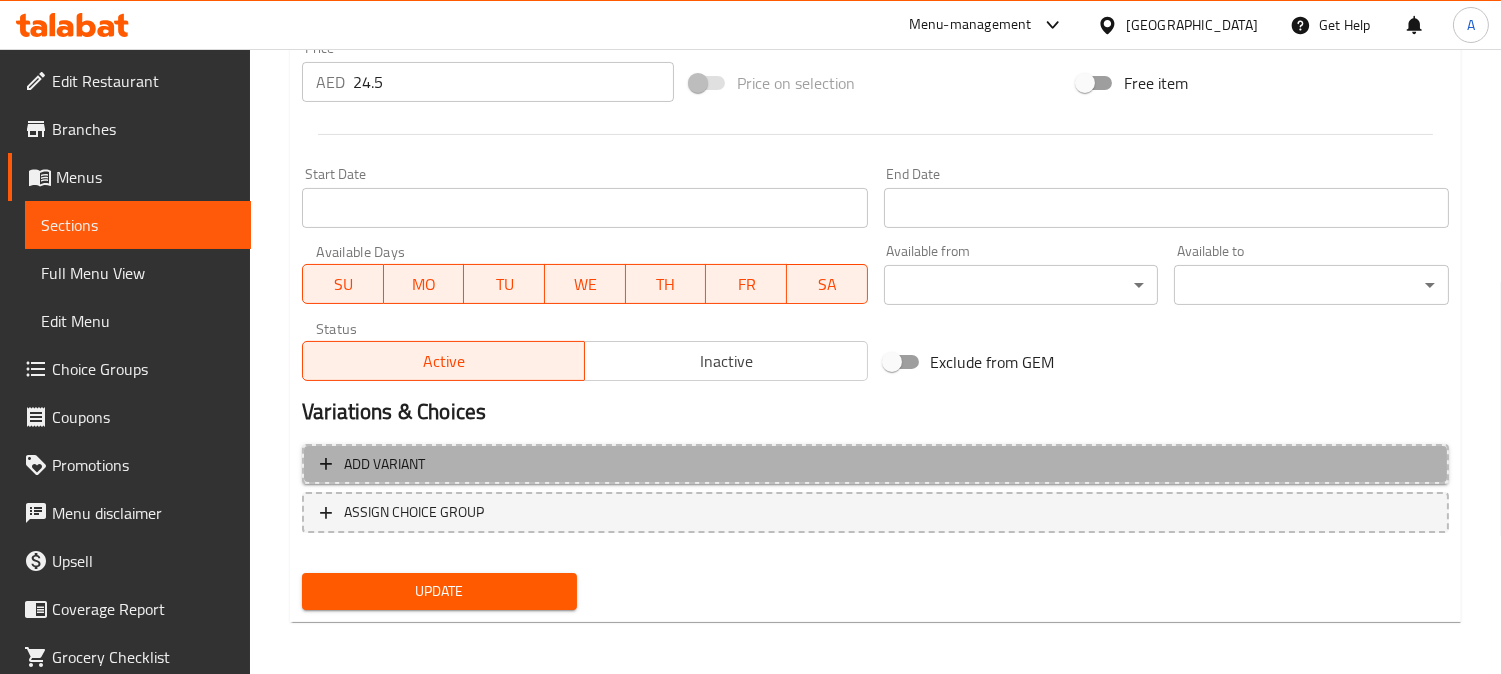 click on "Add variant" at bounding box center (875, 464) 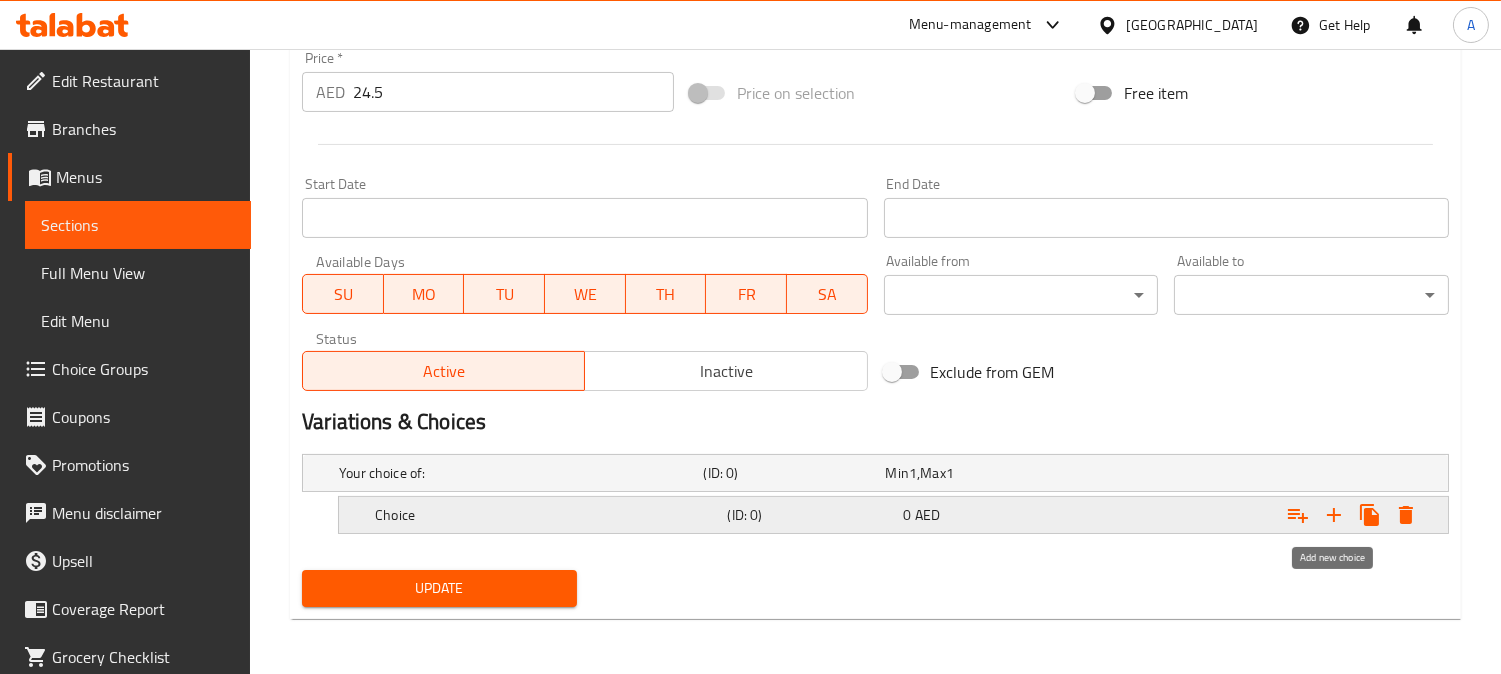 click 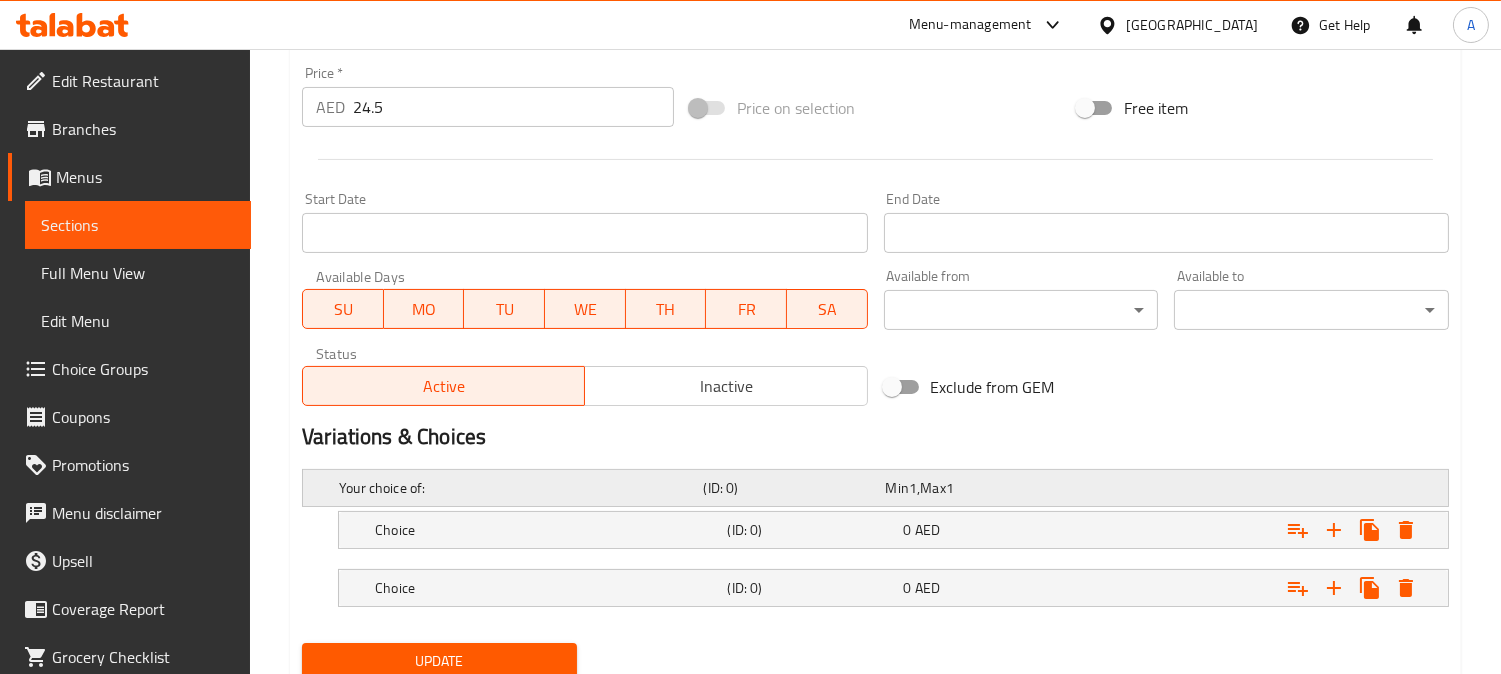 scroll, scrollTop: 281, scrollLeft: 0, axis: vertical 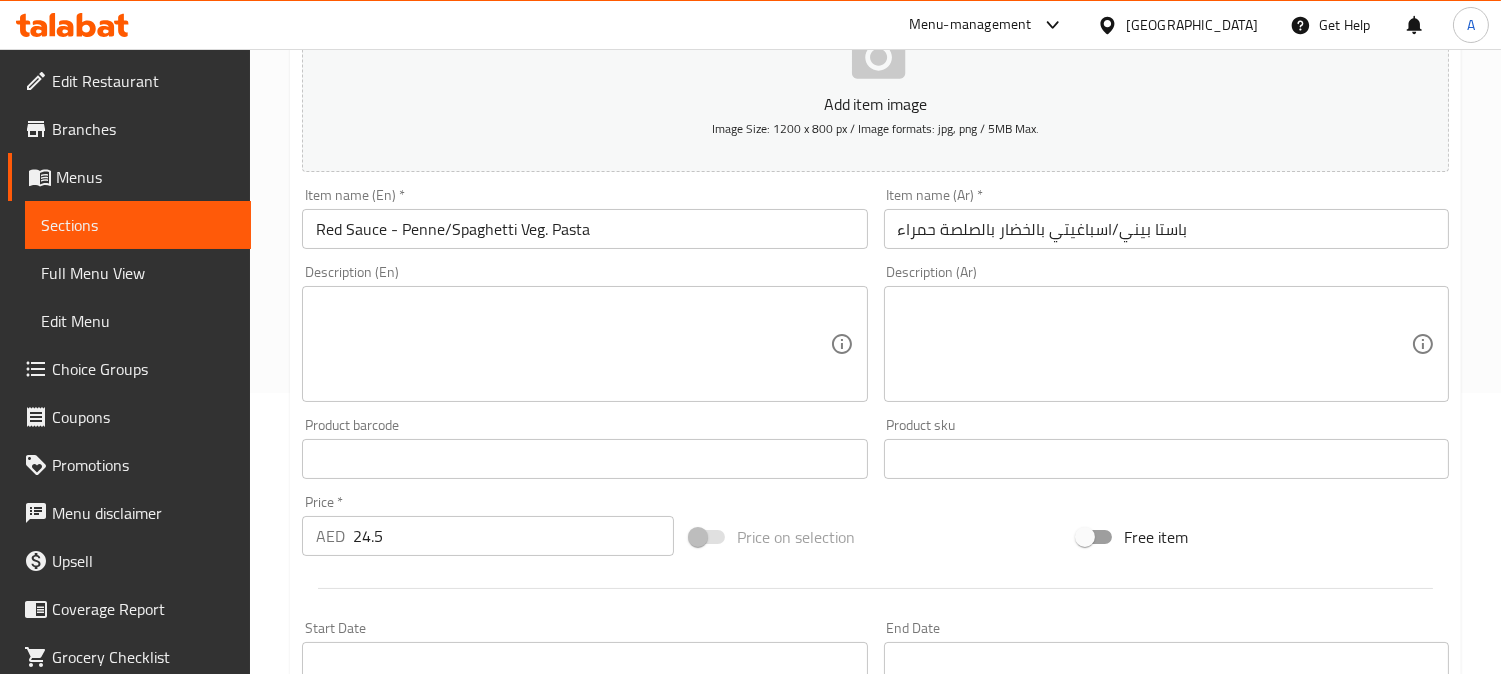drag, startPoint x: 192, startPoint y: 537, endPoint x: 145, endPoint y: 570, distance: 57.428215 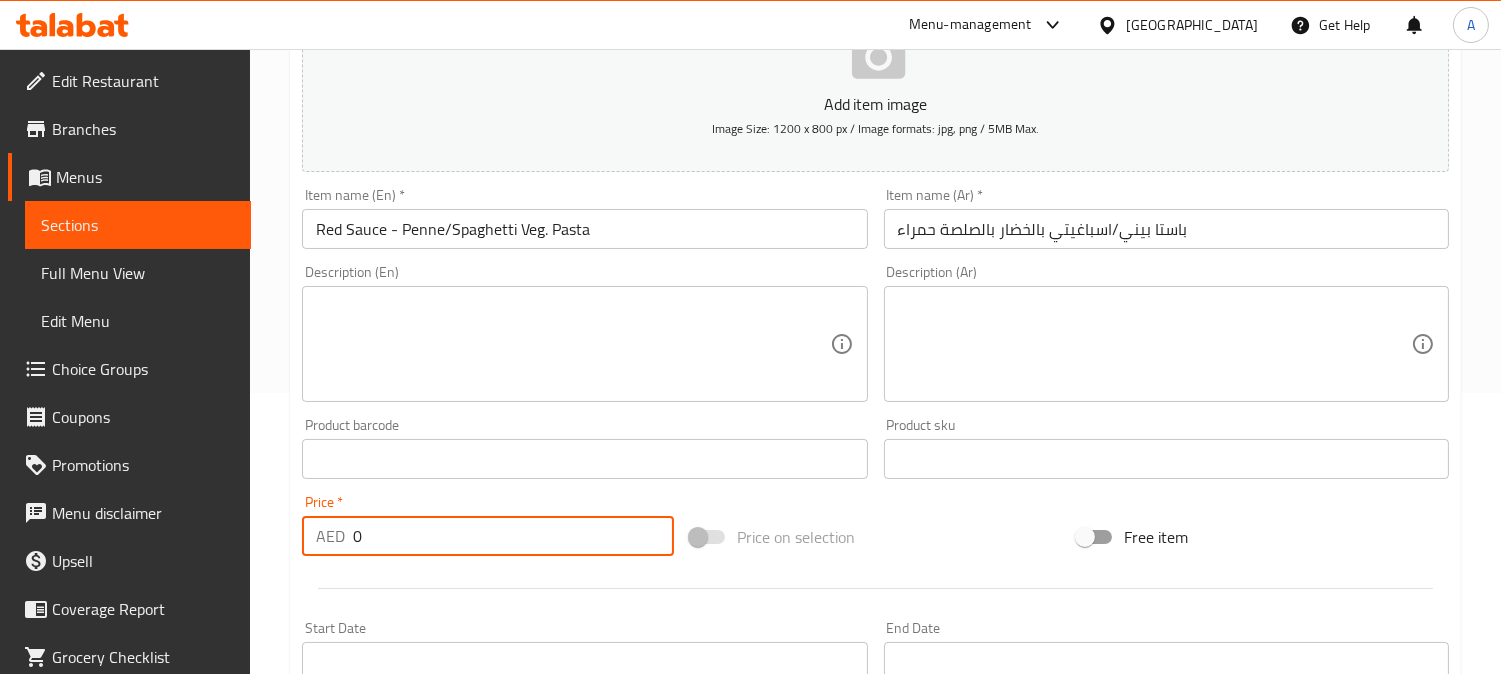 type on "0" 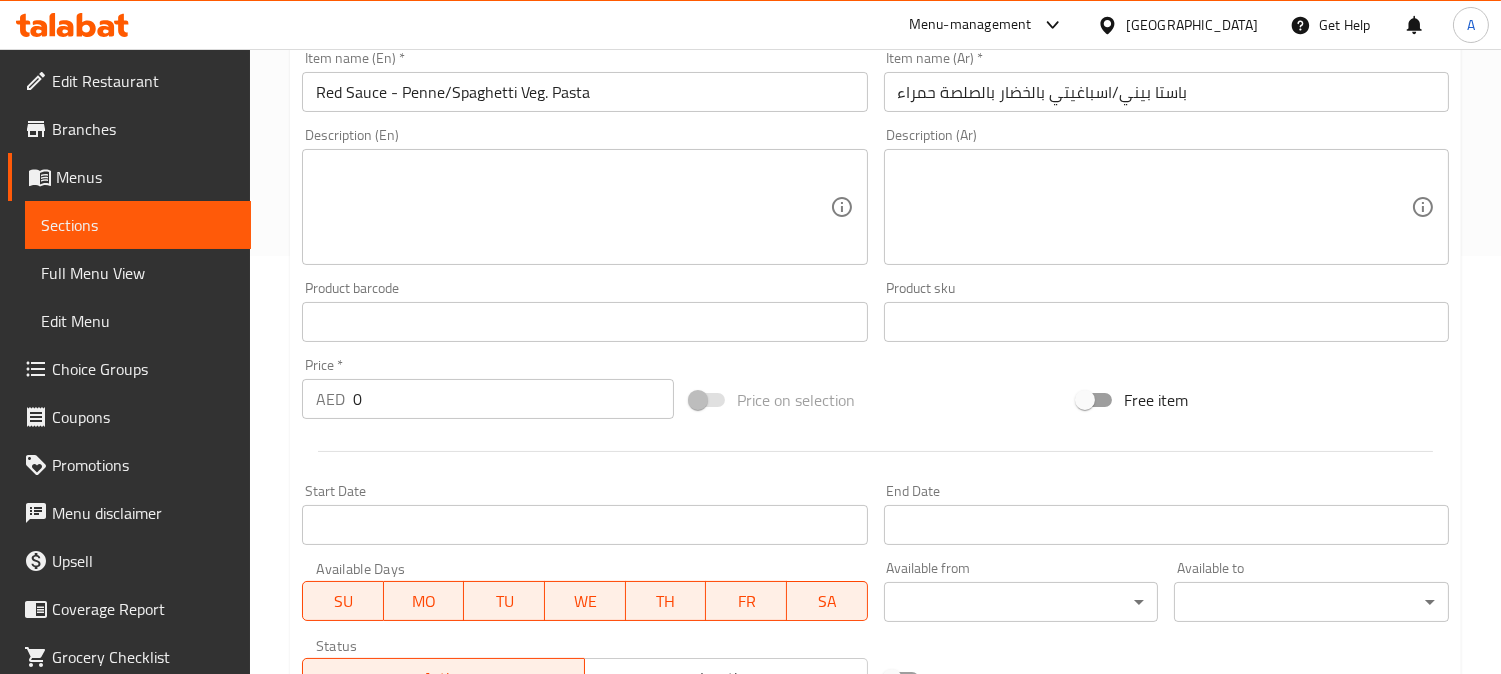 scroll, scrollTop: 783, scrollLeft: 0, axis: vertical 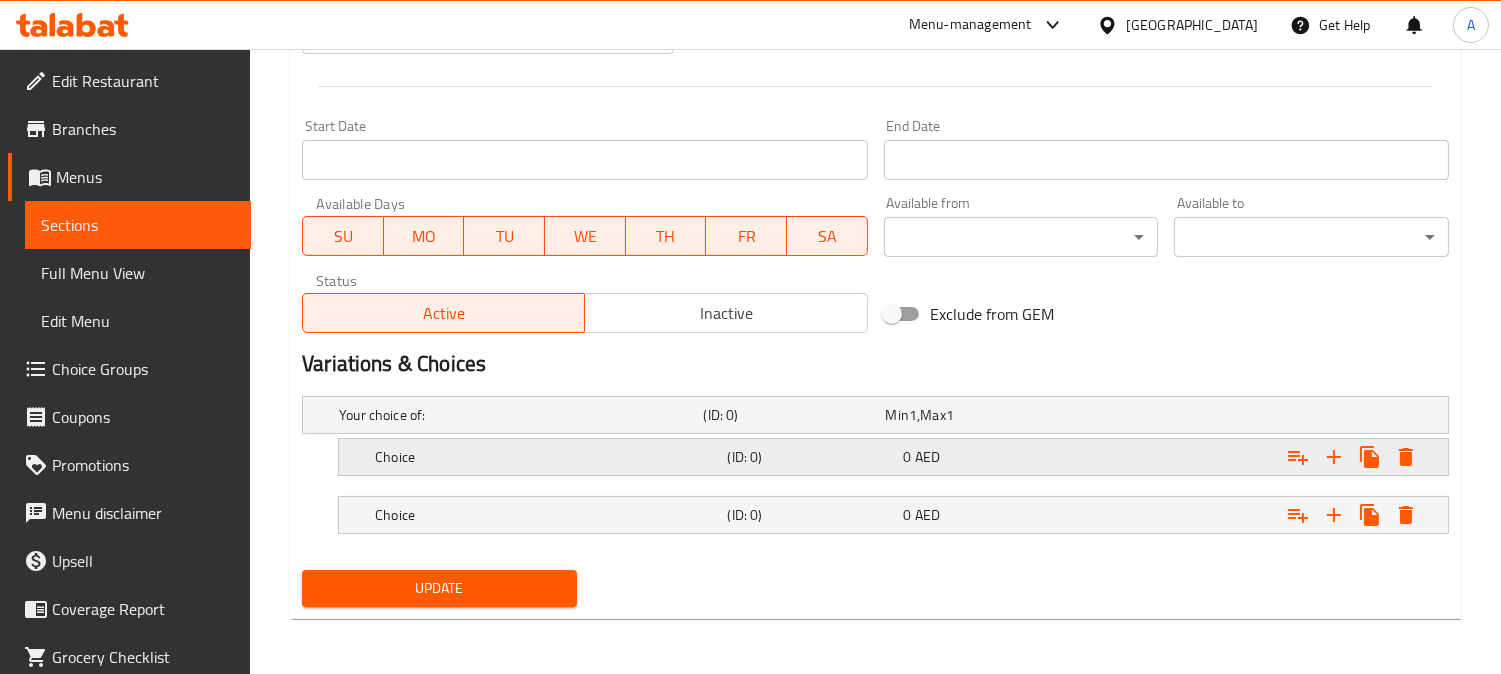 click at bounding box center (1246, 415) 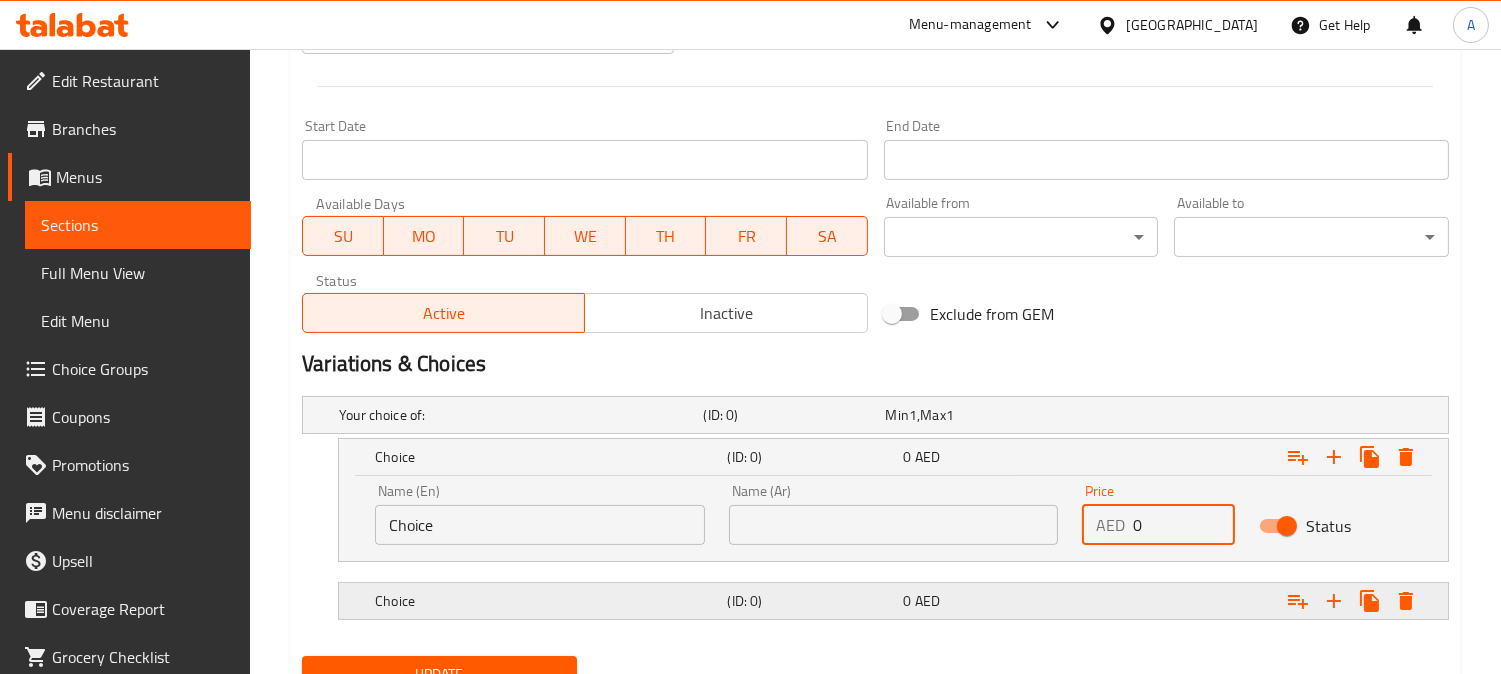 drag, startPoint x: 970, startPoint y: 520, endPoint x: 1032, endPoint y: 610, distance: 109.28861 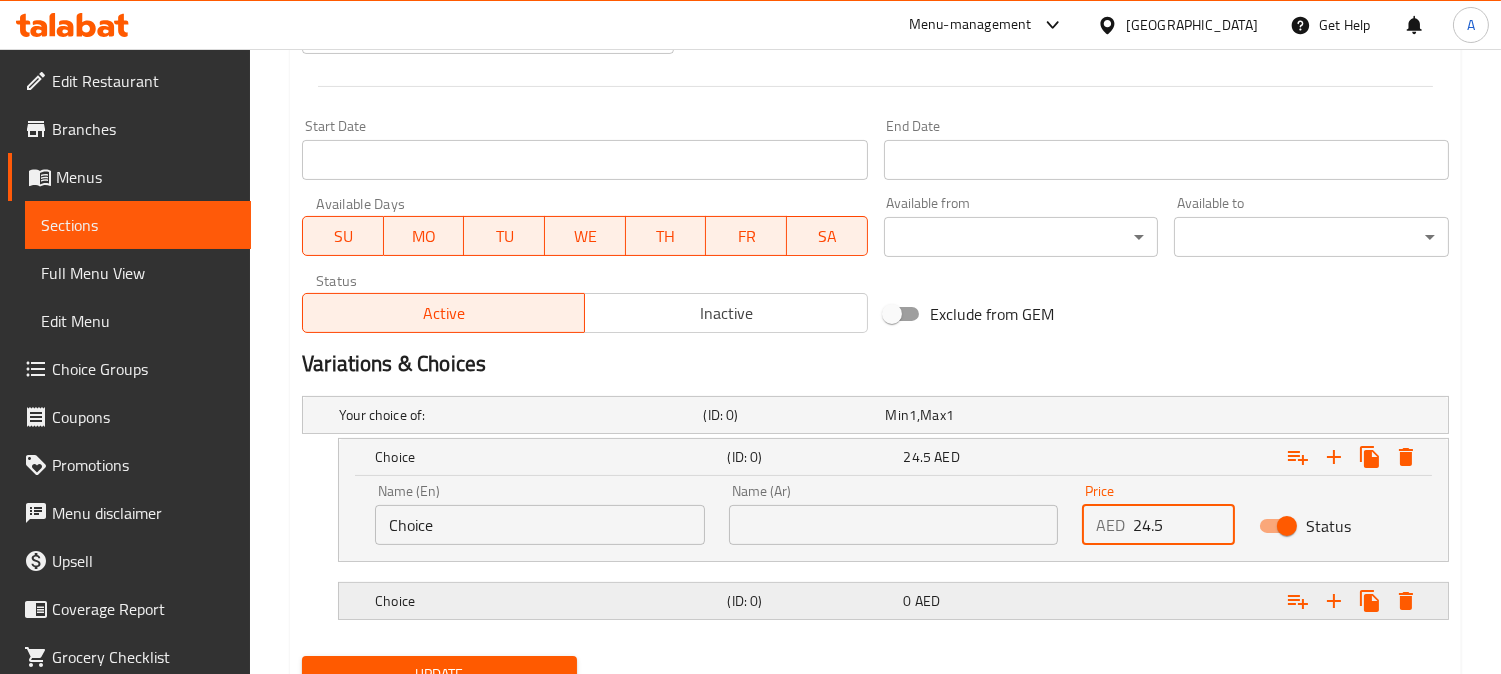 type on "24.5" 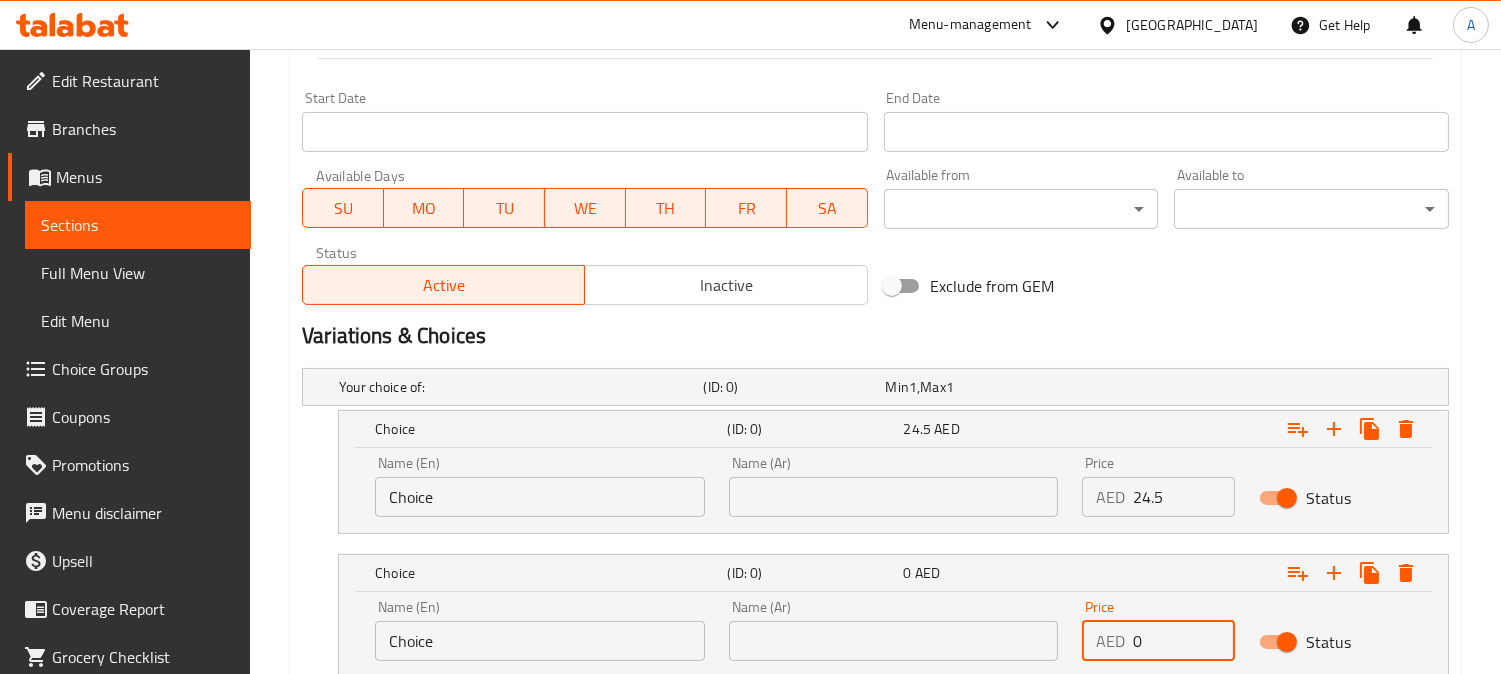 drag, startPoint x: 1172, startPoint y: 652, endPoint x: 948, endPoint y: 656, distance: 224.0357 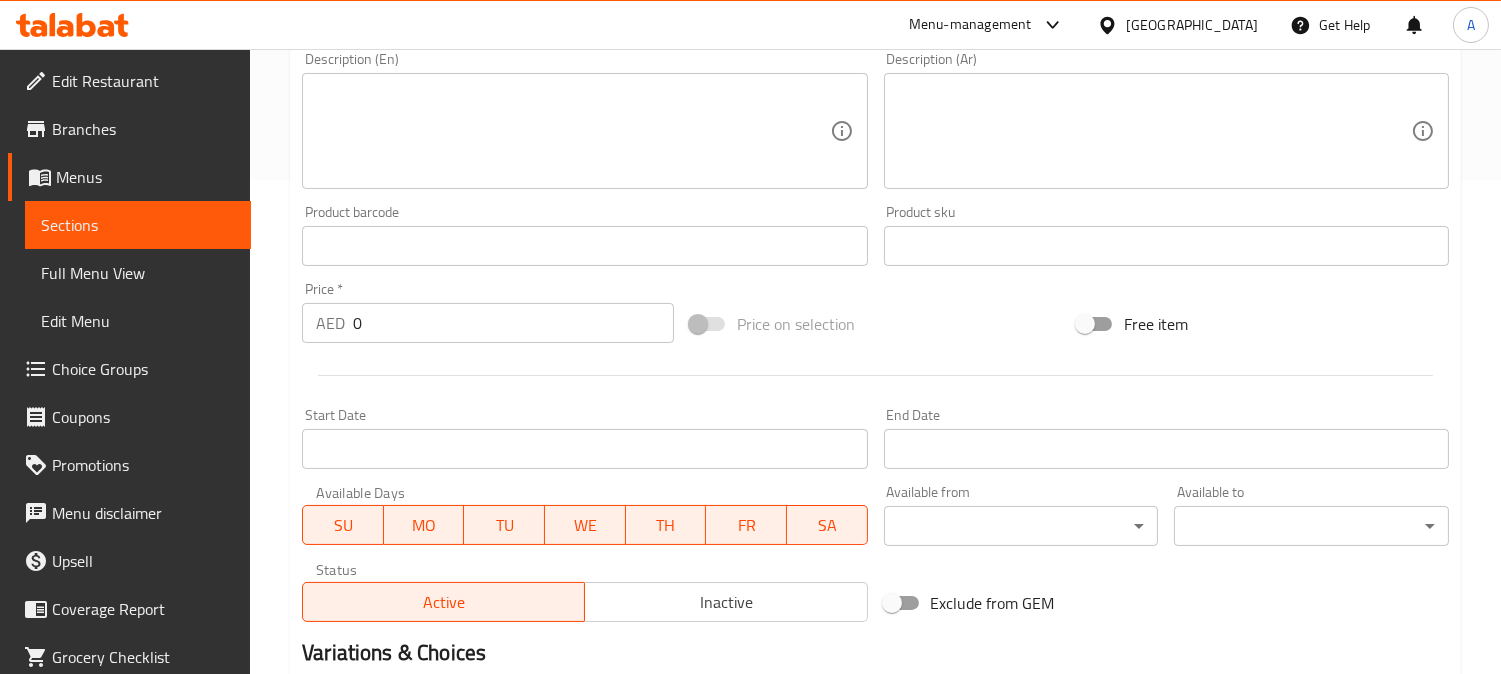 scroll, scrollTop: 144, scrollLeft: 0, axis: vertical 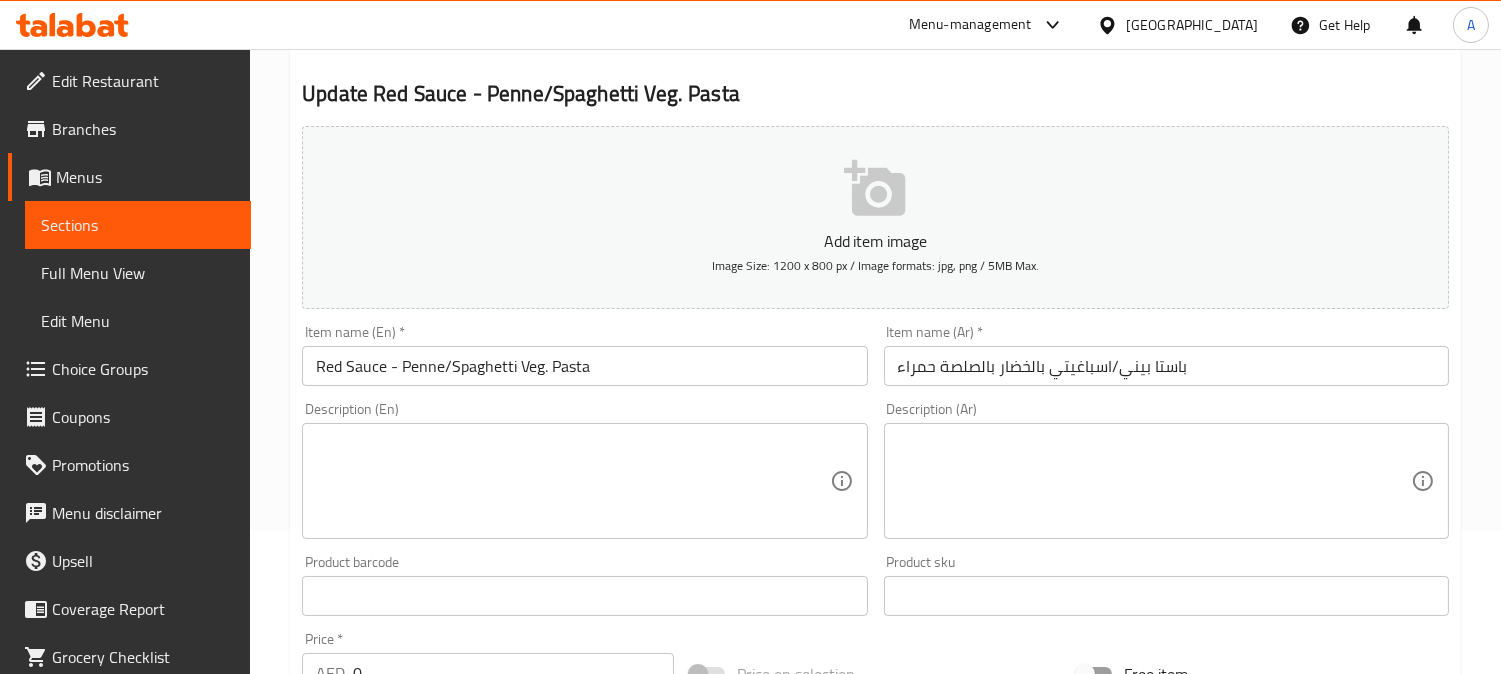 type on "24.5" 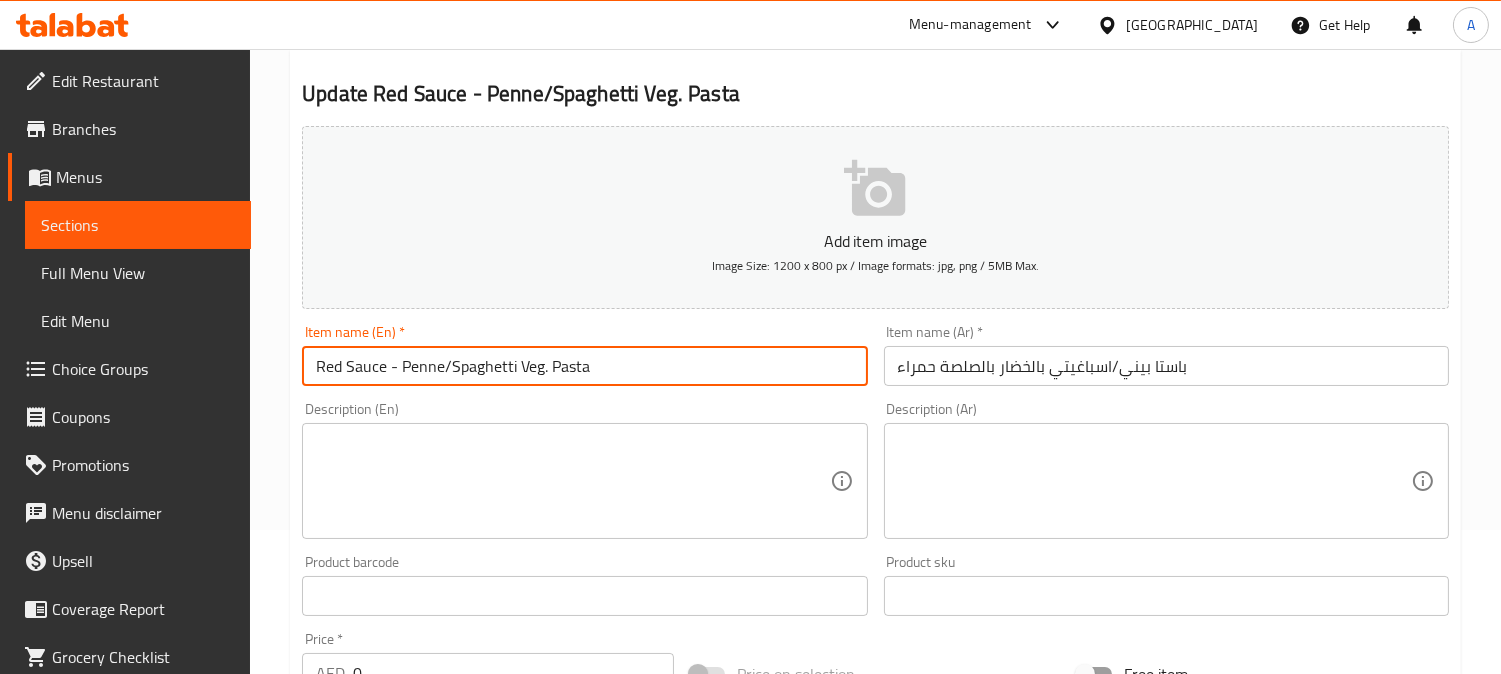 click on "Red Sauce - Penne/Spaghetti Veg. Pasta" at bounding box center (584, 366) 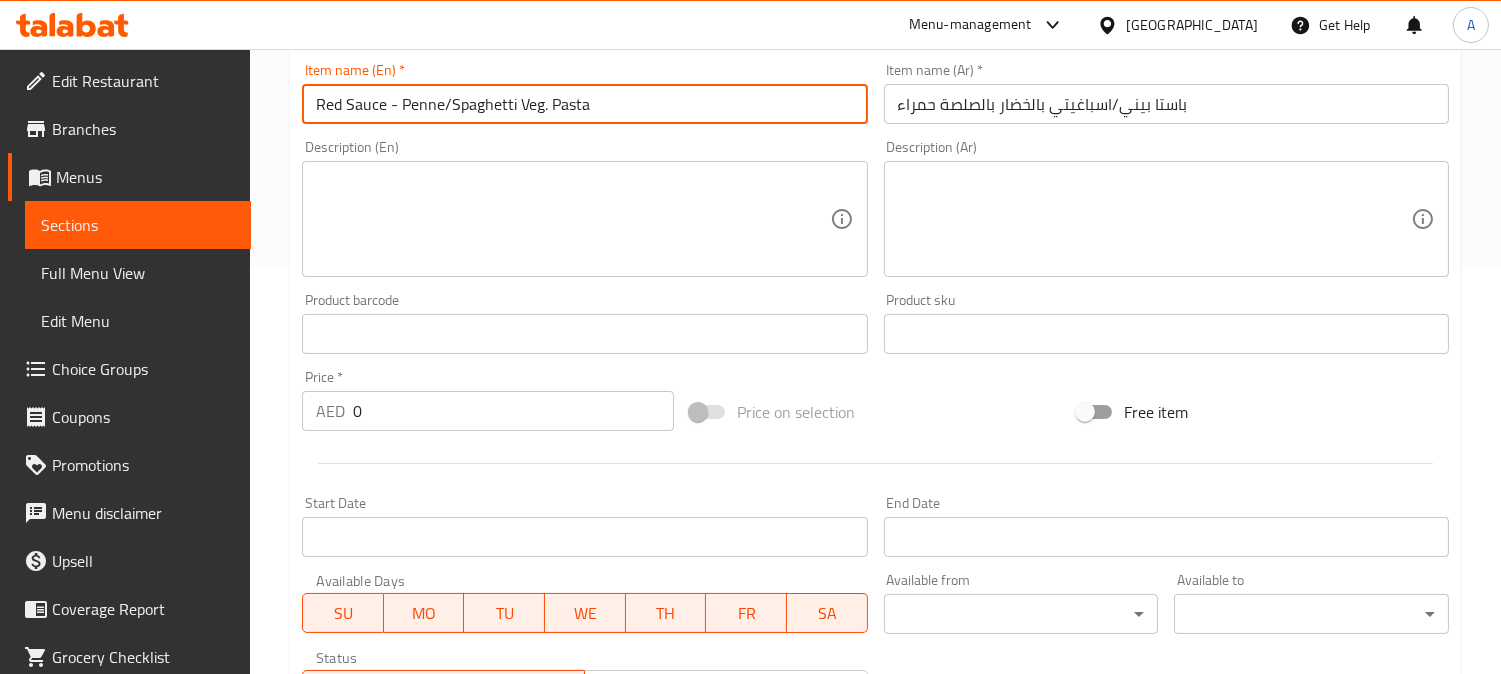 scroll, scrollTop: 922, scrollLeft: 0, axis: vertical 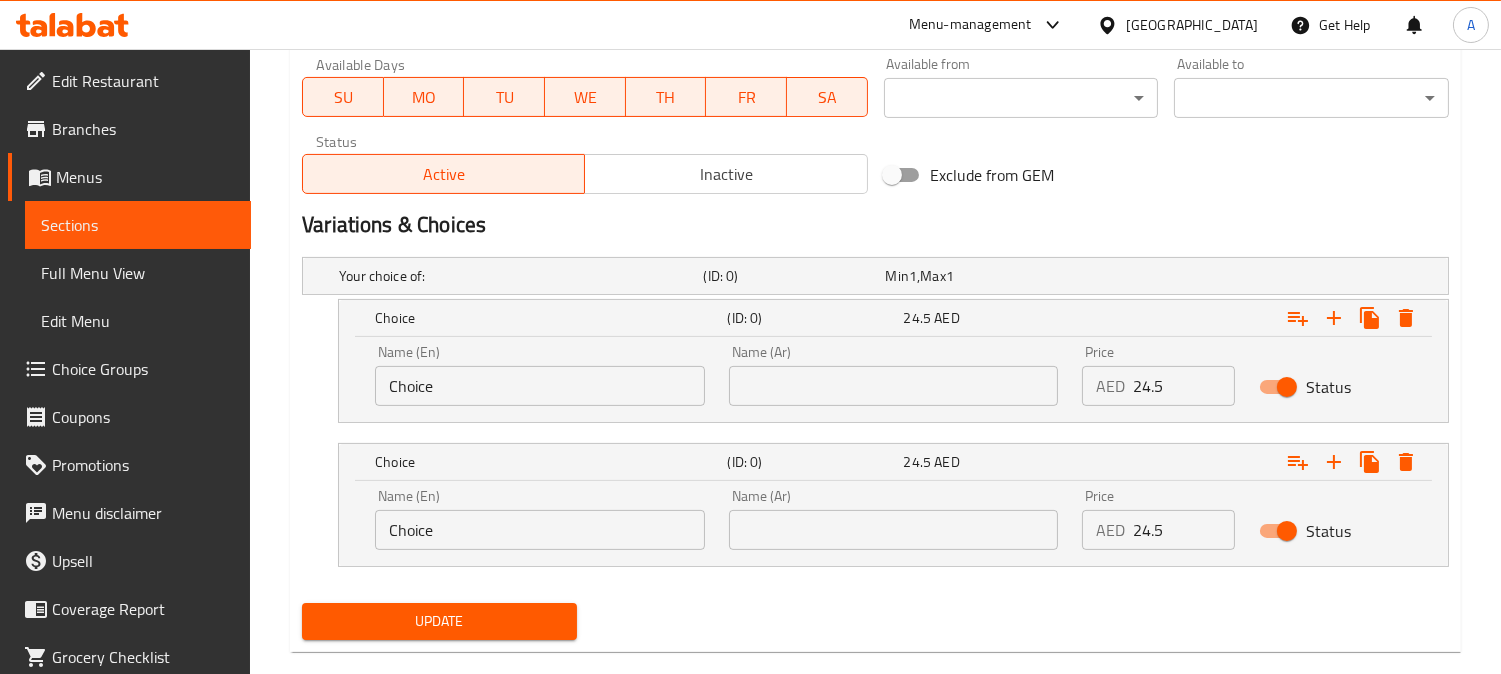 drag, startPoint x: 525, startPoint y: 386, endPoint x: 144, endPoint y: 383, distance: 381.0118 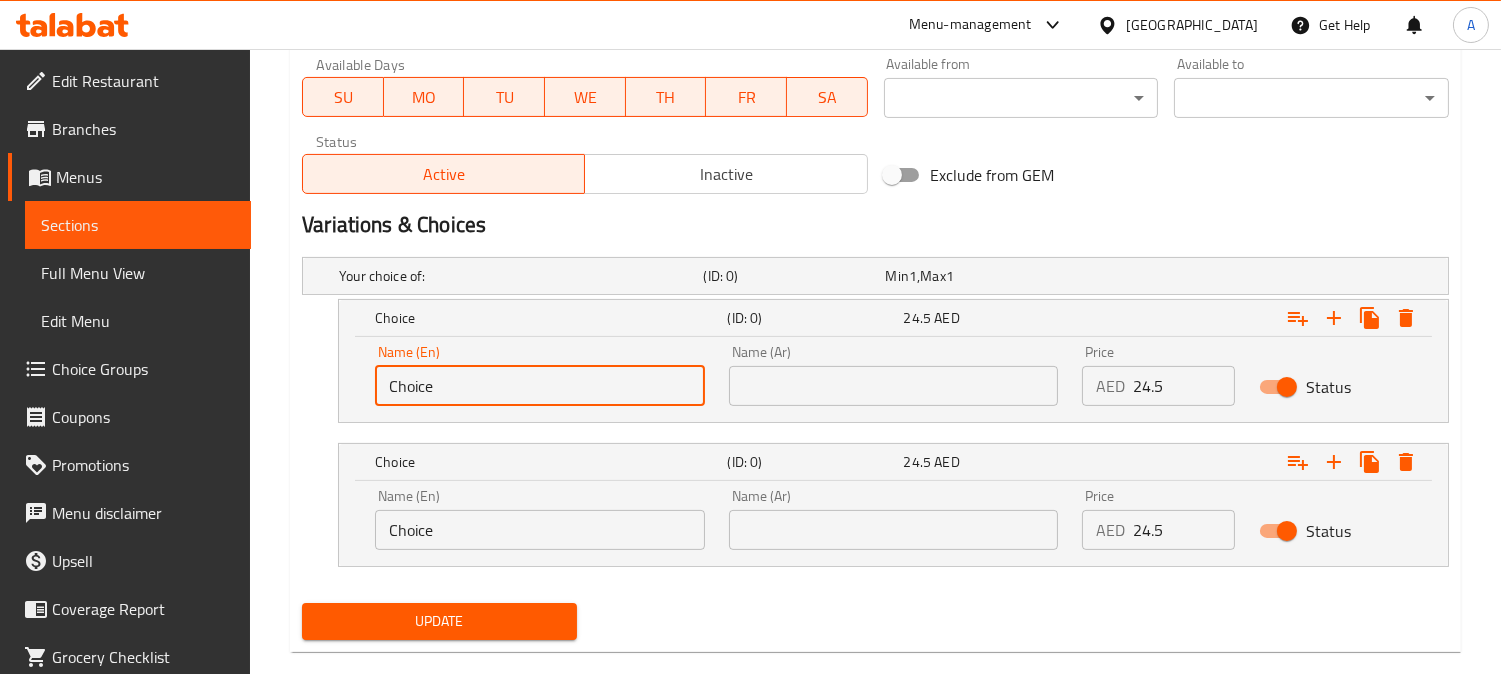 paste on "Penn" 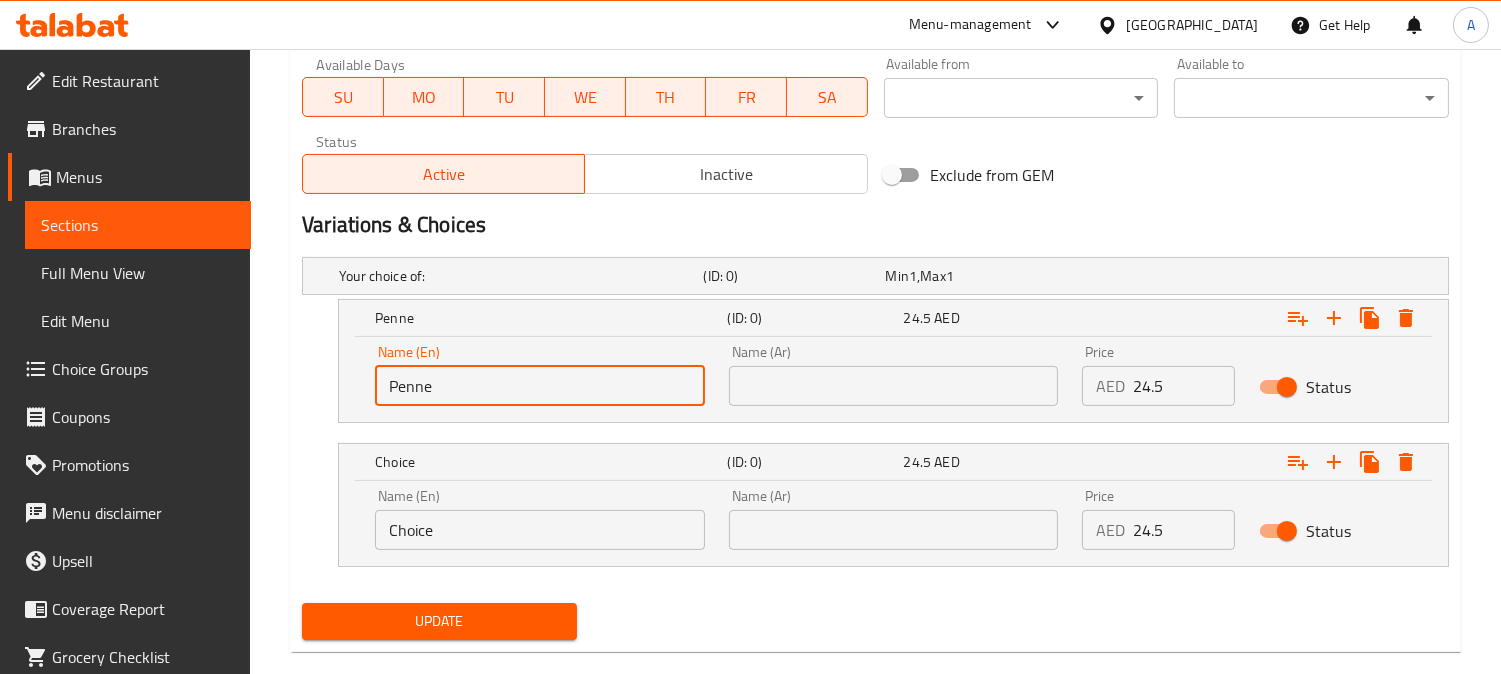 scroll, scrollTop: 366, scrollLeft: 0, axis: vertical 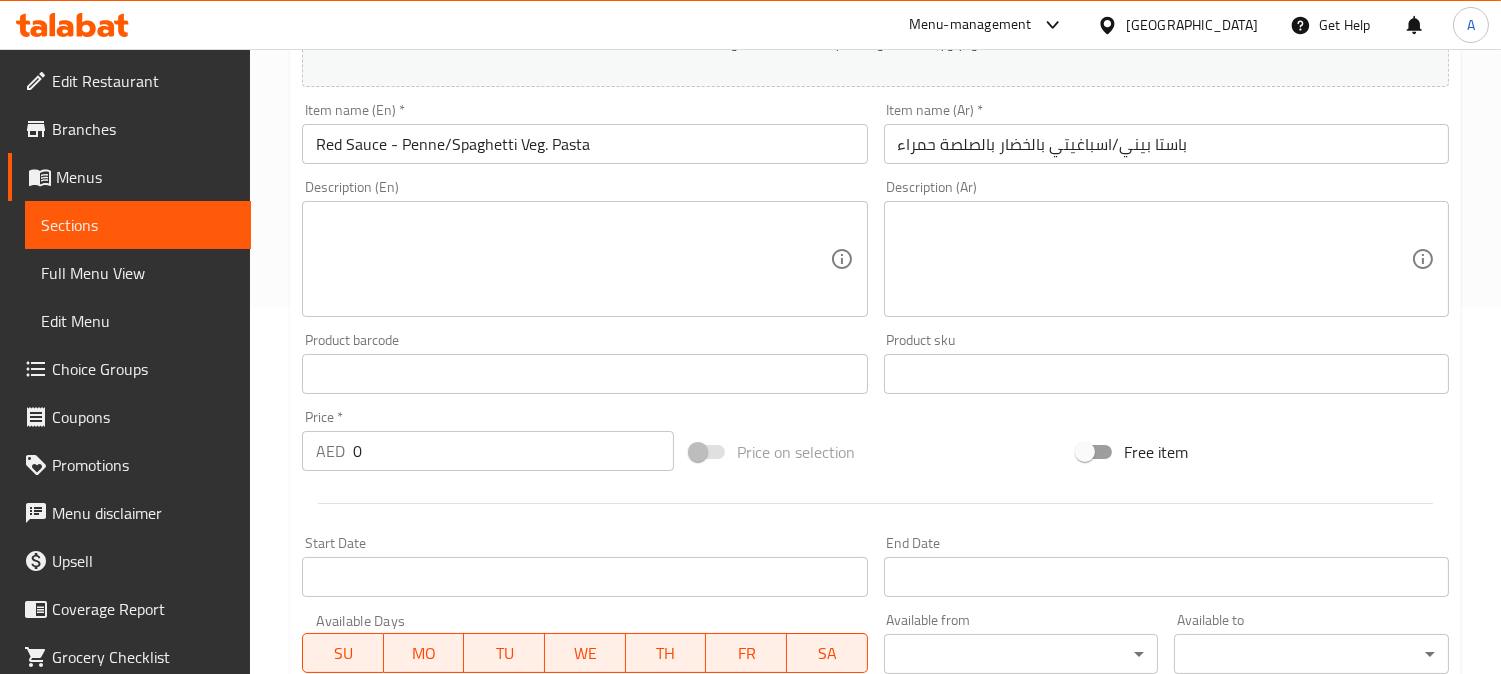 type on "Penne" 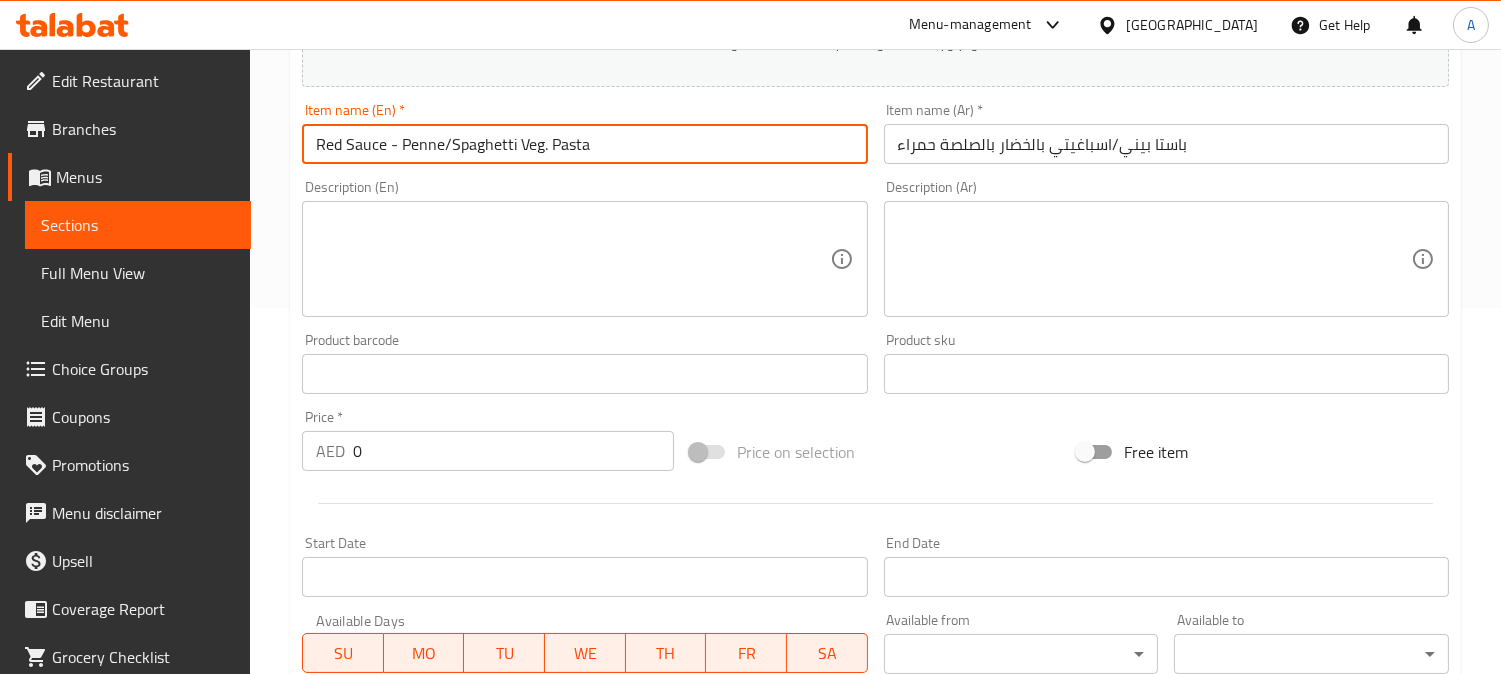 click on "Red Sauce - Penne/Spaghetti Veg. Pasta" at bounding box center (584, 144) 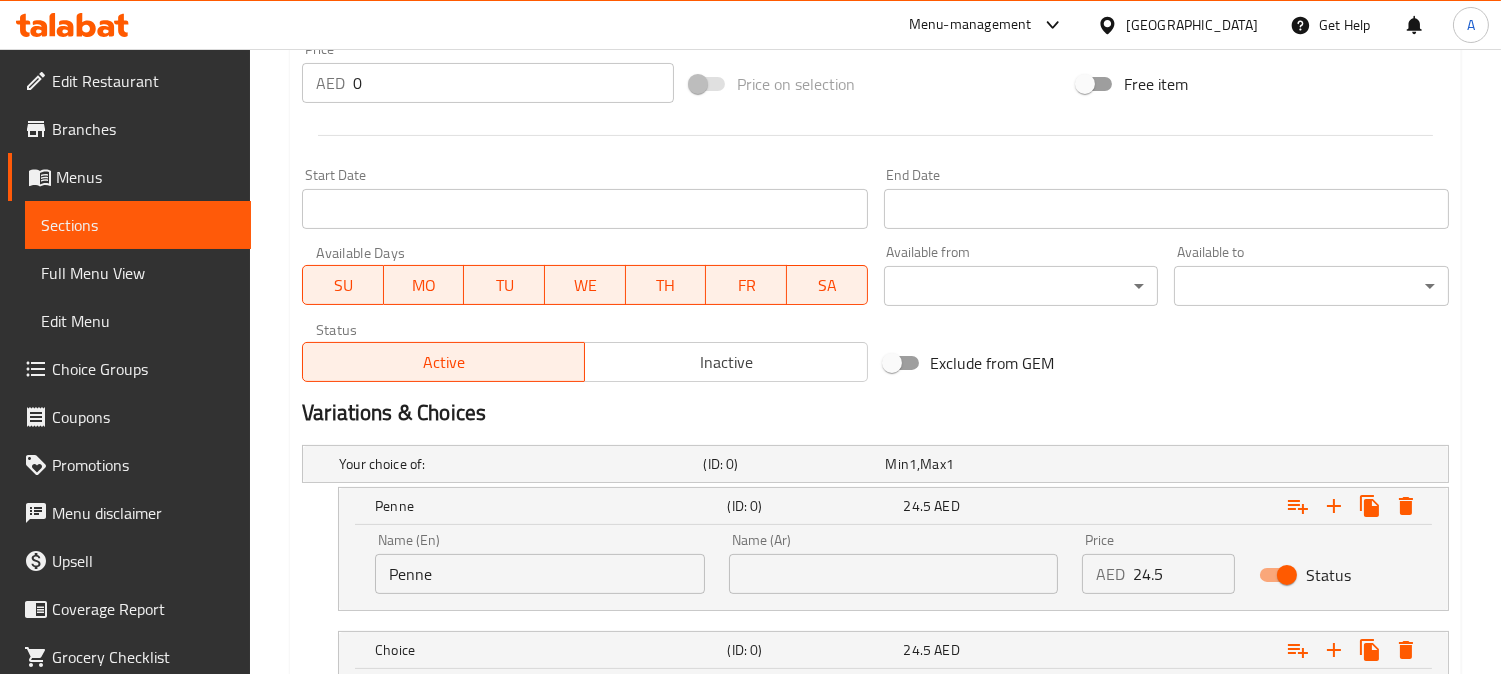 scroll, scrollTop: 955, scrollLeft: 0, axis: vertical 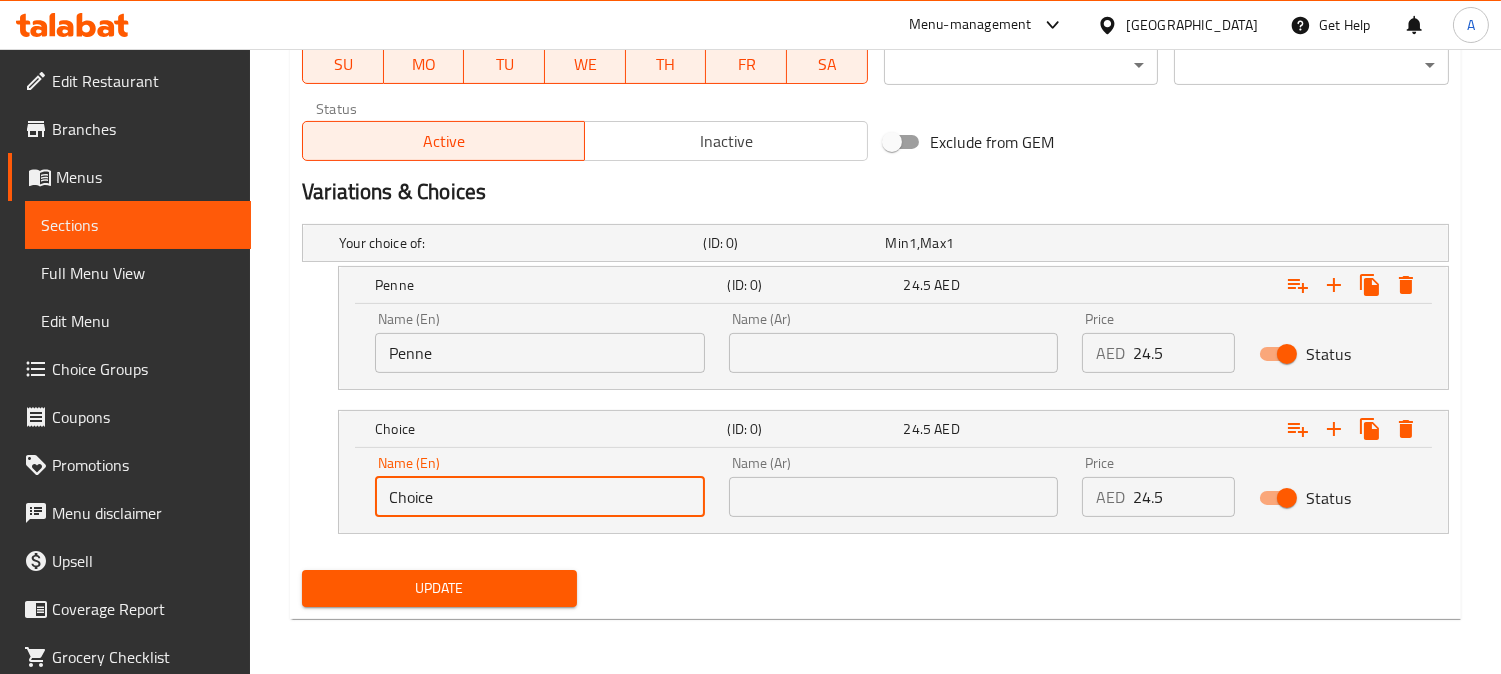 drag, startPoint x: 507, startPoint y: 484, endPoint x: 266, endPoint y: 500, distance: 241.53053 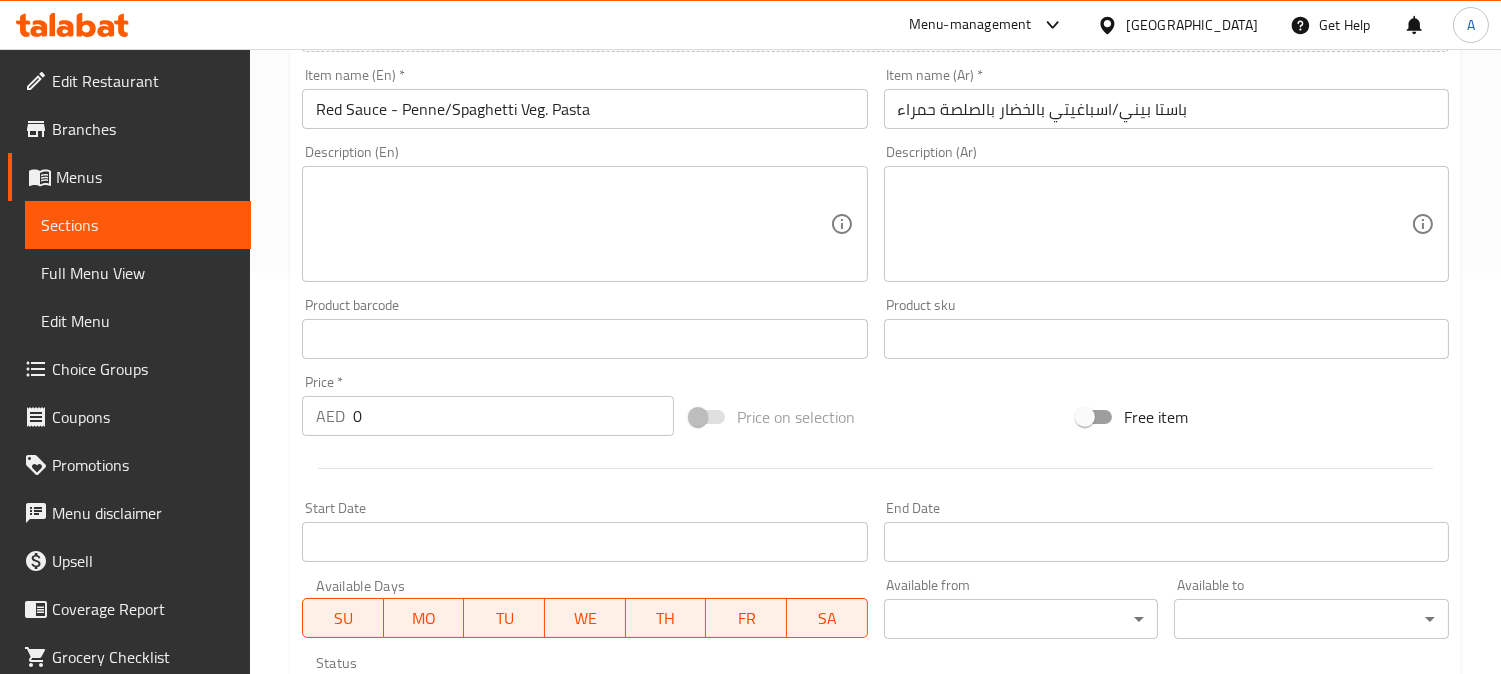 scroll, scrollTop: 400, scrollLeft: 0, axis: vertical 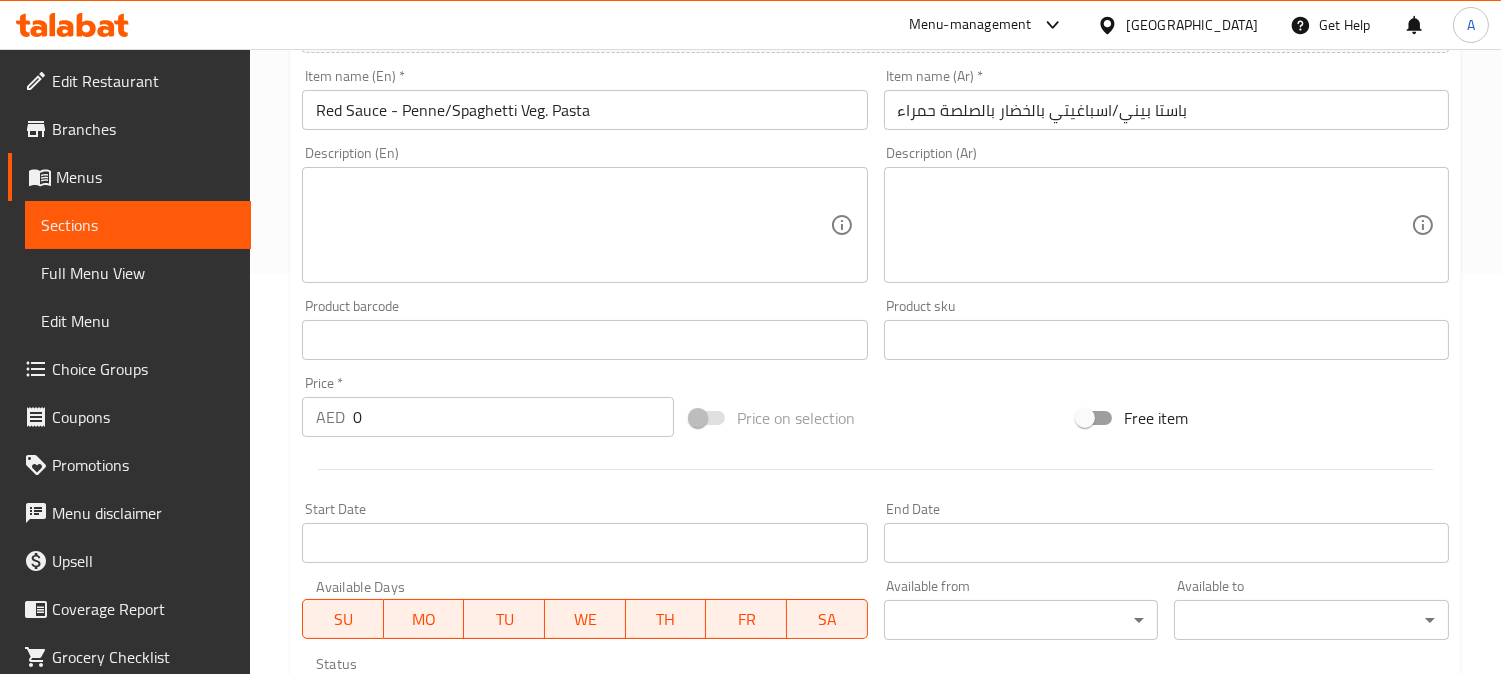type on "Spaghetti" 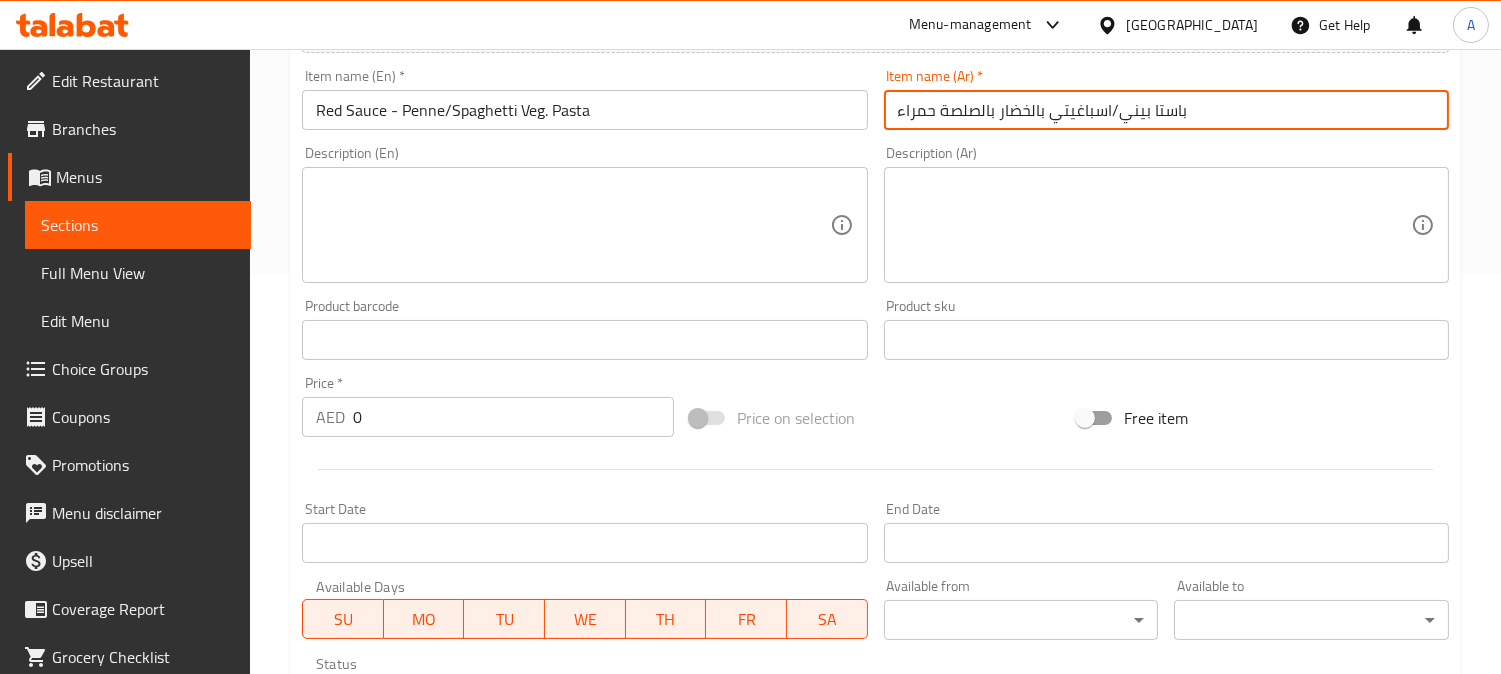click on "باستا بيني/اسباغيتي بالخضار بالصلصة حمراء" at bounding box center [1166, 110] 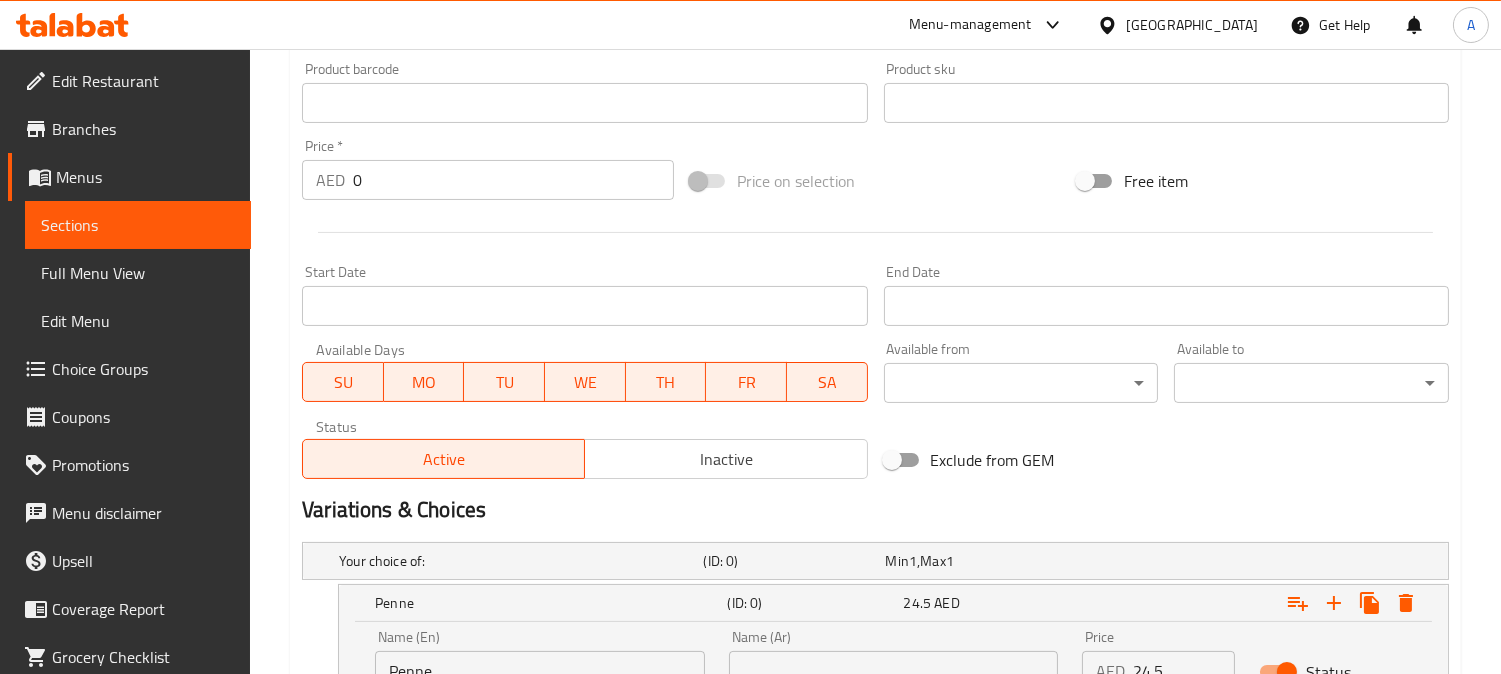 scroll, scrollTop: 955, scrollLeft: 0, axis: vertical 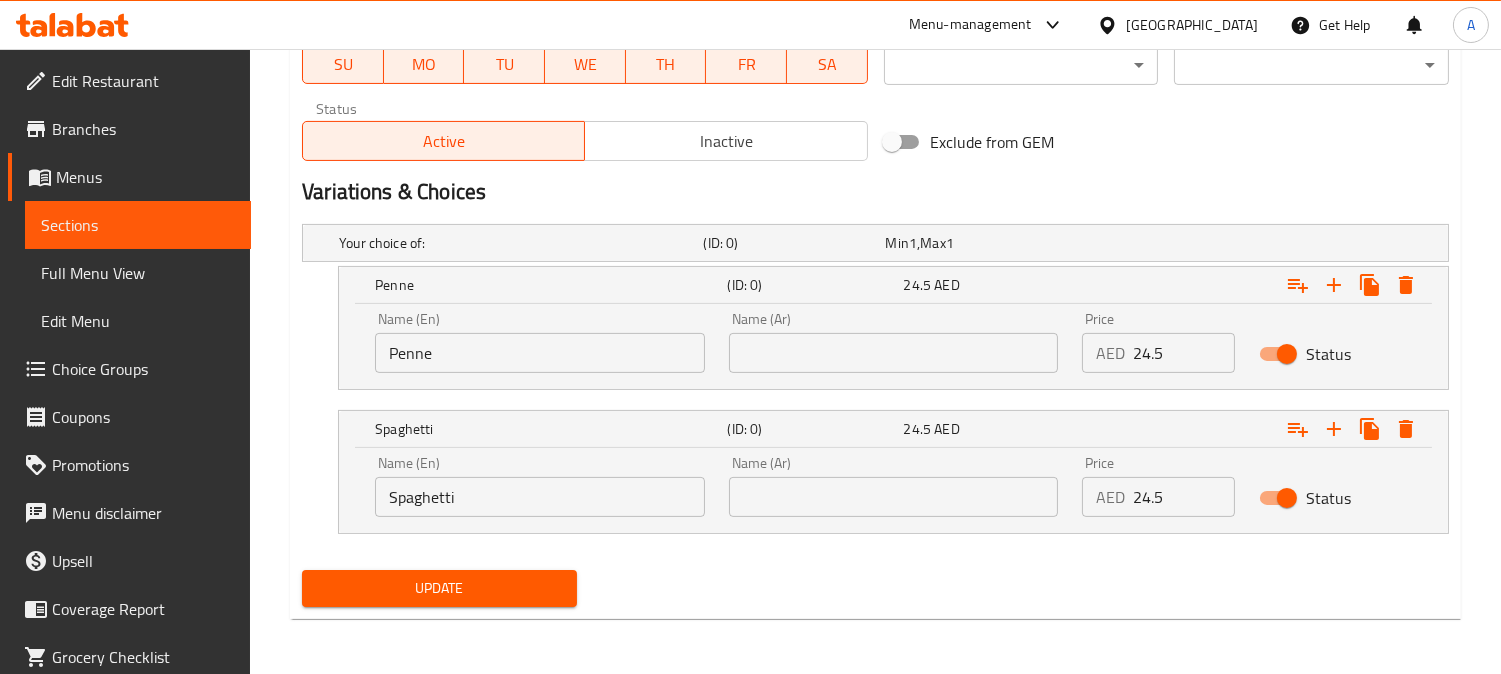 click at bounding box center (894, 353) 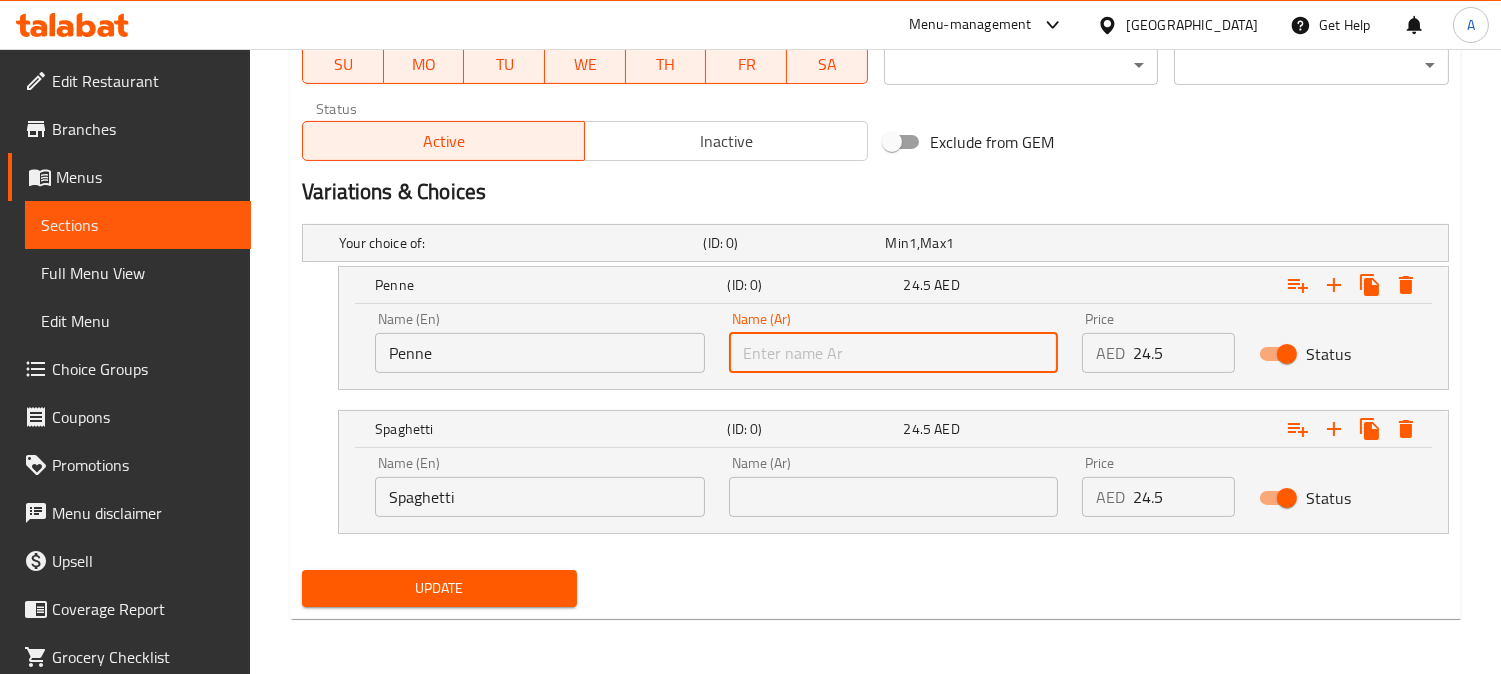 paste on "بيني" 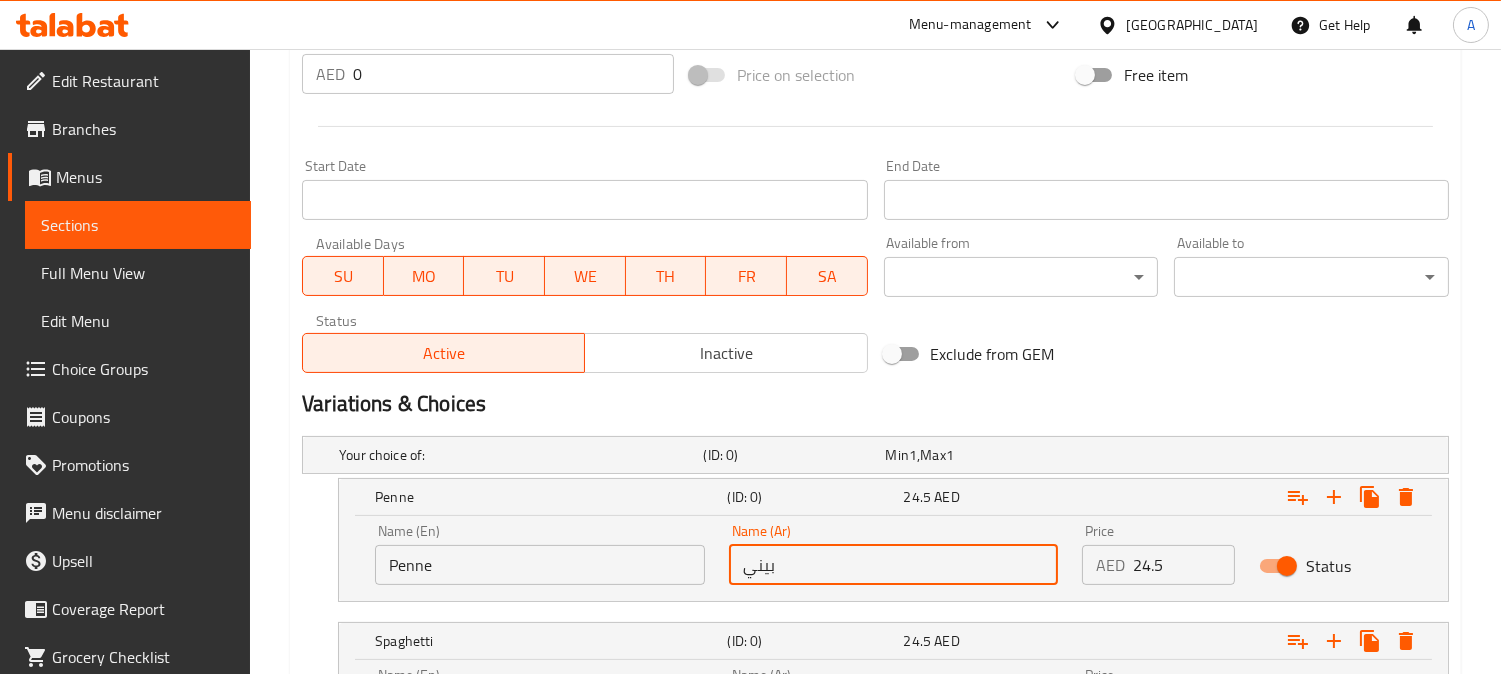 scroll, scrollTop: 288, scrollLeft: 0, axis: vertical 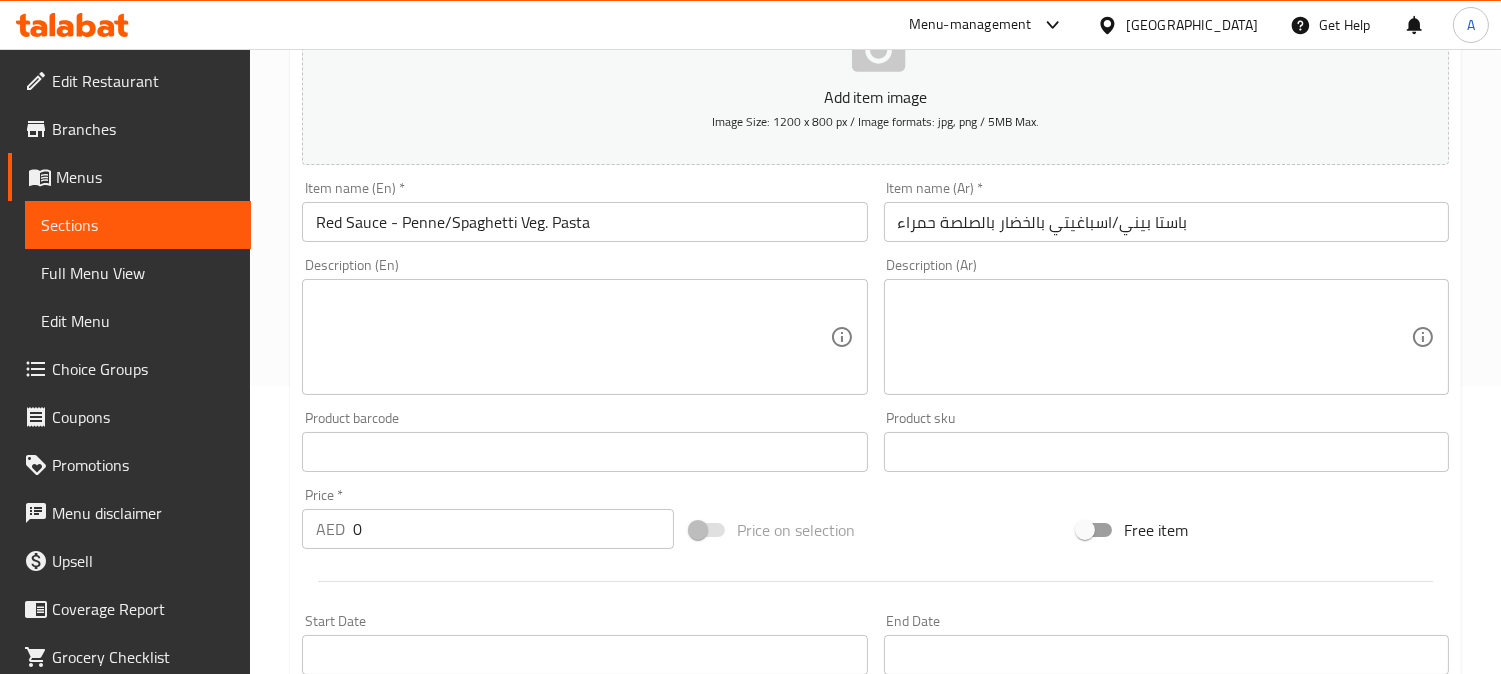 type on "بيني" 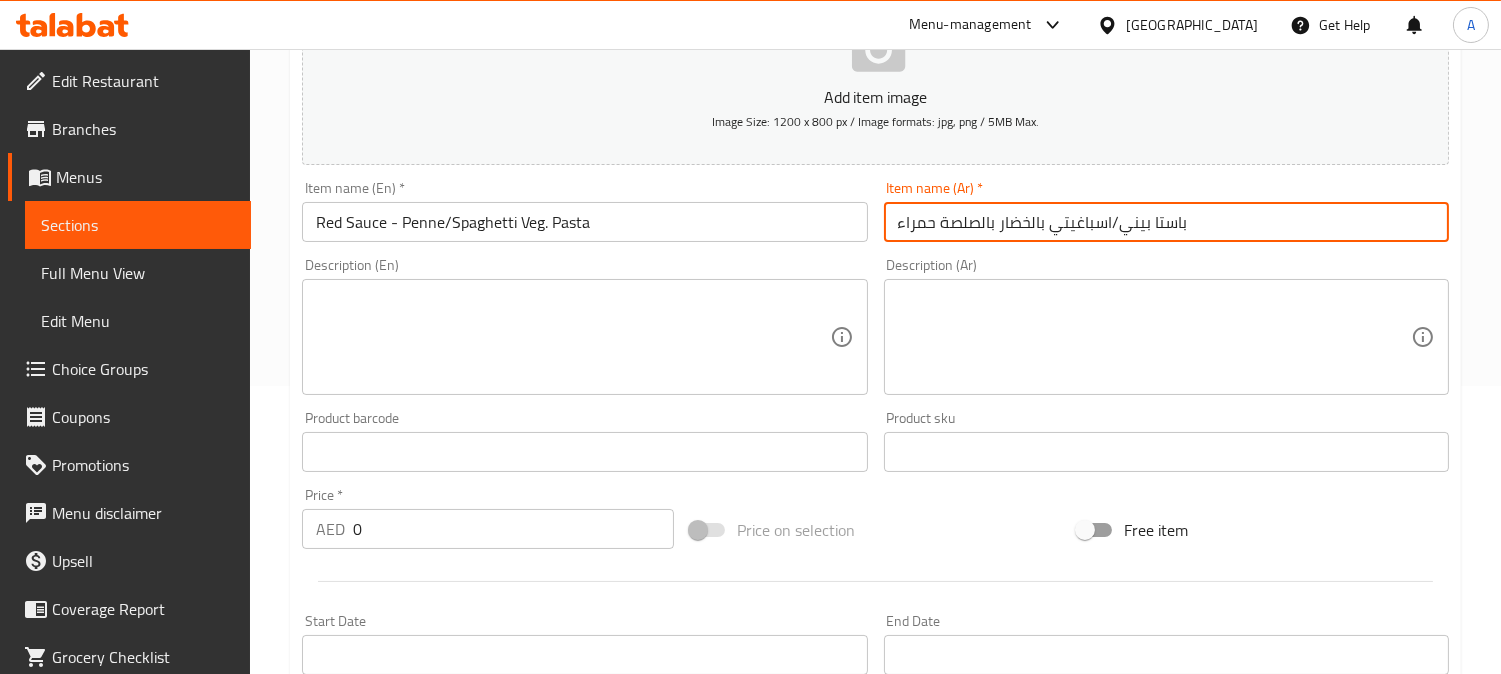 click on "باستا بيني/اسباغيتي بالخضار بالصلصة حمراء" at bounding box center (1166, 222) 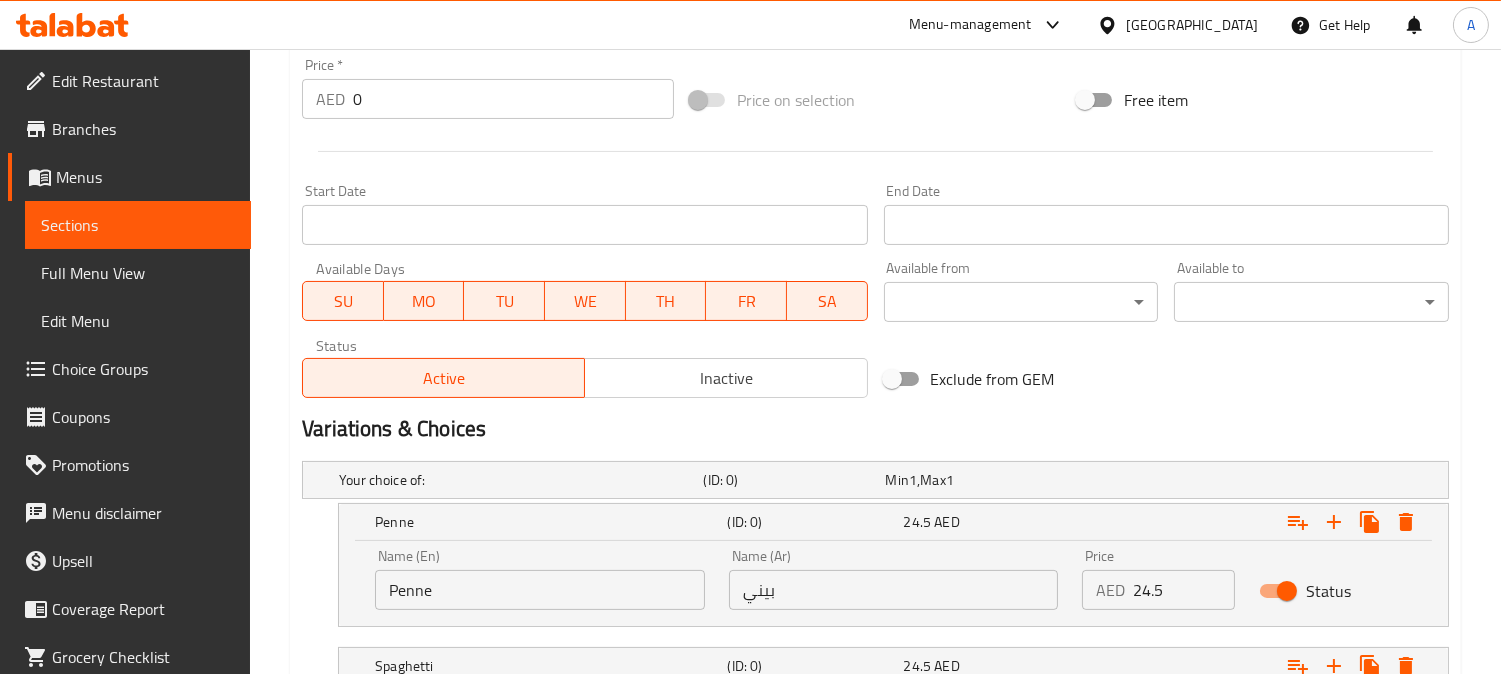 scroll, scrollTop: 955, scrollLeft: 0, axis: vertical 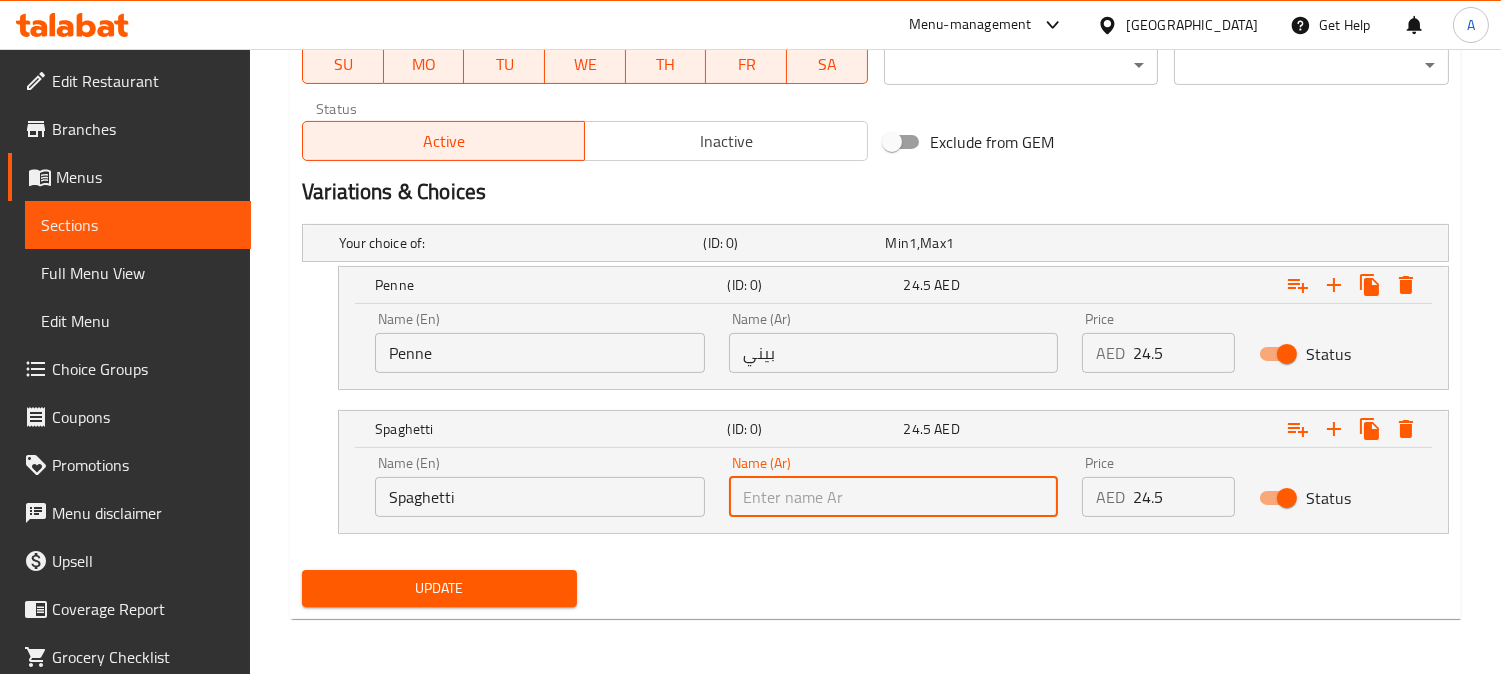 drag, startPoint x: 956, startPoint y: 493, endPoint x: 962, endPoint y: 506, distance: 14.3178215 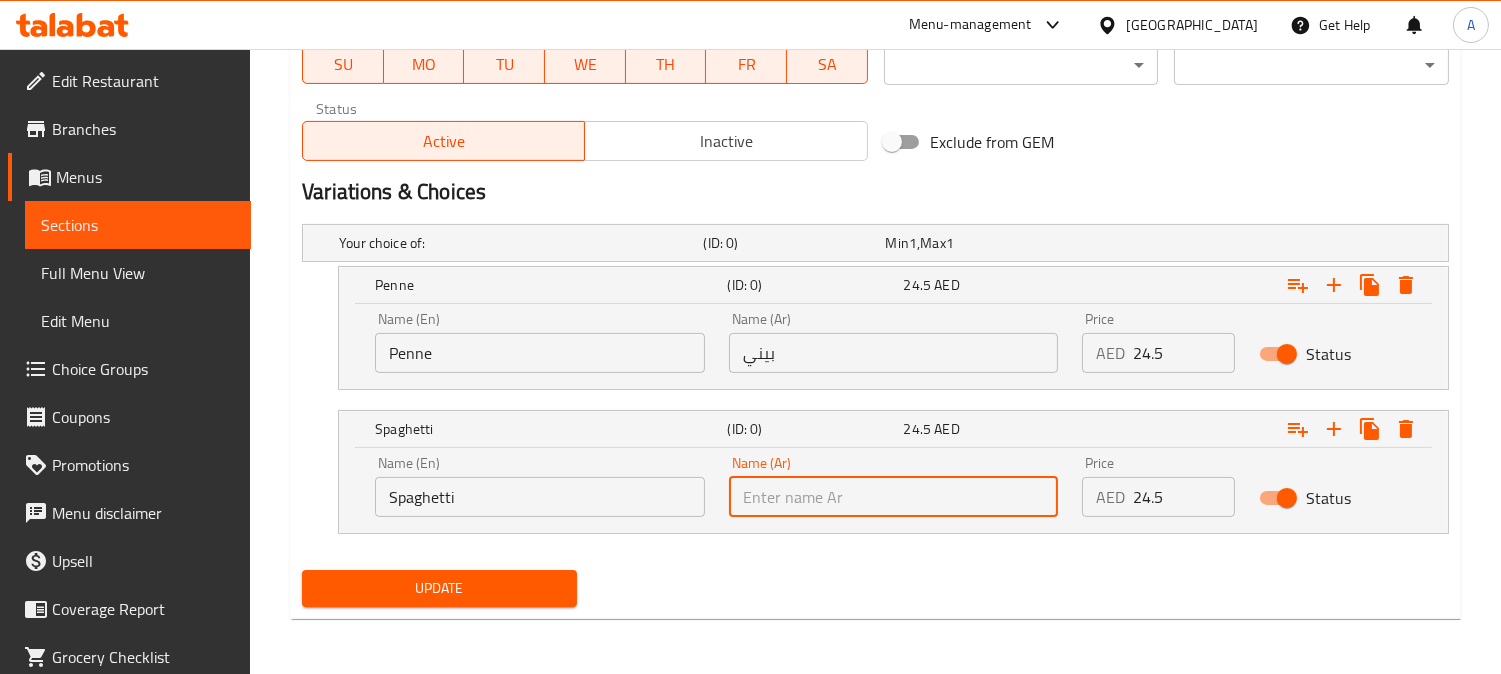 click at bounding box center [894, 497] 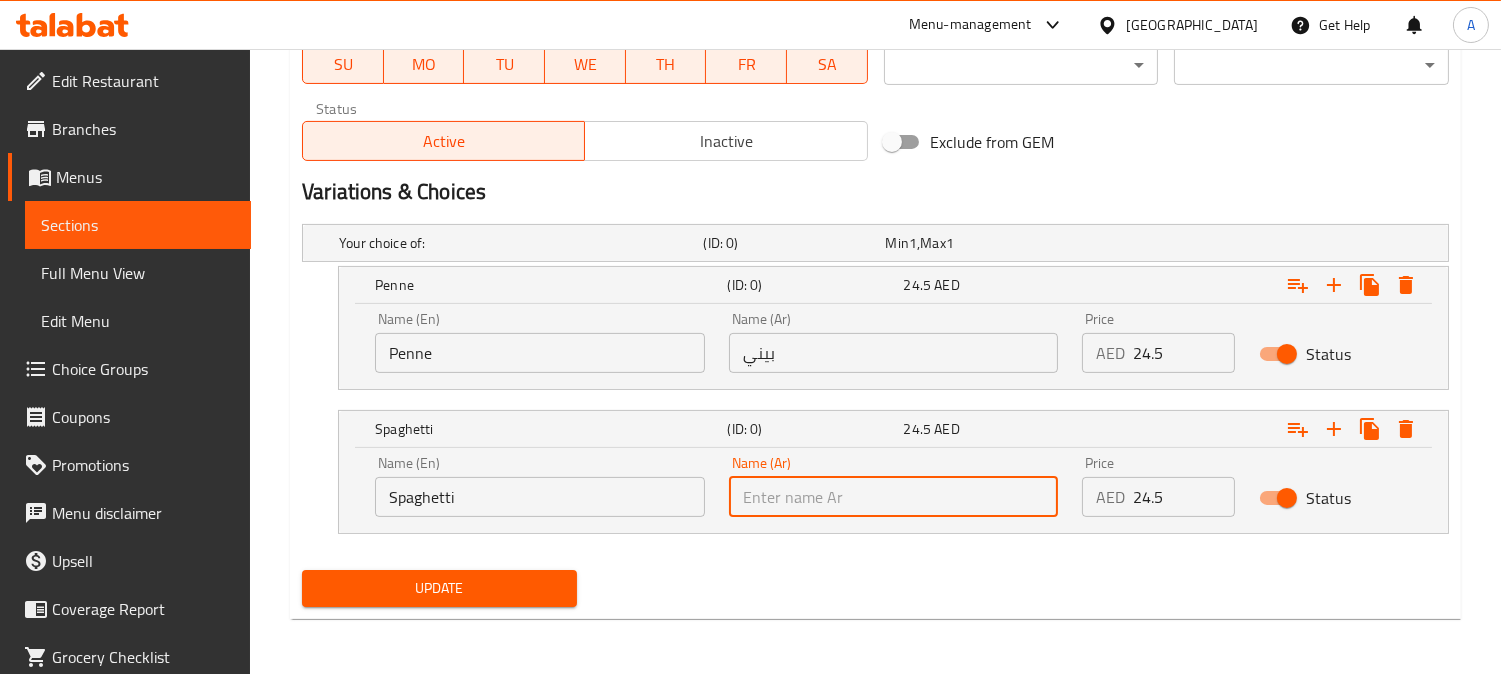 paste on "اسباغيتي" 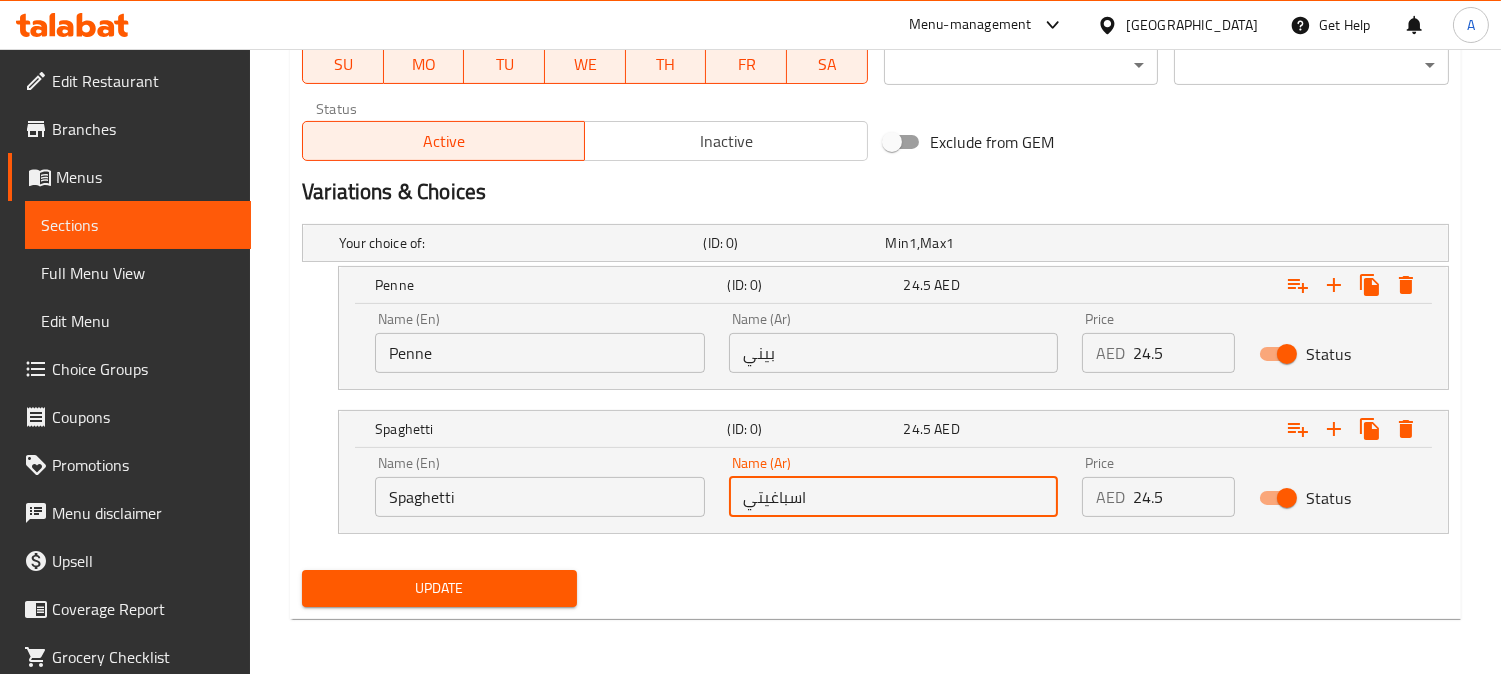 type on "اسباغيتي" 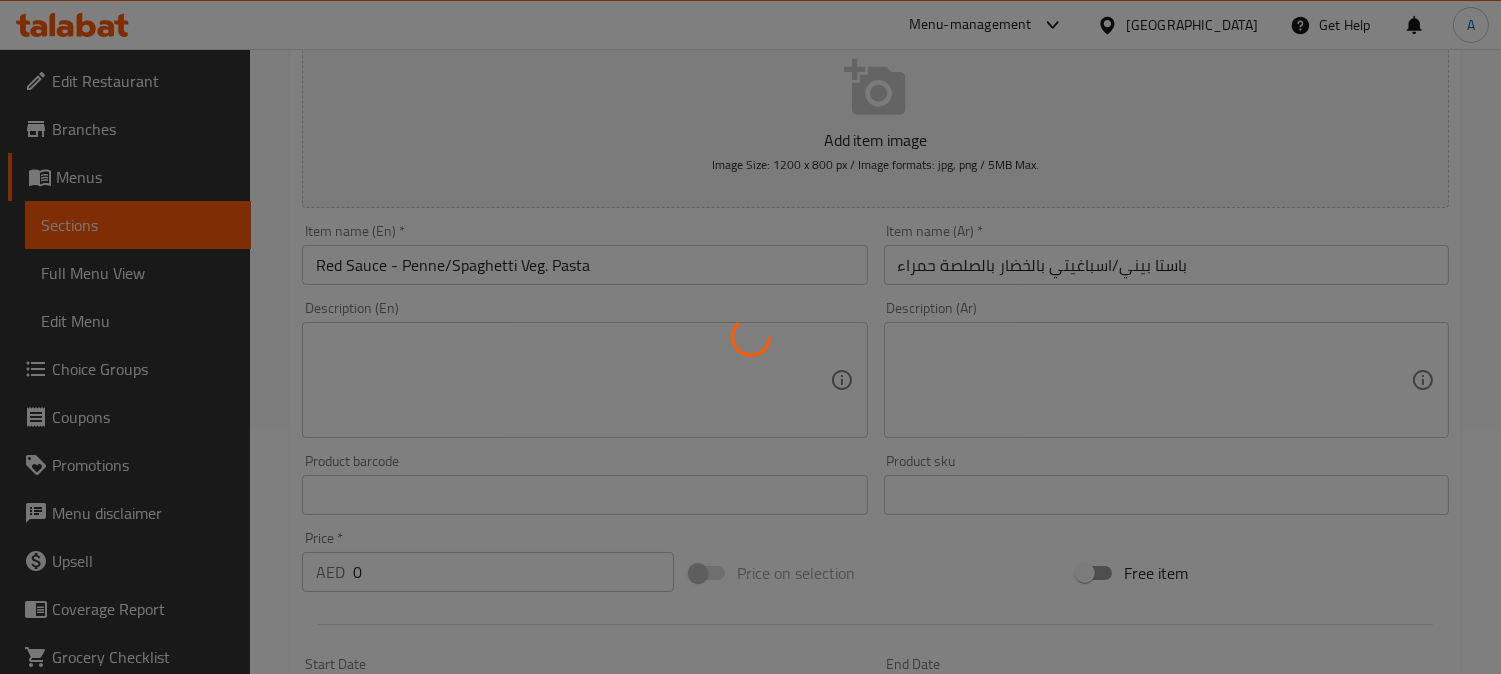 scroll, scrollTop: 0, scrollLeft: 0, axis: both 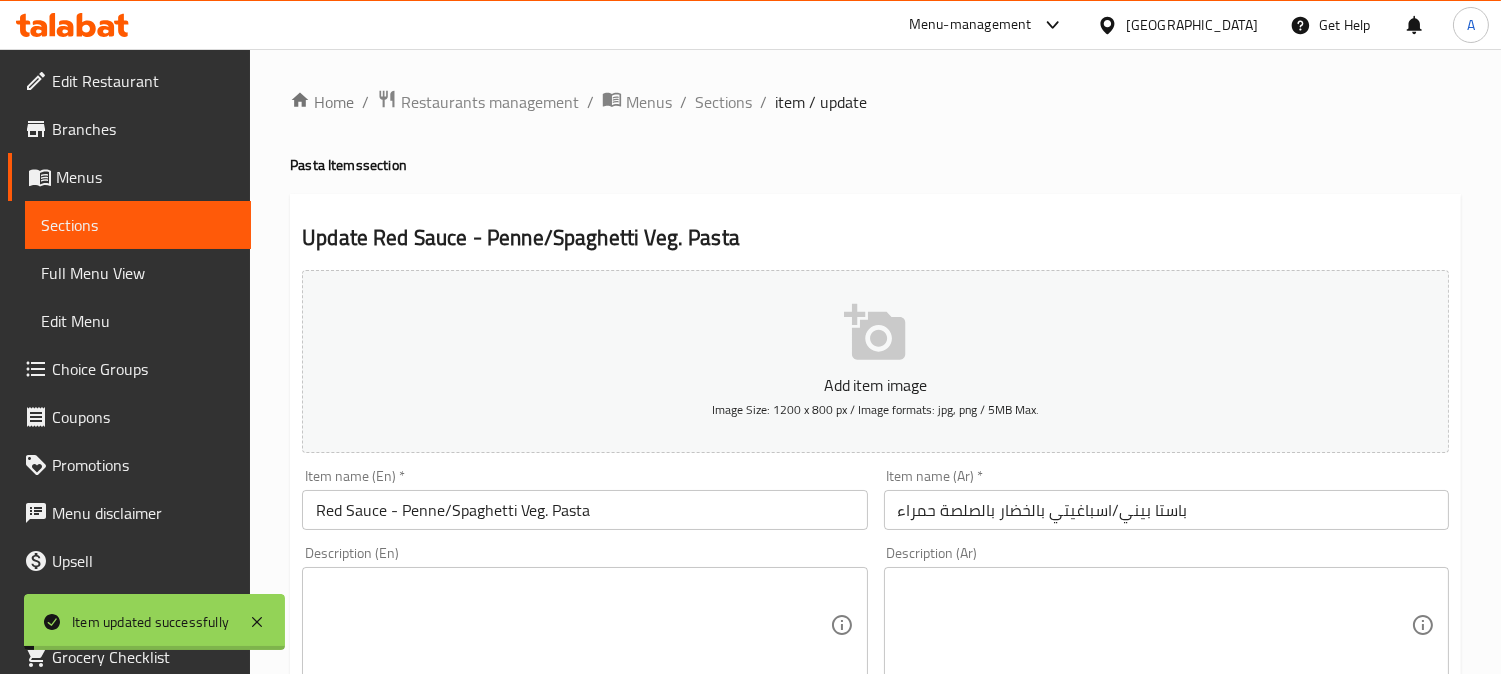 click on "Sections" at bounding box center [723, 102] 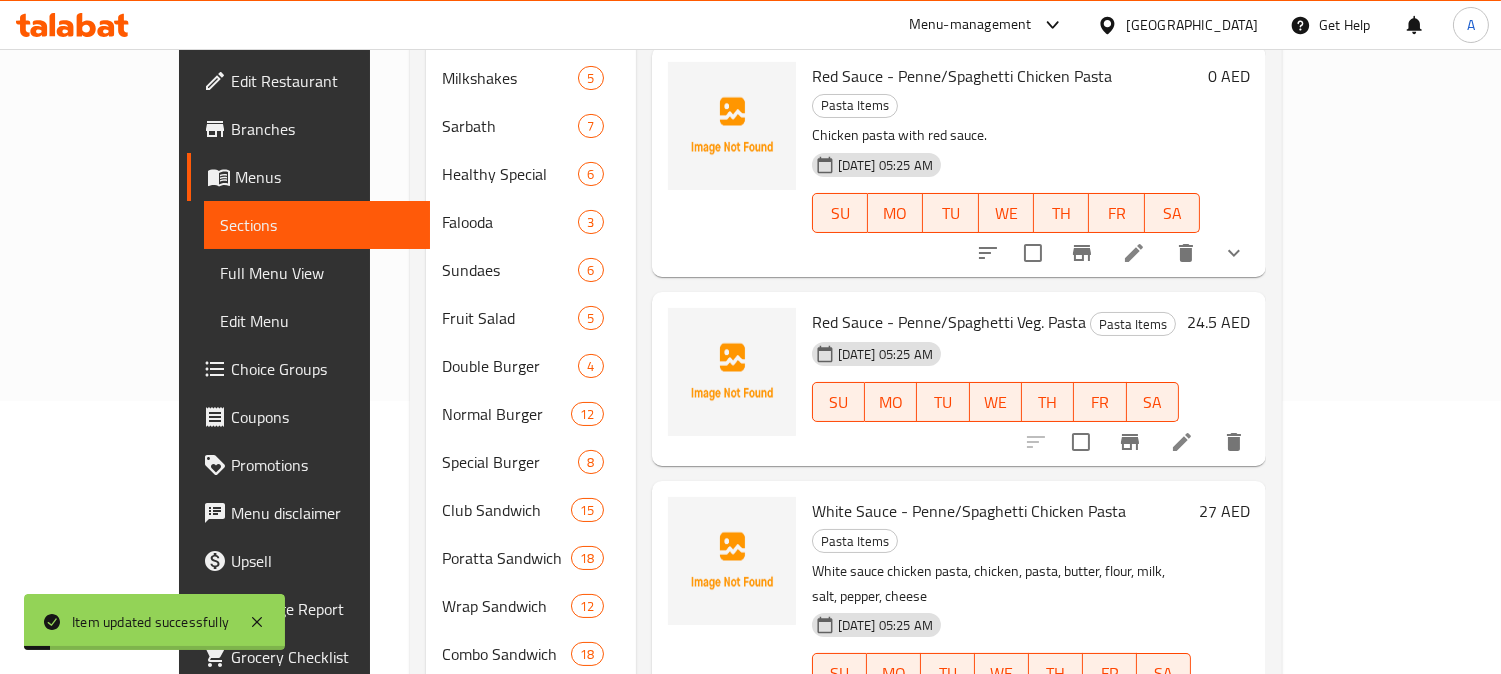 scroll, scrollTop: 555, scrollLeft: 0, axis: vertical 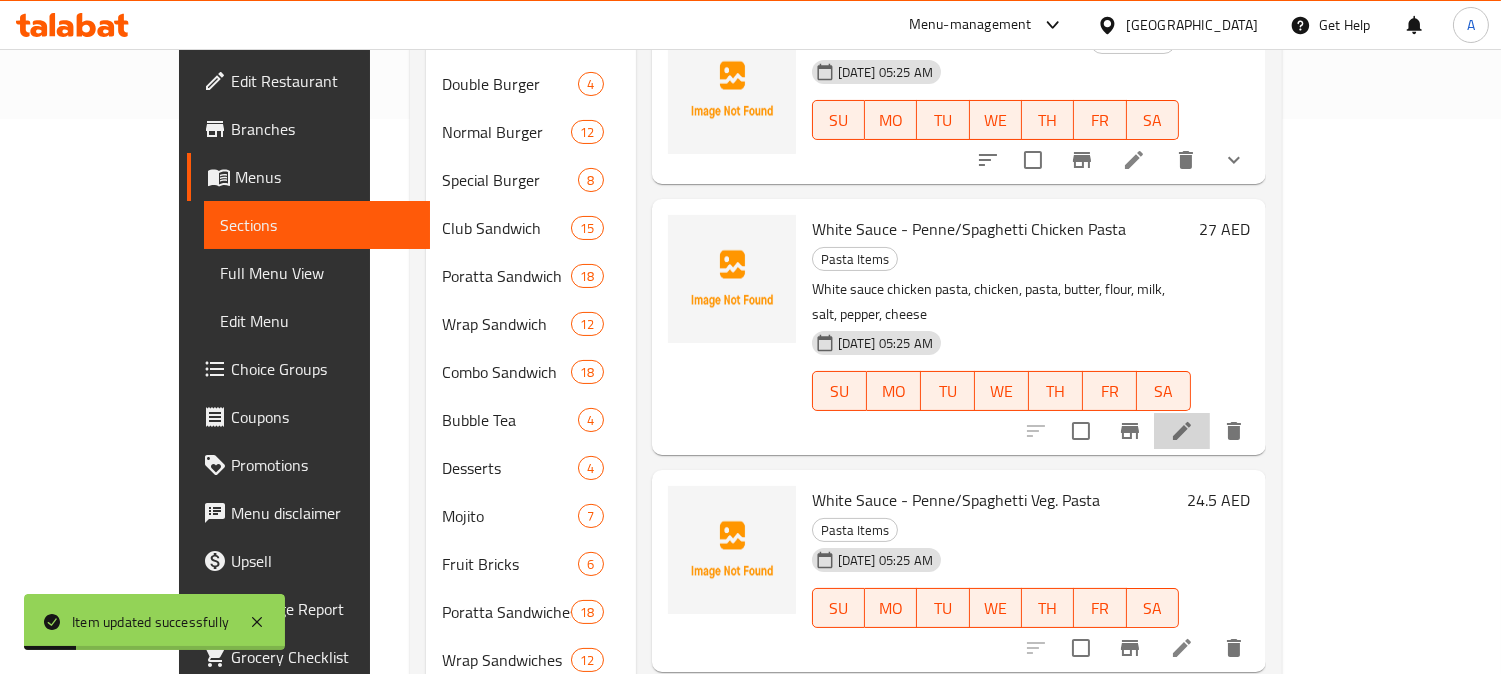 click at bounding box center (1182, 431) 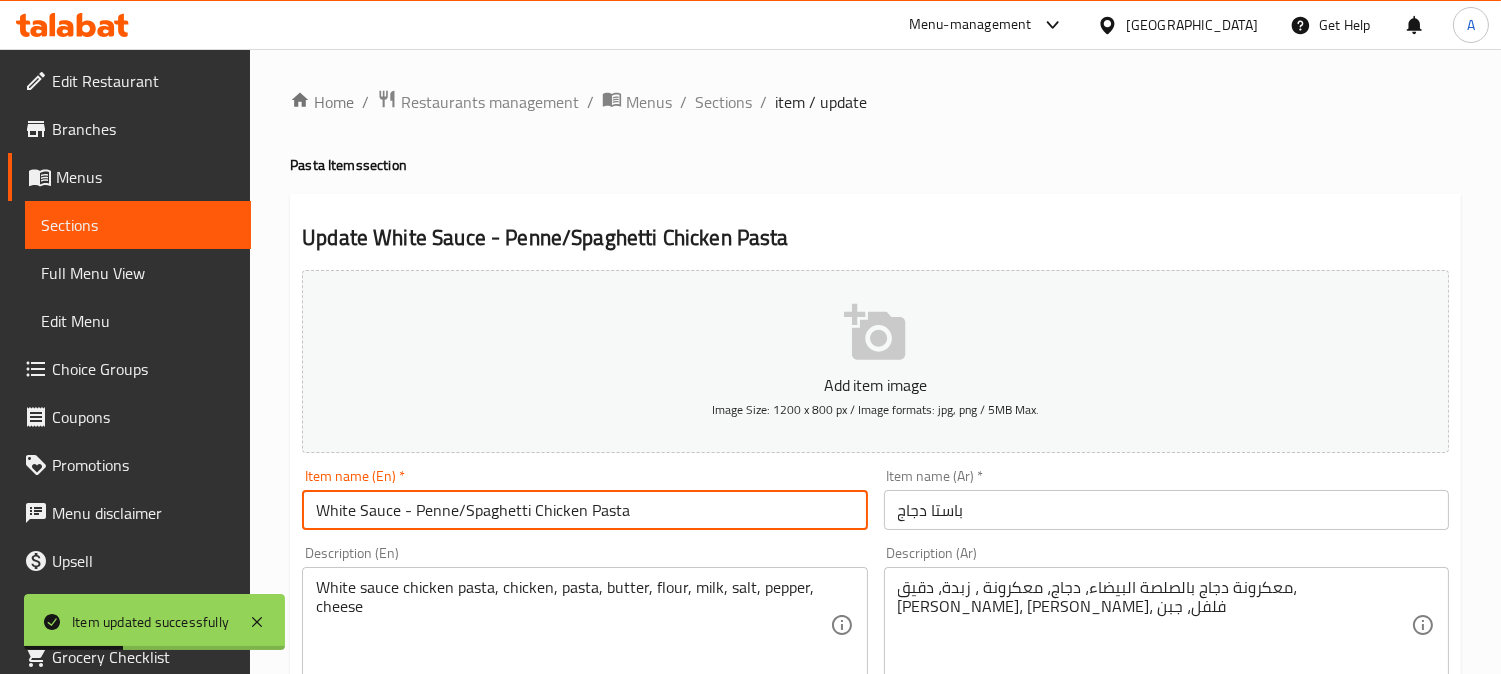 drag, startPoint x: 592, startPoint y: 492, endPoint x: 121, endPoint y: 503, distance: 471.12842 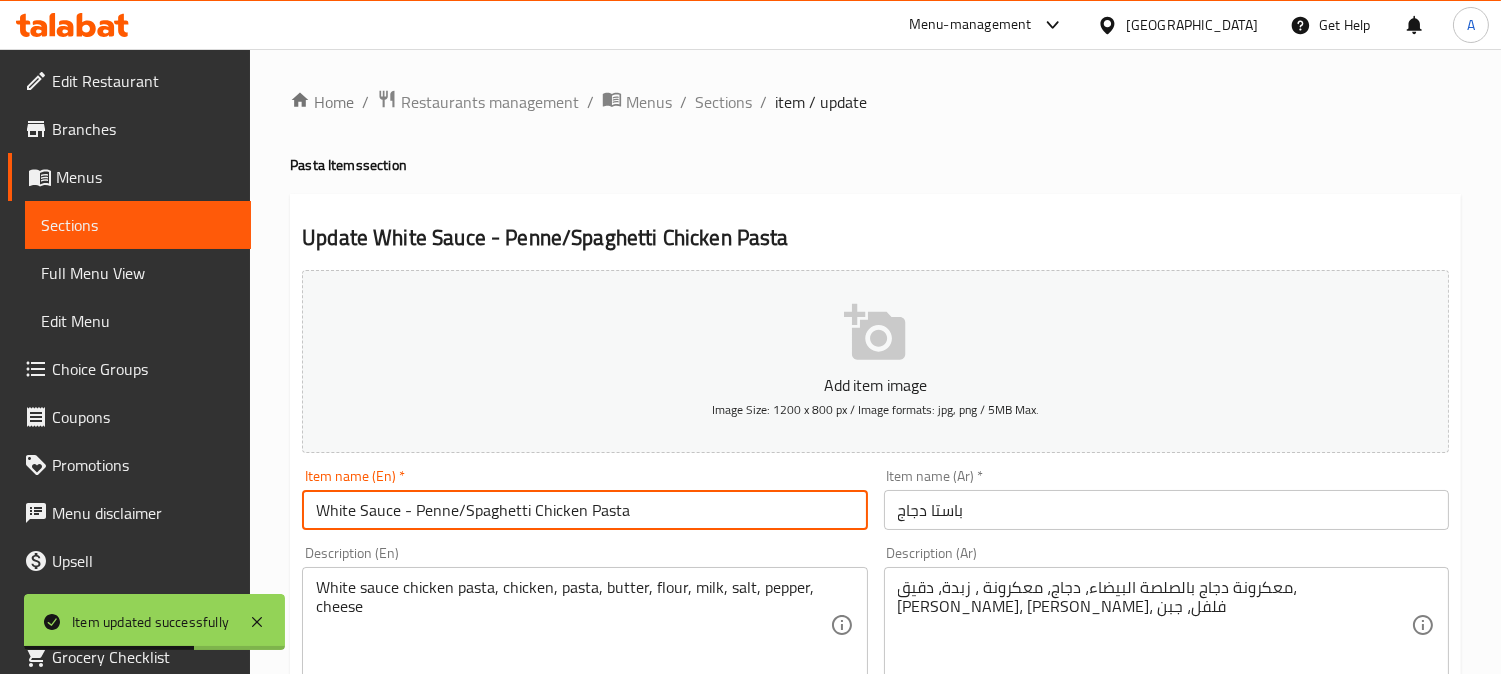 drag, startPoint x: 848, startPoint y: 487, endPoint x: 522, endPoint y: 461, distance: 327.03516 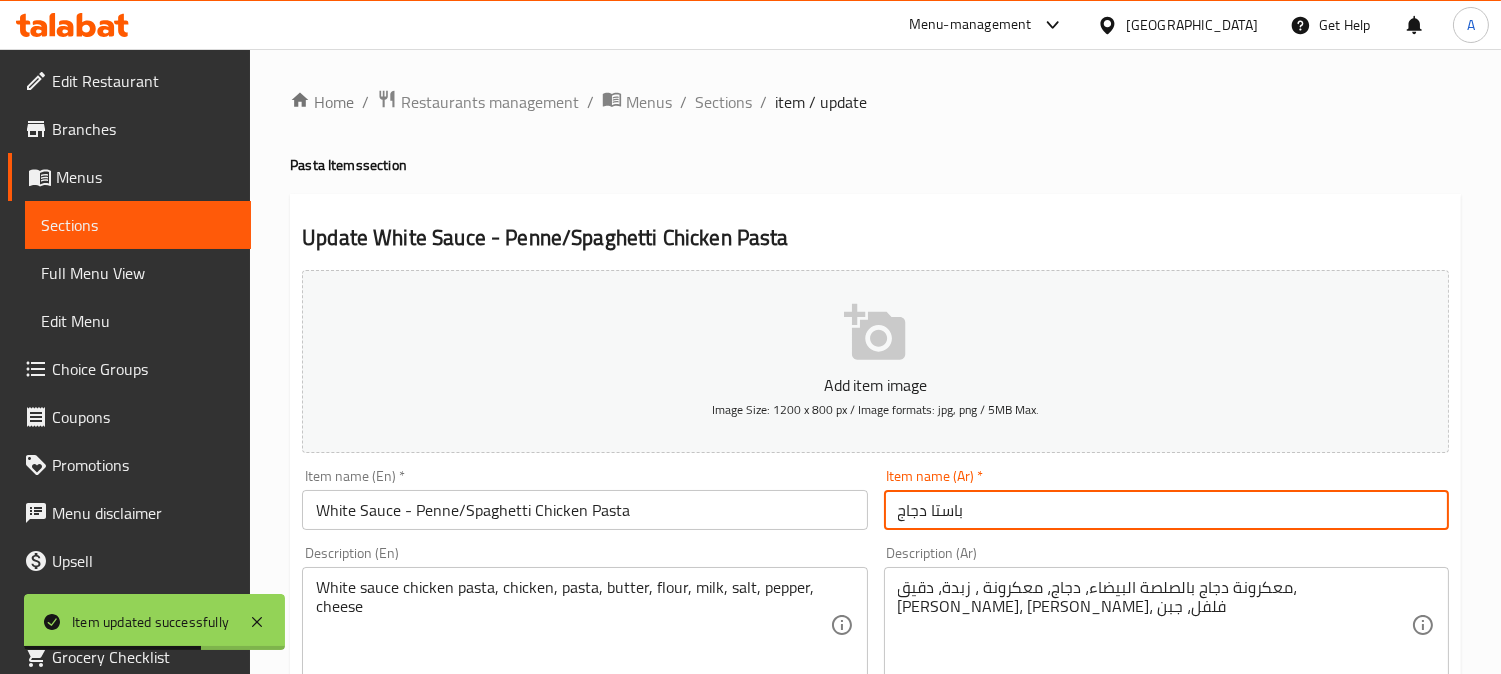 paste on "لصة بيضاء - معكرونة بيني/إسباجيتي" 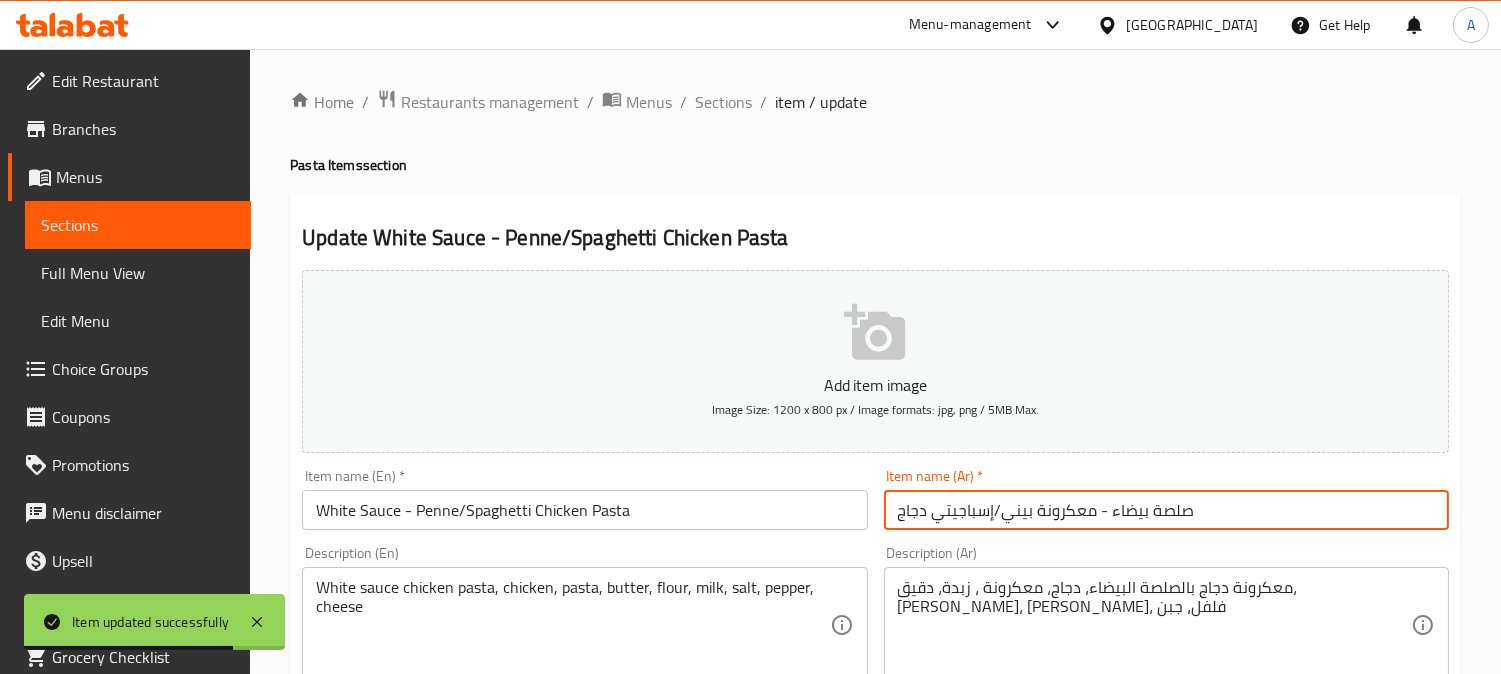 click on "صلصة بيضاء - معكرونة بيني/إسباجيتي دجاج" at bounding box center [1166, 510] 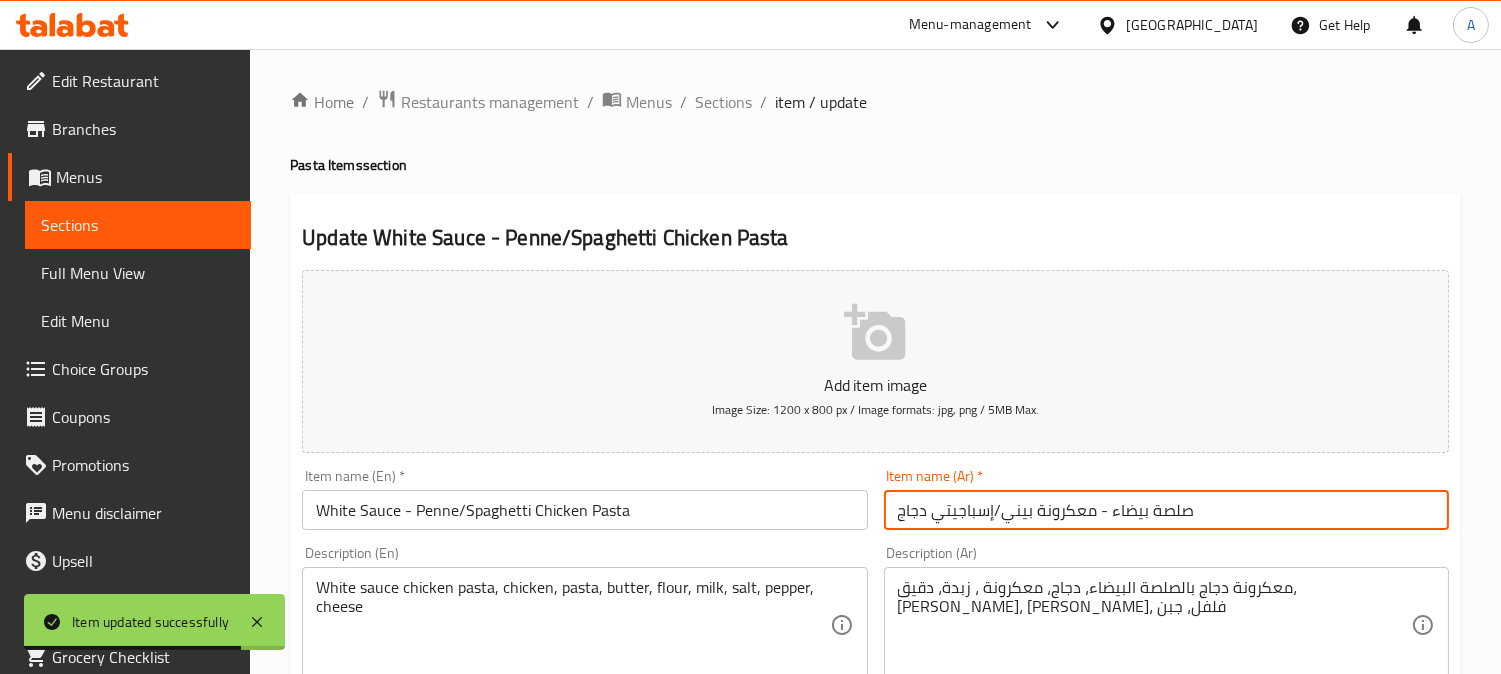click on "صلصة بيضاء - معكرونة بيني/إسباجيتي دجاج" at bounding box center [1166, 510] 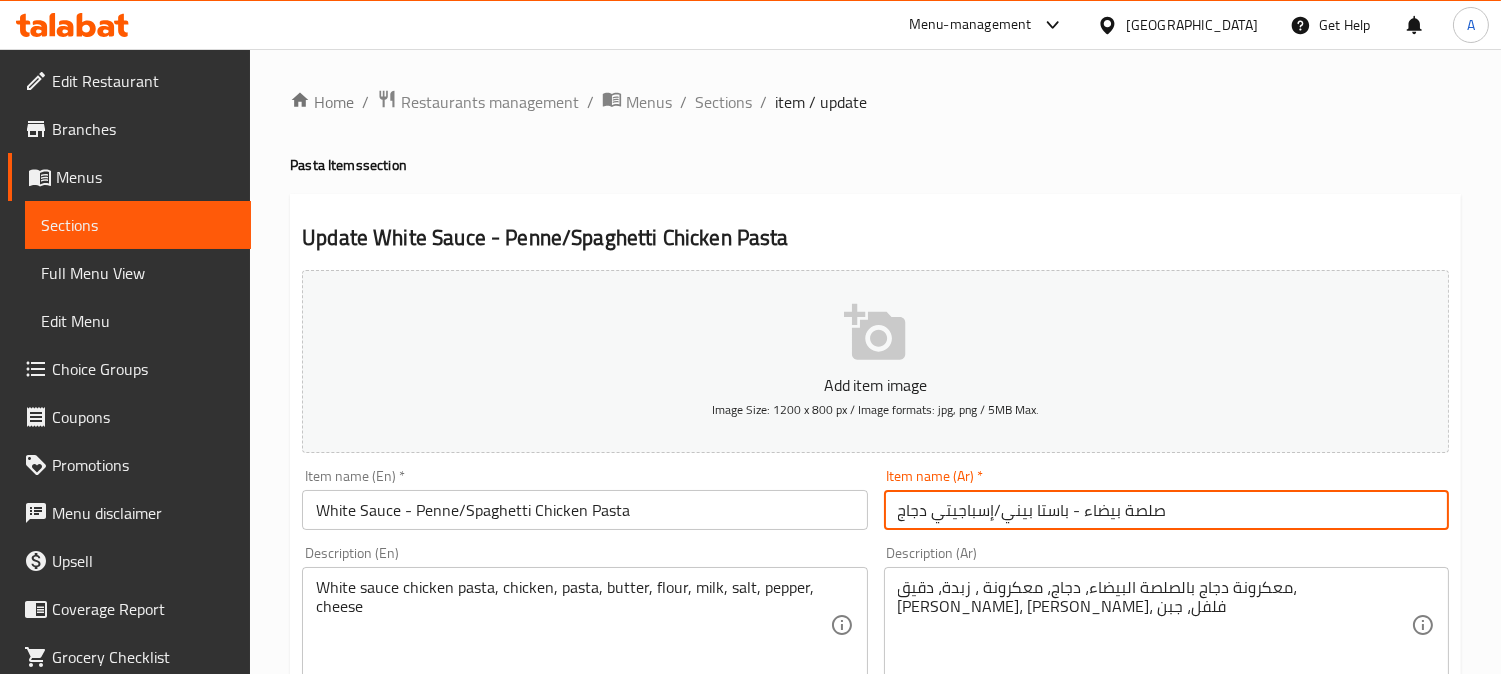 drag, startPoint x: 1200, startPoint y: 510, endPoint x: 1084, endPoint y: 518, distance: 116.275536 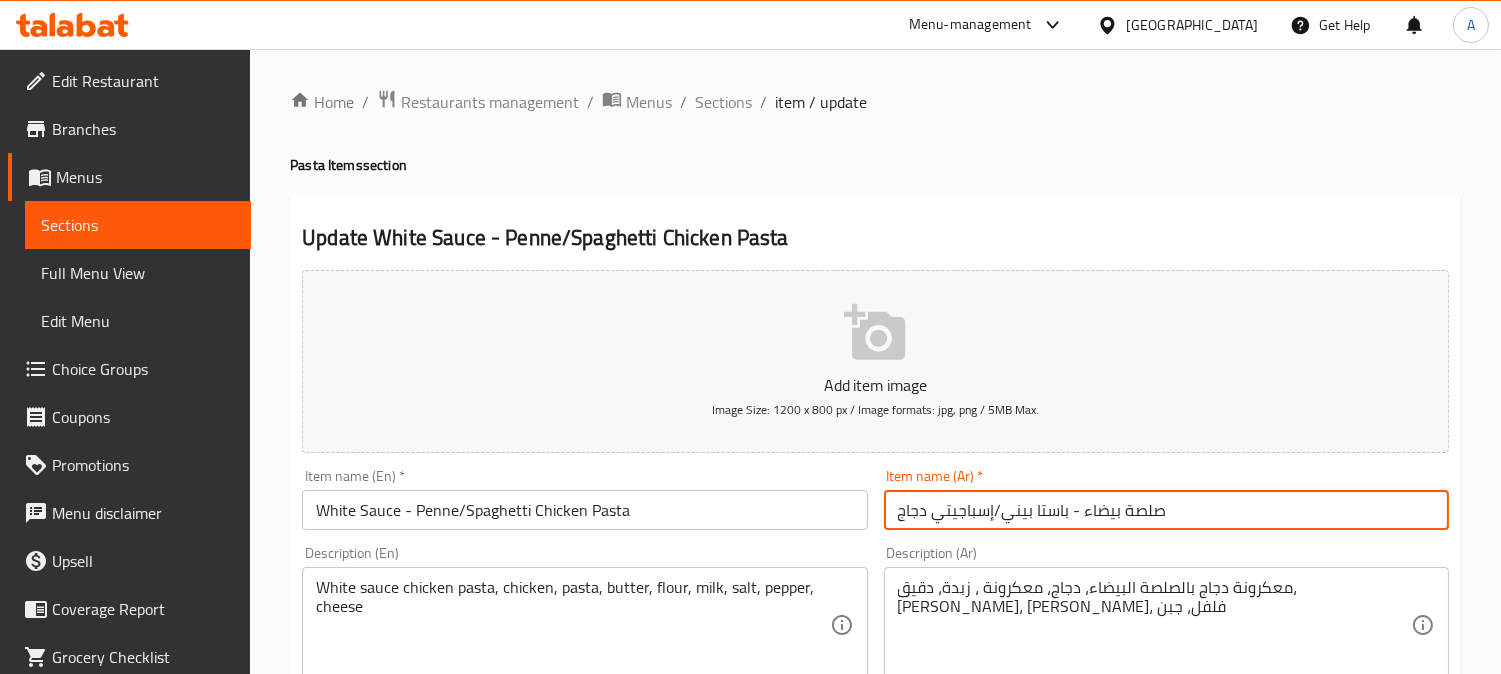 click on "صلصة بيضاء - باستا بيني/إسباجيتي دجاج" at bounding box center (1166, 510) 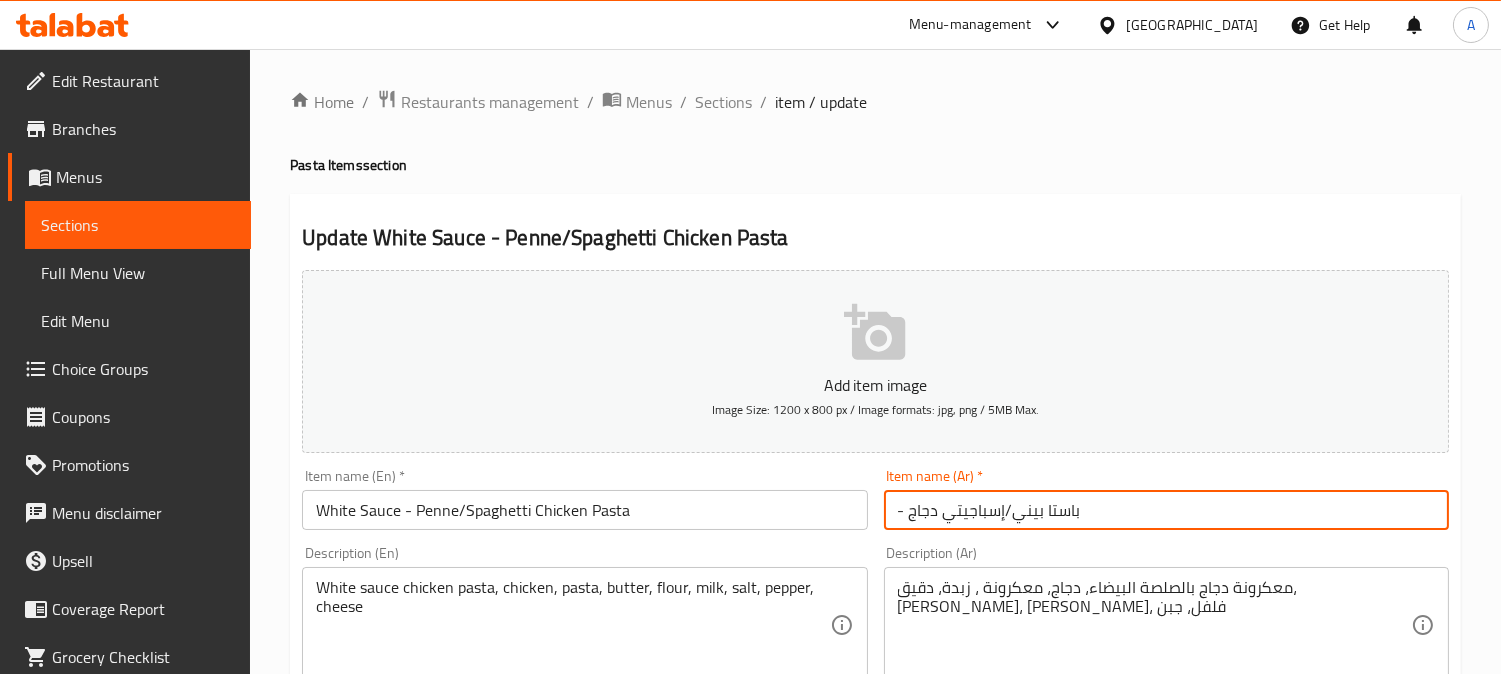 drag, startPoint x: 914, startPoint y: 510, endPoint x: 843, endPoint y: 512, distance: 71.02816 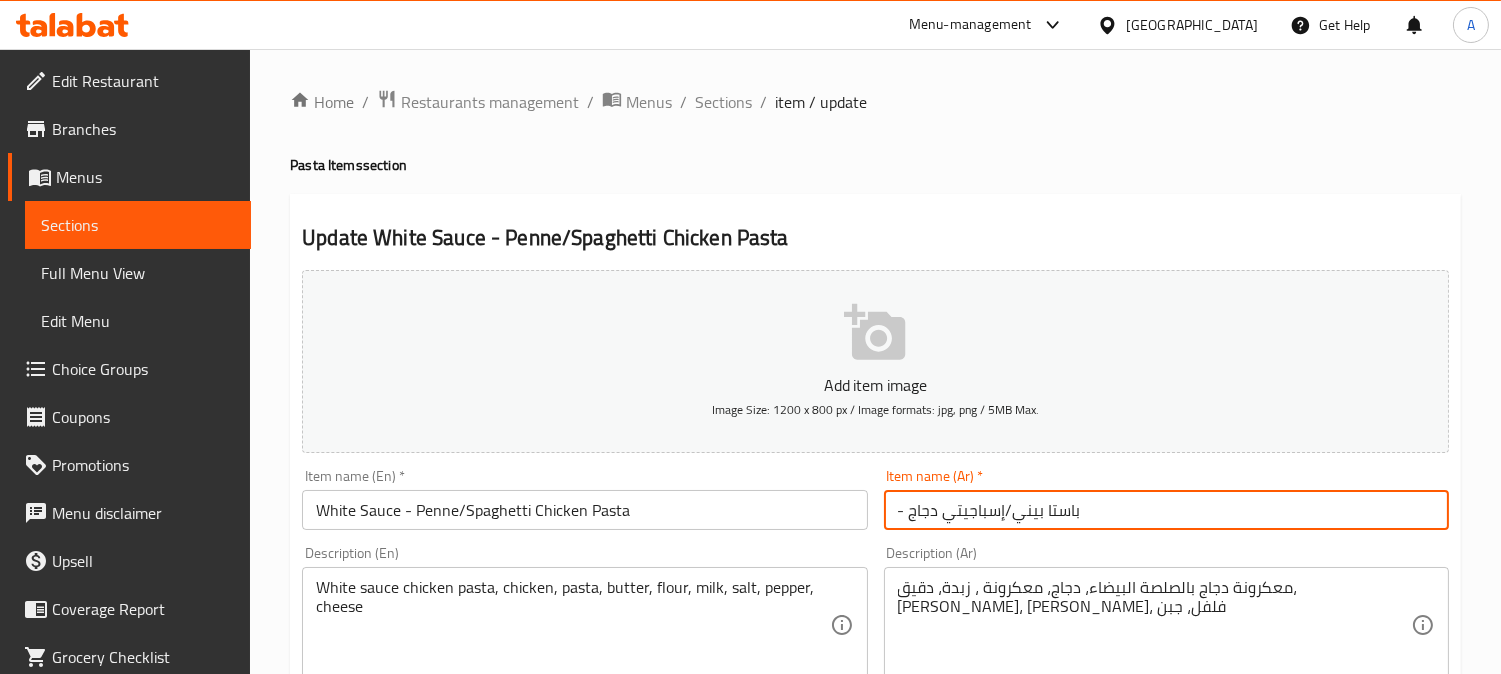 click on "Add item image Image Size: 1200 x 800 px / Image formats: jpg, png / 5MB Max. Item name (En)   * White Sauce - Penne/Spaghetti Chicken Pasta Item name (En)  * Item name (Ar)   * - باستا بيني/إسباجيتي دجاج Item name (Ar)  * Description (En) White sauce chicken pasta, chicken, pasta, butter, flour, milk, salt, pepper, cheese Description (En) Description (Ar) معكرونة دجاج بالصلصة البيضاء، دجاج، معكرونة ، زبدة، دقيق، حليب، [PERSON_NAME]، فلفل، جبن Description (Ar) Product barcode Product barcode Product sku Product sku Price   * AED 27 Price  * Price on selection Free item Start Date Start Date End Date End Date Available Days SU MO TU WE TH FR SA Available from ​ ​ Available to ​ ​ Status Active Inactive Exclude from GEM" at bounding box center [875, 693] 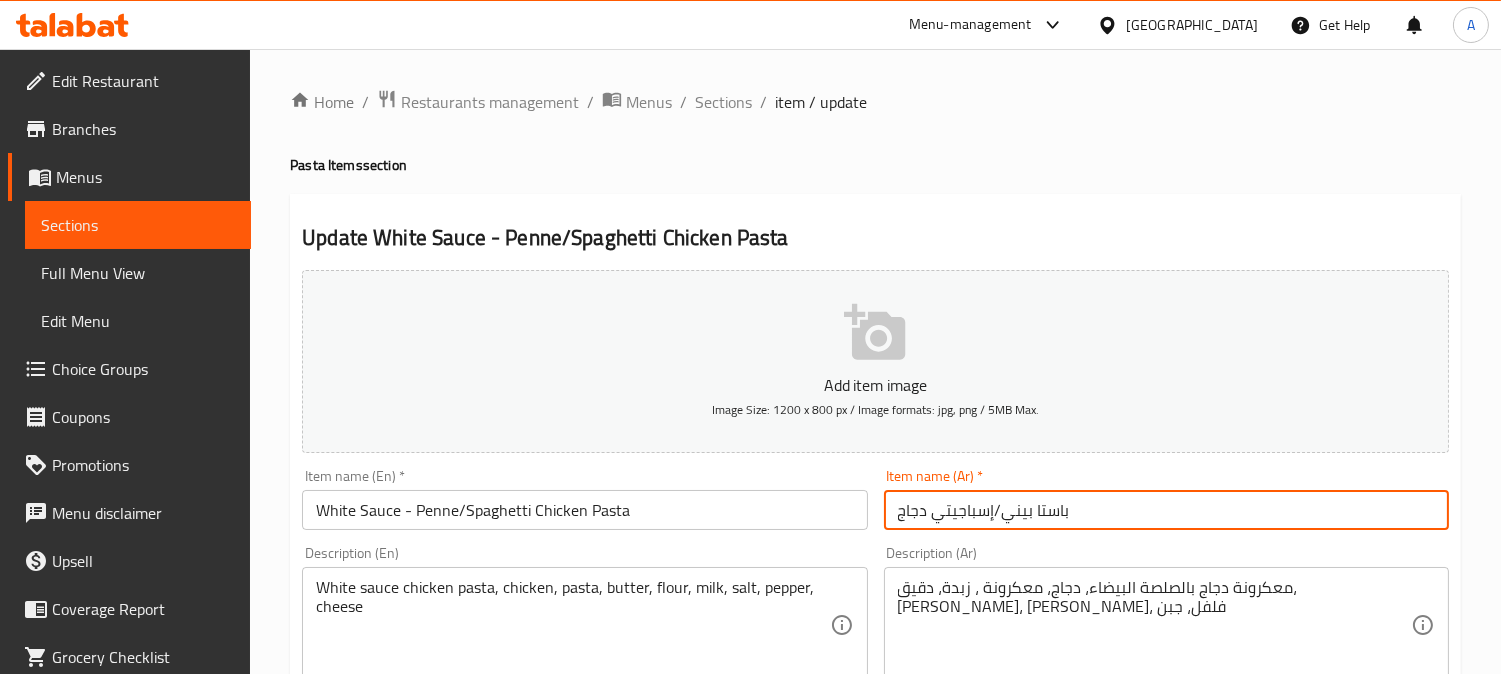 click on "باستا بيني/إسباجيتي دجاج" at bounding box center (1166, 510) 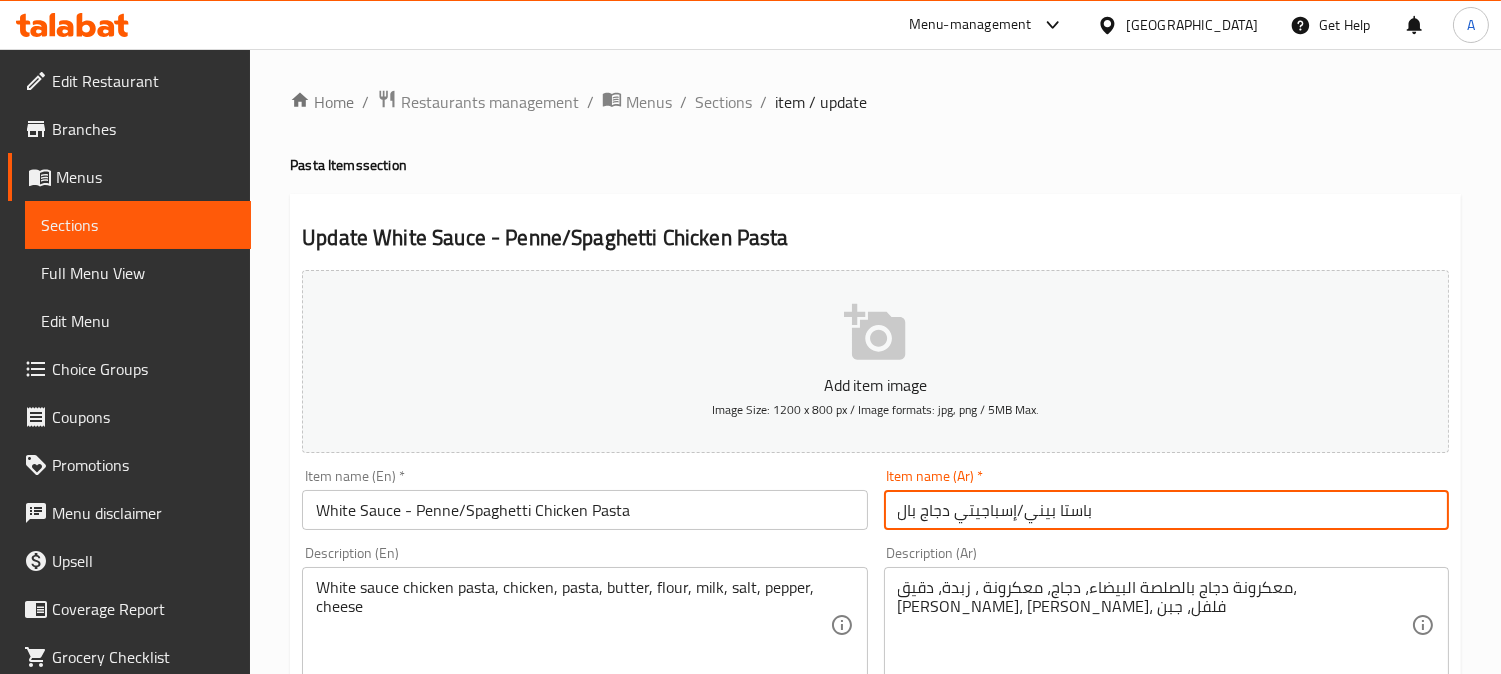 paste on "صلصة بيضاء" 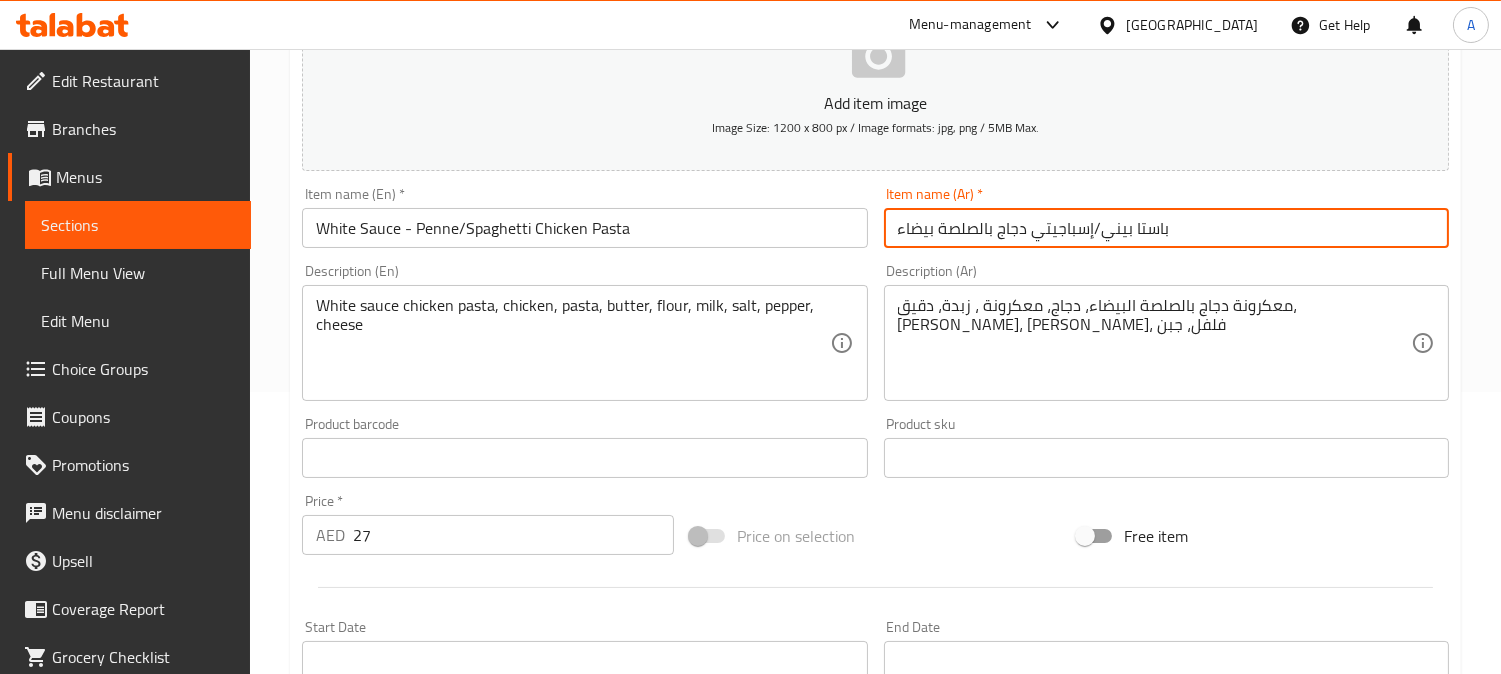 scroll, scrollTop: 666, scrollLeft: 0, axis: vertical 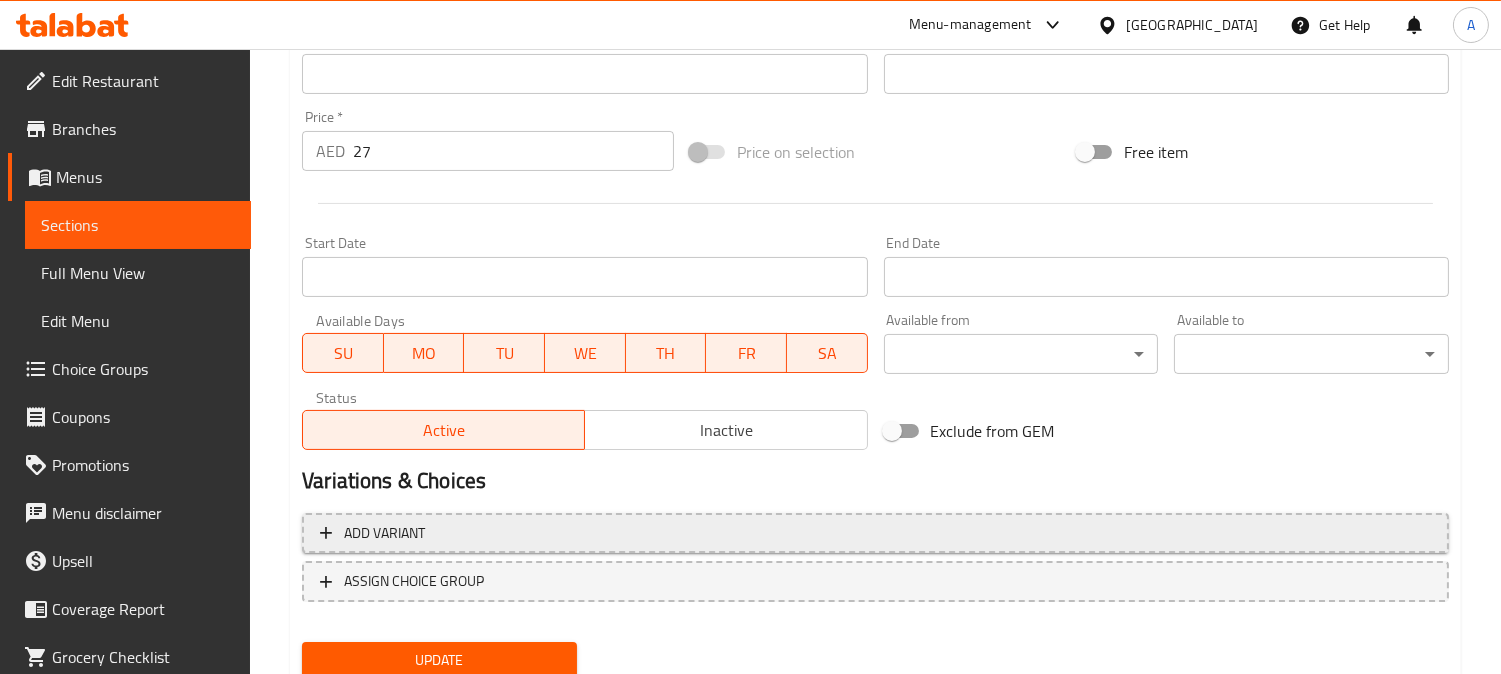 type on "باستا بيني/إسباجيتي دجاج بالصلصة بيضاء" 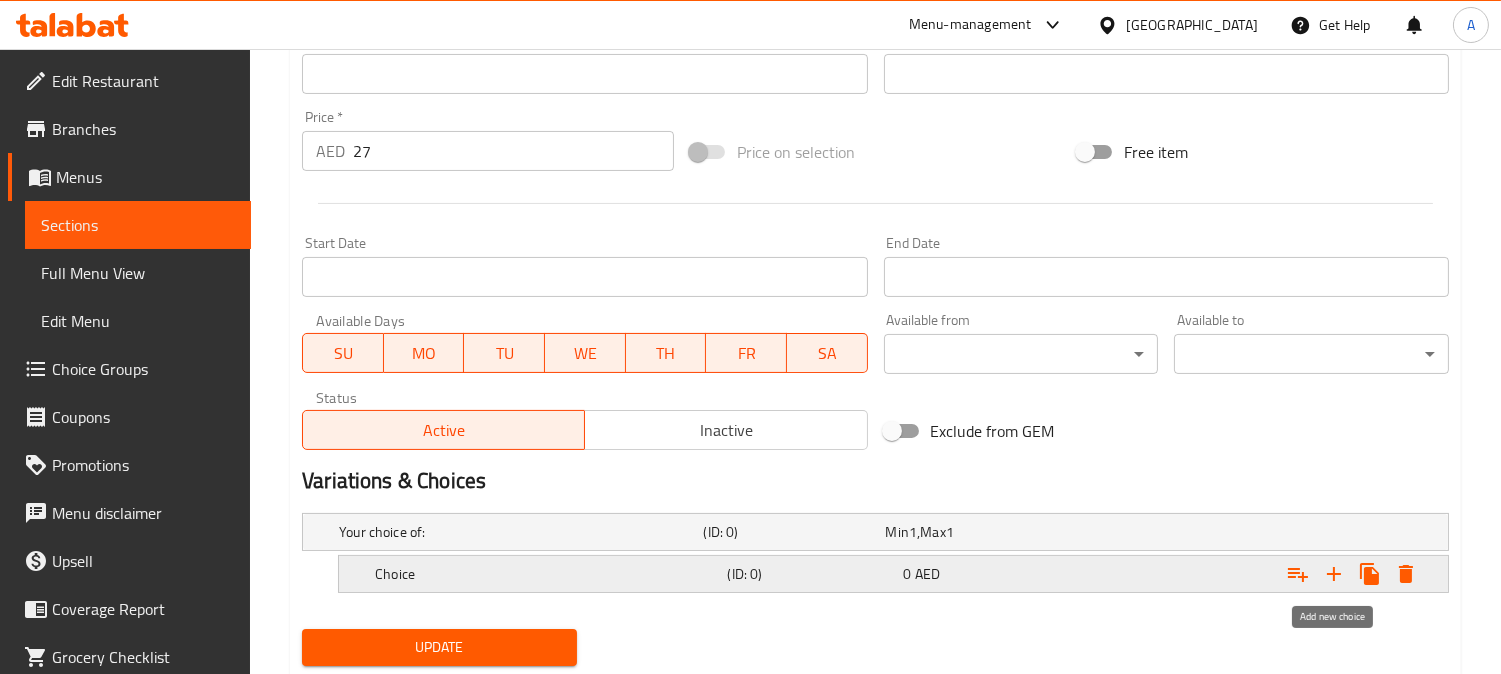 click 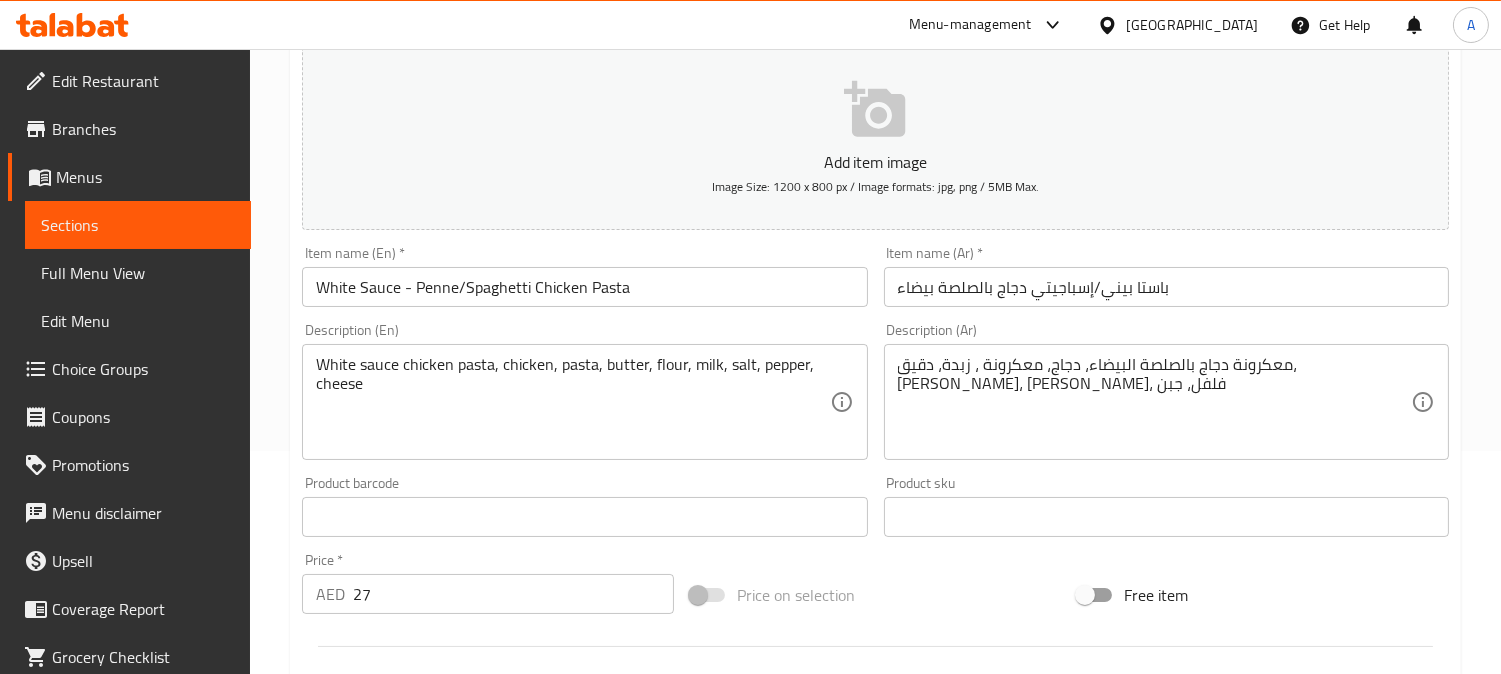 scroll, scrollTop: 222, scrollLeft: 0, axis: vertical 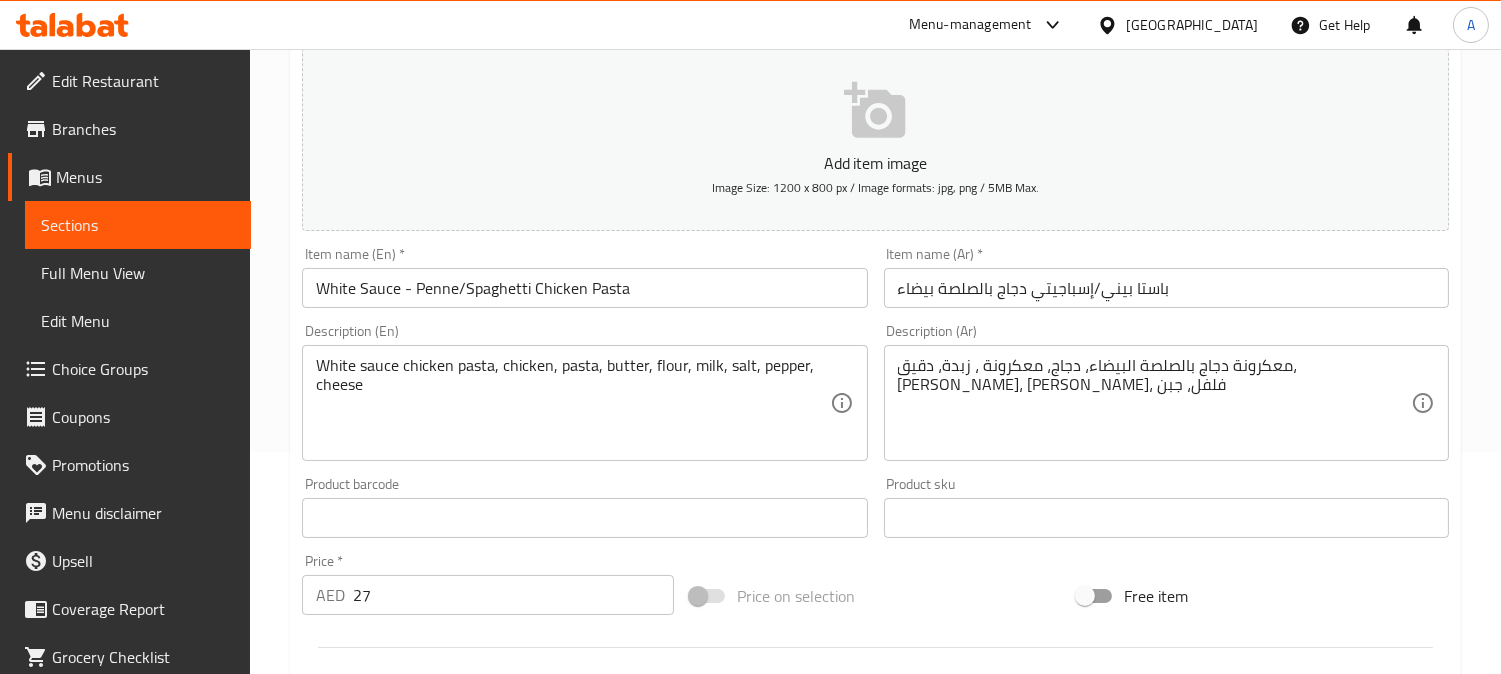 click on "White Sauce - Penne/Spaghetti Chicken Pasta" at bounding box center (584, 288) 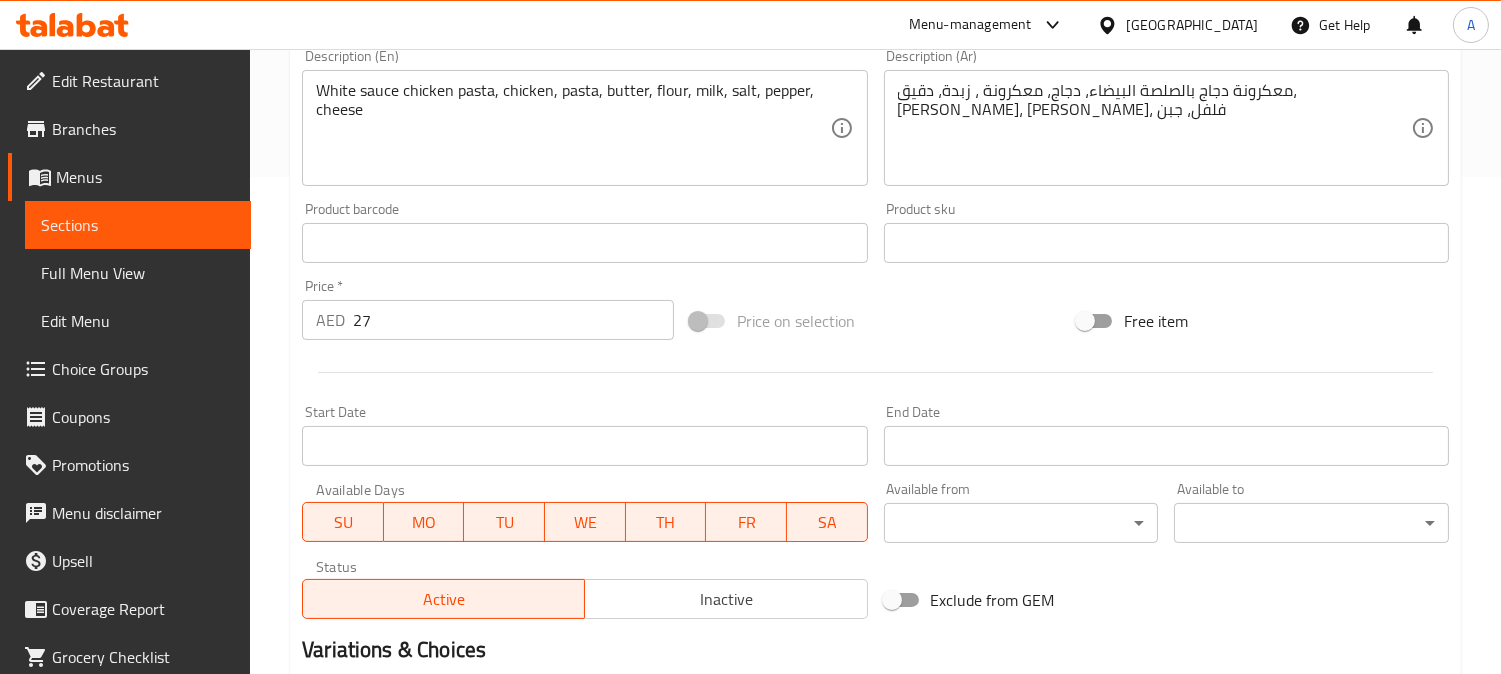 scroll, scrollTop: 777, scrollLeft: 0, axis: vertical 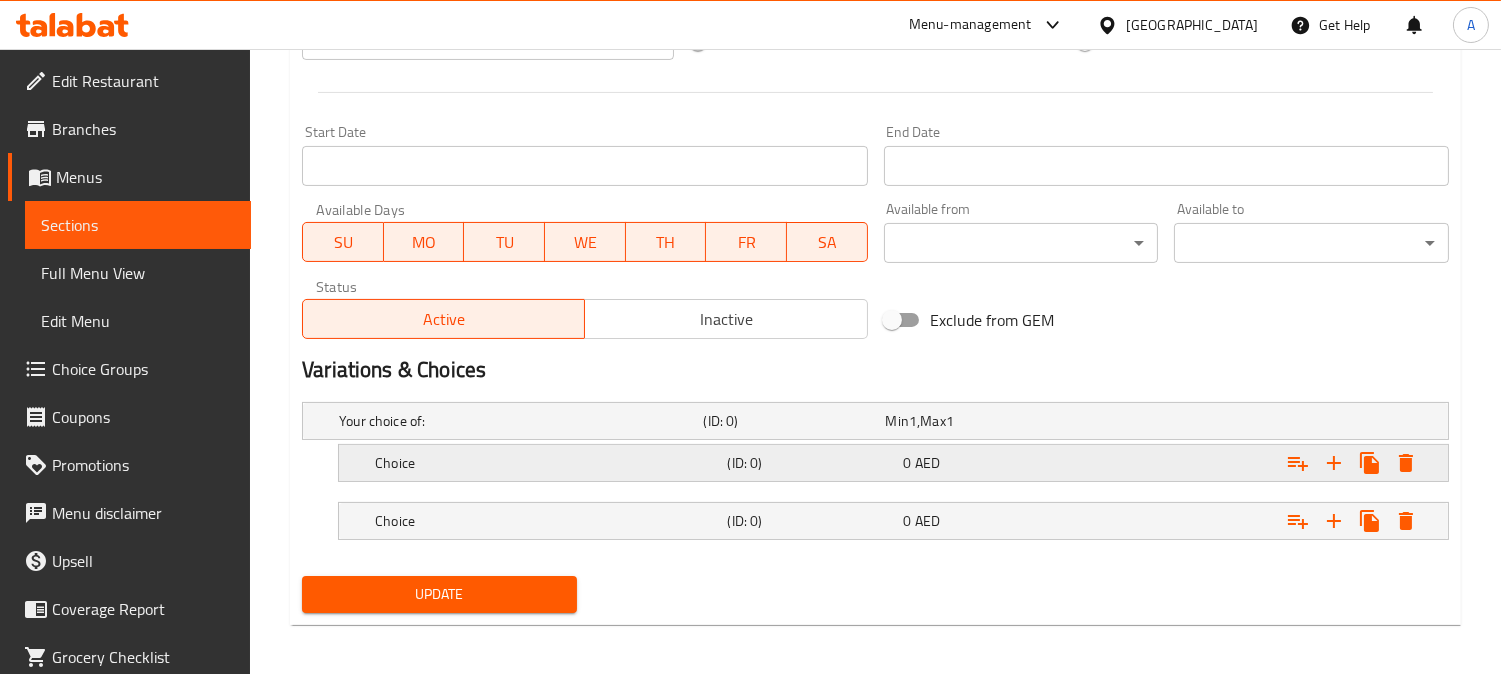 click on "Choice" at bounding box center [517, 421] 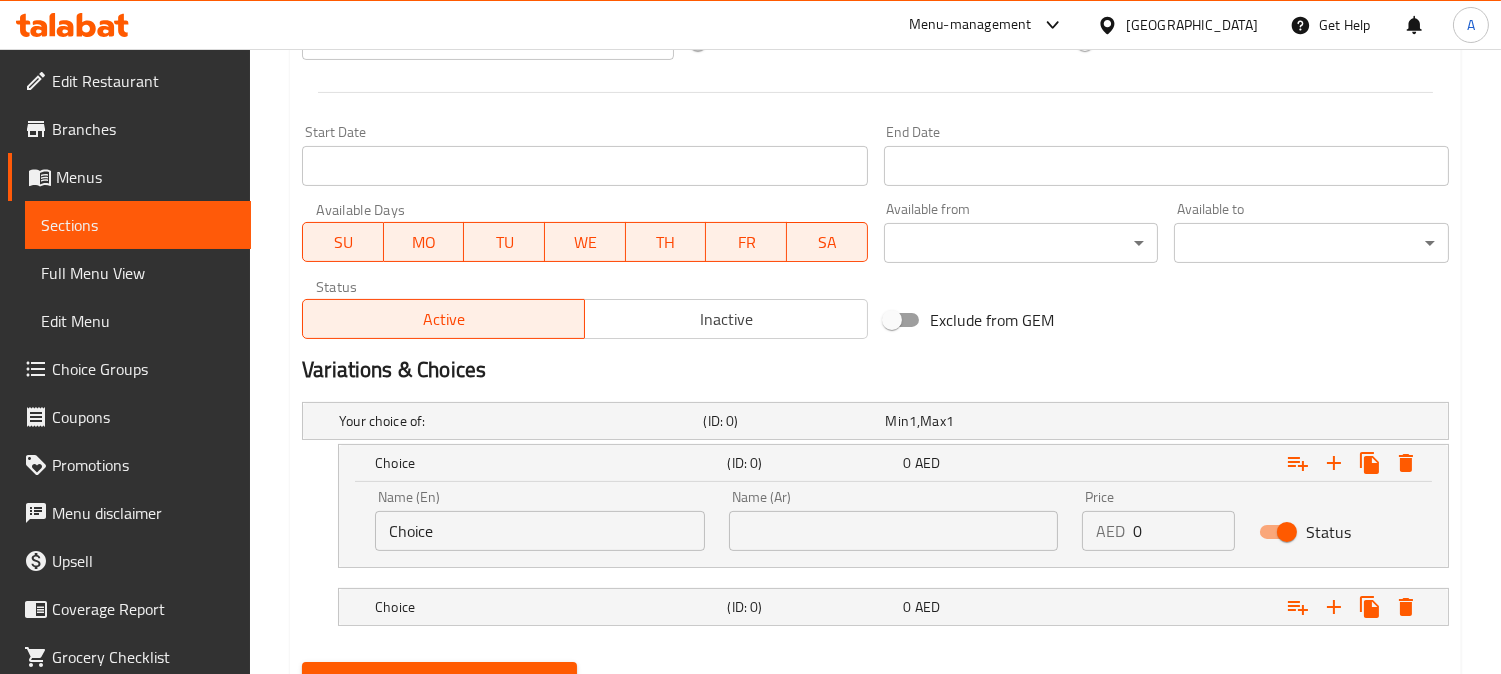 drag, startPoint x: 226, startPoint y: 522, endPoint x: 218, endPoint y: 557, distance: 35.902645 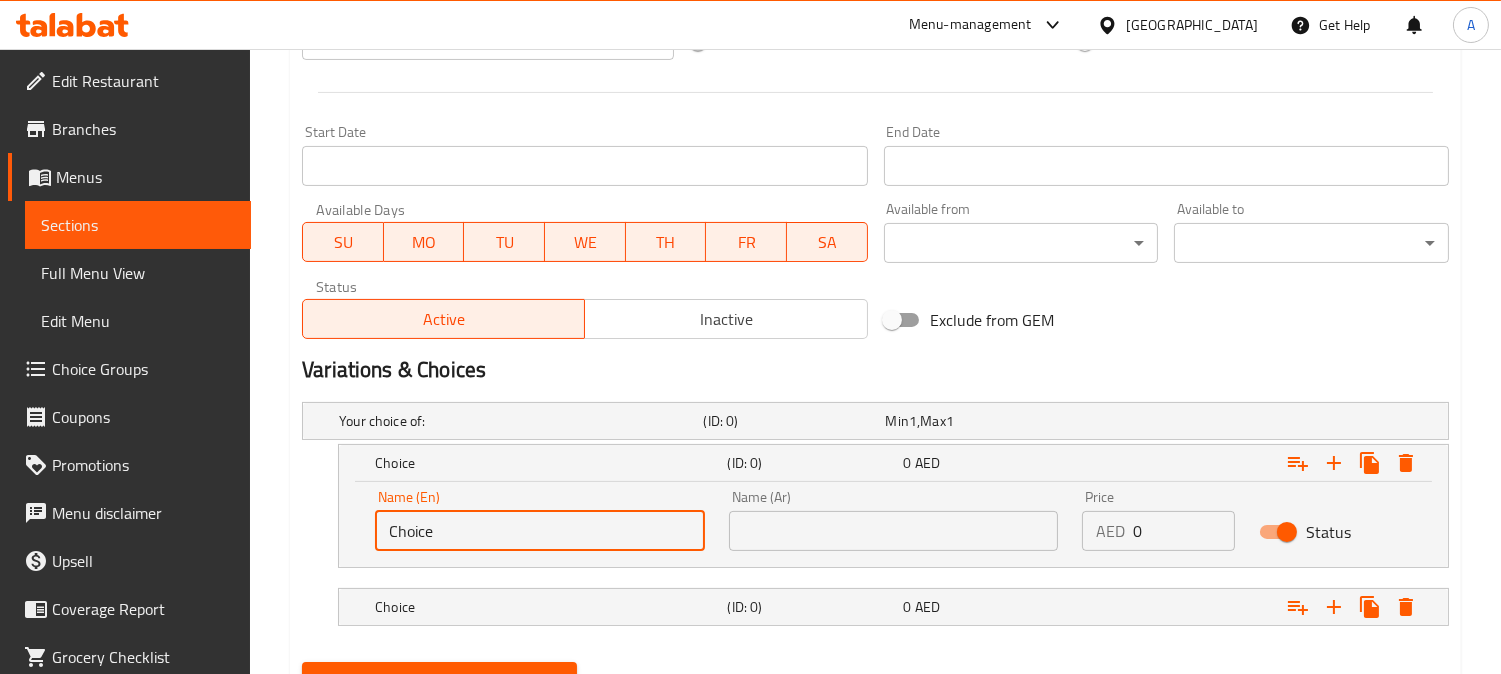 paste on "Penn" 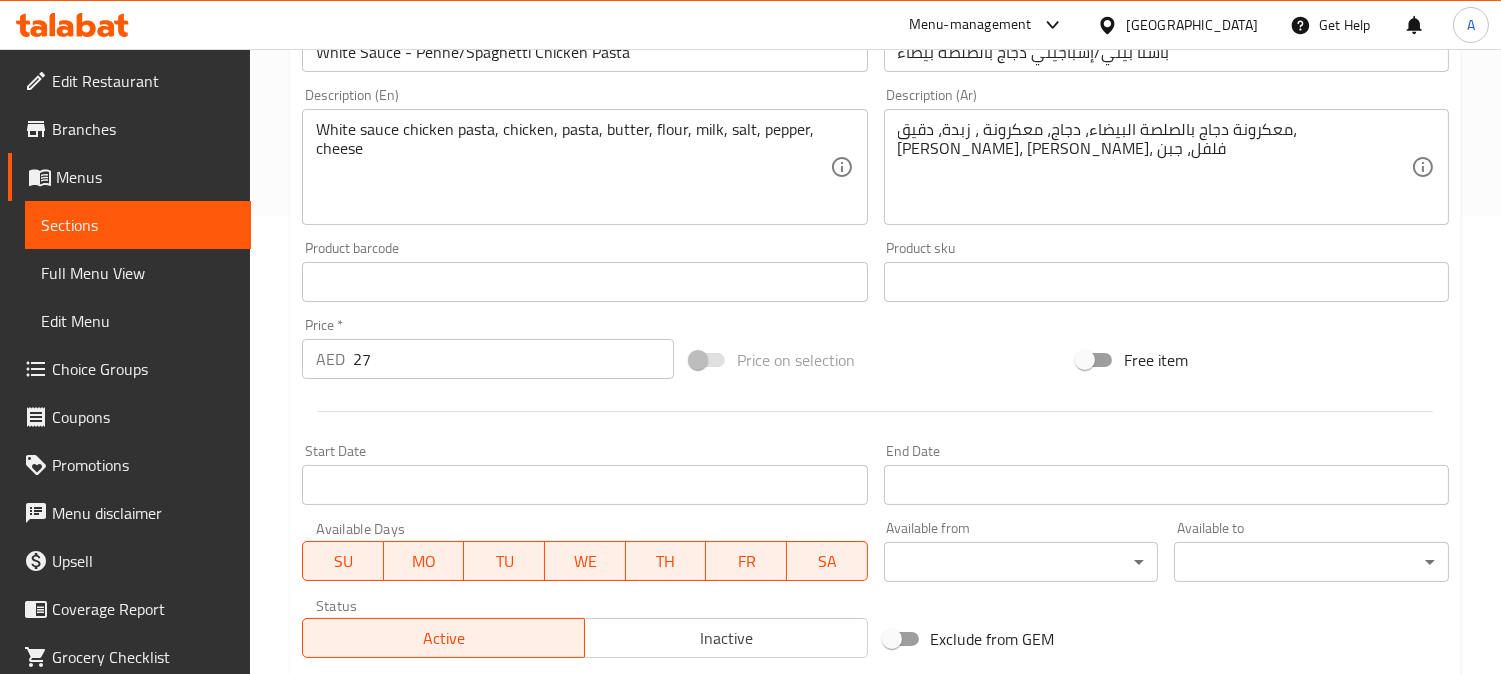 scroll, scrollTop: 111, scrollLeft: 0, axis: vertical 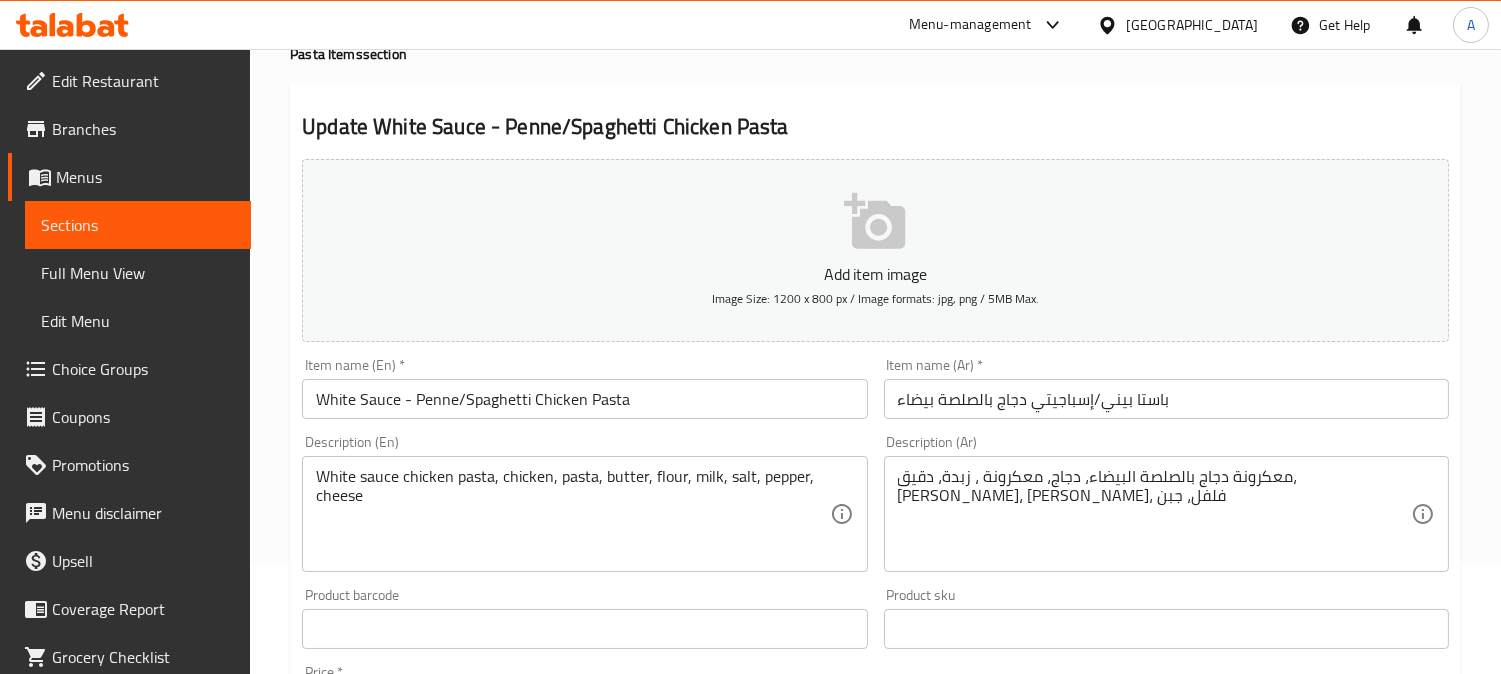 type on "Penne" 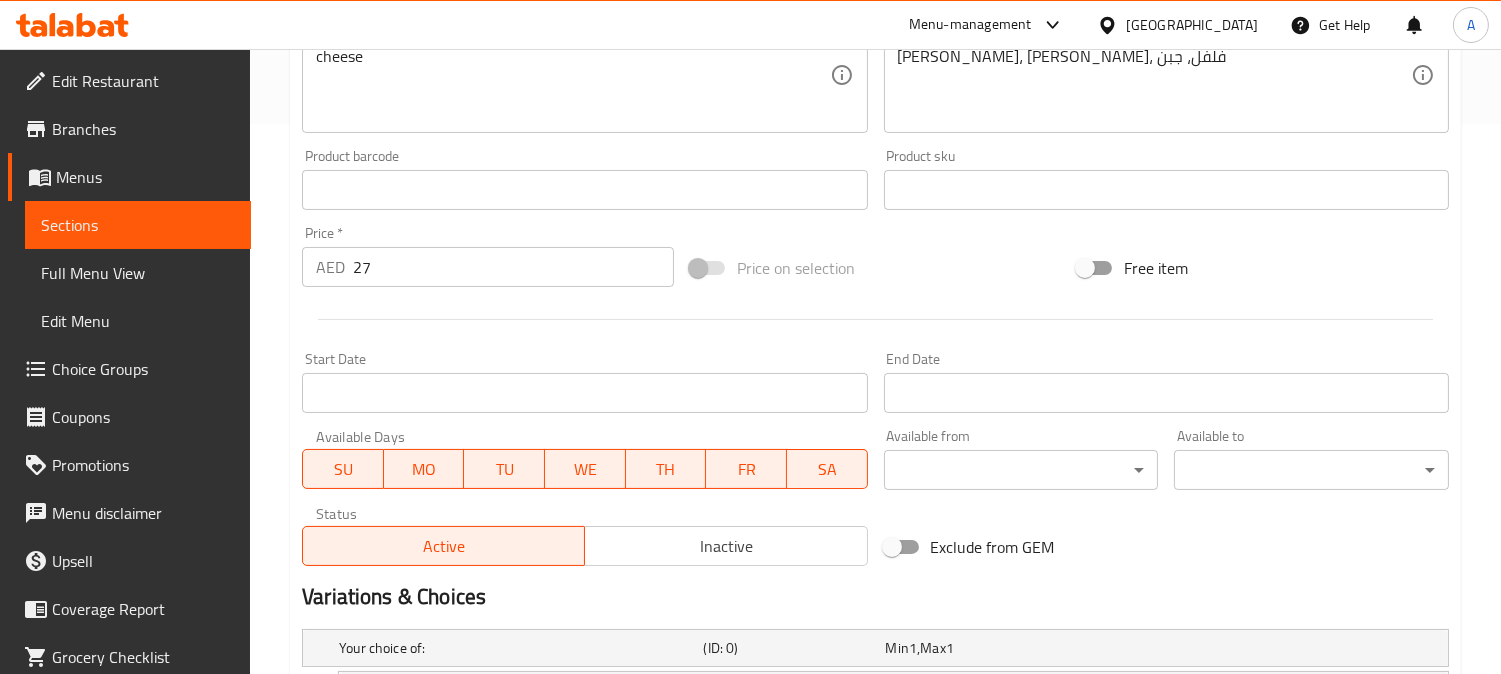 scroll, scrollTop: 870, scrollLeft: 0, axis: vertical 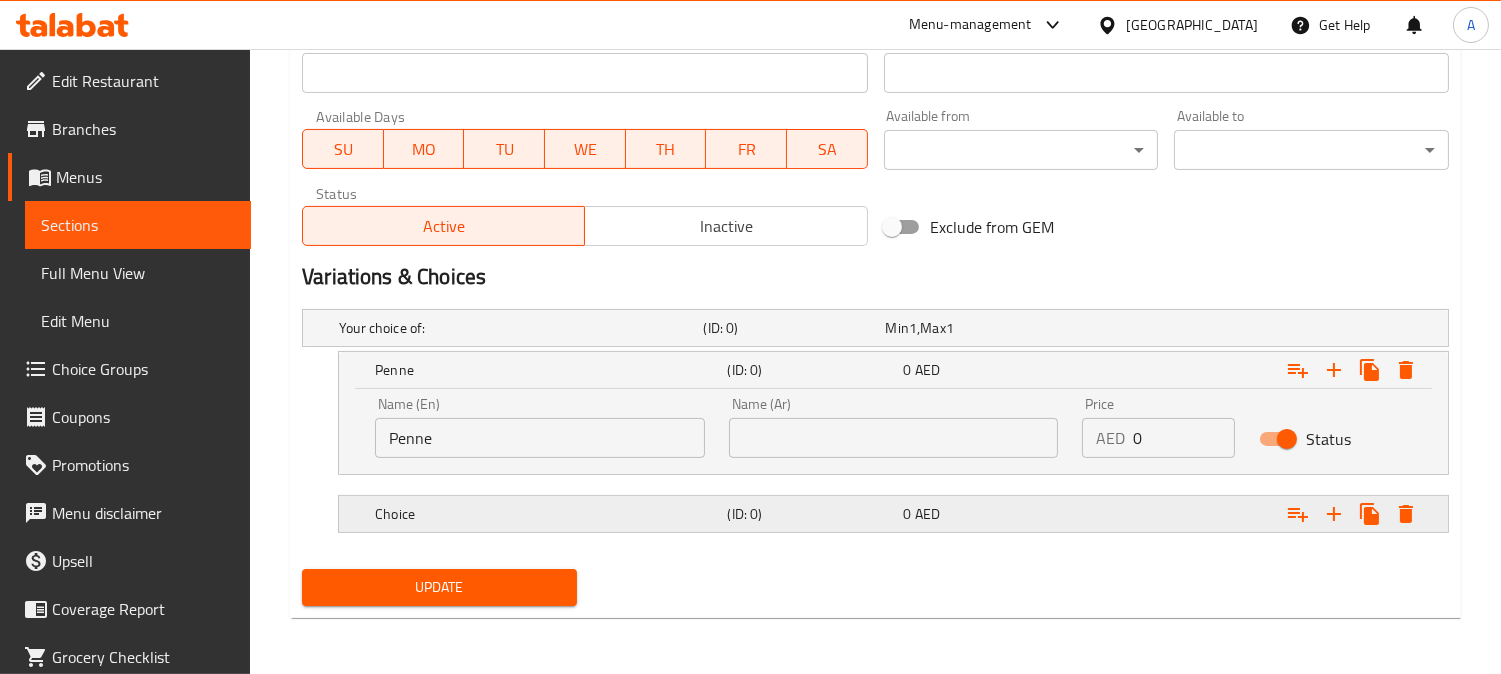 click on "Choice" at bounding box center (517, 328) 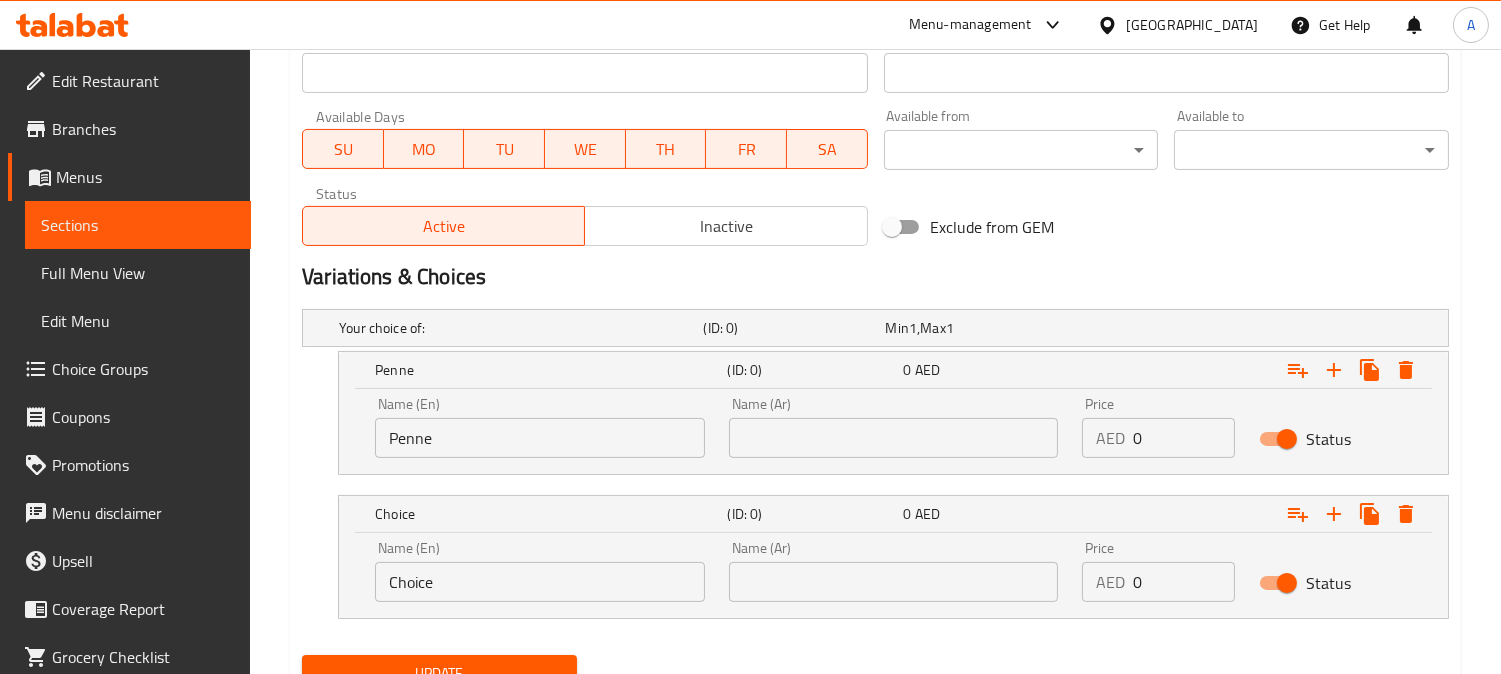 click on "Edit Restaurant   Branches   Menus   Sections   Full Menu View   Edit Menu   Choice Groups   Coupons   Promotions   Menu disclaimer   Upsell   Coverage Report   Grocery Checklist  Version:    1.0.0  Get support on:    Support.OpsPlatform Home / Restaurants management / Menus / Sections / item / update Pasta Items  section Update White Sauce - Penne/Spaghetti Chicken Pasta Add item image Image Size: 1200 x 800 px / Image formats: jpg, png / 5MB Max. Item name (En)   * White Sauce - Penne/Spaghetti Chicken Pasta Item name (En)  * Item name (Ar)   * باستا بيني/إسباجيتي دجاج بالصلصة بيضاء Item name (Ar)  * Description (En) White sauce chicken pasta, chicken, pasta, butter, flour, milk, salt, pepper, cheese Description (En) Description (Ar) معكرونة دجاج بالصلصة البيضاء، دجاج، معكرونة ، زبدة، دقيق، [PERSON_NAME]، [PERSON_NAME]، فلفل، جبن Description (Ar) Product barcode Product barcode Product sku Product sku Price   * AED 27" at bounding box center [750, -31] 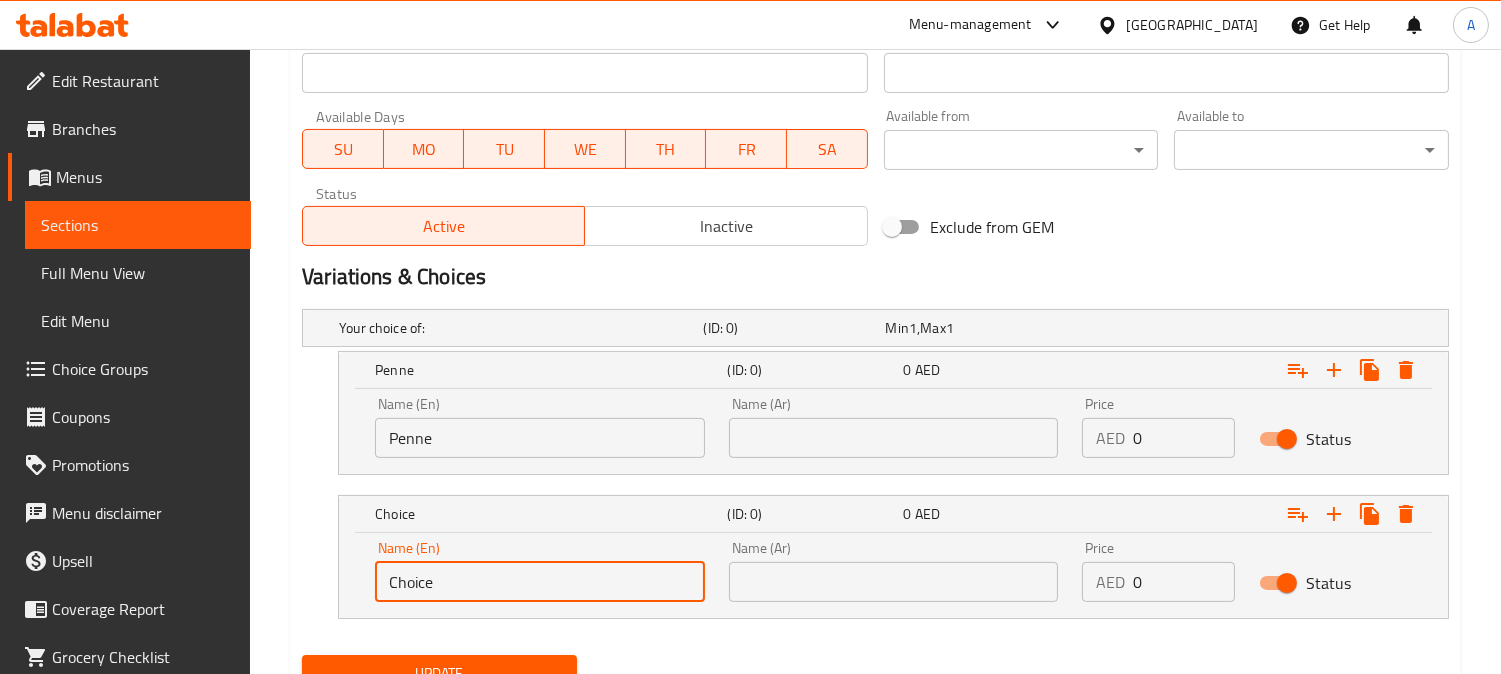 paste on "Spaghetti" 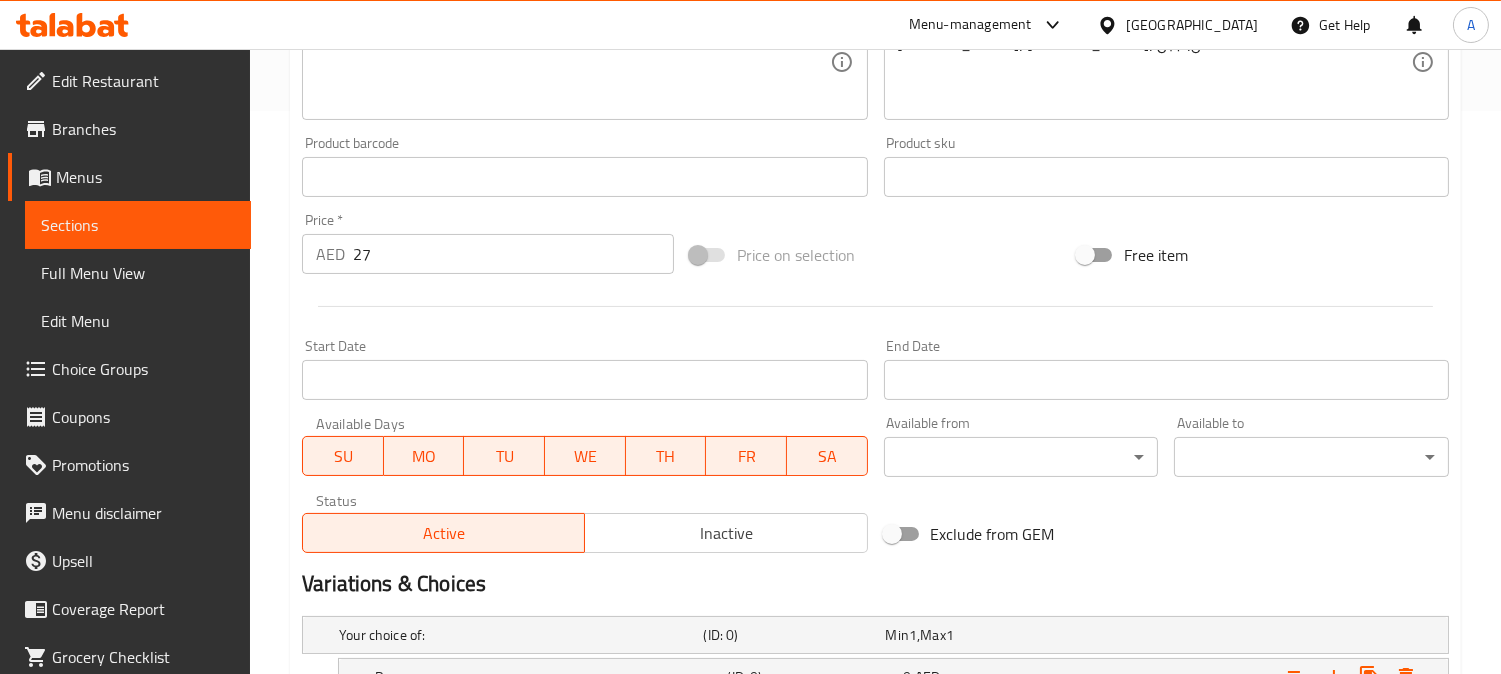 scroll, scrollTop: 203, scrollLeft: 0, axis: vertical 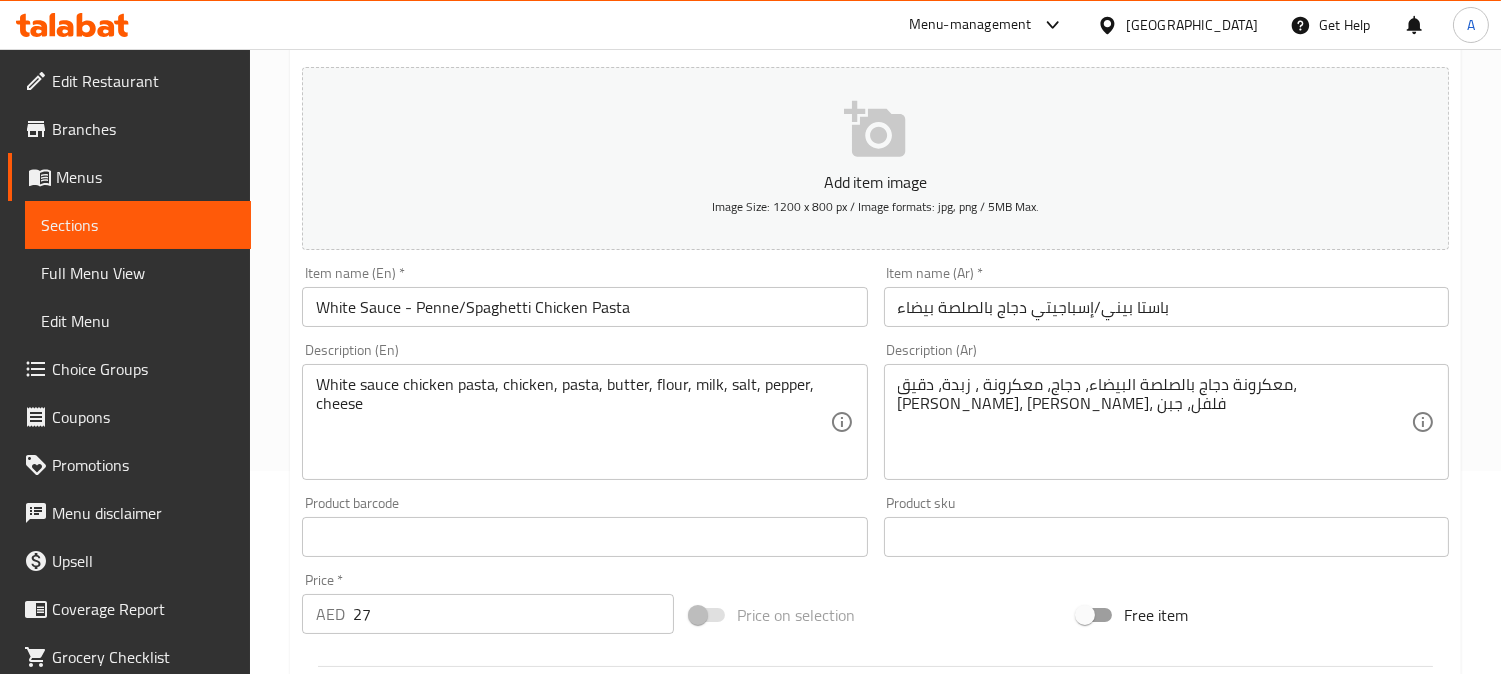 type on "Spaghetti" 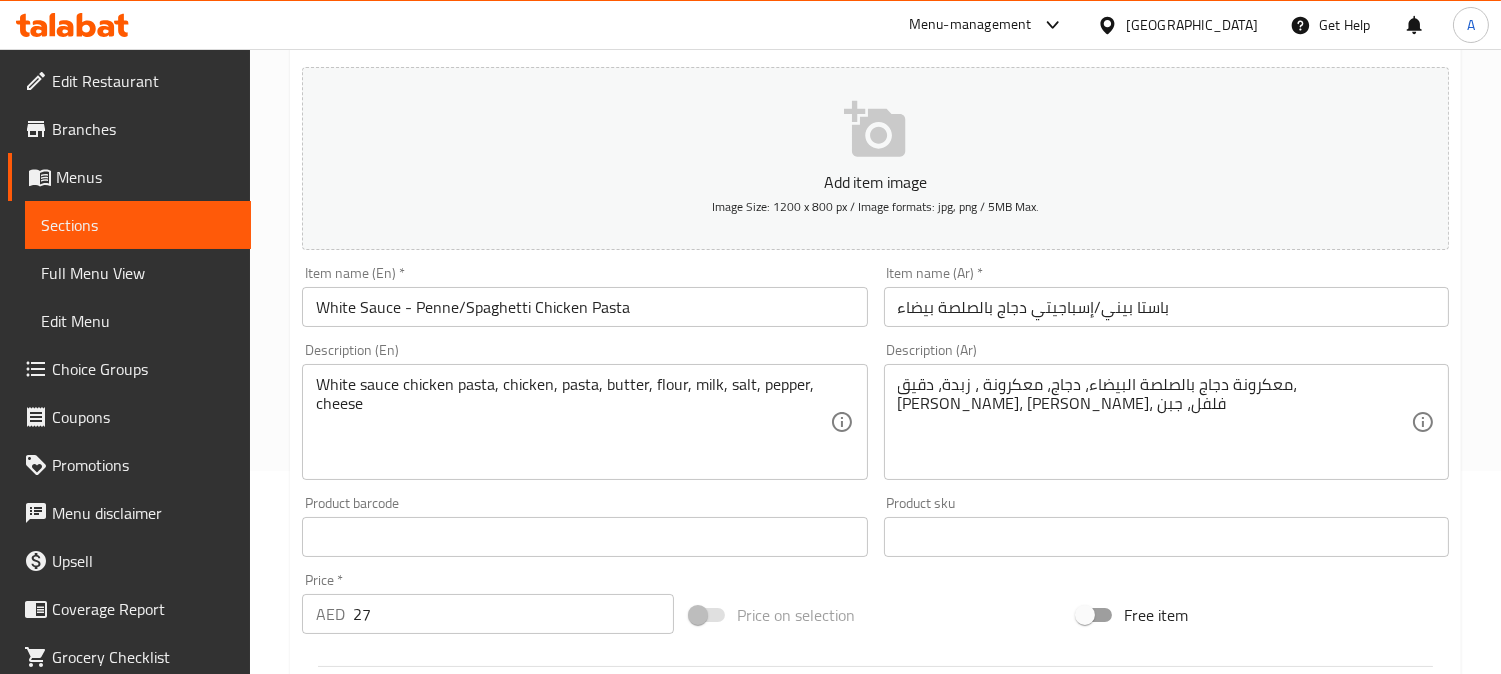 click on "باستا بيني/إسباجيتي دجاج بالصلصة بيضاء" at bounding box center [1166, 307] 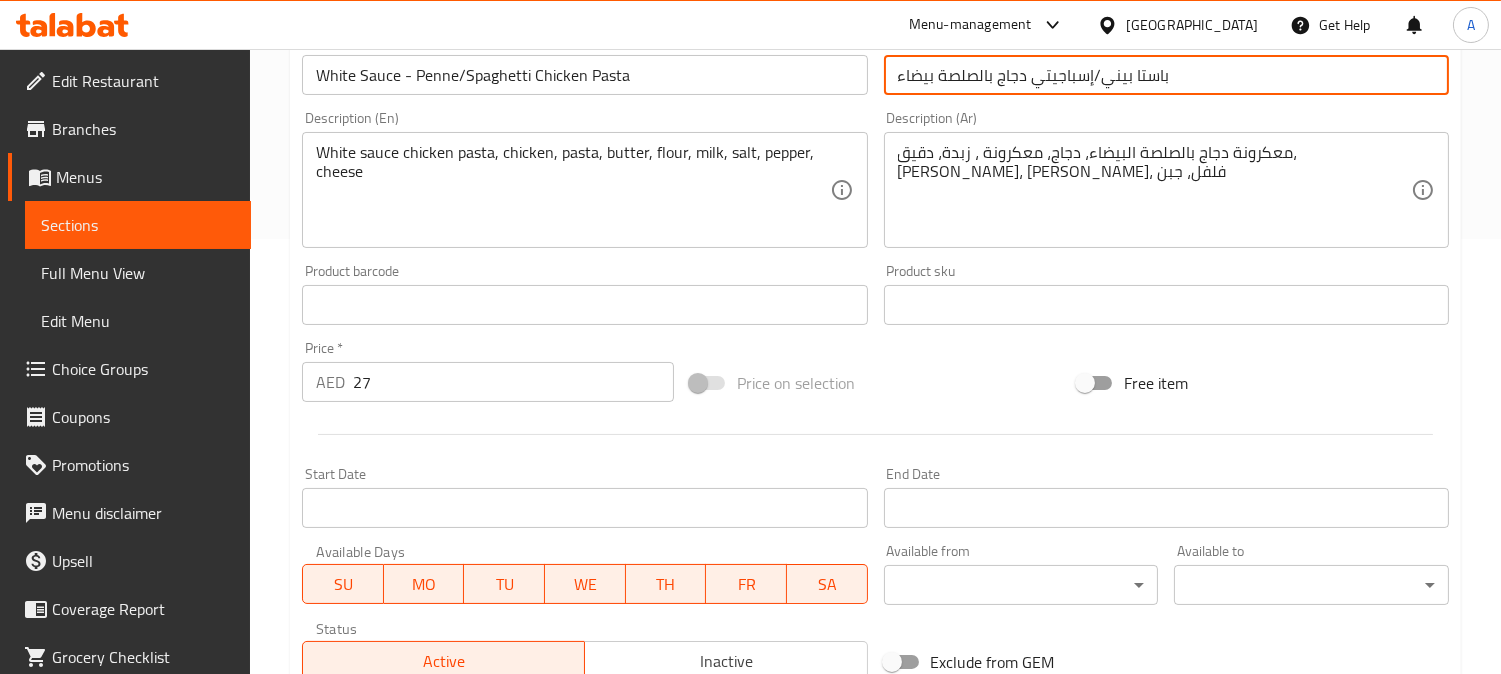 scroll, scrollTop: 758, scrollLeft: 0, axis: vertical 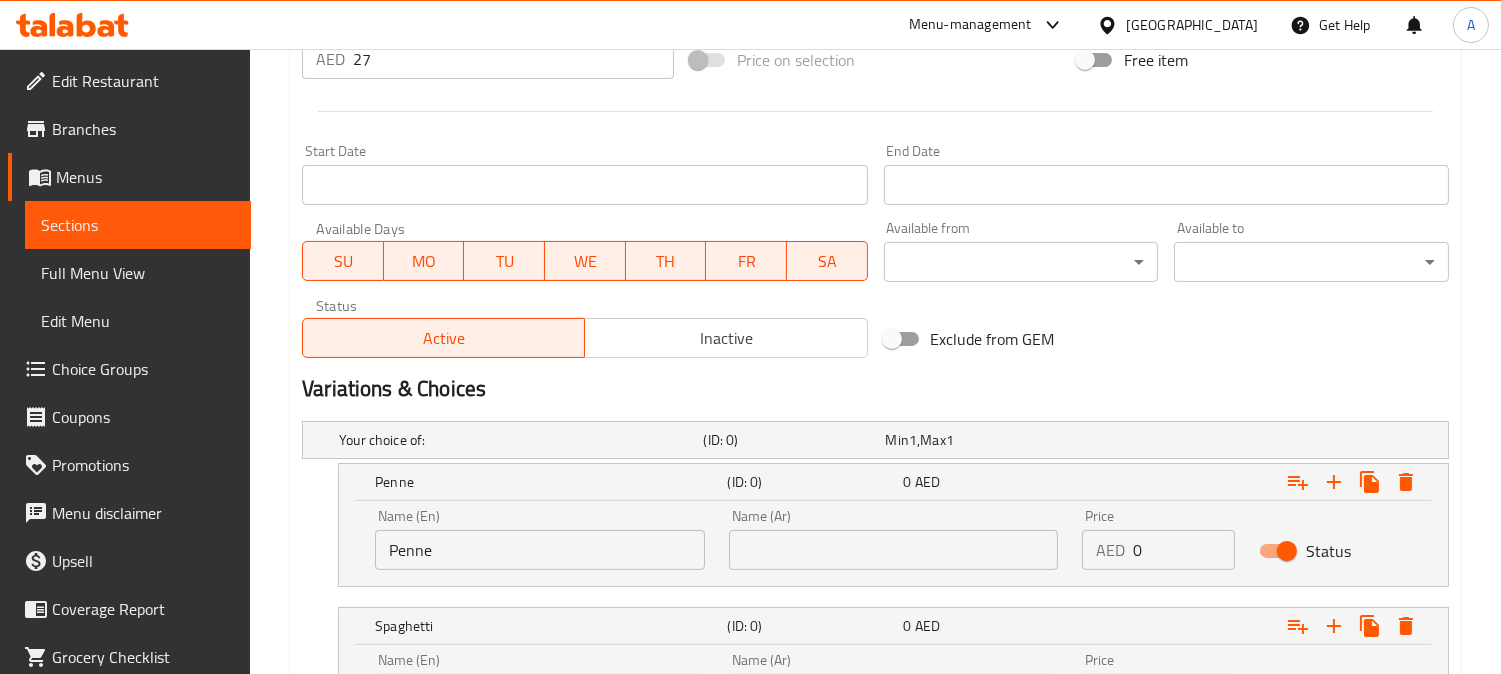 click at bounding box center (894, 550) 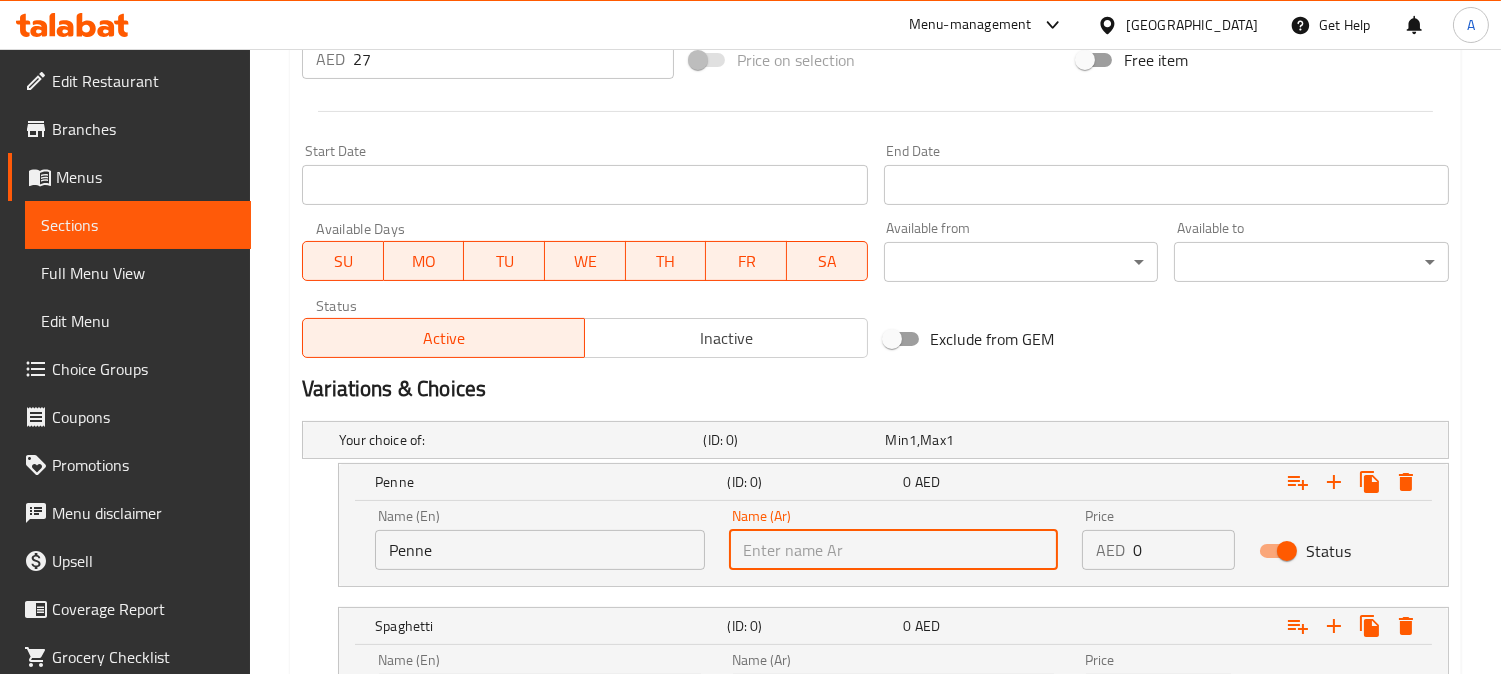 paste on "بيني" 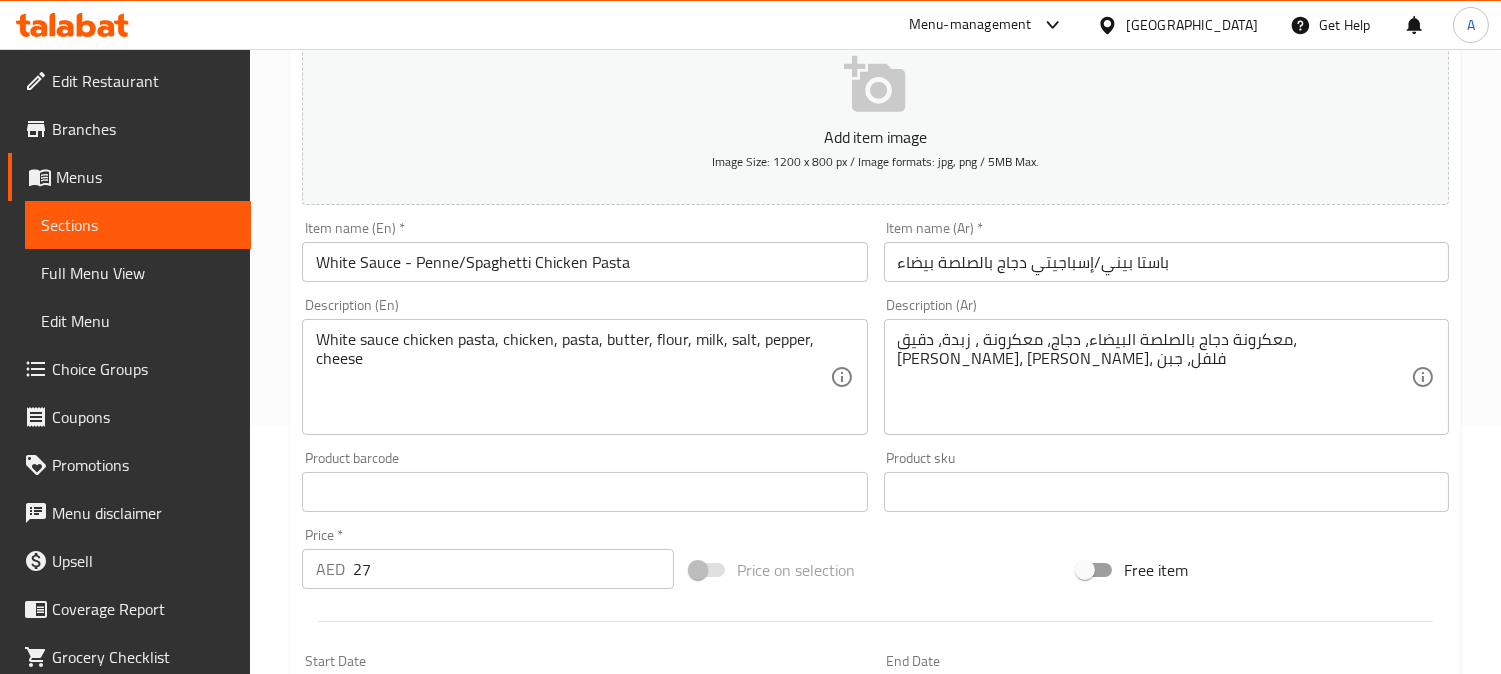 scroll, scrollTop: 203, scrollLeft: 0, axis: vertical 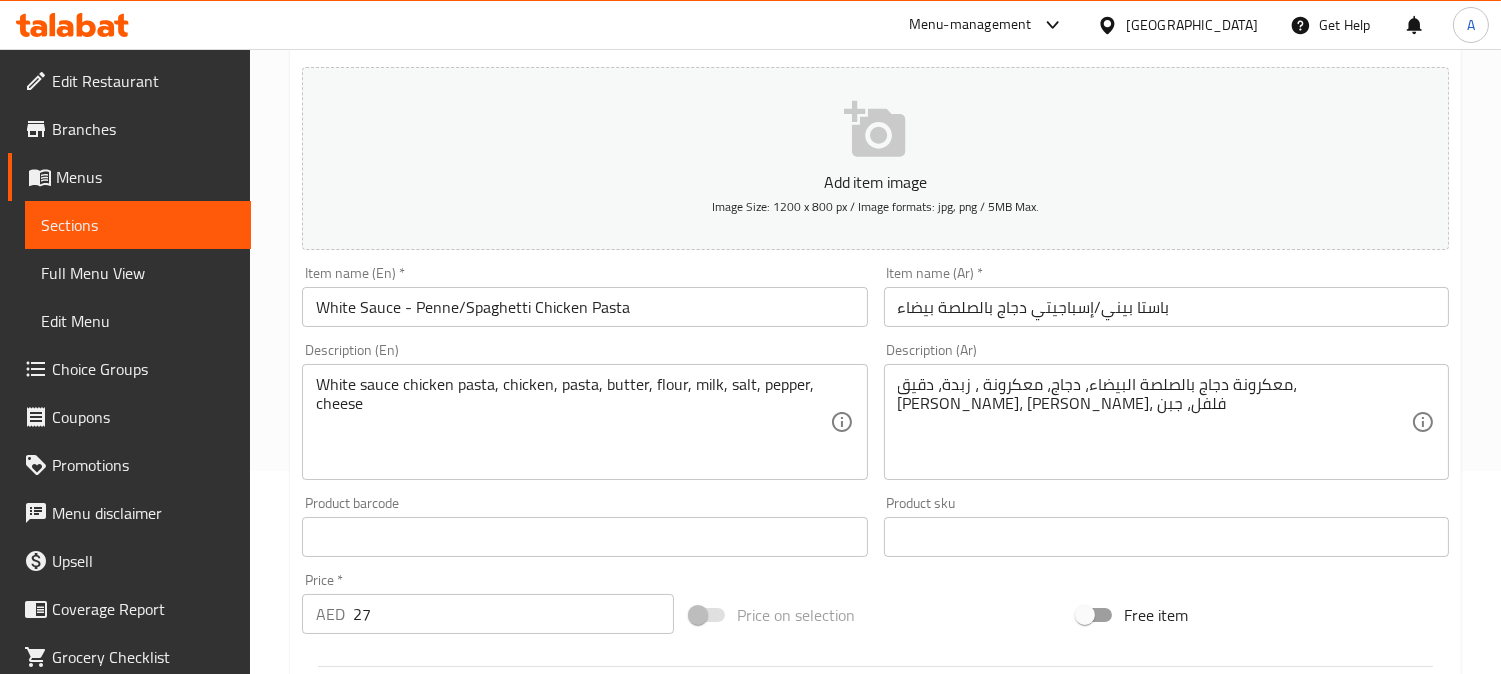 type on "بيني" 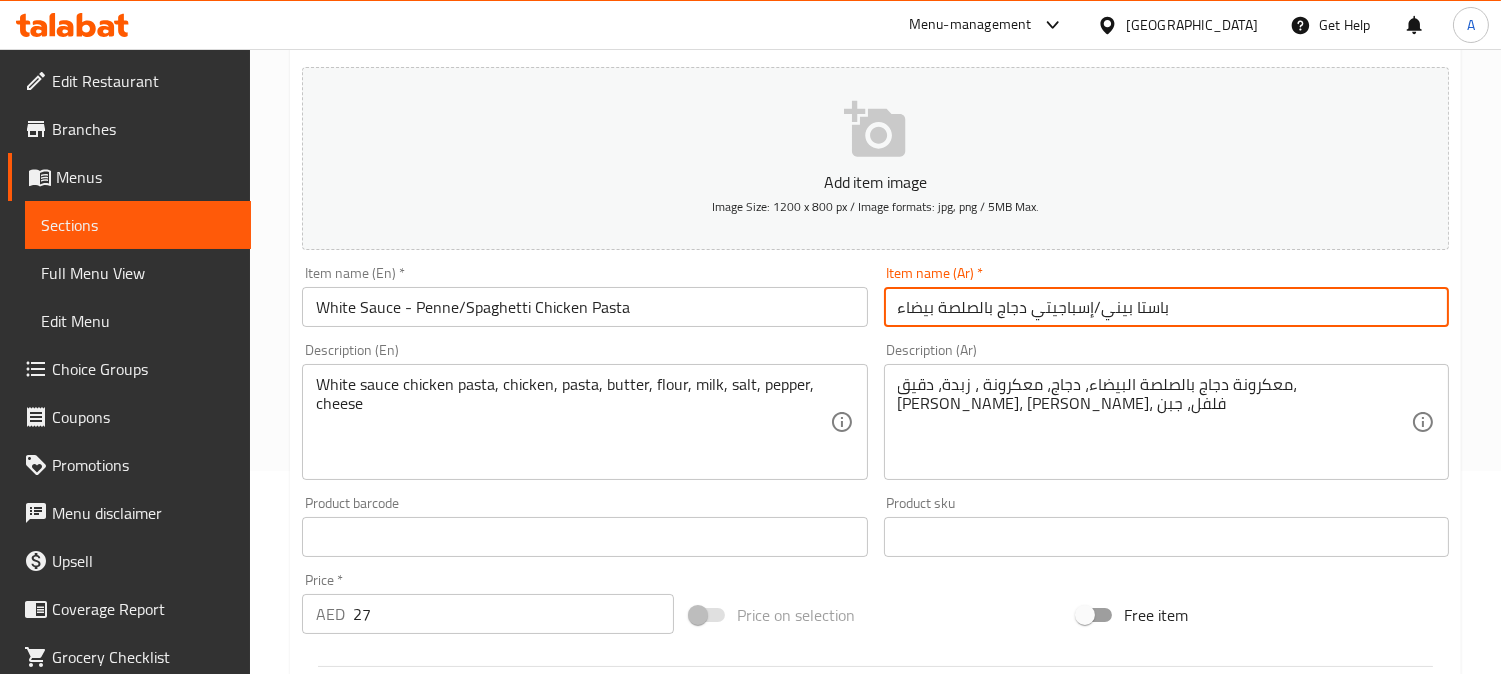 click on "باستا بيني/إسباجيتي دجاج بالصلصة بيضاء" at bounding box center (1166, 307) 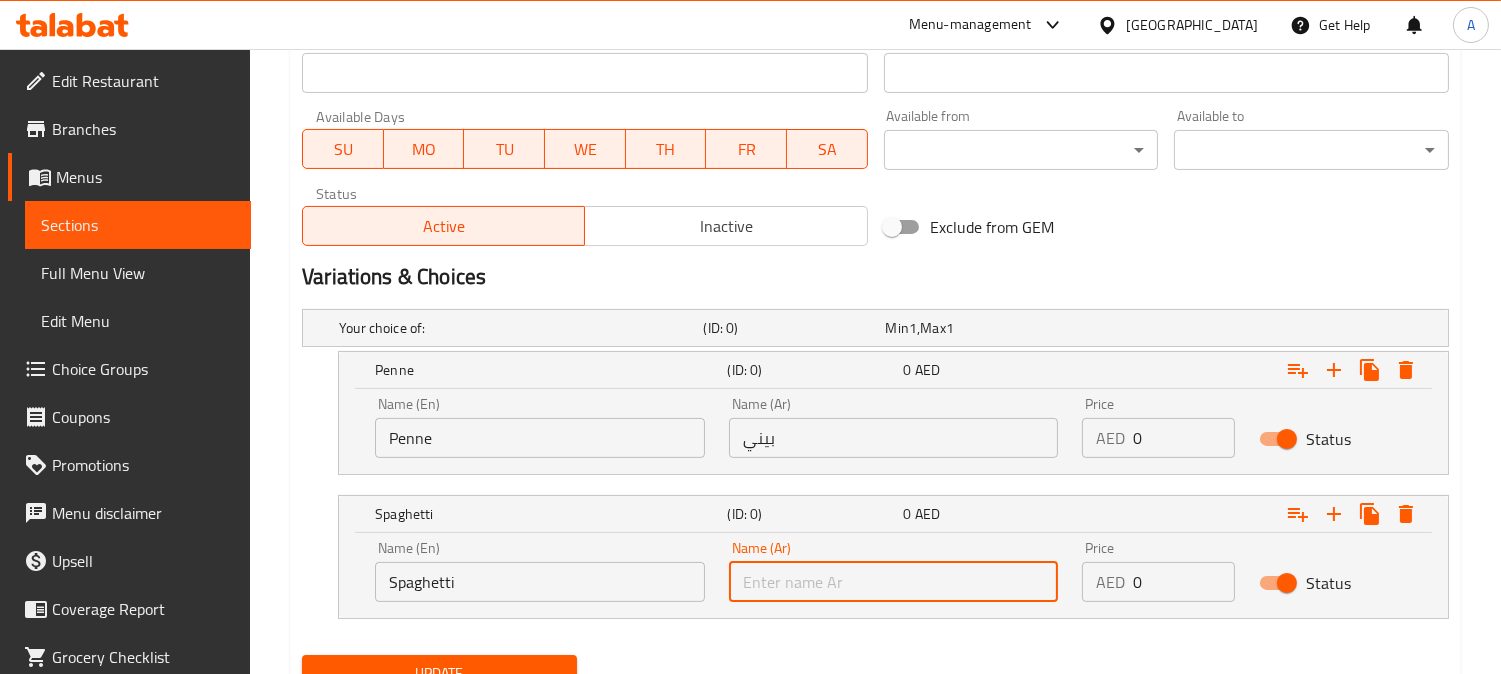 click at bounding box center [894, 582] 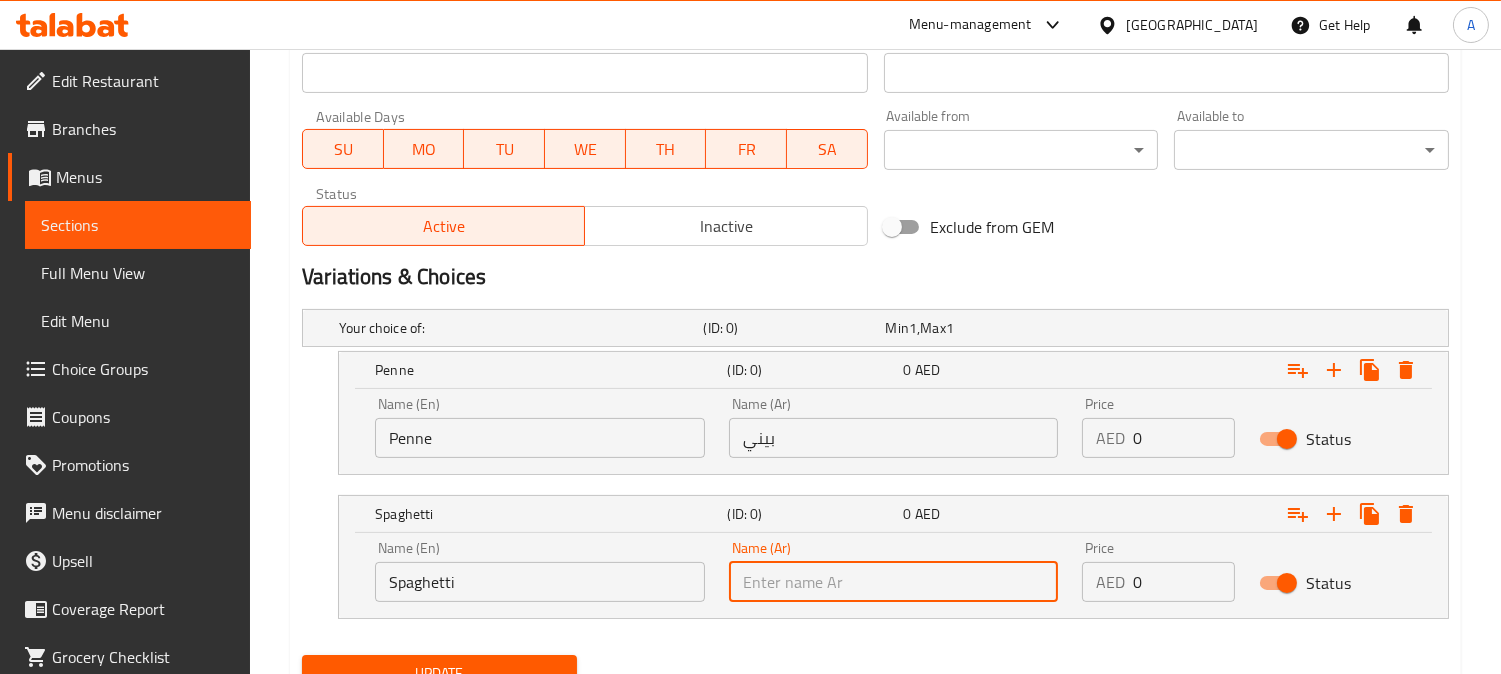 paste on "إسباجيتي" 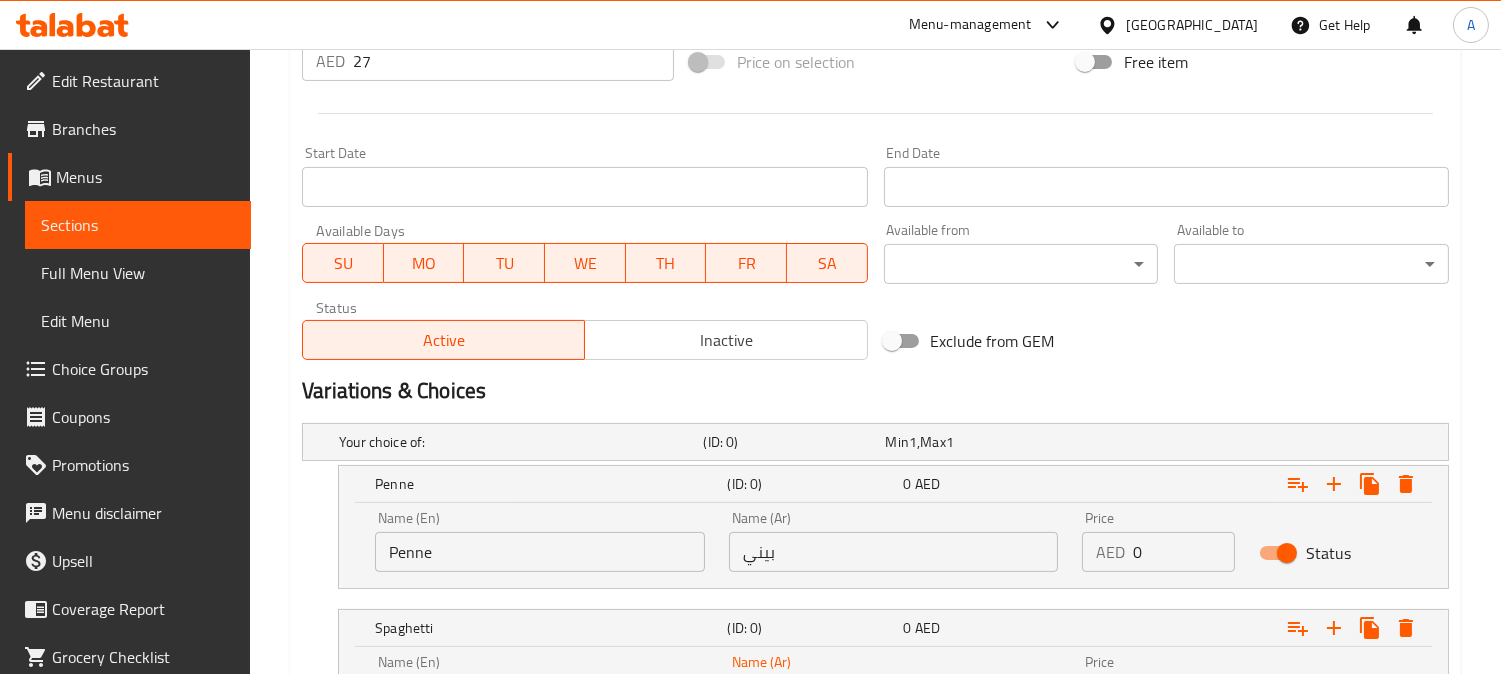 scroll, scrollTop: 425, scrollLeft: 0, axis: vertical 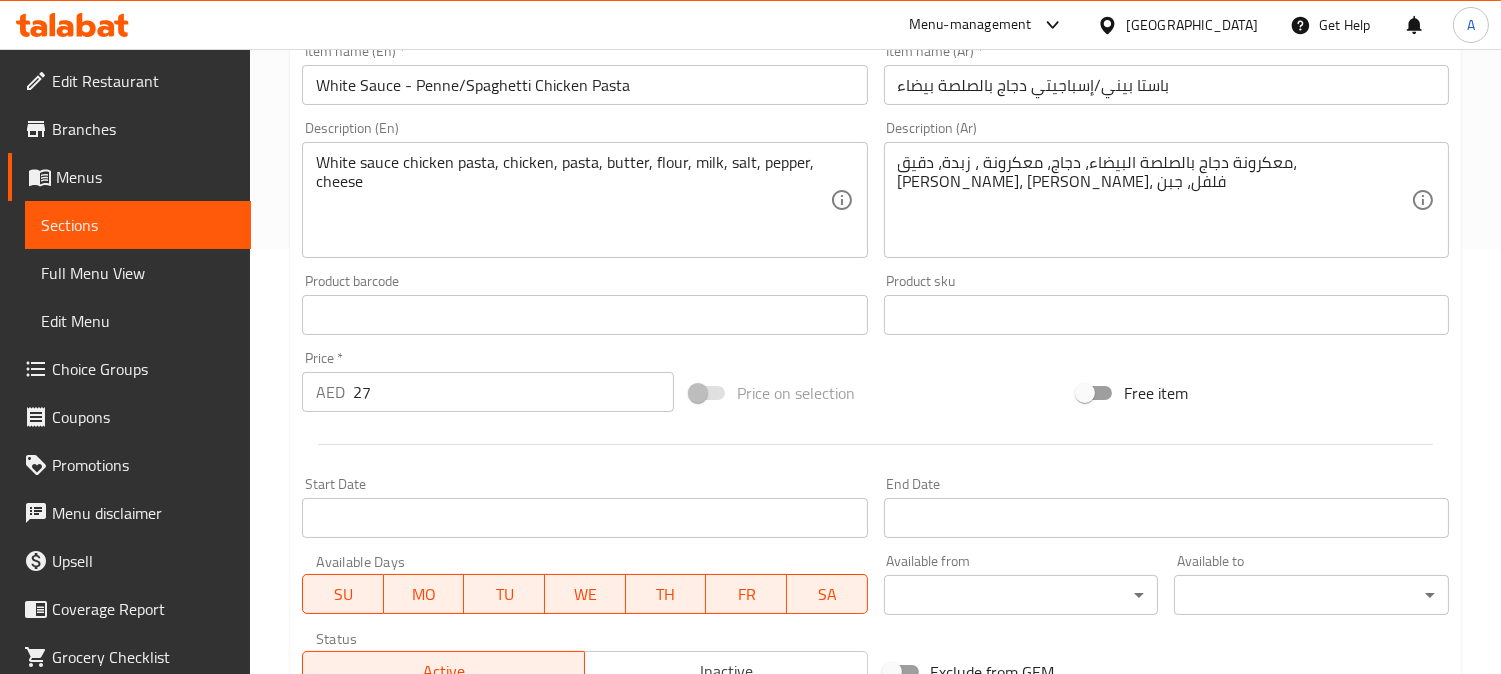 type on "إسباجيتي" 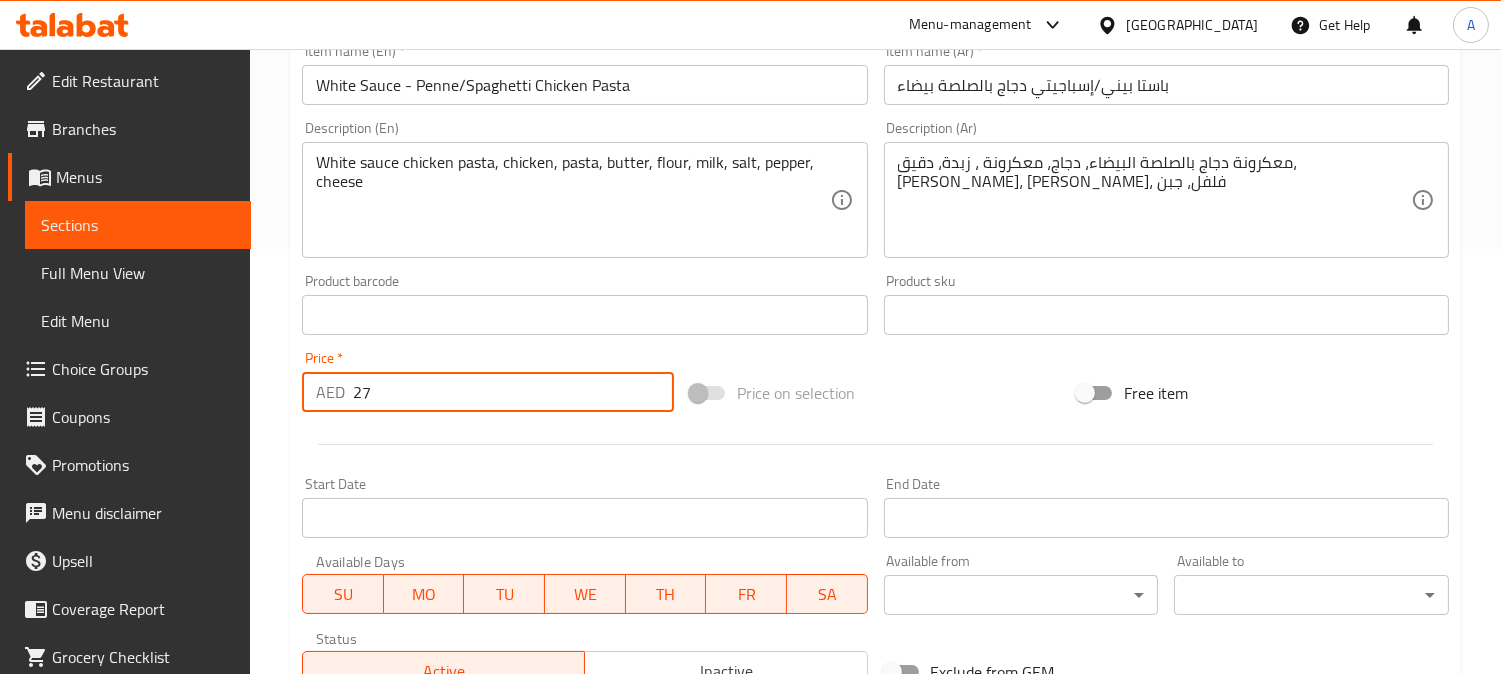 drag, startPoint x: 201, startPoint y: 382, endPoint x: 194, endPoint y: 410, distance: 28.86174 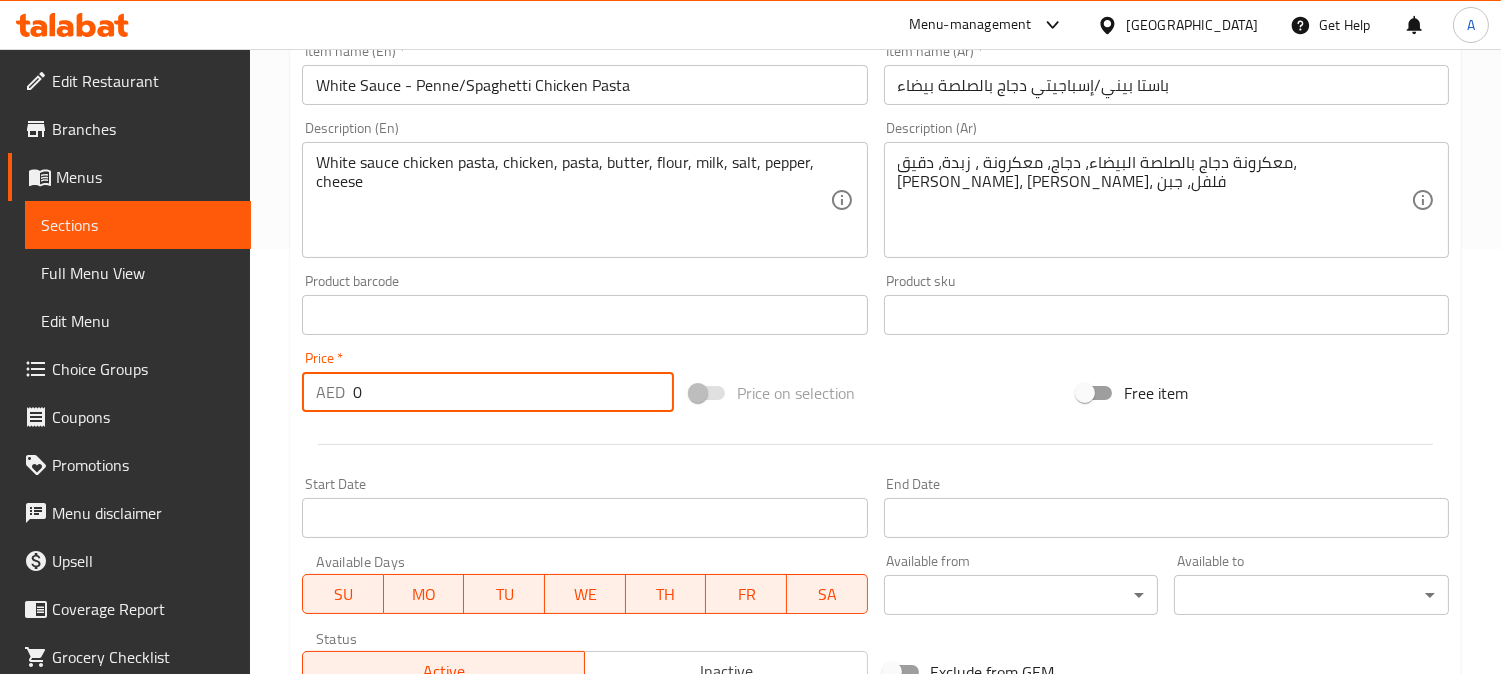 type on "0" 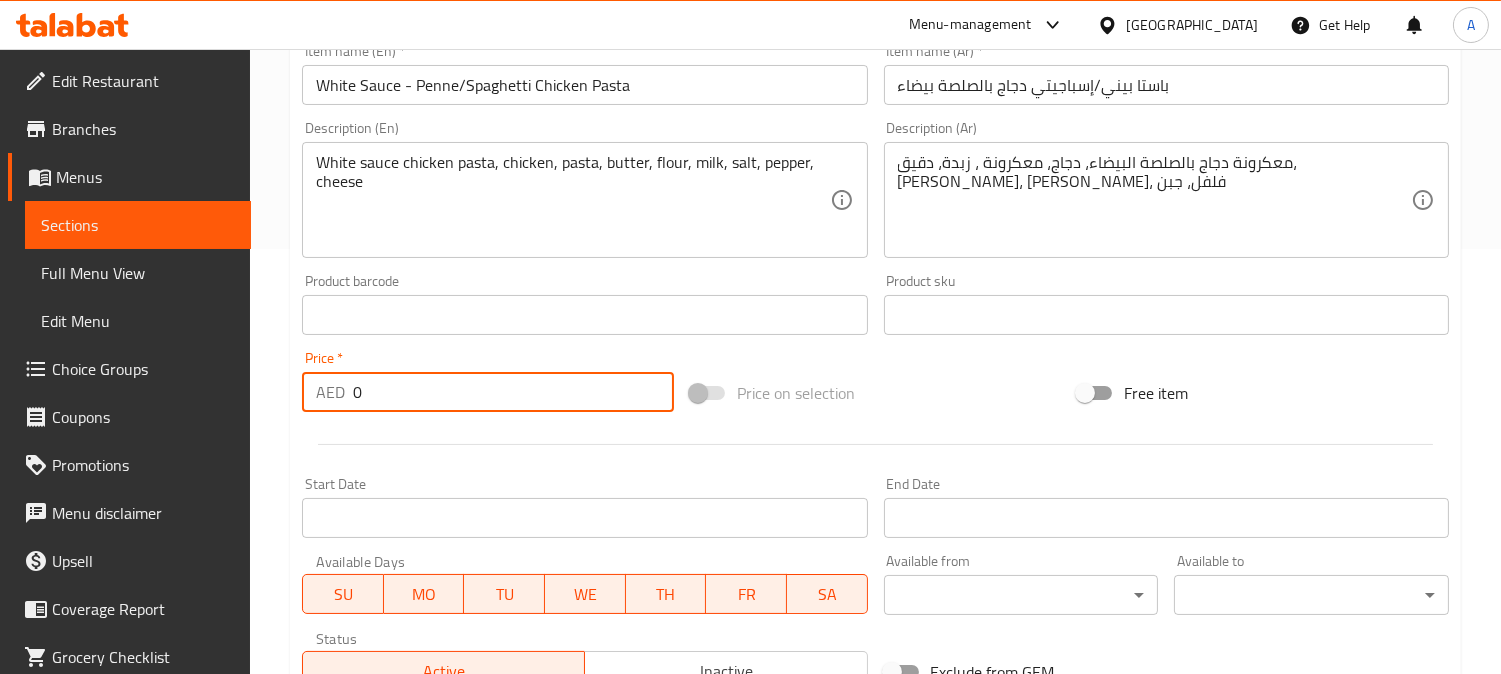 click on "Home / Restaurants management / Menus / Sections / item / update Pasta Items  section Update White Sauce - Penne/Spaghetti Chicken Pasta Add item image Image Size: 1200 x 800 px / Image formats: jpg, png / 5MB Max. Item name (En)   * White Sauce - Penne/Spaghetti Chicken Pasta Item name (En)  * Item name (Ar)   * باستا بيني/إسباجيتي دجاج بالصلصة بيضاء Item name (Ar)  * Description (En) White sauce chicken pasta, chicken, pasta, butter, flour, milk, salt, pepper, cheese Description (En) Description (Ar) معكرونة دجاج بالصلصة البيضاء، دجاج، معكرونة ، زبدة، دقيق، حليب، [PERSON_NAME]، فلفل، جبن Description (Ar) Product barcode Product barcode Product sku Product sku Price   * AED 0 Price  * Price on selection Free item Start Date Start Date End Date End Date Available Days SU MO TU WE TH FR SA Available from ​ ​ Available to ​ ​ Status Active Inactive Exclude from GEM Variations & Choices Your choice of: Min 1" at bounding box center [875, 414] 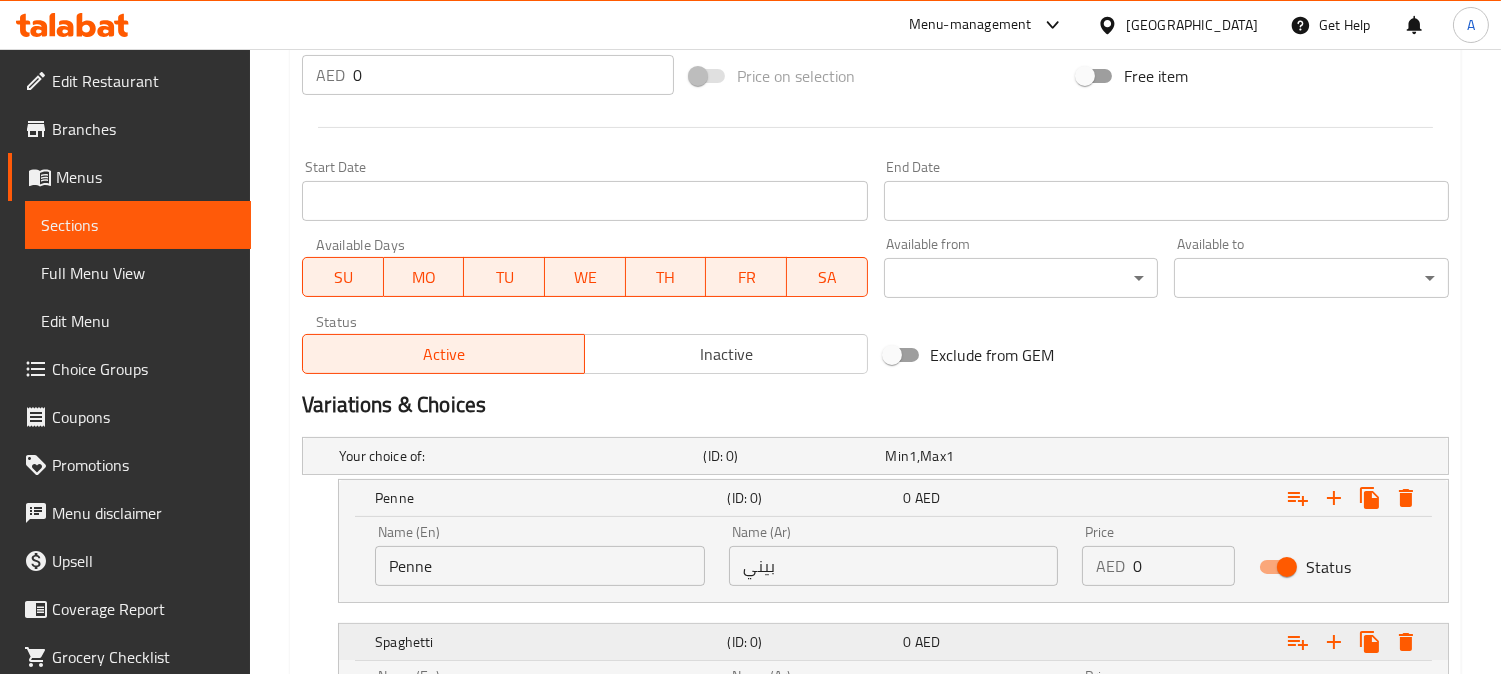 scroll, scrollTop: 870, scrollLeft: 0, axis: vertical 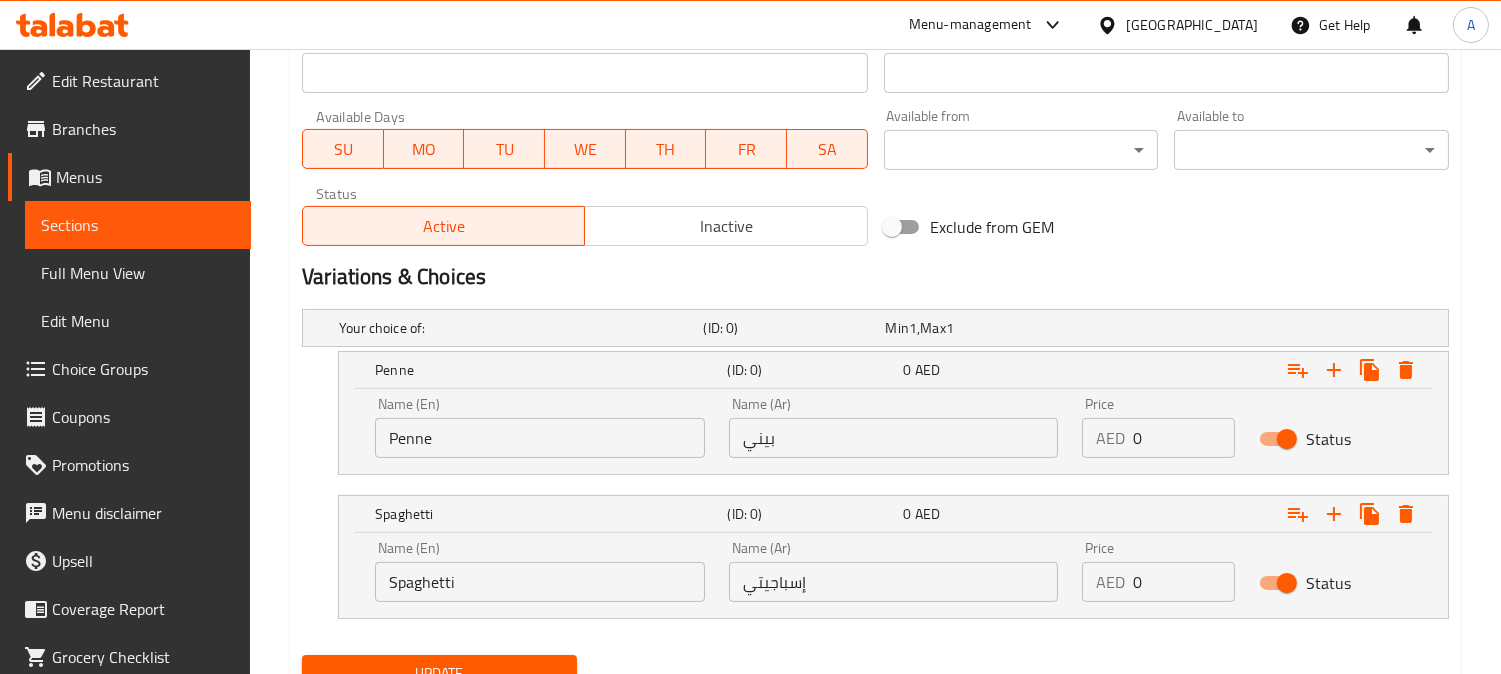 drag, startPoint x: 1185, startPoint y: 440, endPoint x: 858, endPoint y: 454, distance: 327.29956 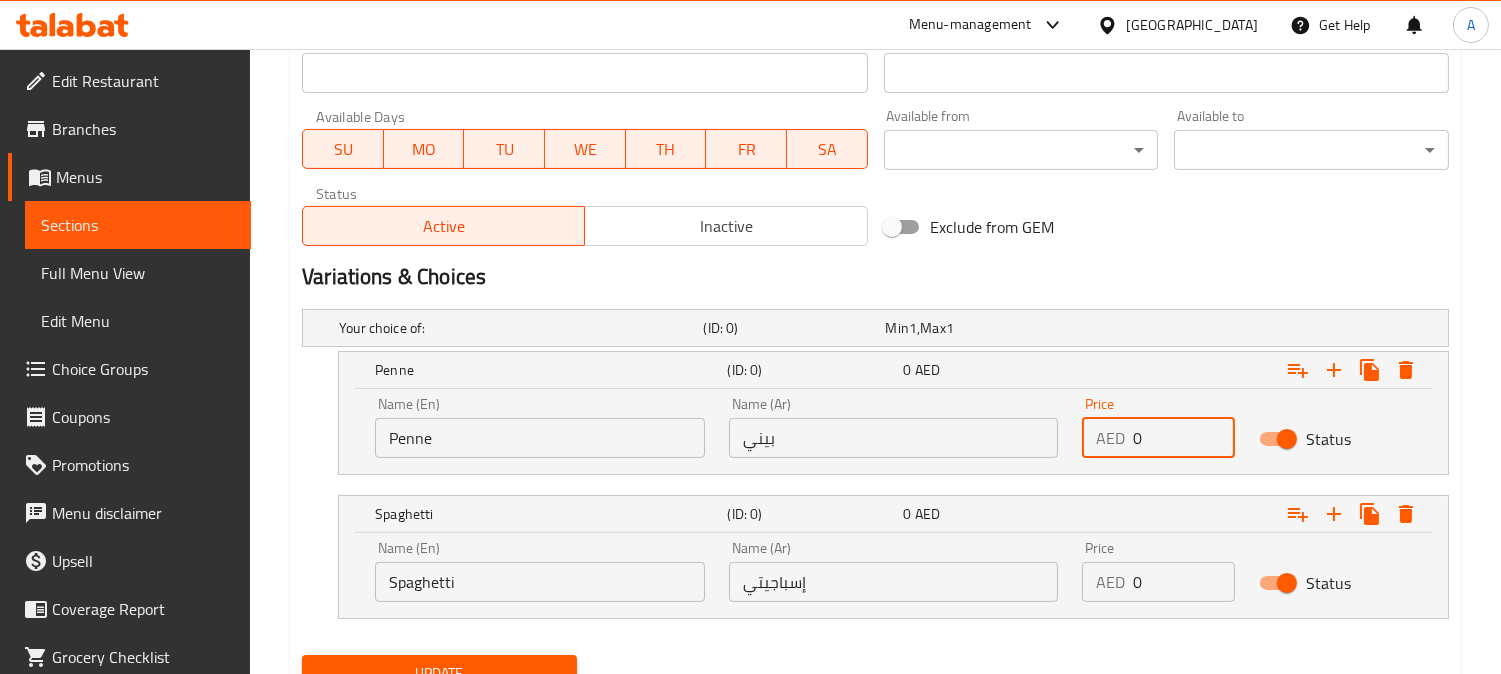 paste on "27" 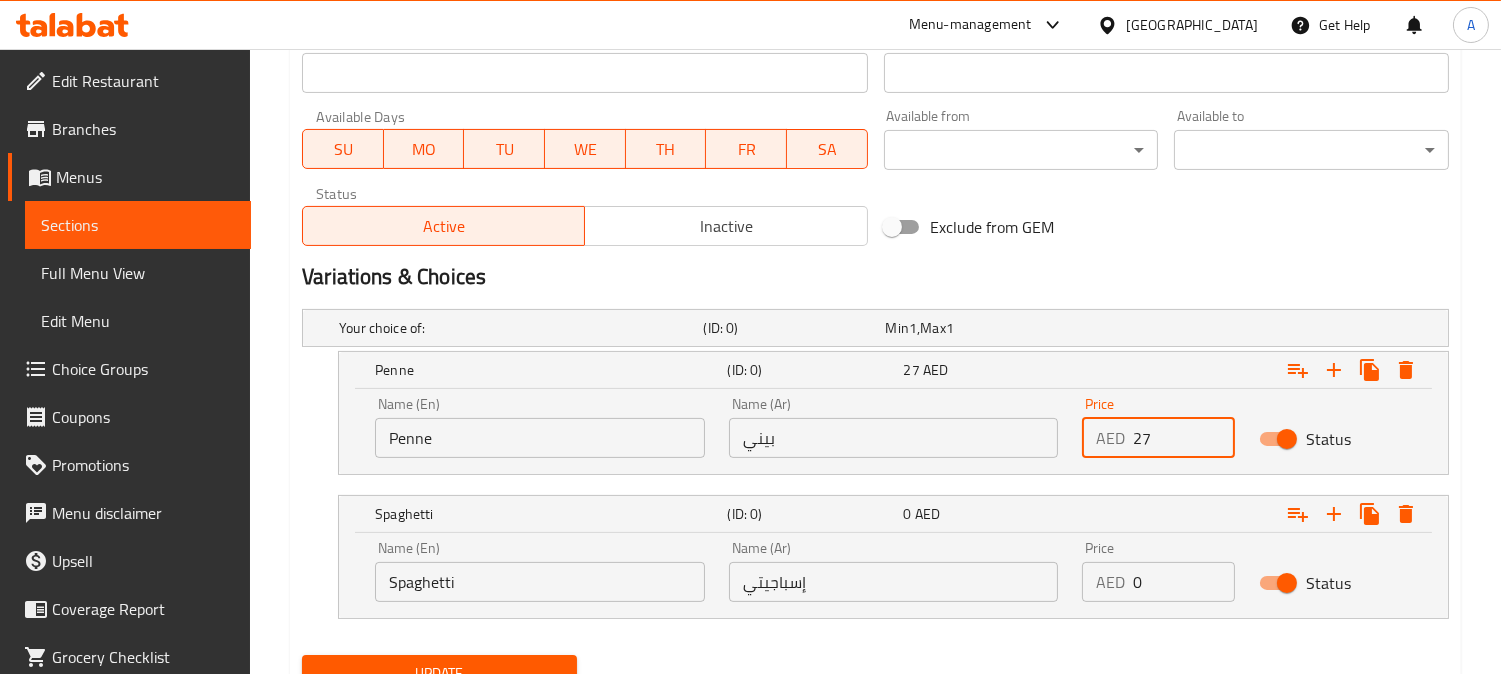 type on "27" 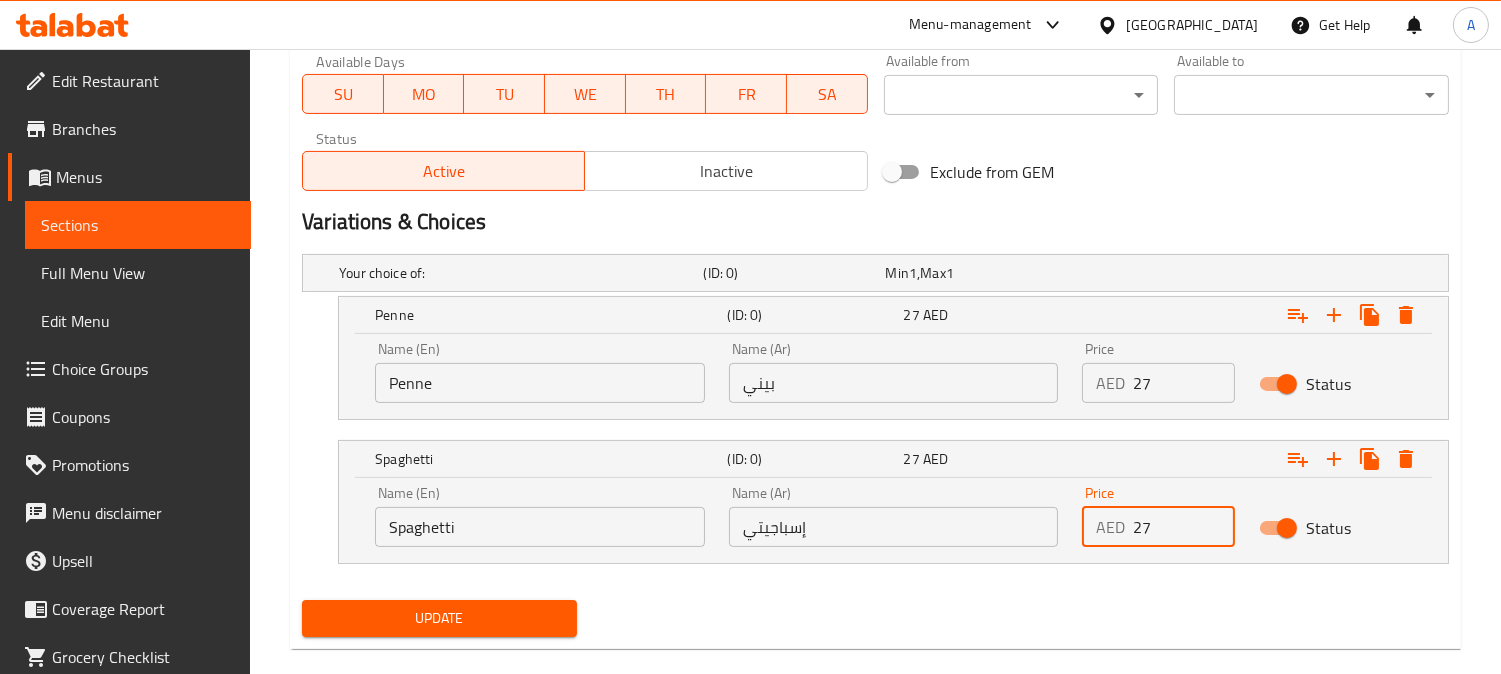 scroll, scrollTop: 955, scrollLeft: 0, axis: vertical 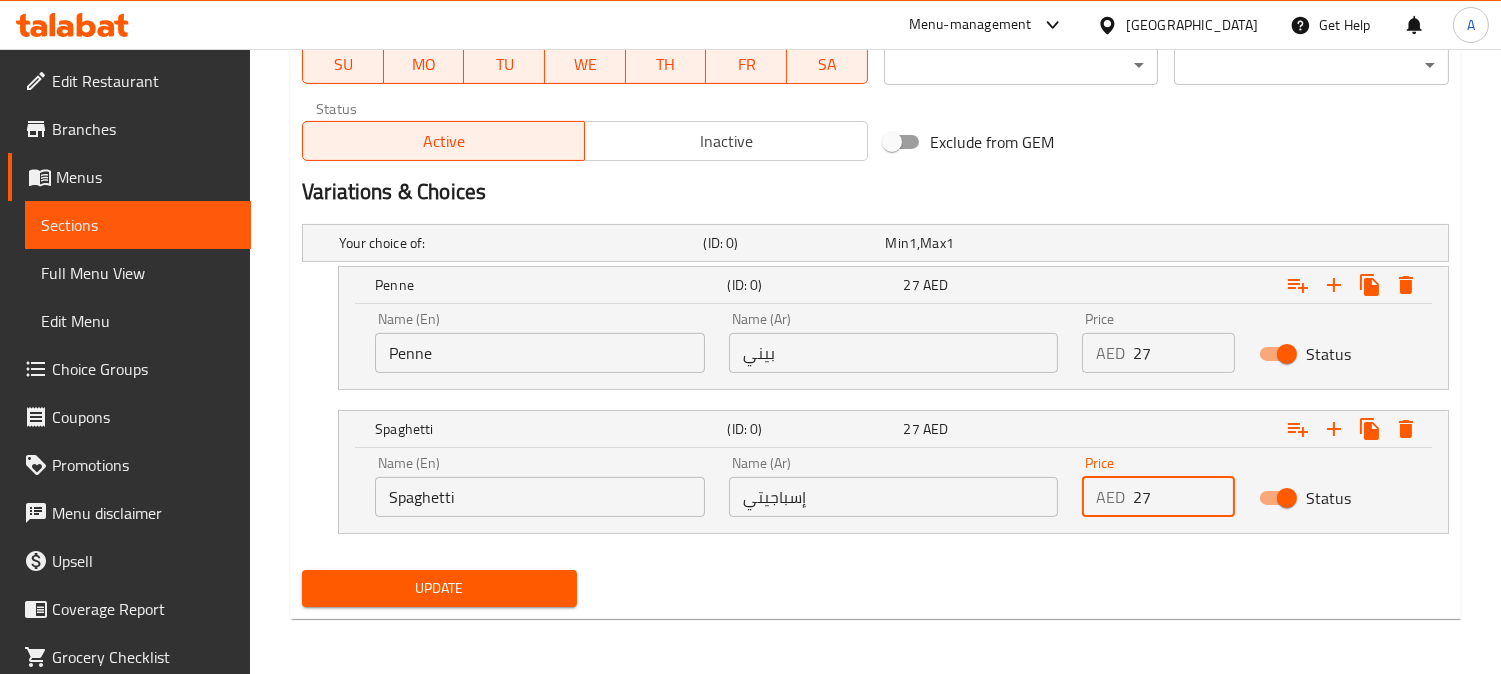 type on "27" 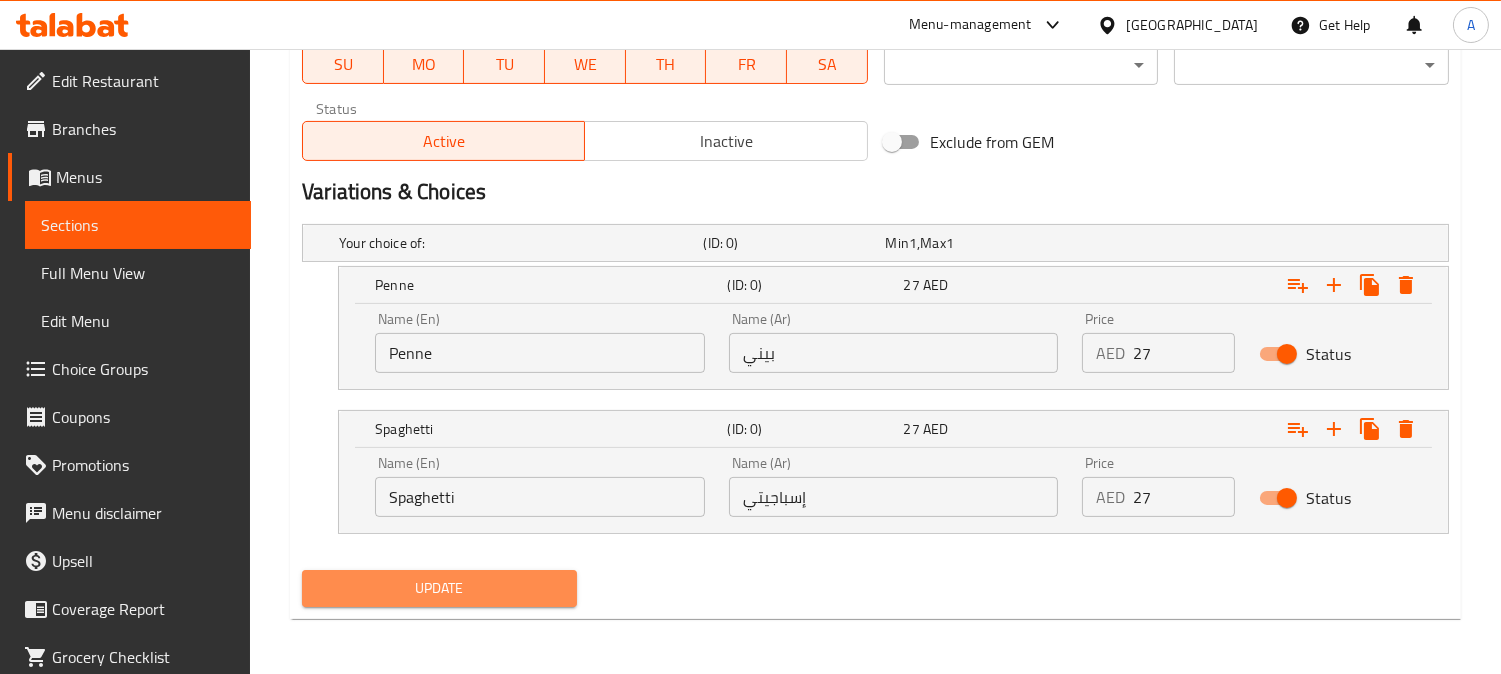click on "Update" at bounding box center [439, 588] 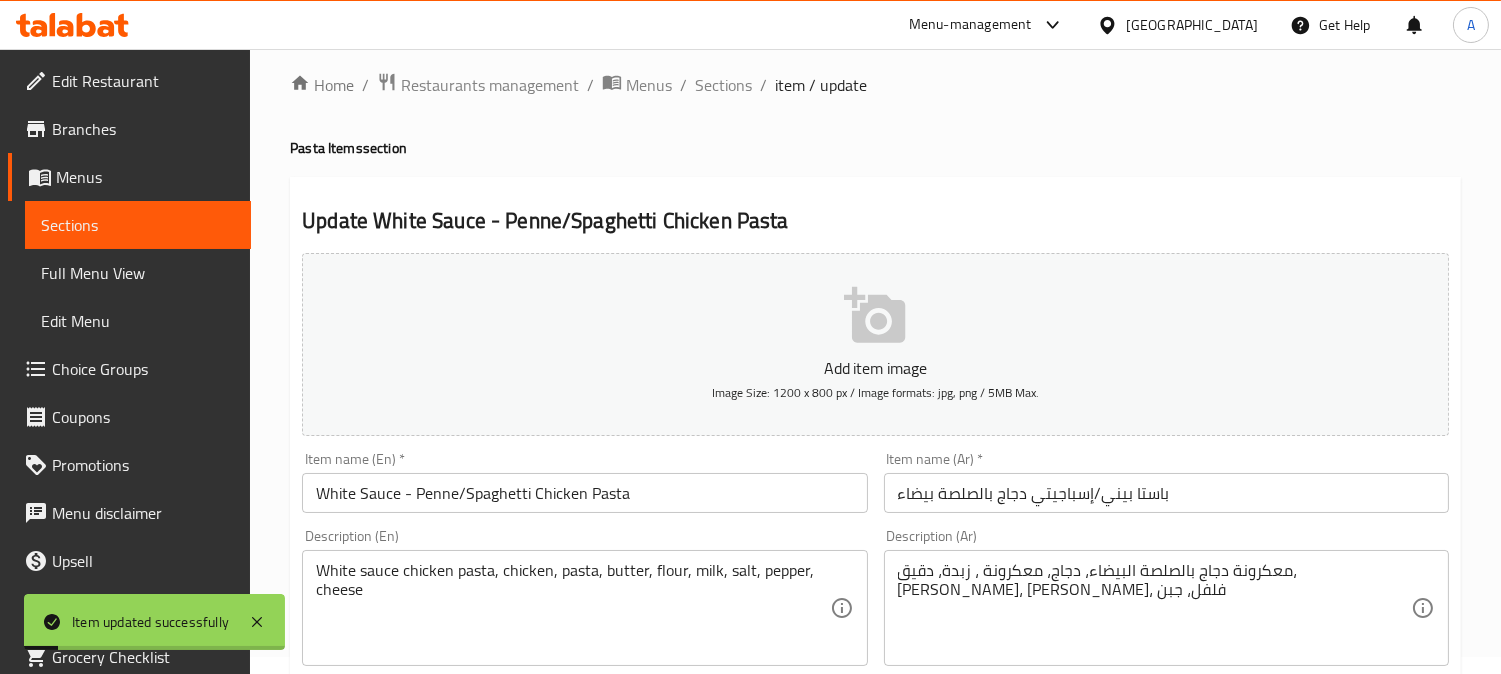 scroll, scrollTop: 0, scrollLeft: 0, axis: both 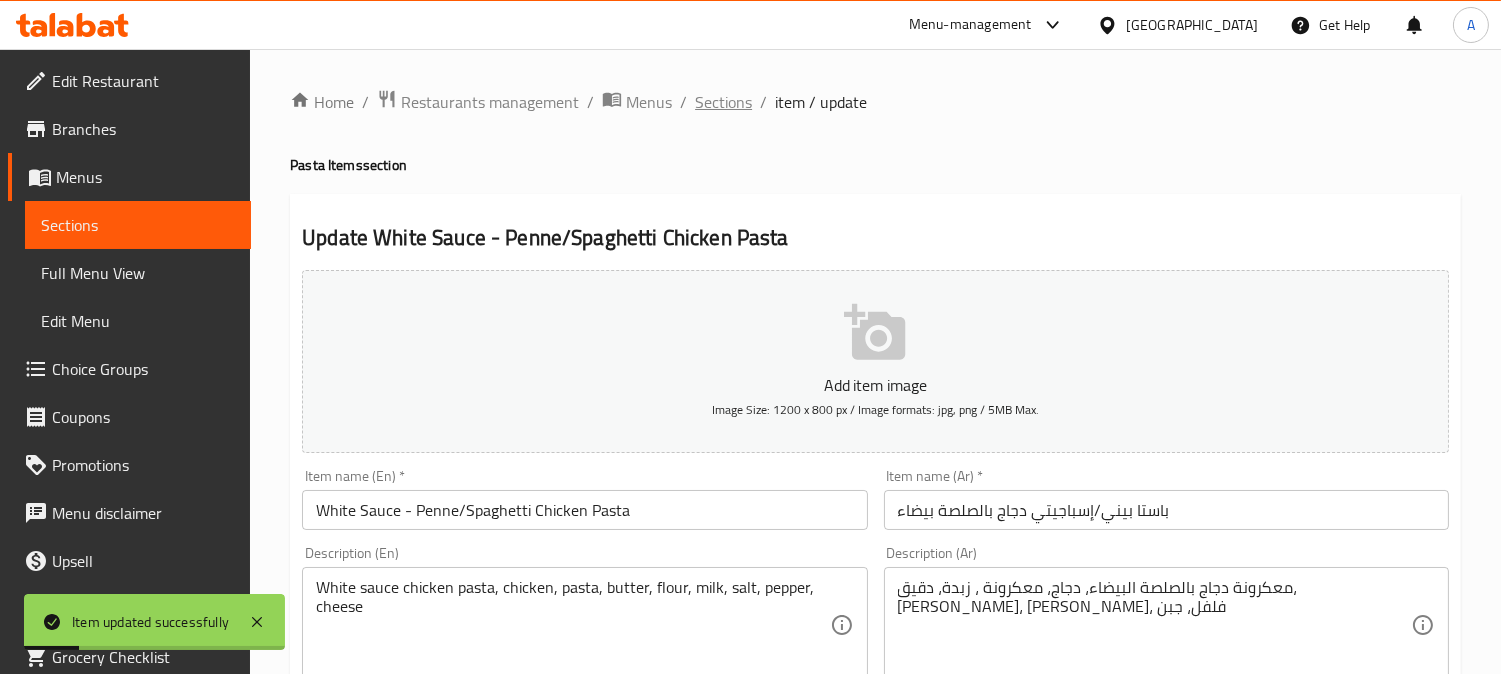 click on "Sections" at bounding box center (723, 102) 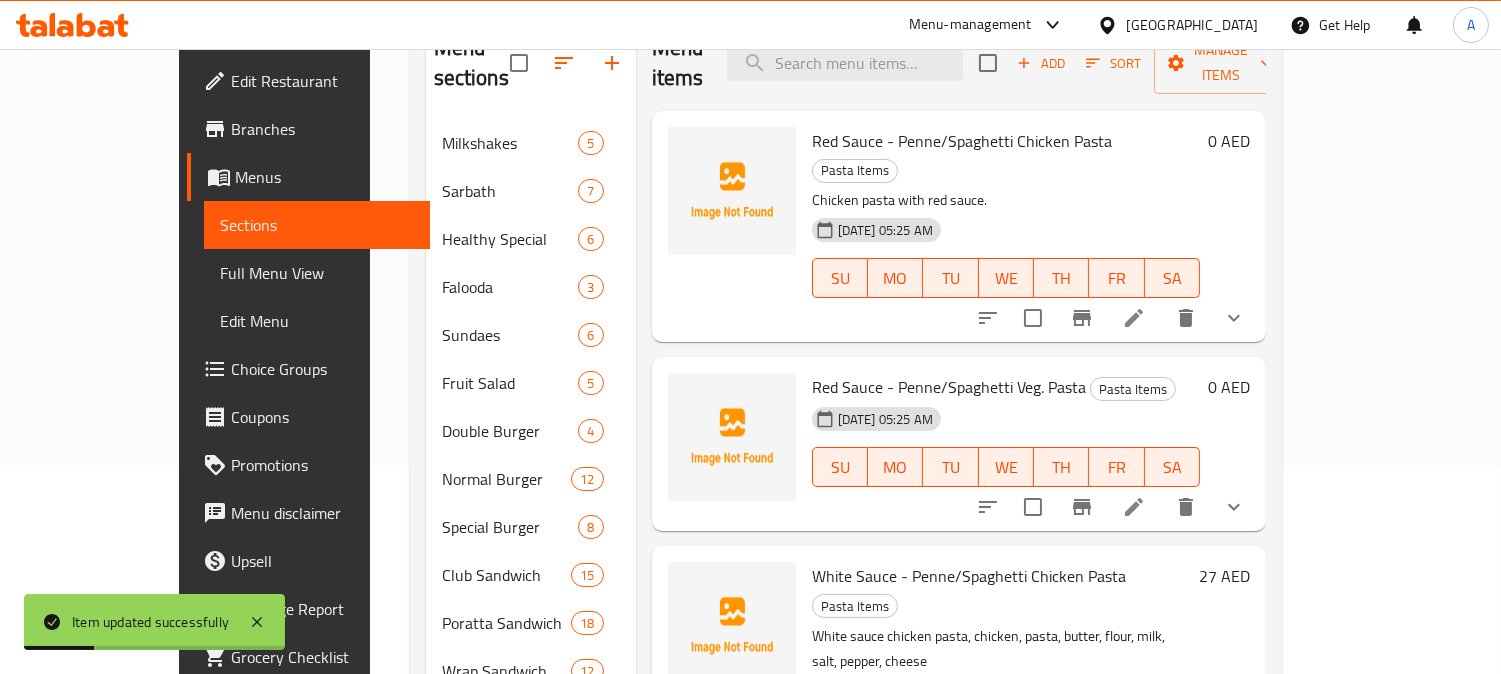 scroll, scrollTop: 555, scrollLeft: 0, axis: vertical 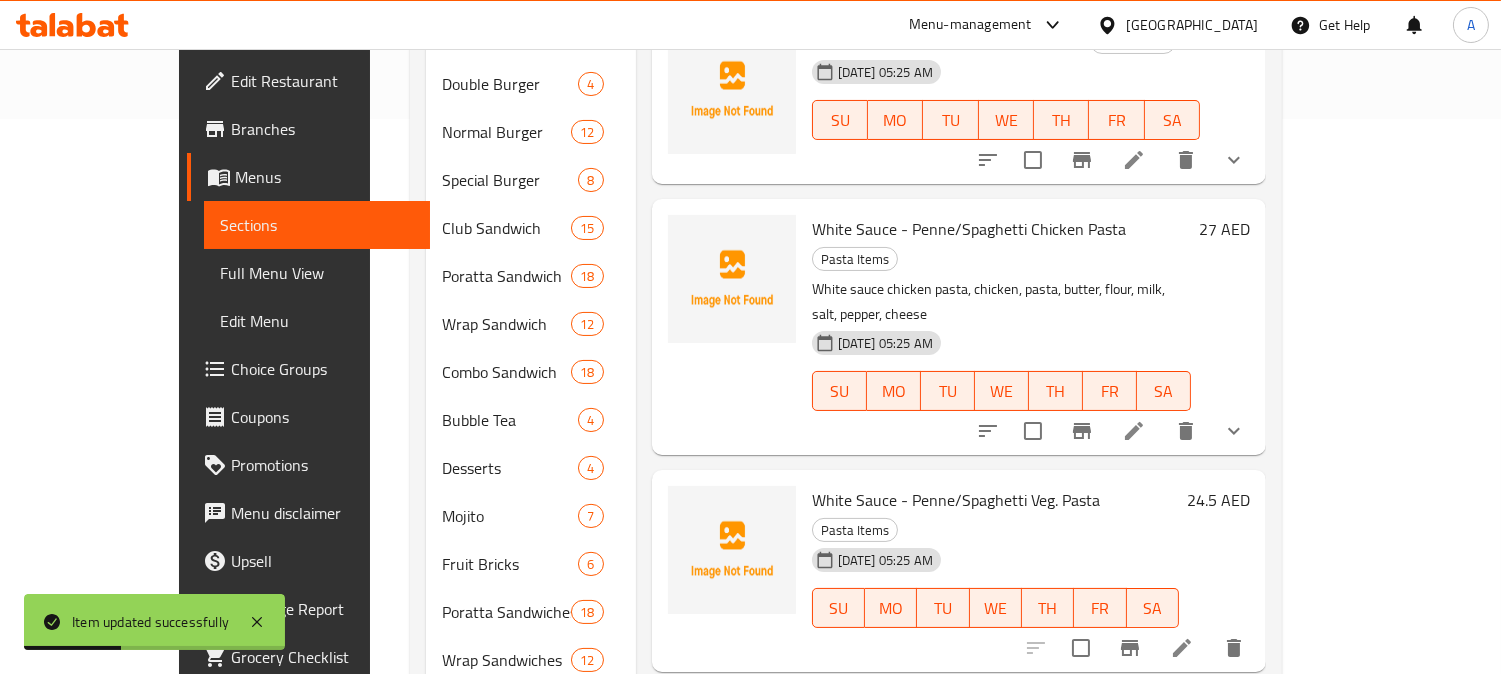click 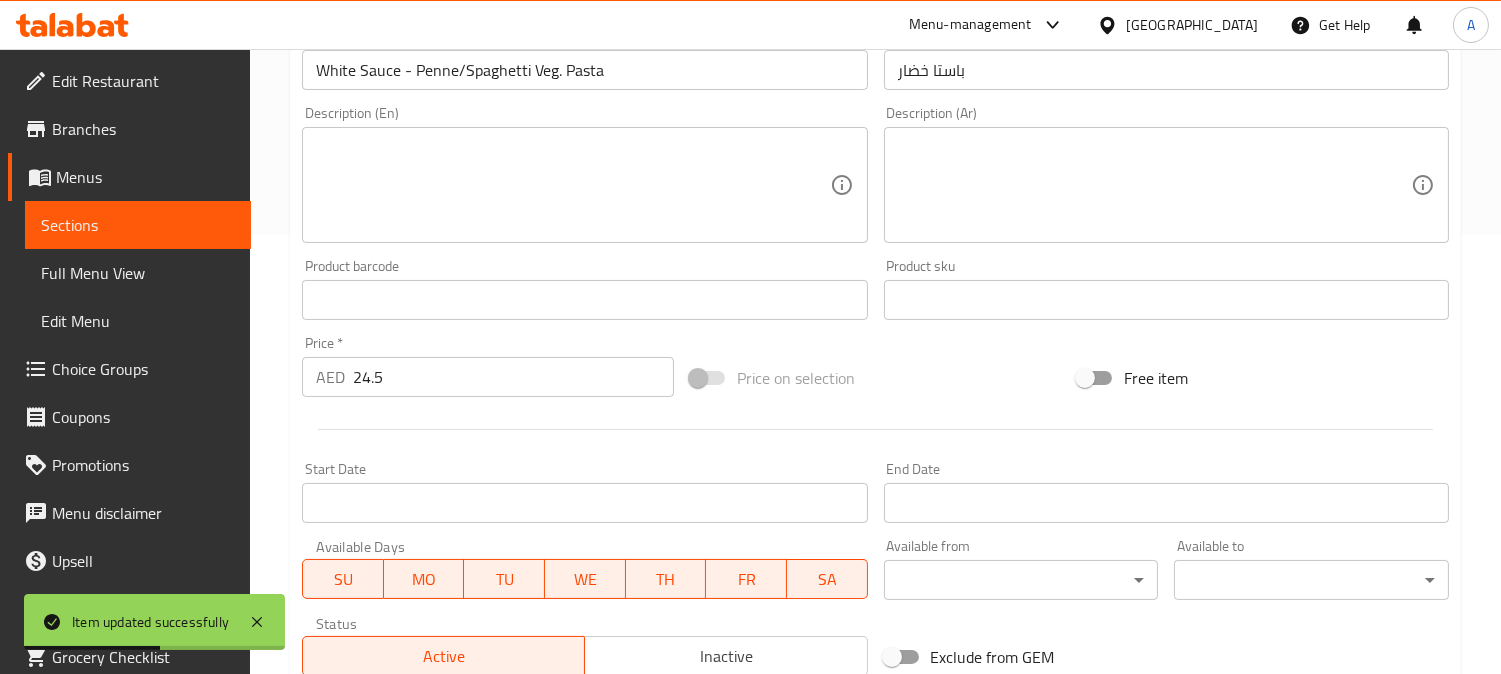 scroll, scrollTop: 222, scrollLeft: 0, axis: vertical 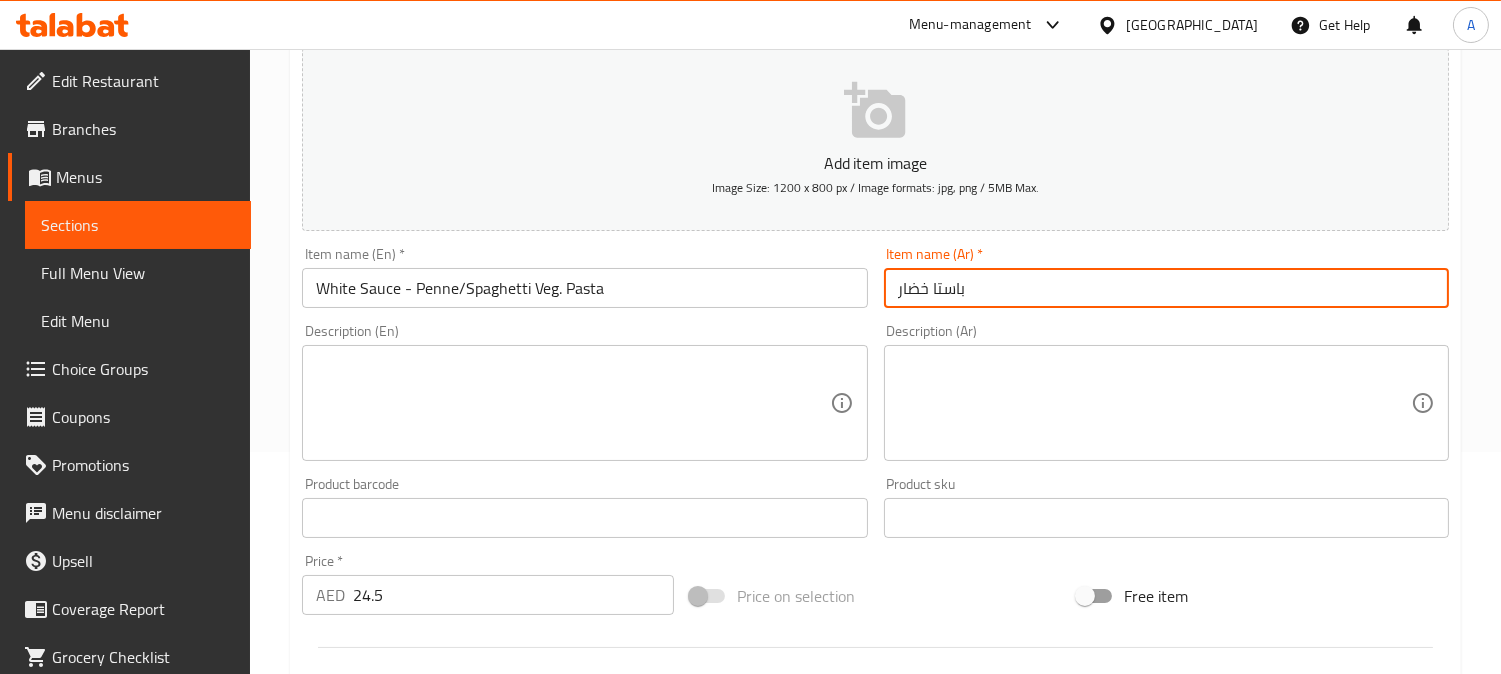 drag, startPoint x: 908, startPoint y: 277, endPoint x: 933, endPoint y: 337, distance: 65 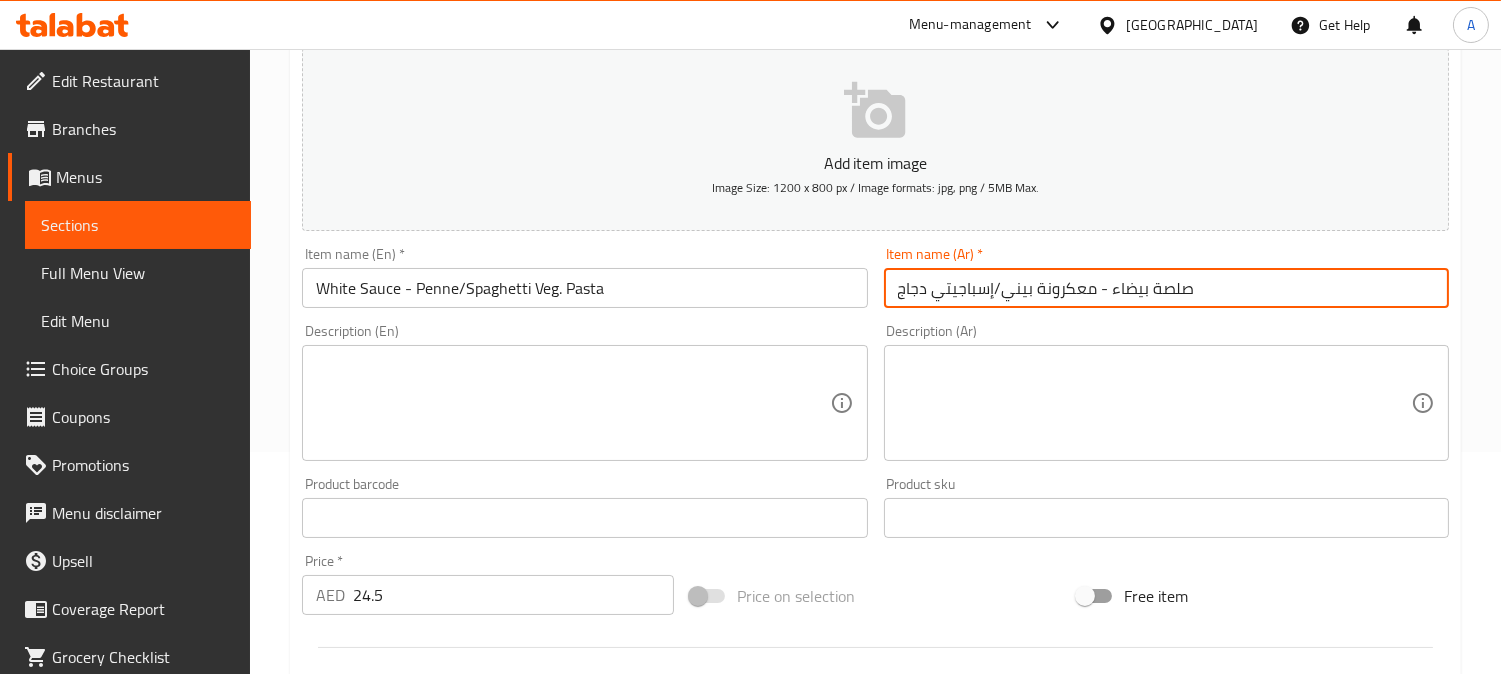 drag, startPoint x: 1208, startPoint y: 295, endPoint x: 1111, endPoint y: 311, distance: 98.31073 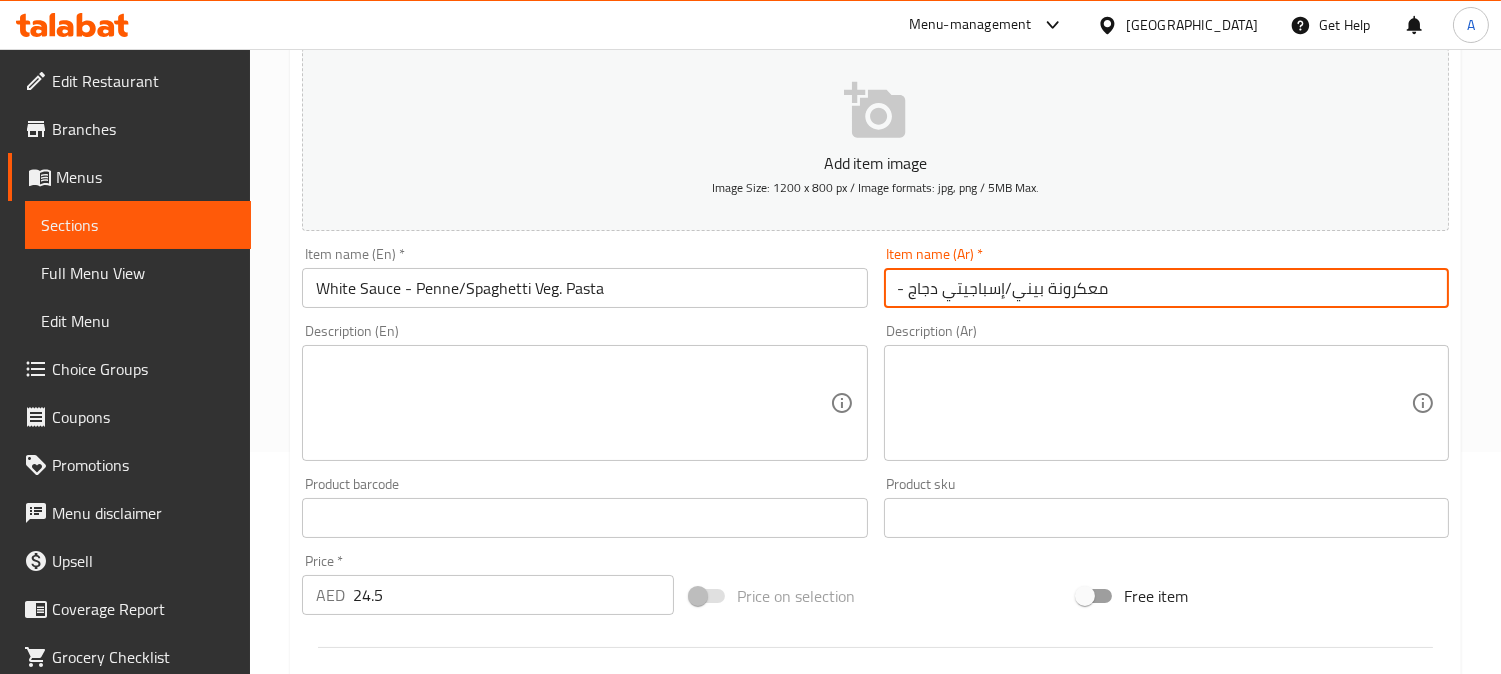 drag, startPoint x: 911, startPoint y: 295, endPoint x: 865, endPoint y: 304, distance: 46.872166 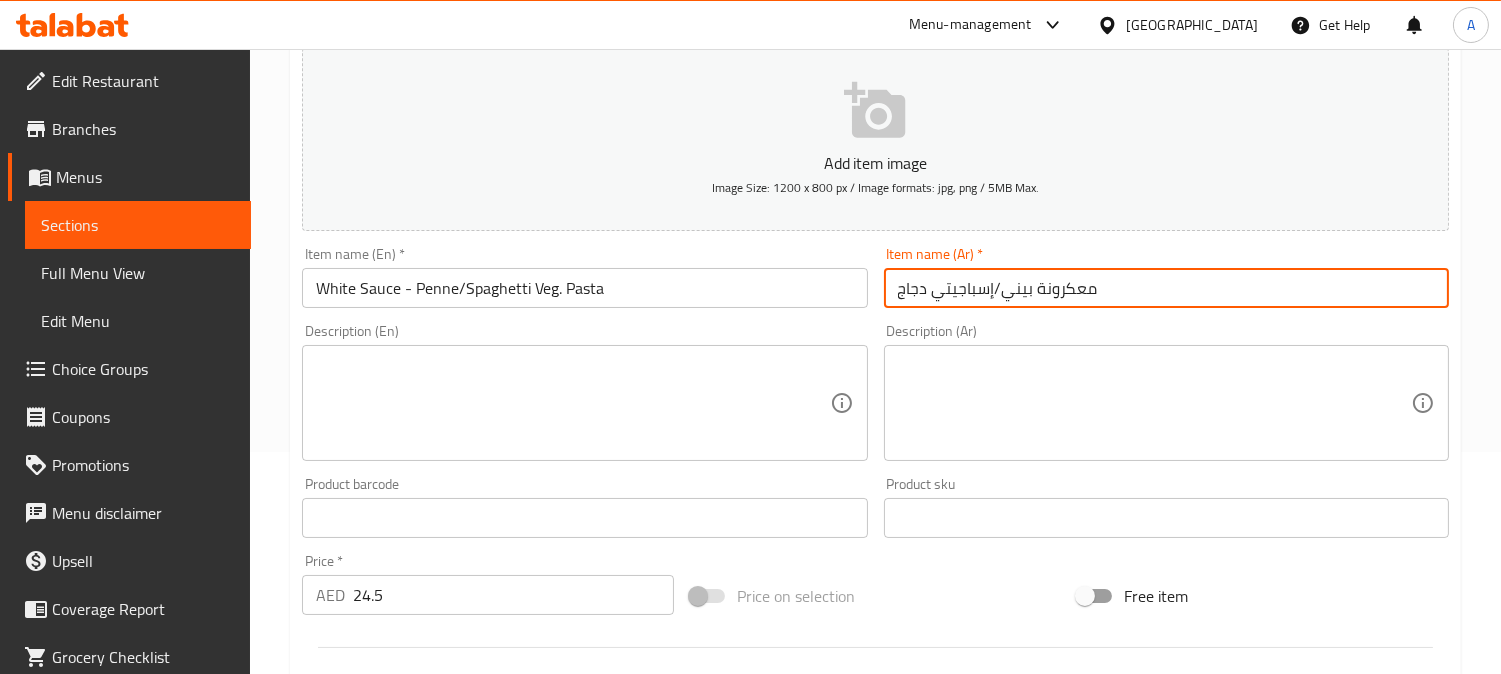 click on "معكرونة بيني/إسباجيتي دجاج" at bounding box center (1166, 288) 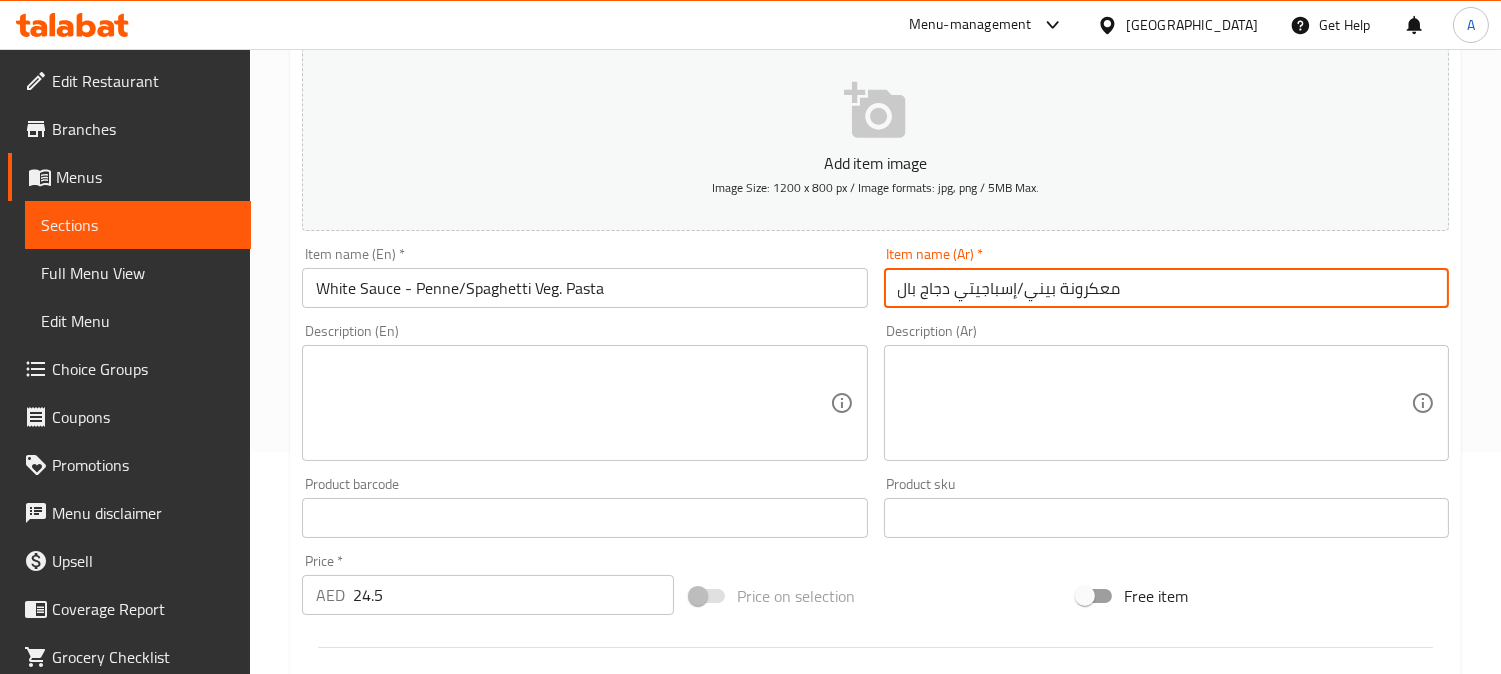 paste on "صلصة بيضاء" 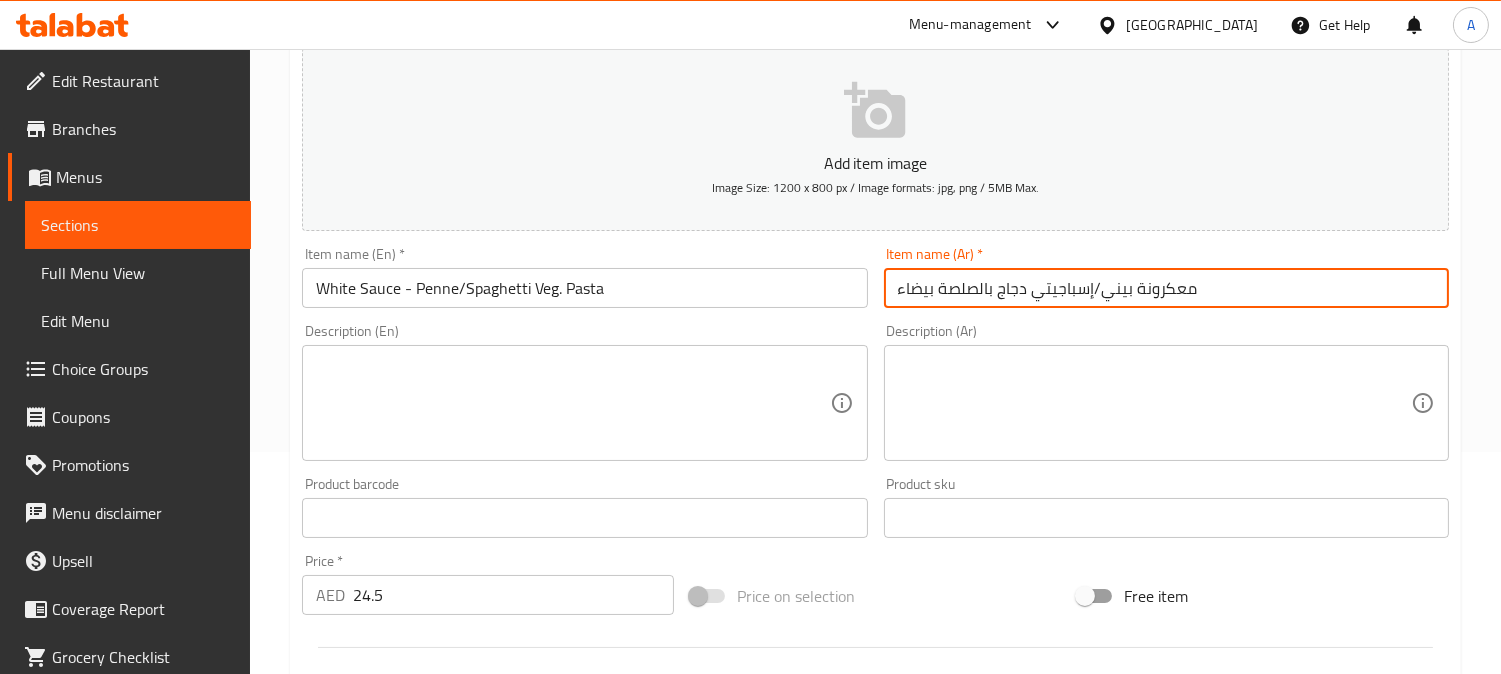 click on "معكرونة بيني/إسباجيتي دجاج بالصلصة بيضاء" at bounding box center (1166, 288) 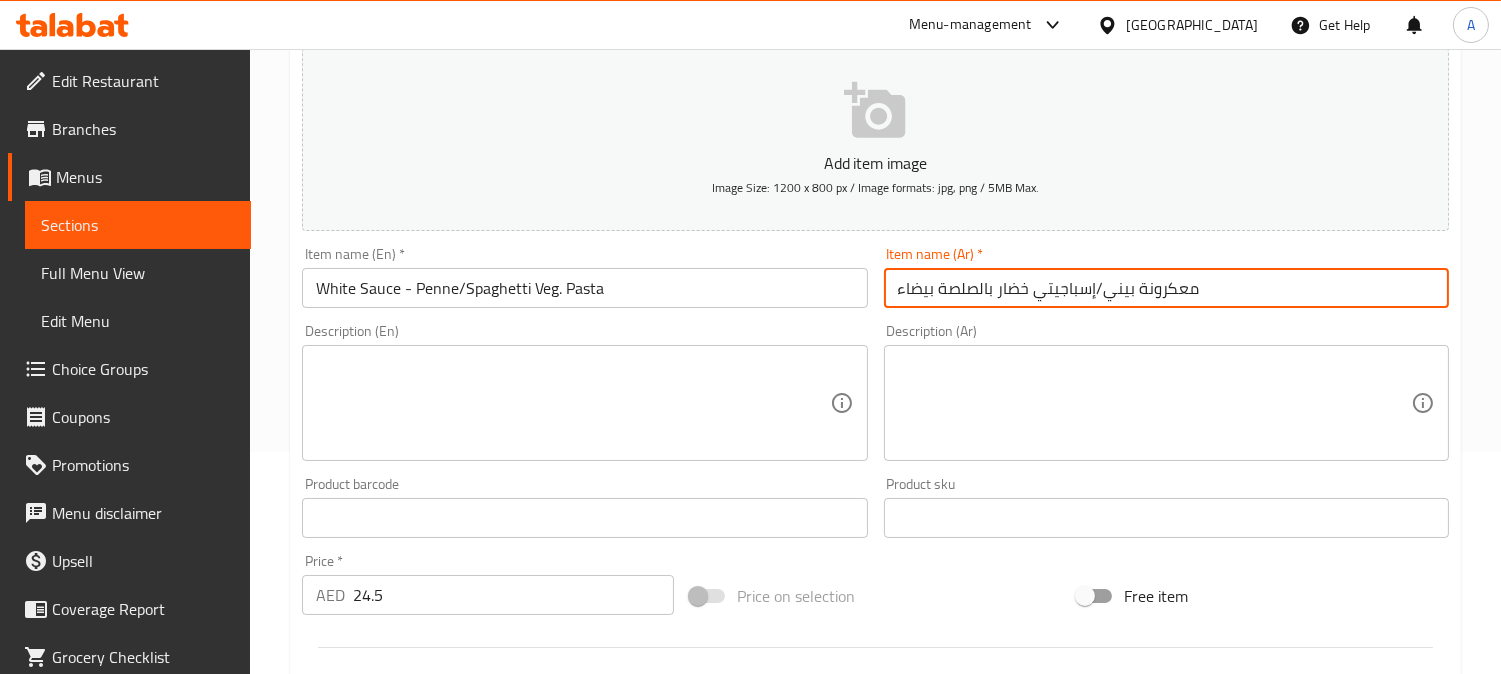 click on "معكرونة بيني/إسباجيتي خضار بالصلصة بيضاء" at bounding box center (1166, 288) 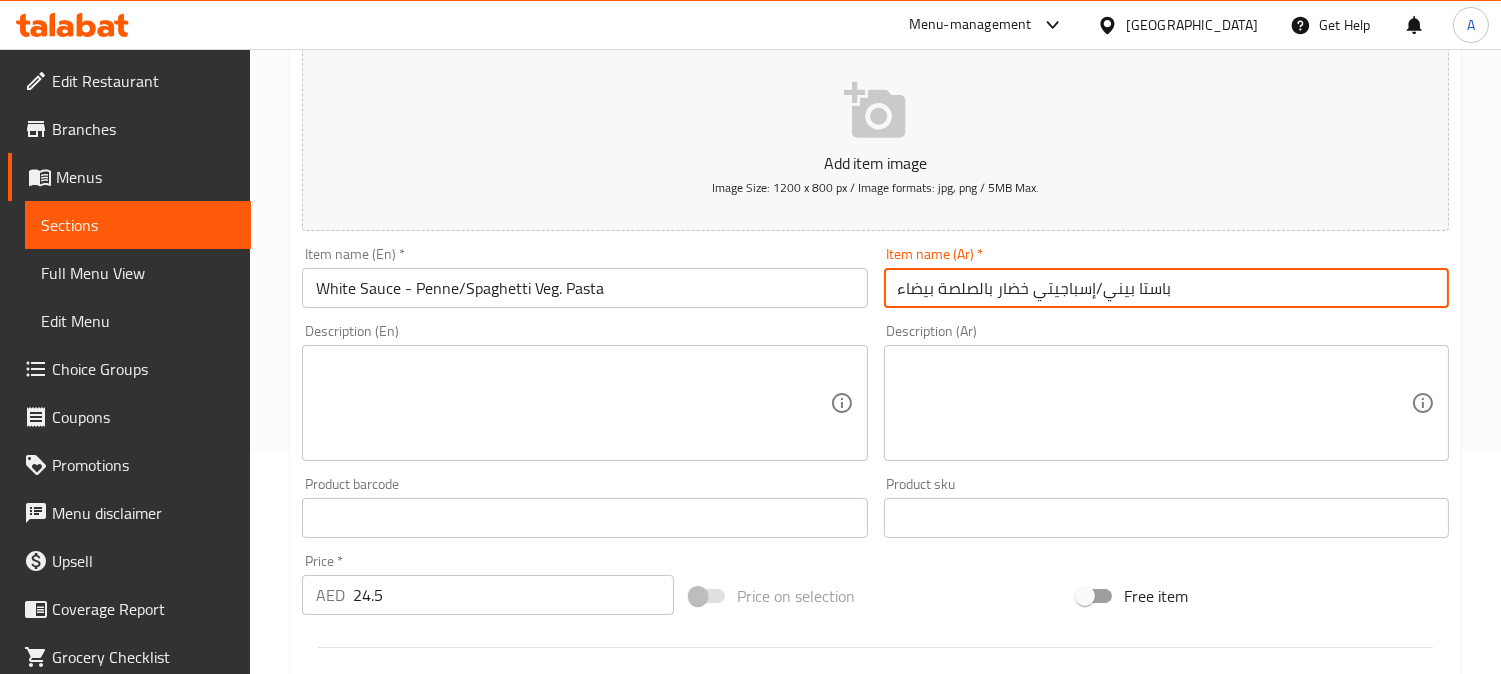 type on "باستا بيني/إسباجيتي خضار بالصلصة بيضاء" 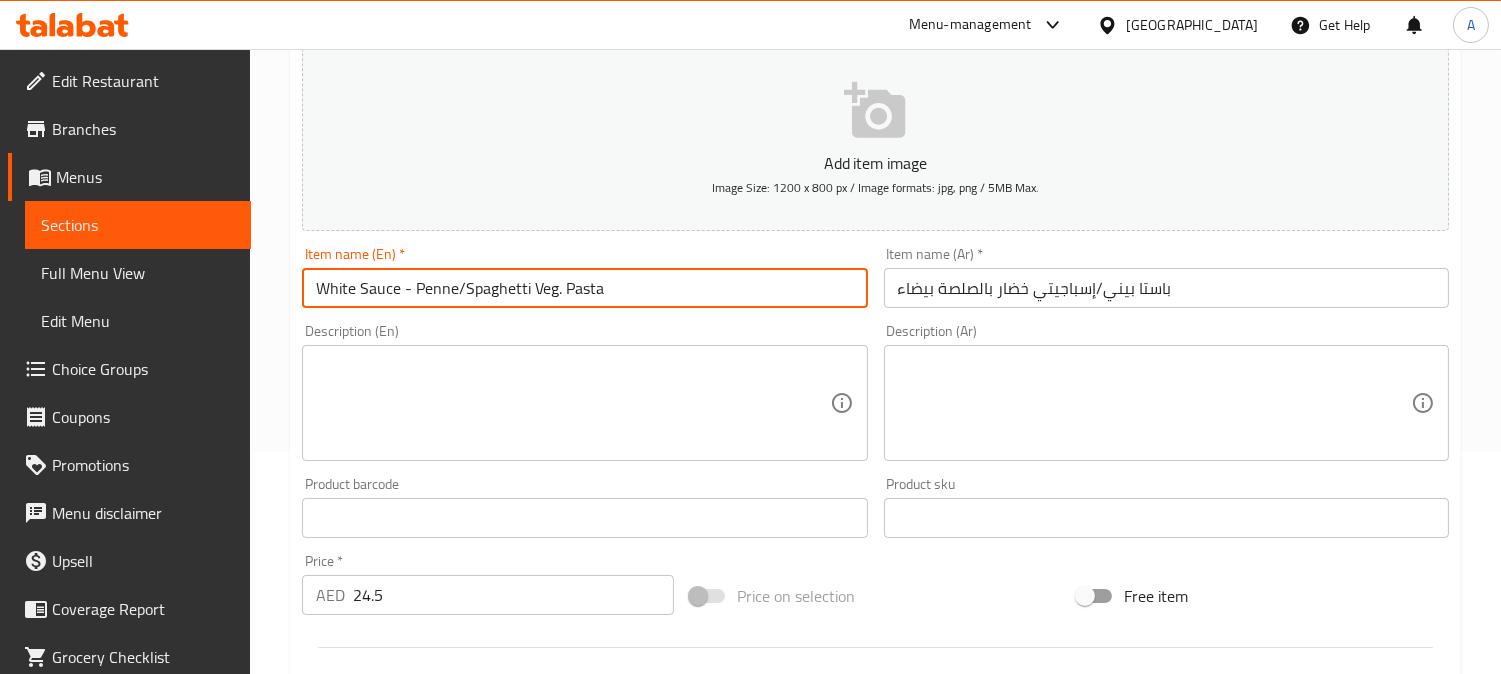 click on "White Sauce - Penne/Spaghetti Veg. Pasta" at bounding box center (584, 288) 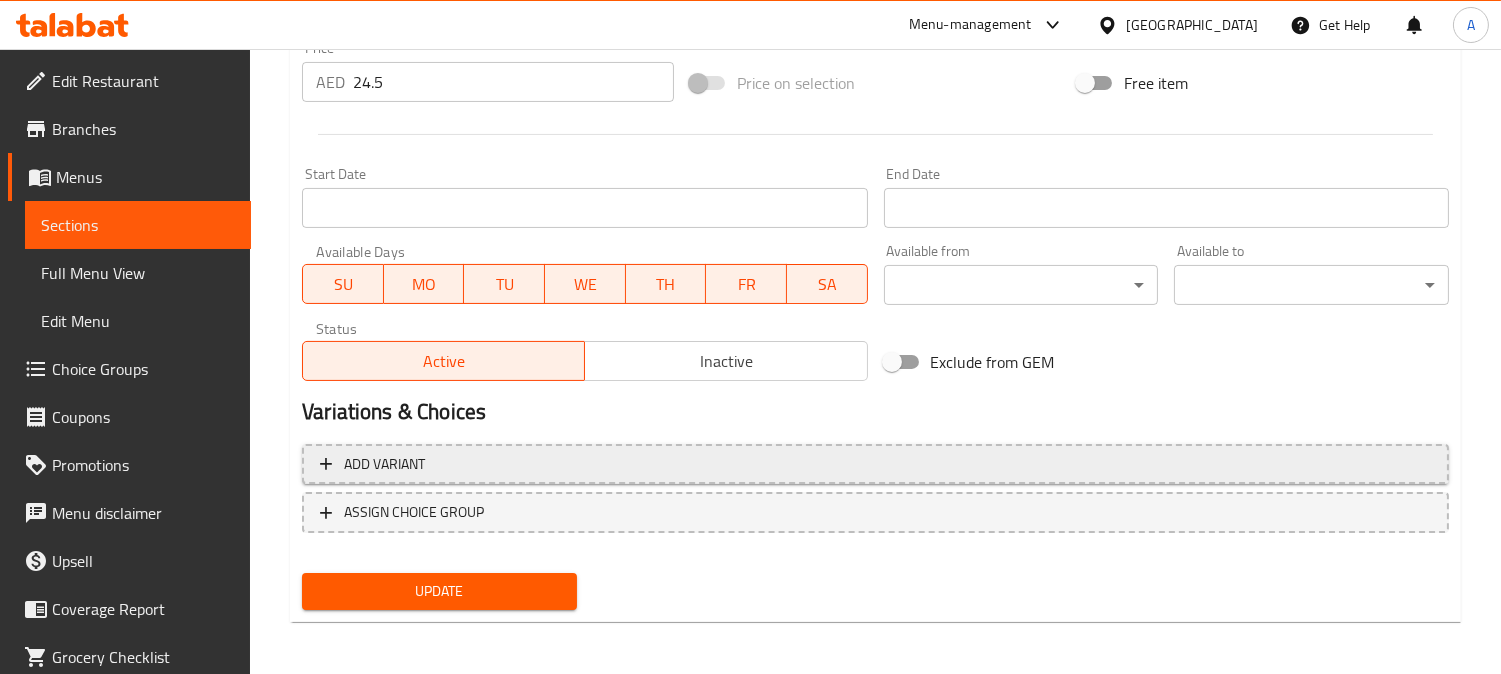 click on "Add variant" at bounding box center [875, 464] 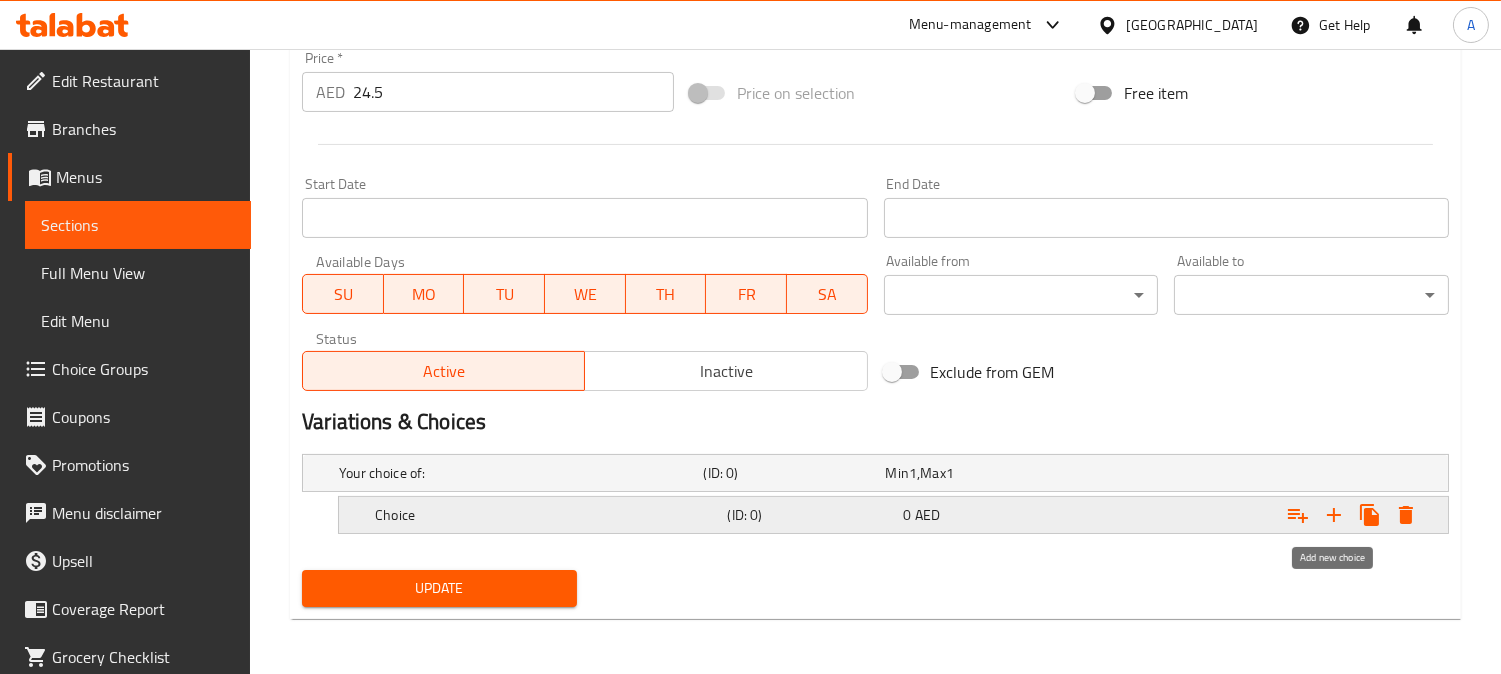 click 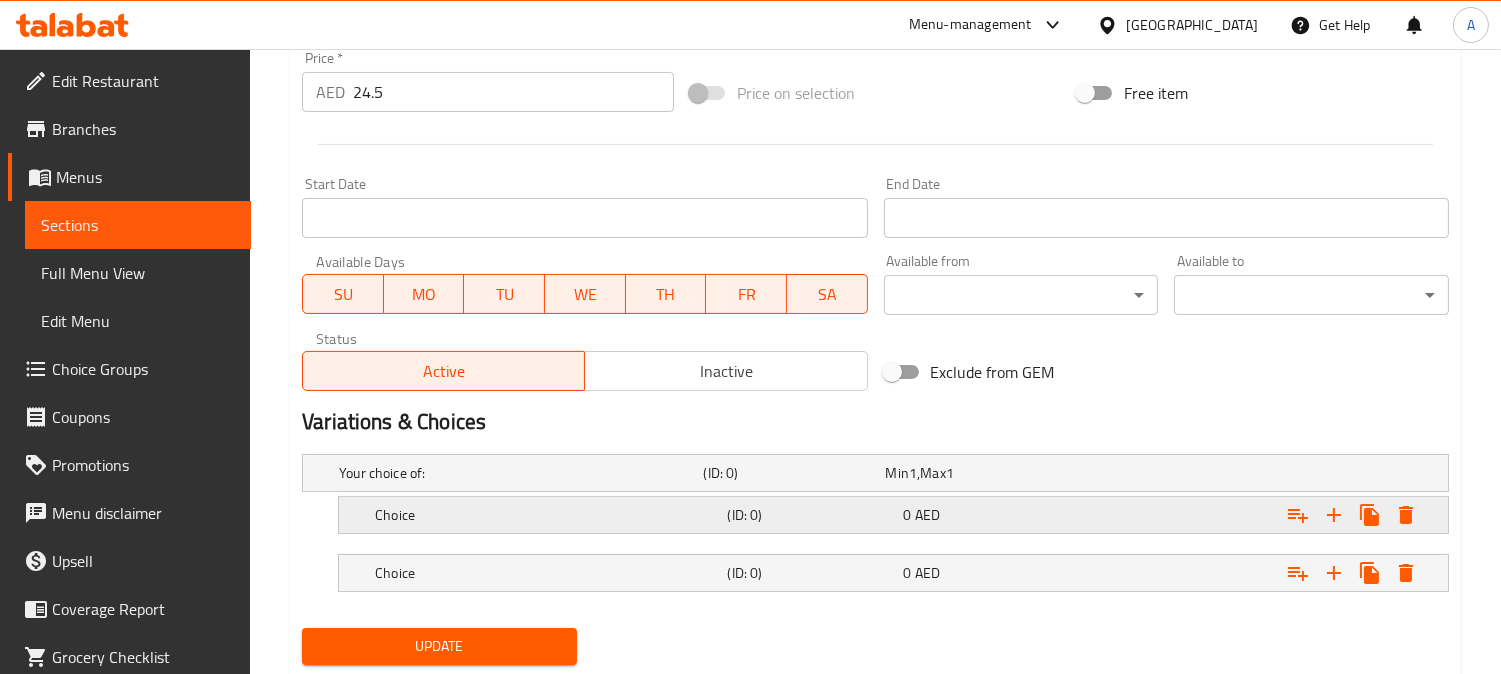 click on "Choice" at bounding box center (517, 473) 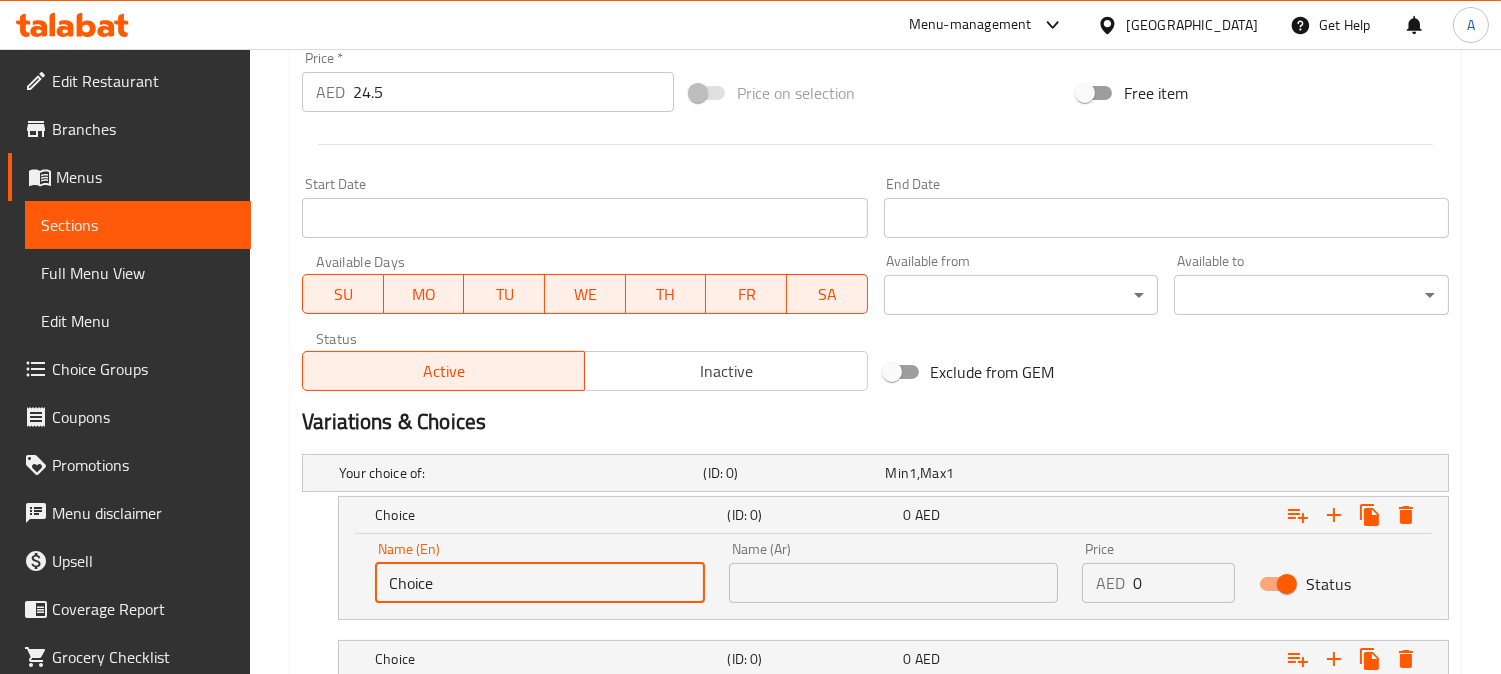 drag, startPoint x: 510, startPoint y: 591, endPoint x: 257, endPoint y: 592, distance: 253.00198 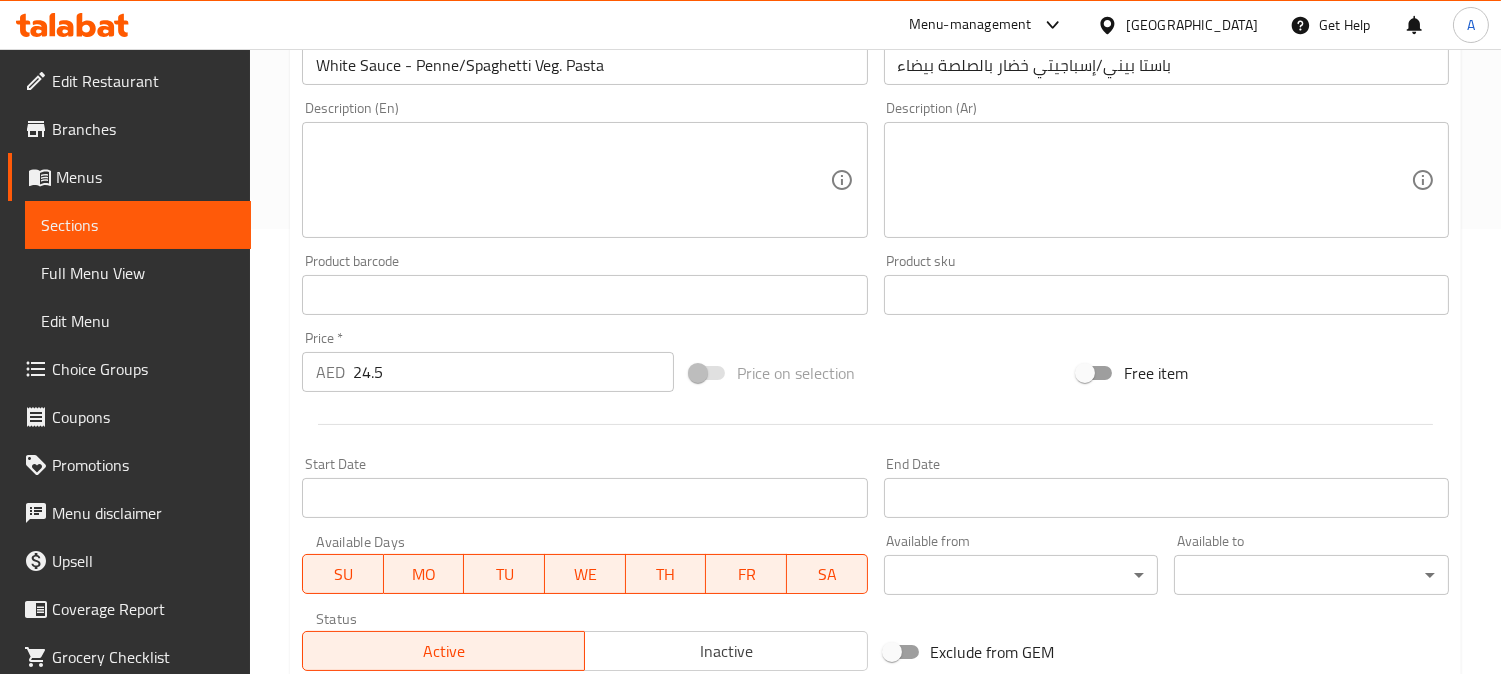 scroll, scrollTop: 281, scrollLeft: 0, axis: vertical 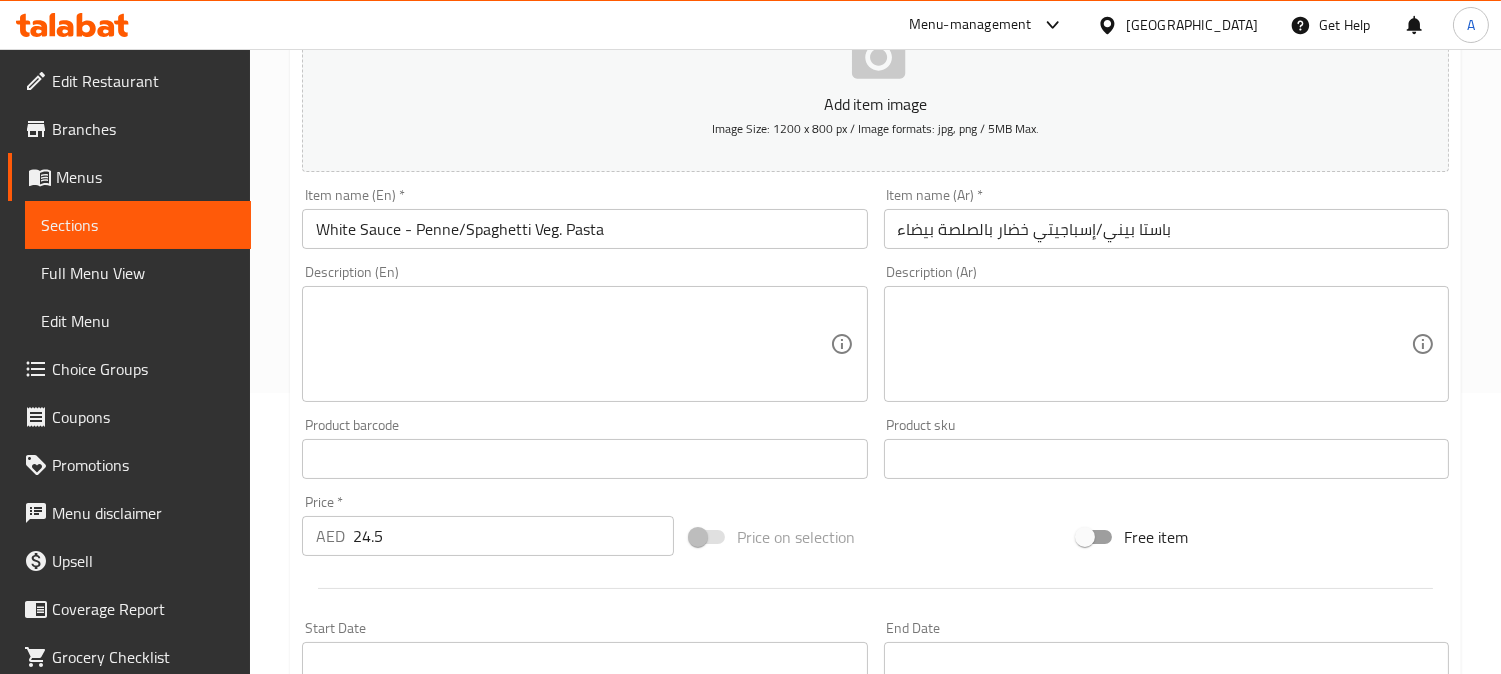 type on "Penne" 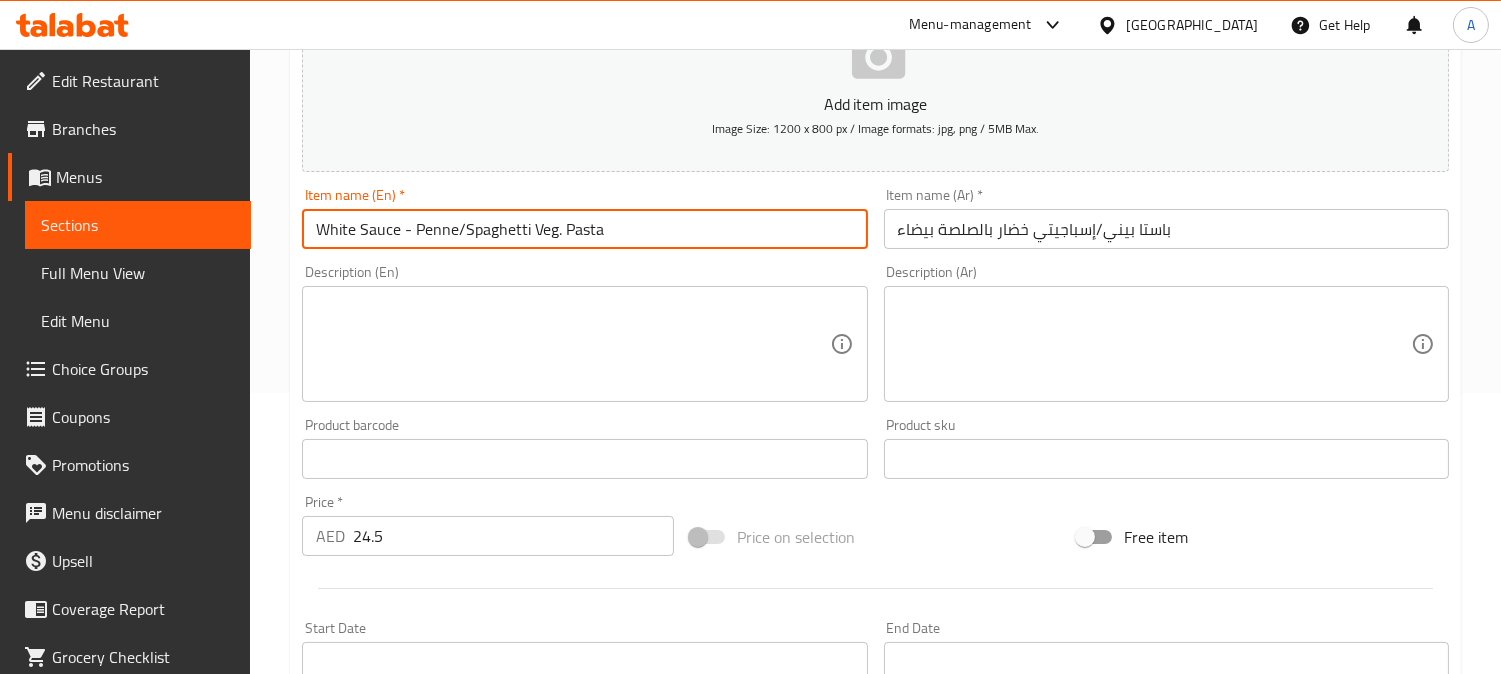 click on "White Sauce - Penne/Spaghetti Veg. Pasta" at bounding box center [584, 229] 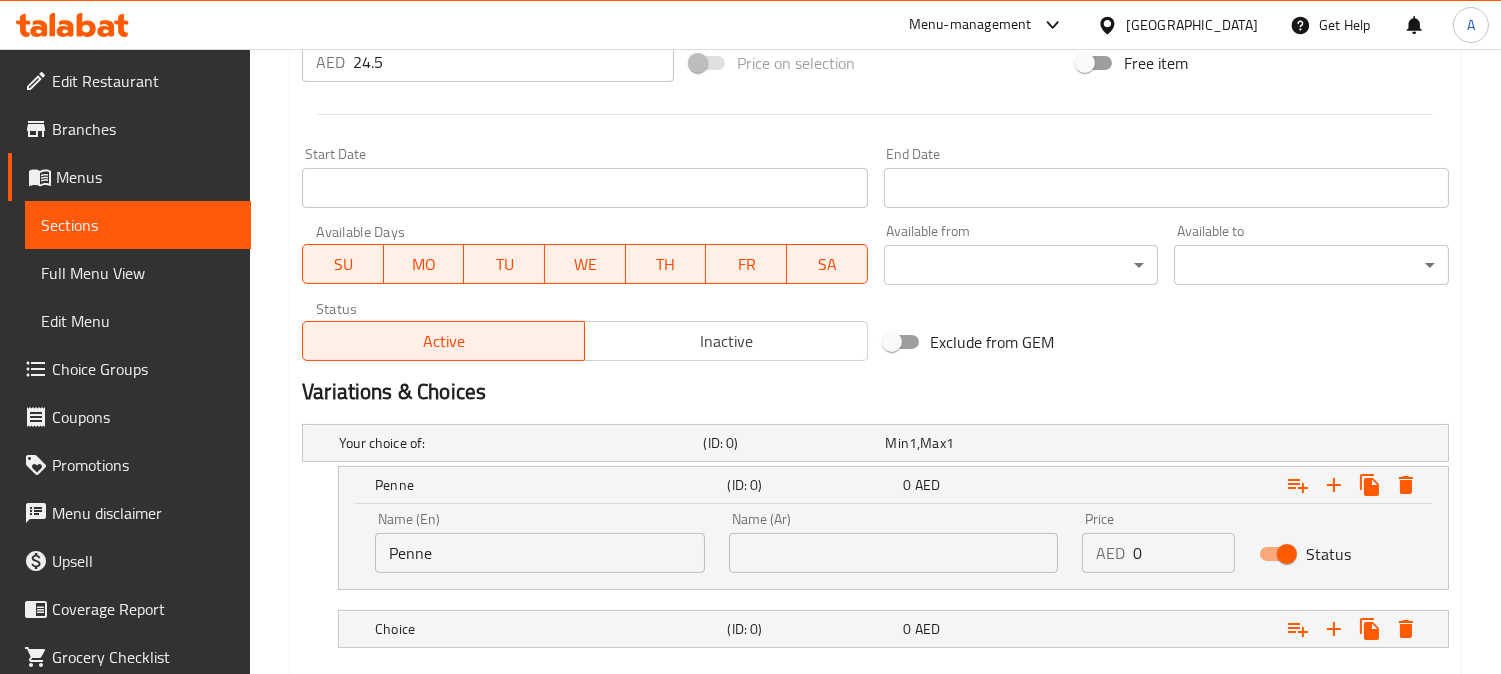 scroll, scrollTop: 870, scrollLeft: 0, axis: vertical 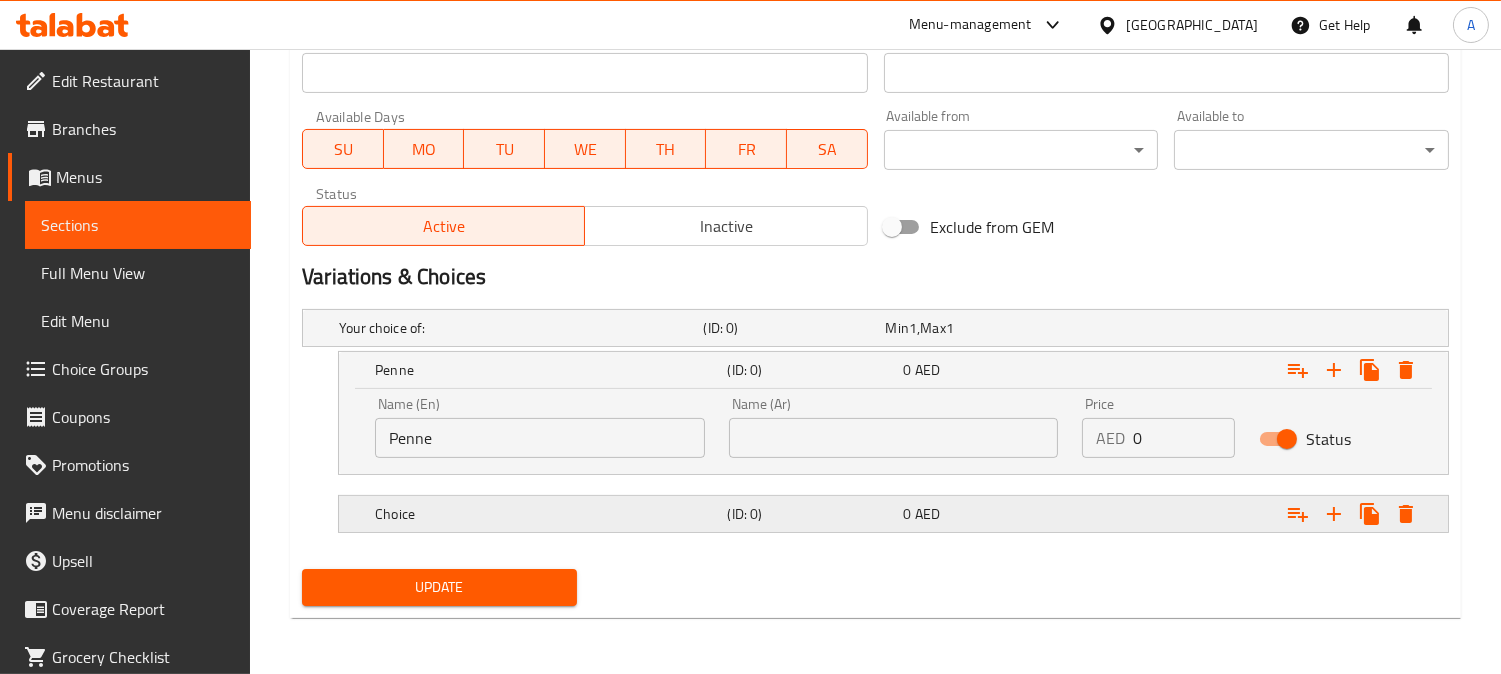 click on "Choice" at bounding box center [517, 328] 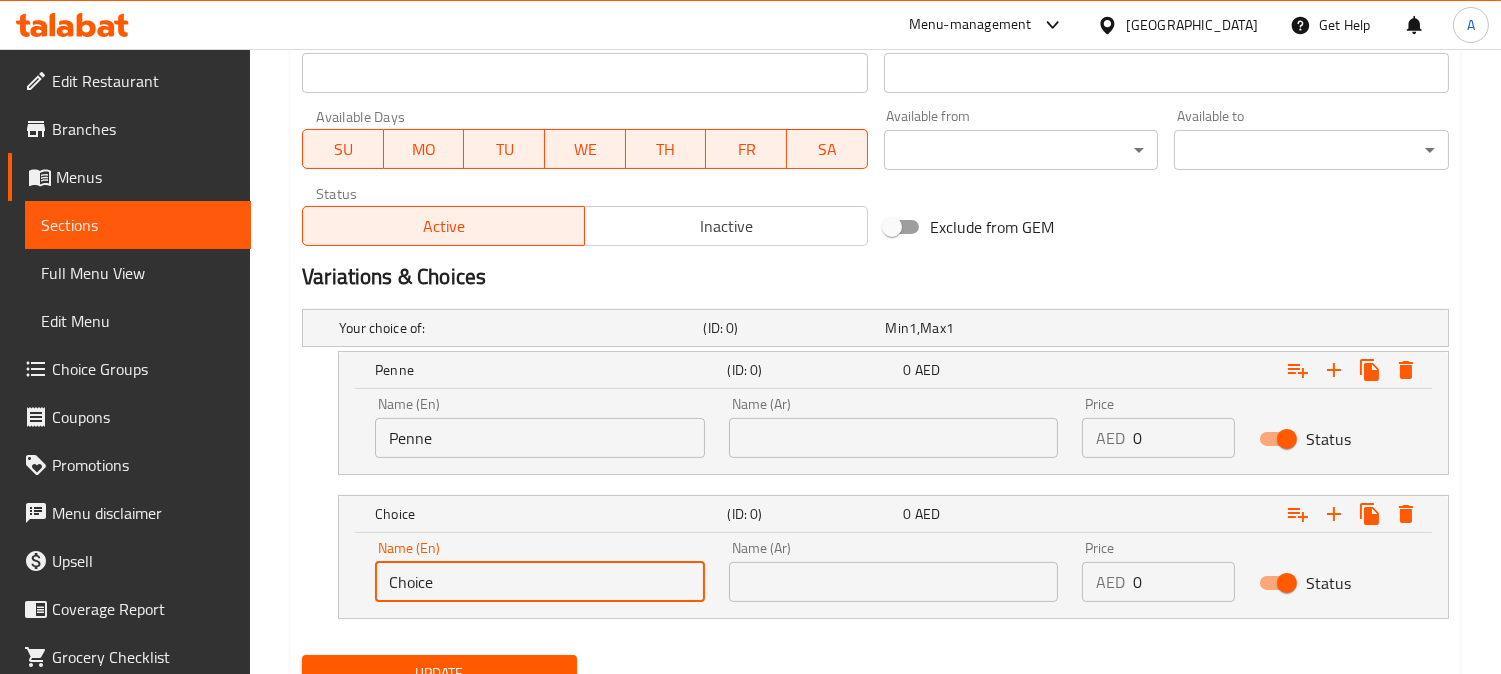 drag, startPoint x: 513, startPoint y: 577, endPoint x: 203, endPoint y: 558, distance: 310.58173 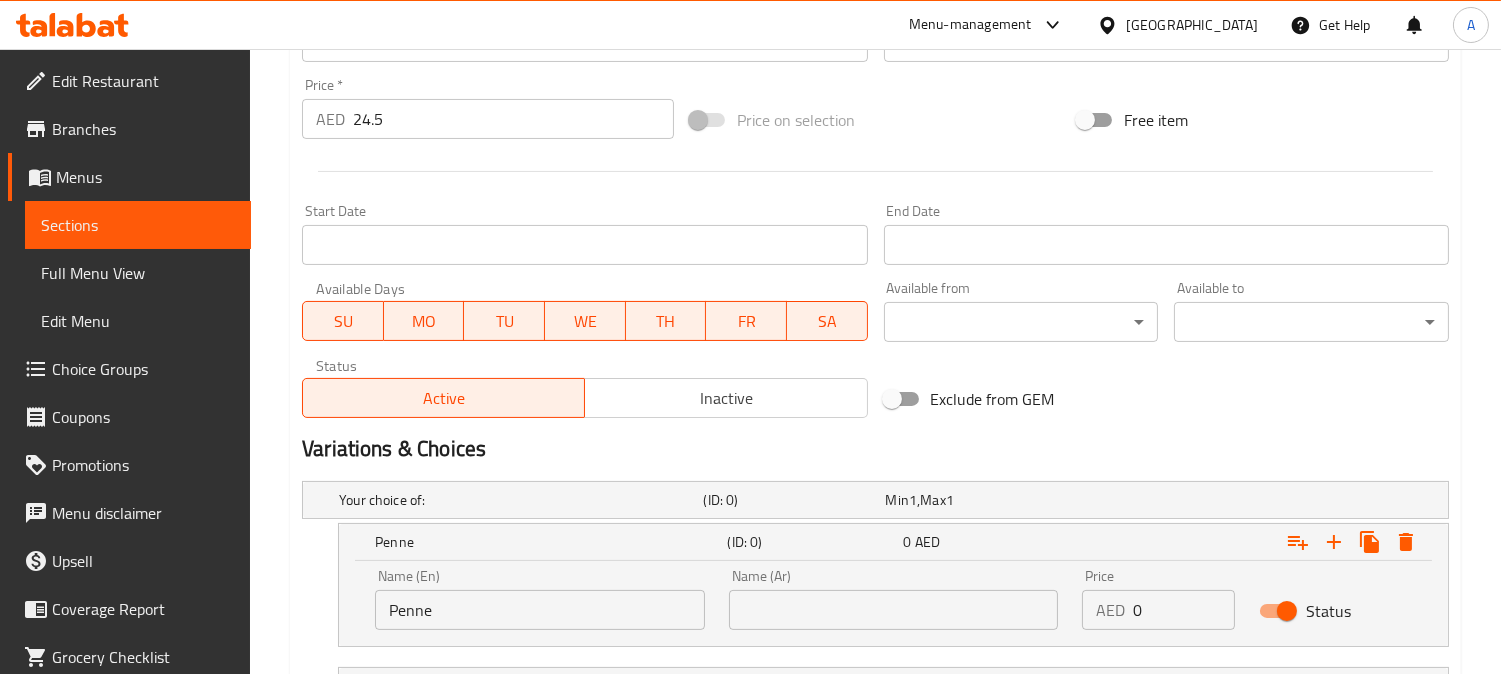 scroll, scrollTop: 425, scrollLeft: 0, axis: vertical 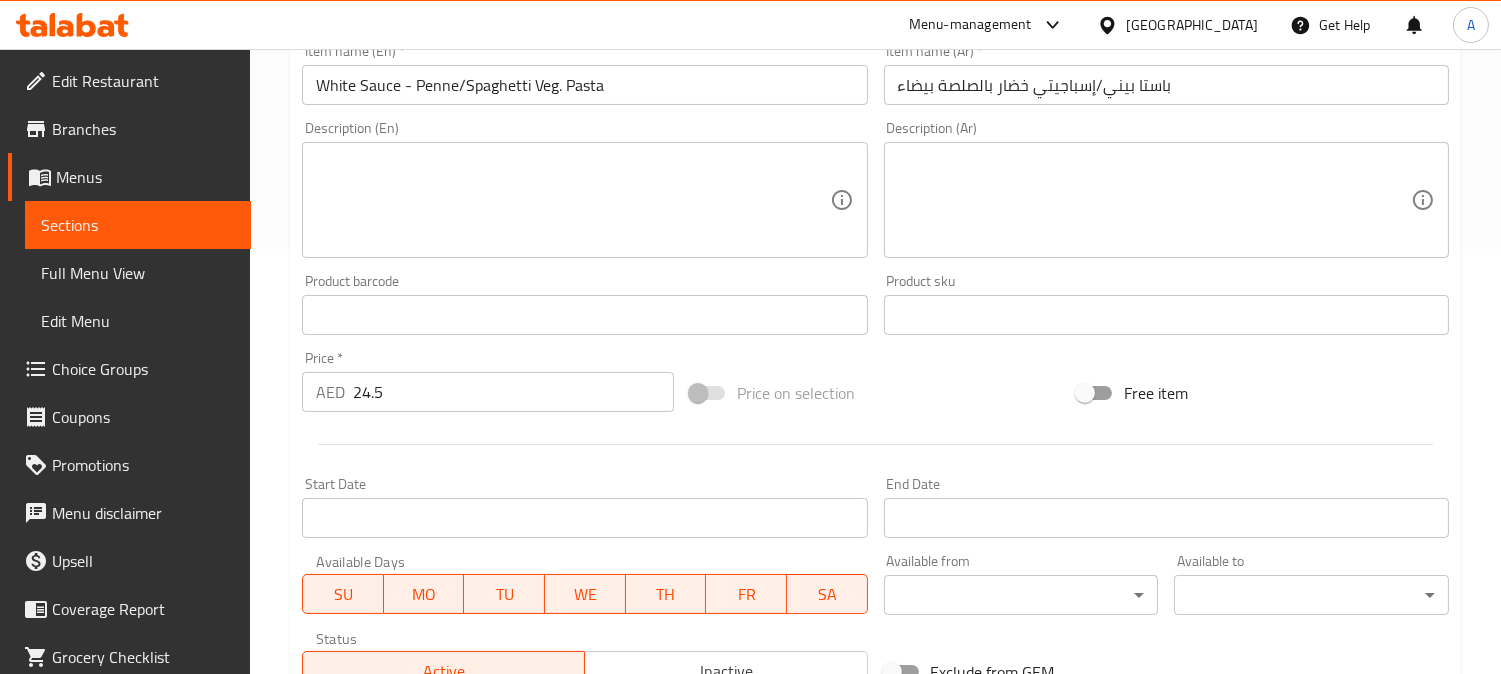 type on "Spaghetti" 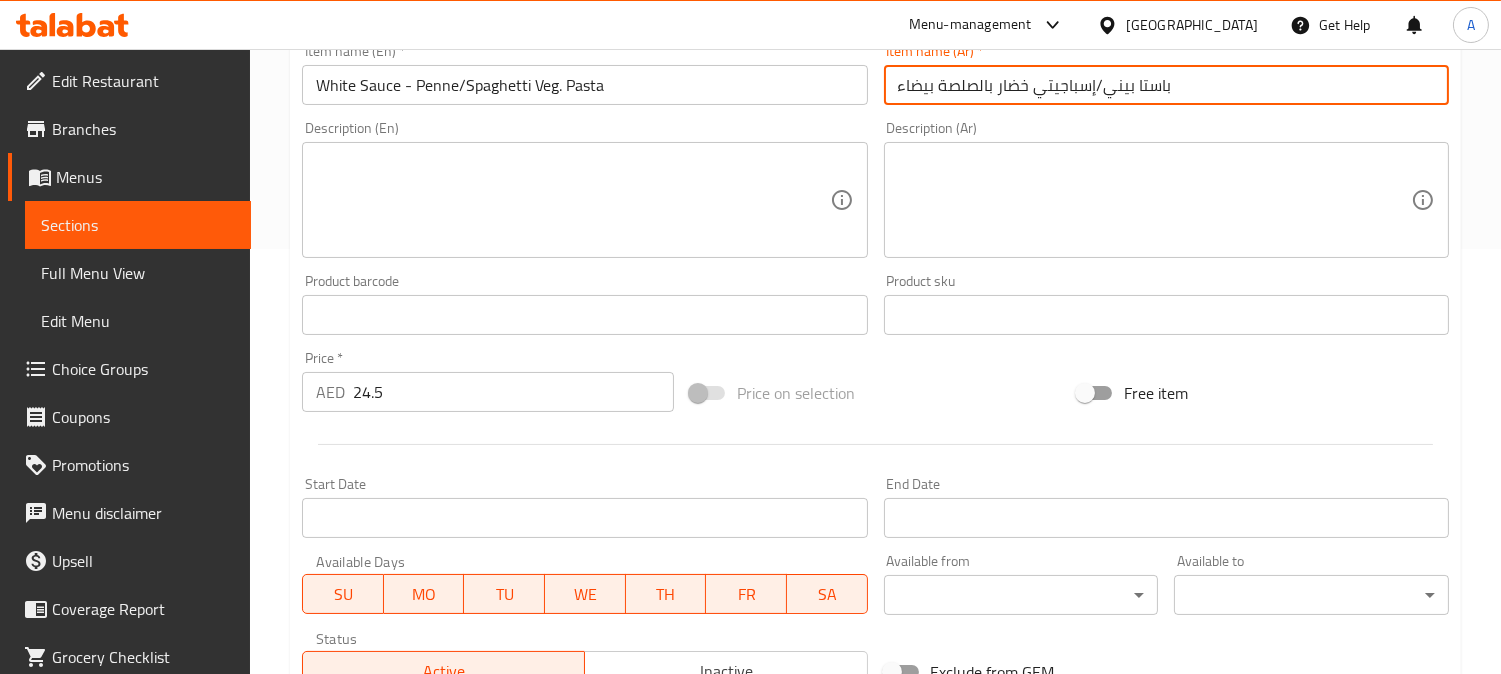click on "باستا بيني/إسباجيتي خضار بالصلصة بيضاء" at bounding box center (1166, 85) 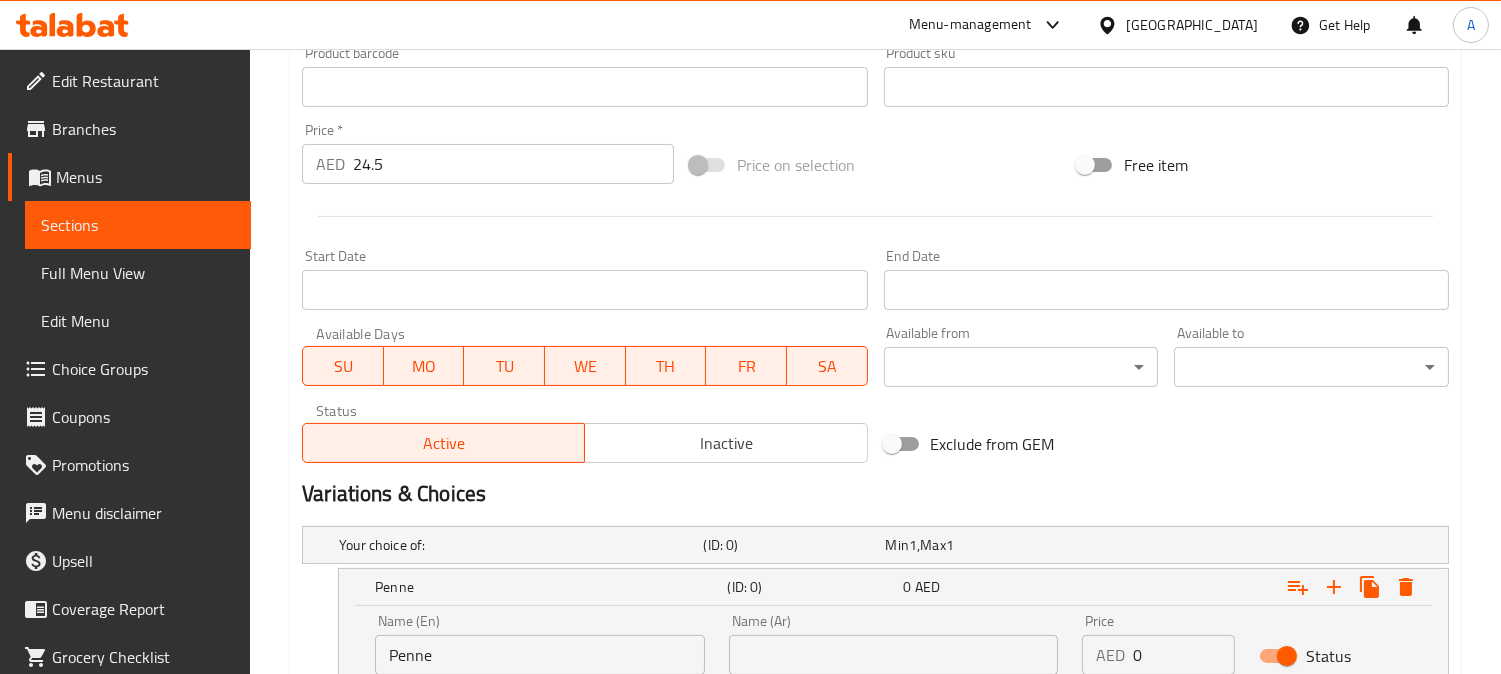 scroll, scrollTop: 870, scrollLeft: 0, axis: vertical 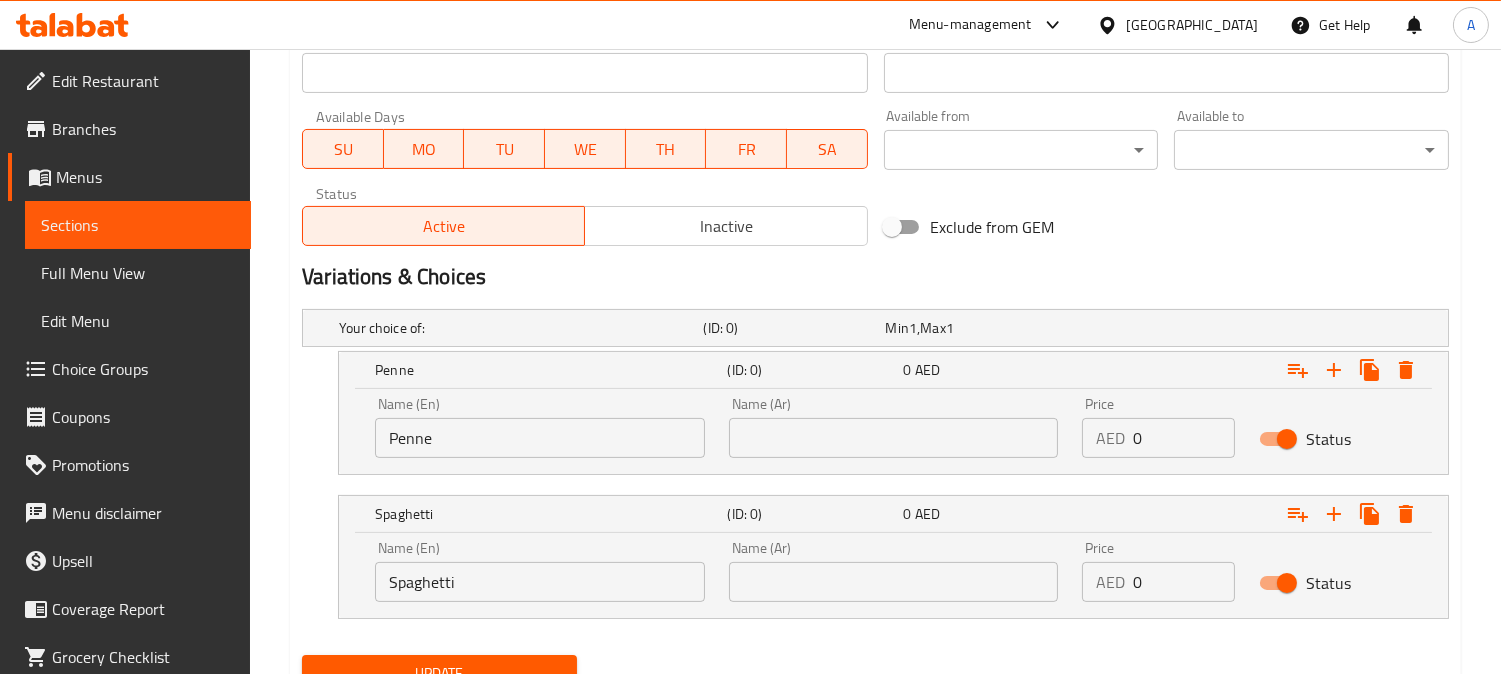 click at bounding box center (894, 438) 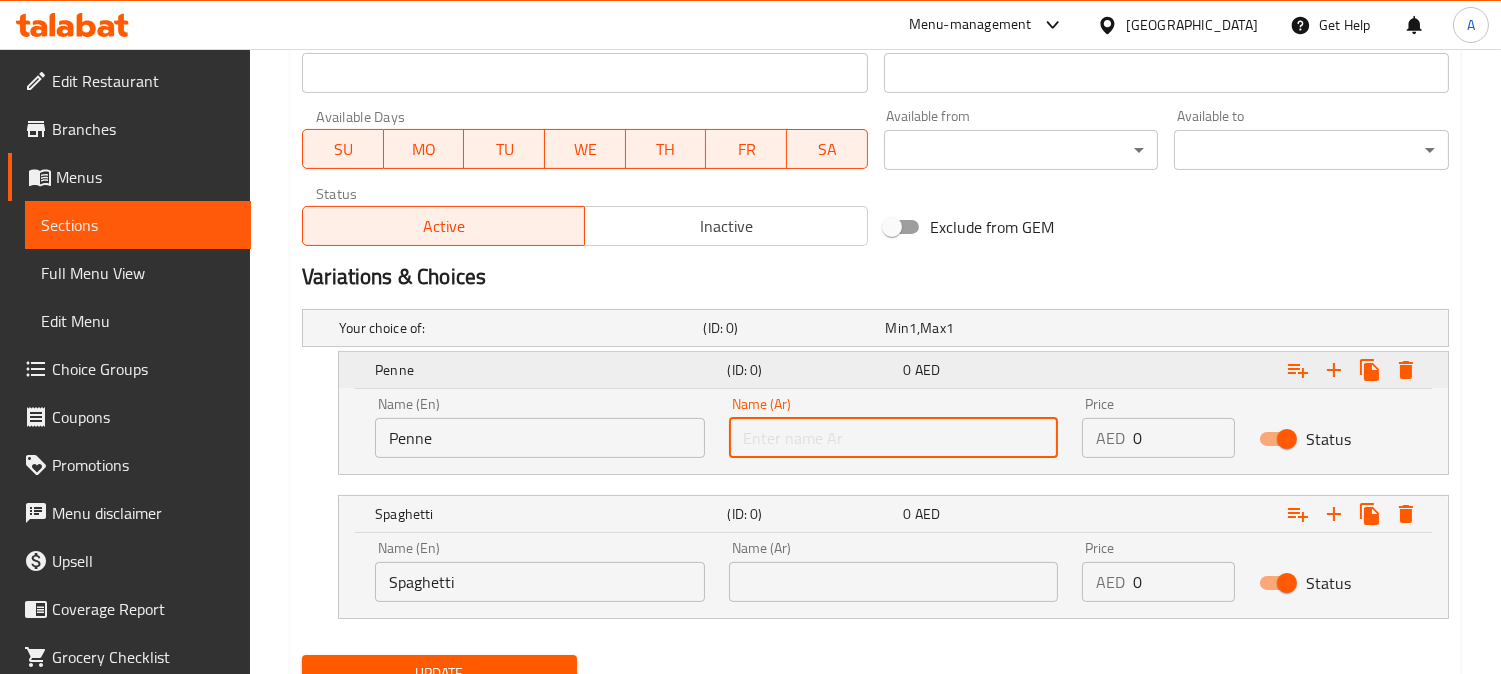paste on "بيني" 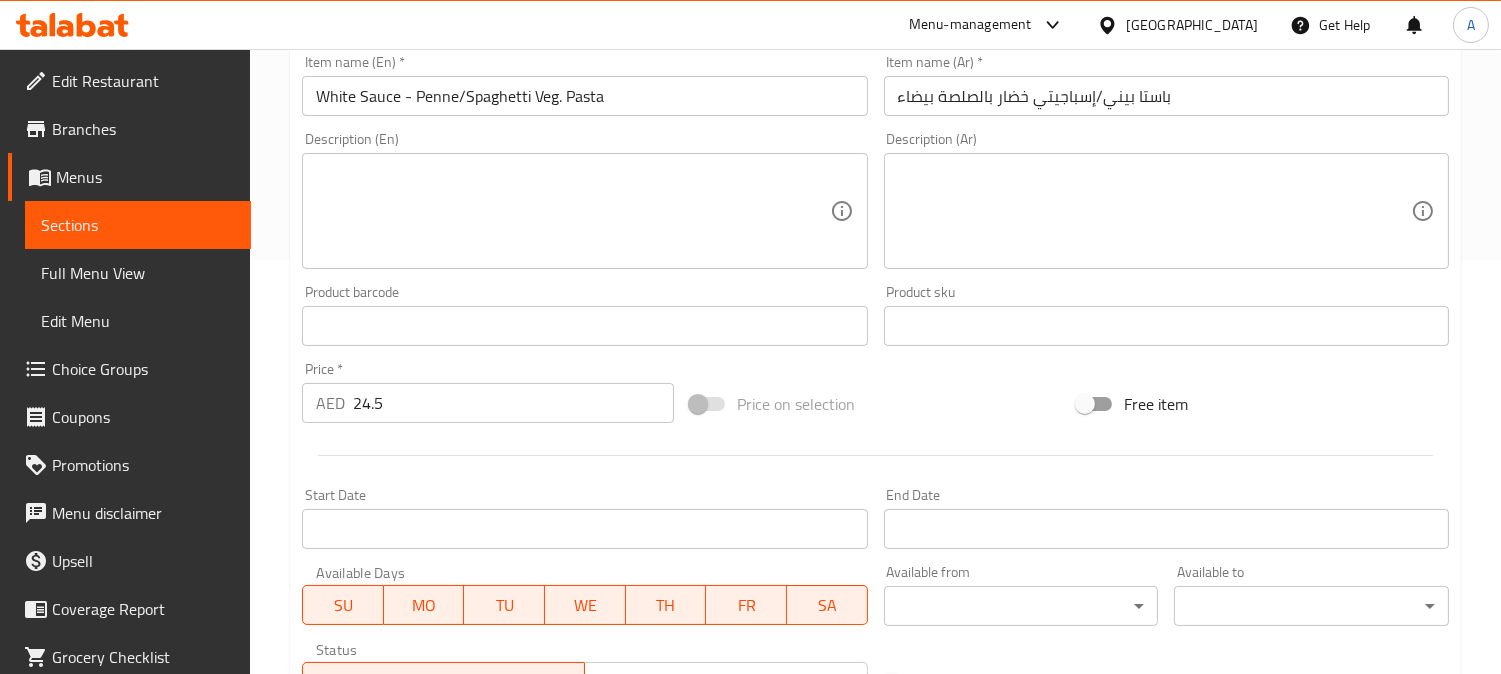 scroll, scrollTop: 314, scrollLeft: 0, axis: vertical 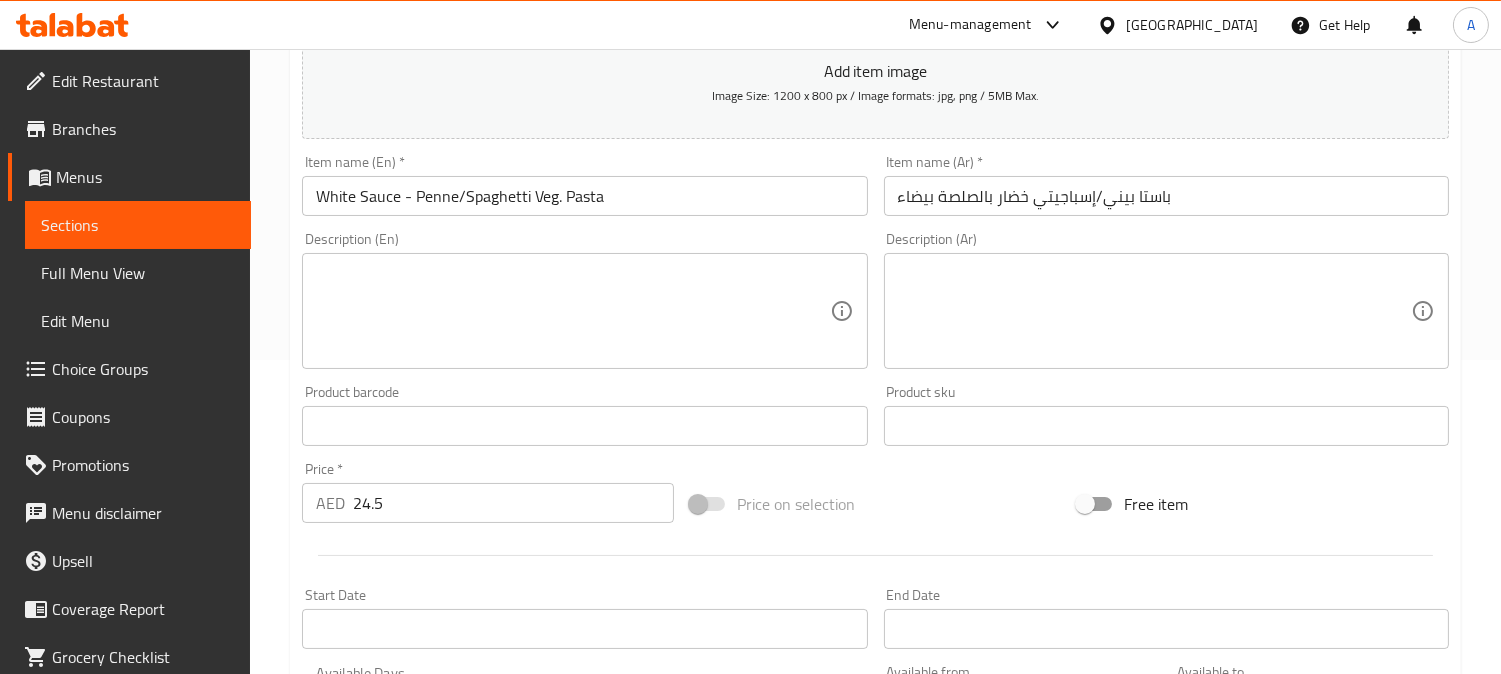 type on "بيني" 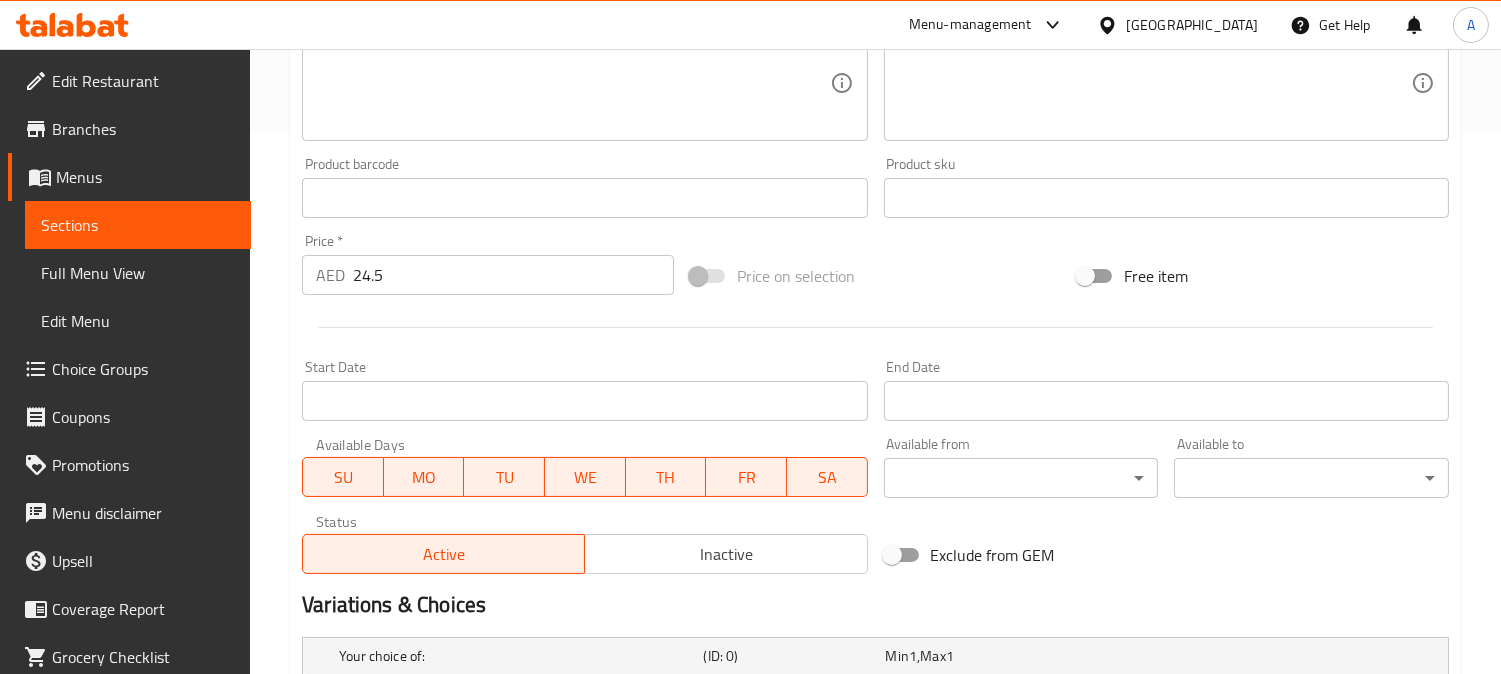 scroll, scrollTop: 955, scrollLeft: 0, axis: vertical 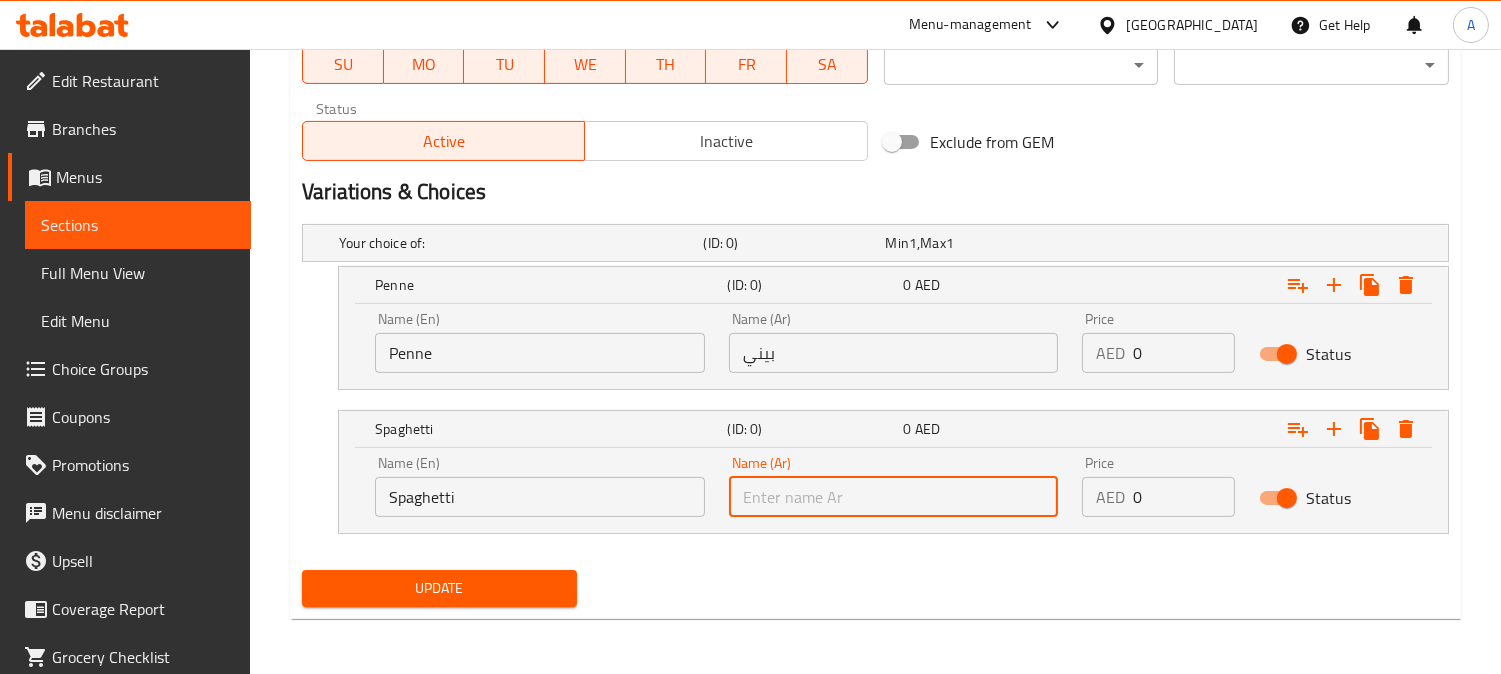 click at bounding box center [894, 497] 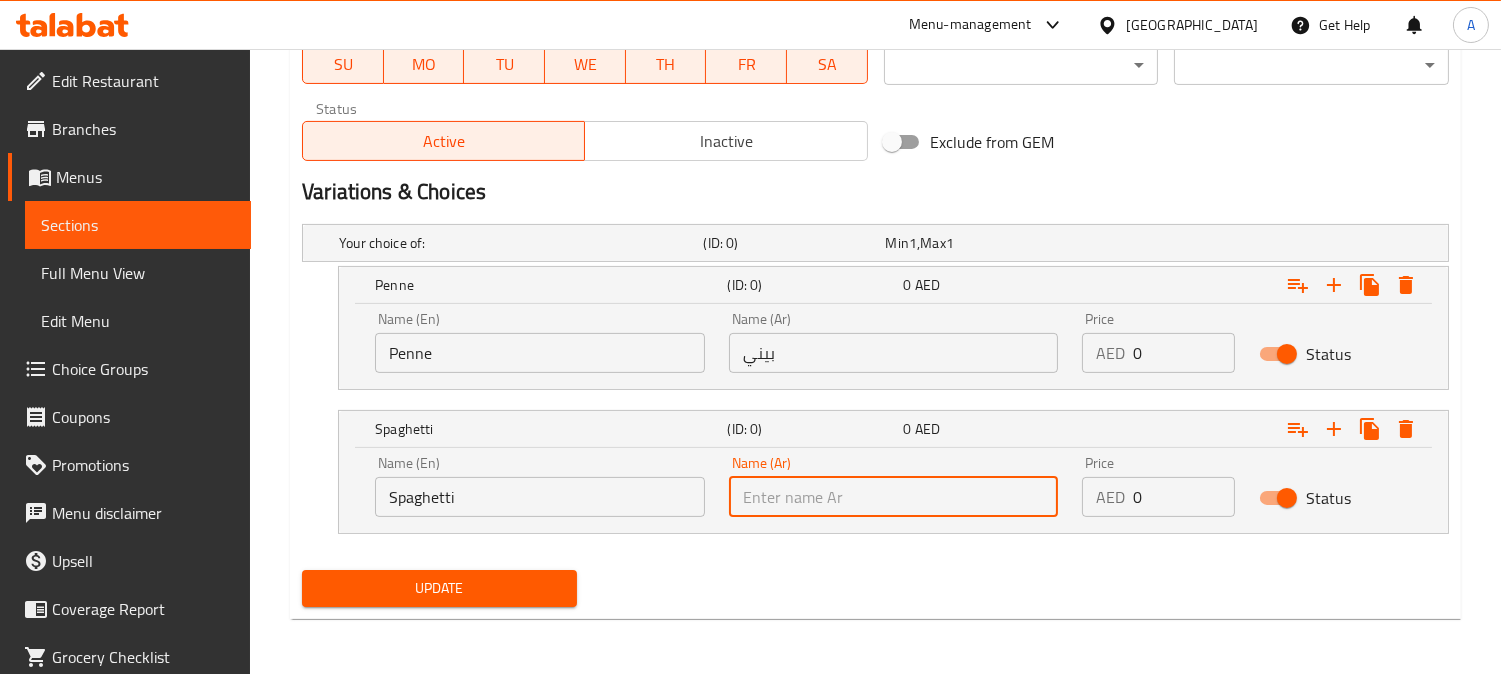 paste on "إسباجيتي" 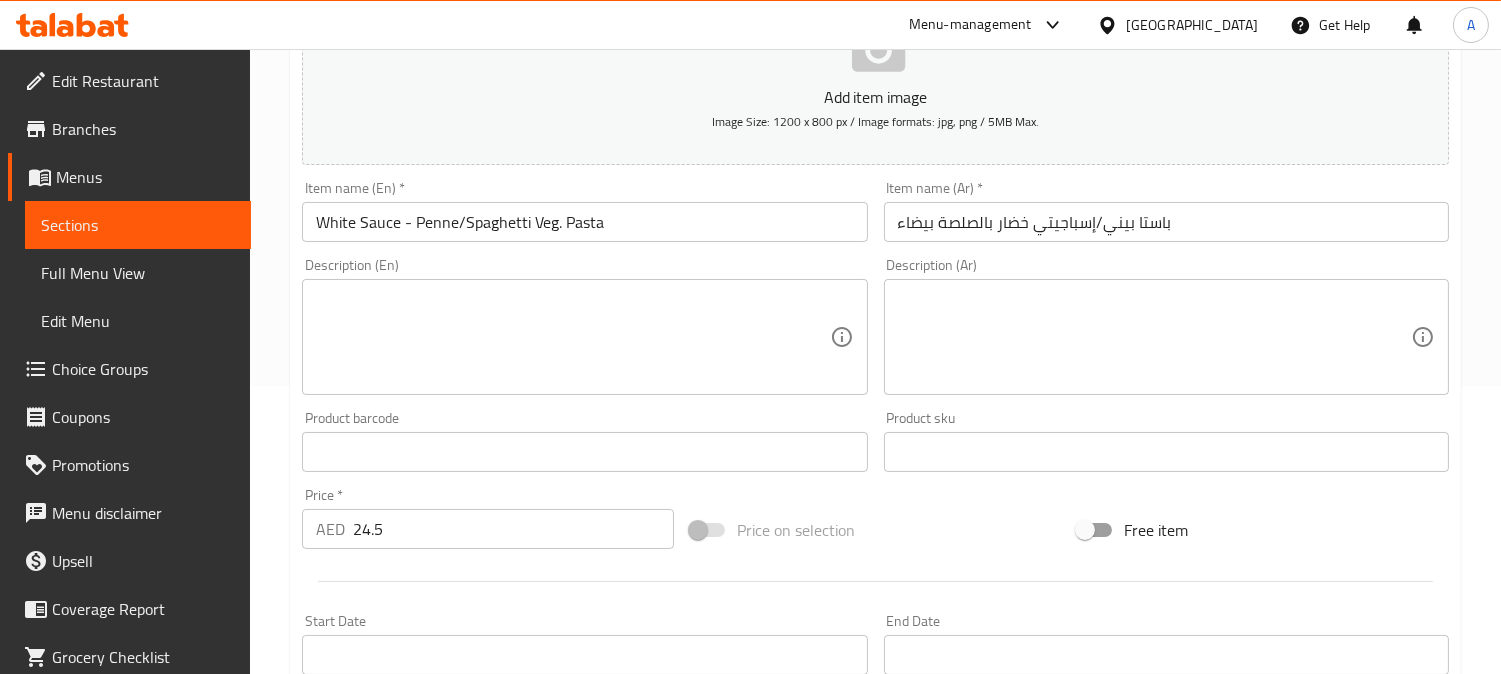 scroll, scrollTop: 622, scrollLeft: 0, axis: vertical 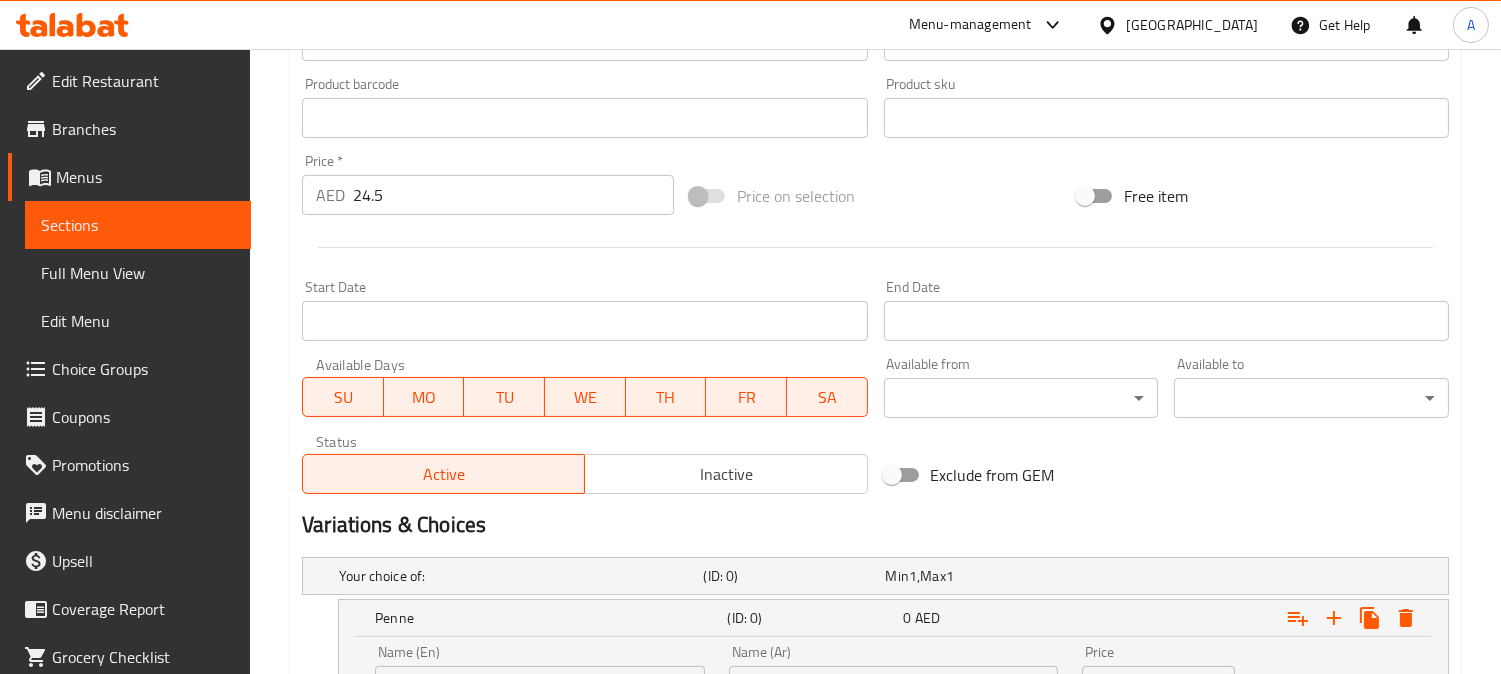 type on "إسباجيتي" 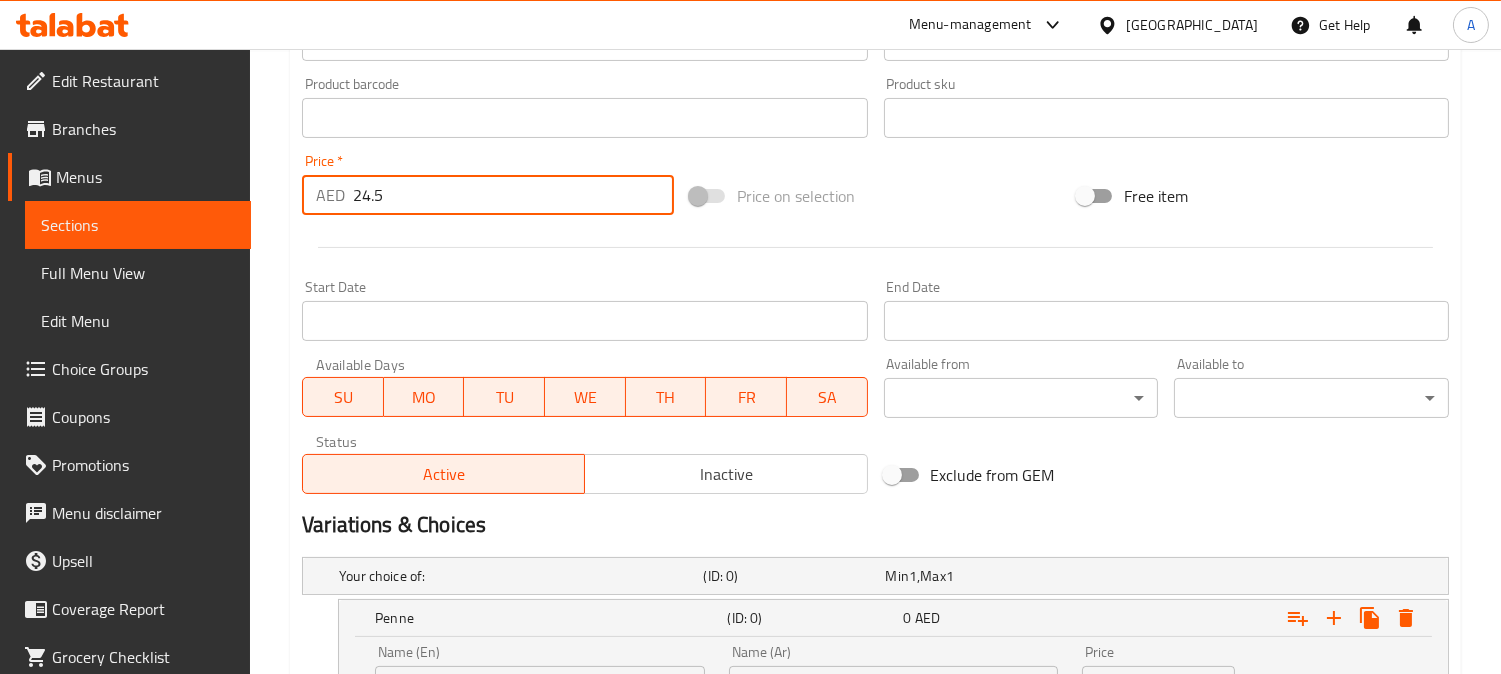 drag, startPoint x: 426, startPoint y: 195, endPoint x: 97, endPoint y: 198, distance: 329.01367 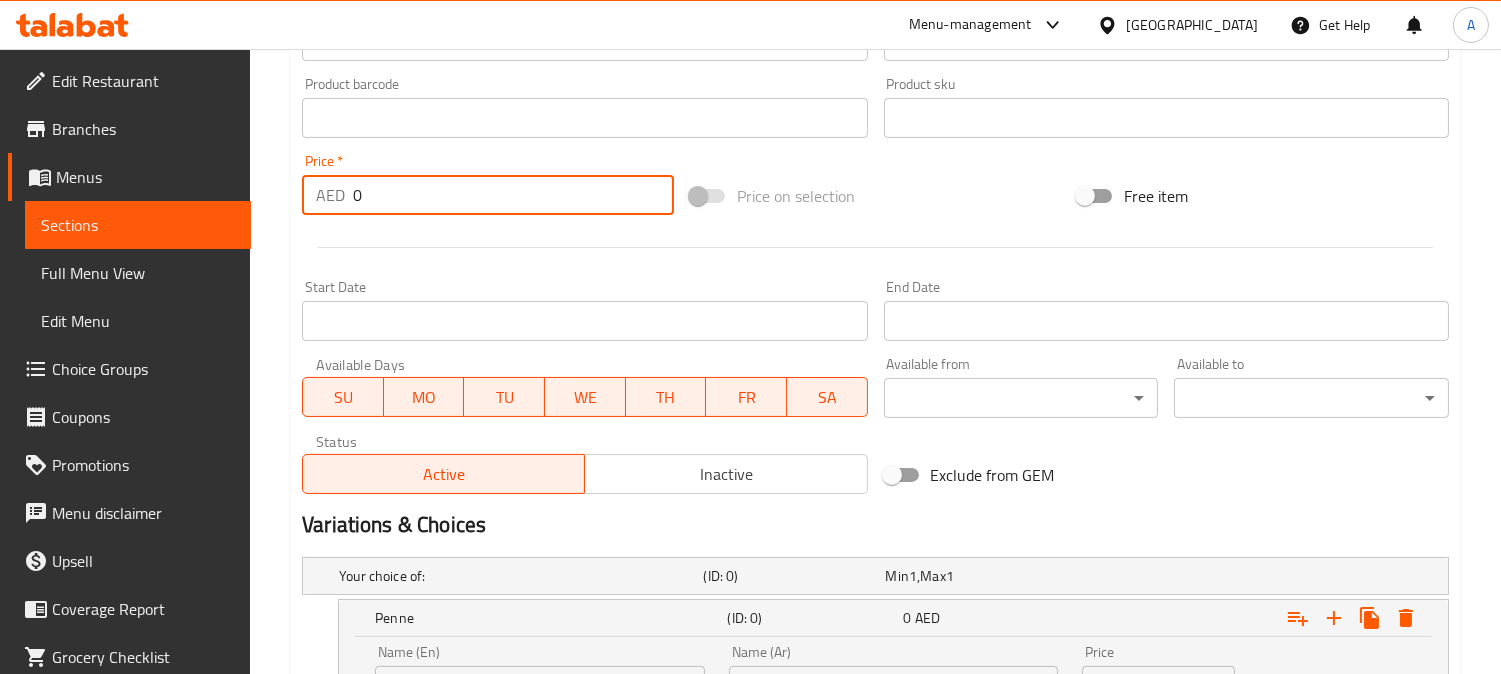 type on "0" 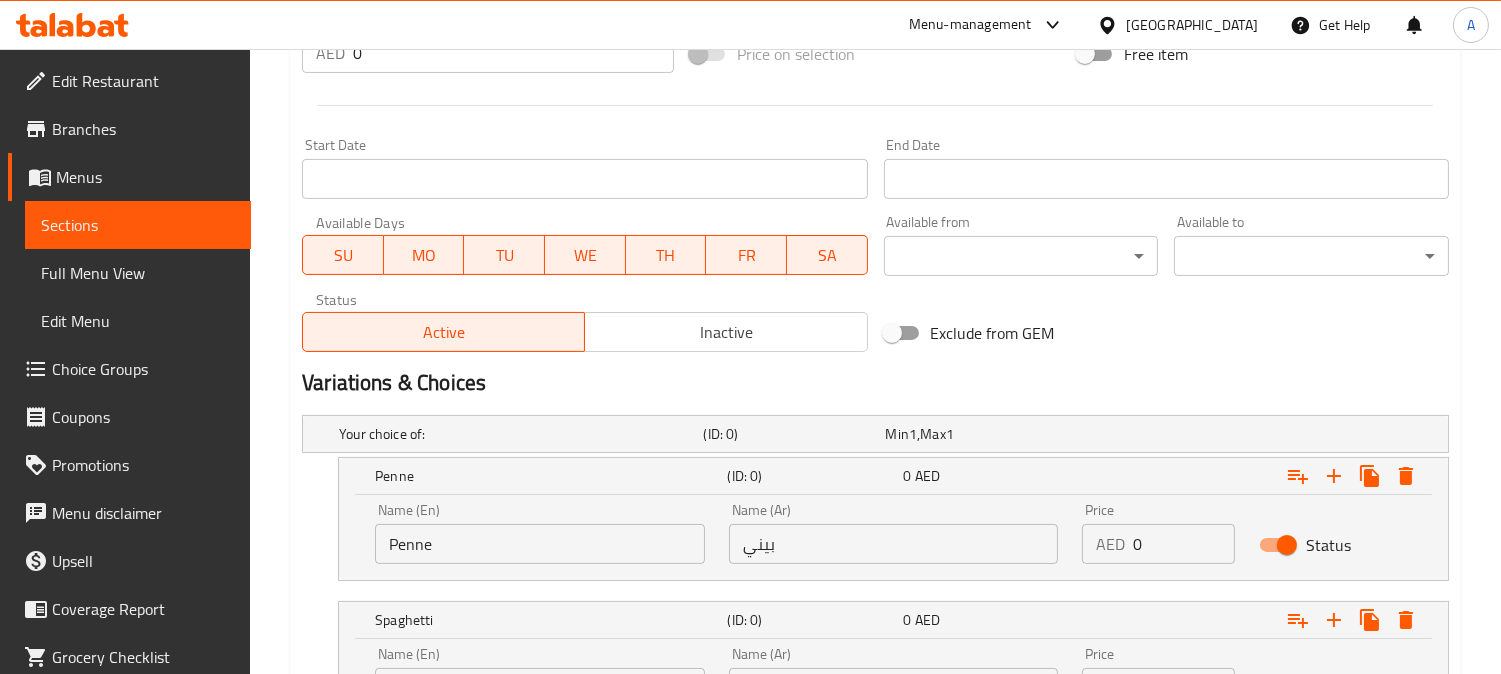 scroll, scrollTop: 955, scrollLeft: 0, axis: vertical 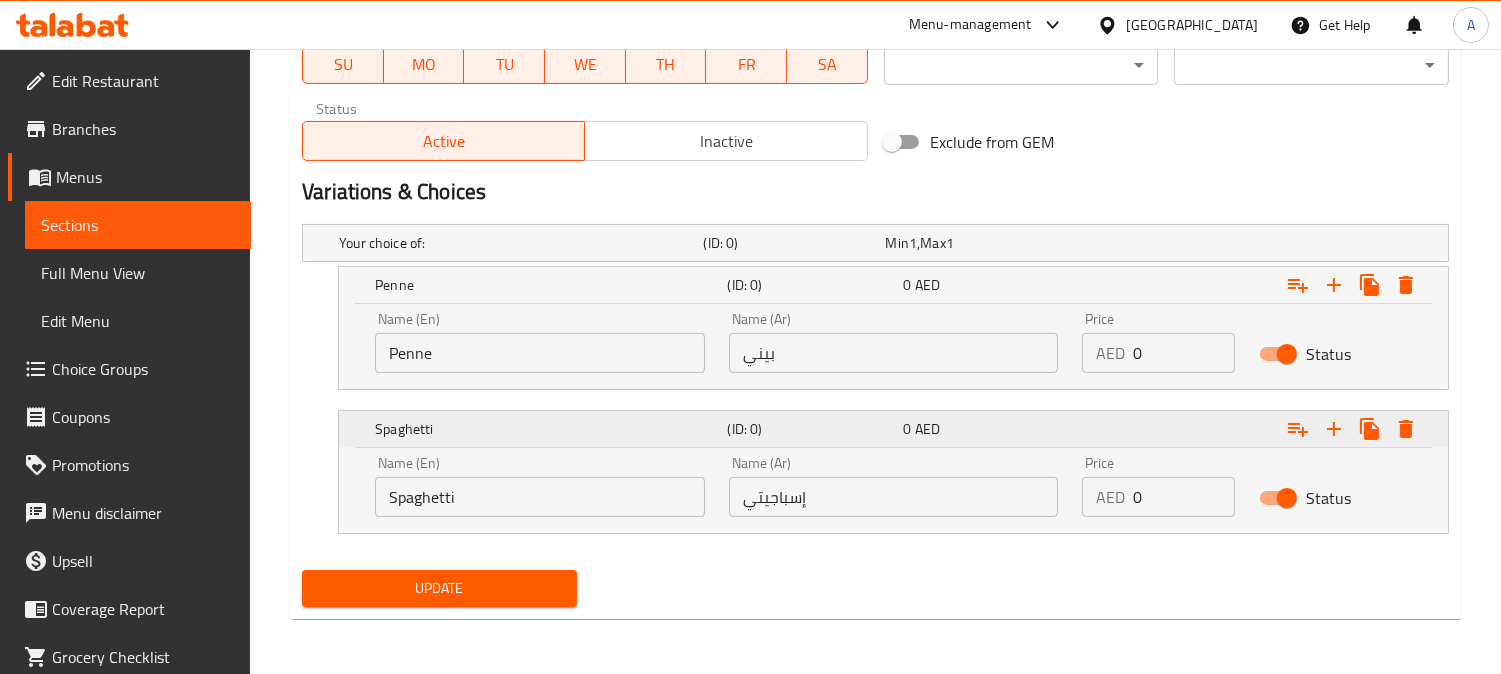 drag, startPoint x: 1174, startPoint y: 350, endPoint x: 984, endPoint y: 405, distance: 197.8004 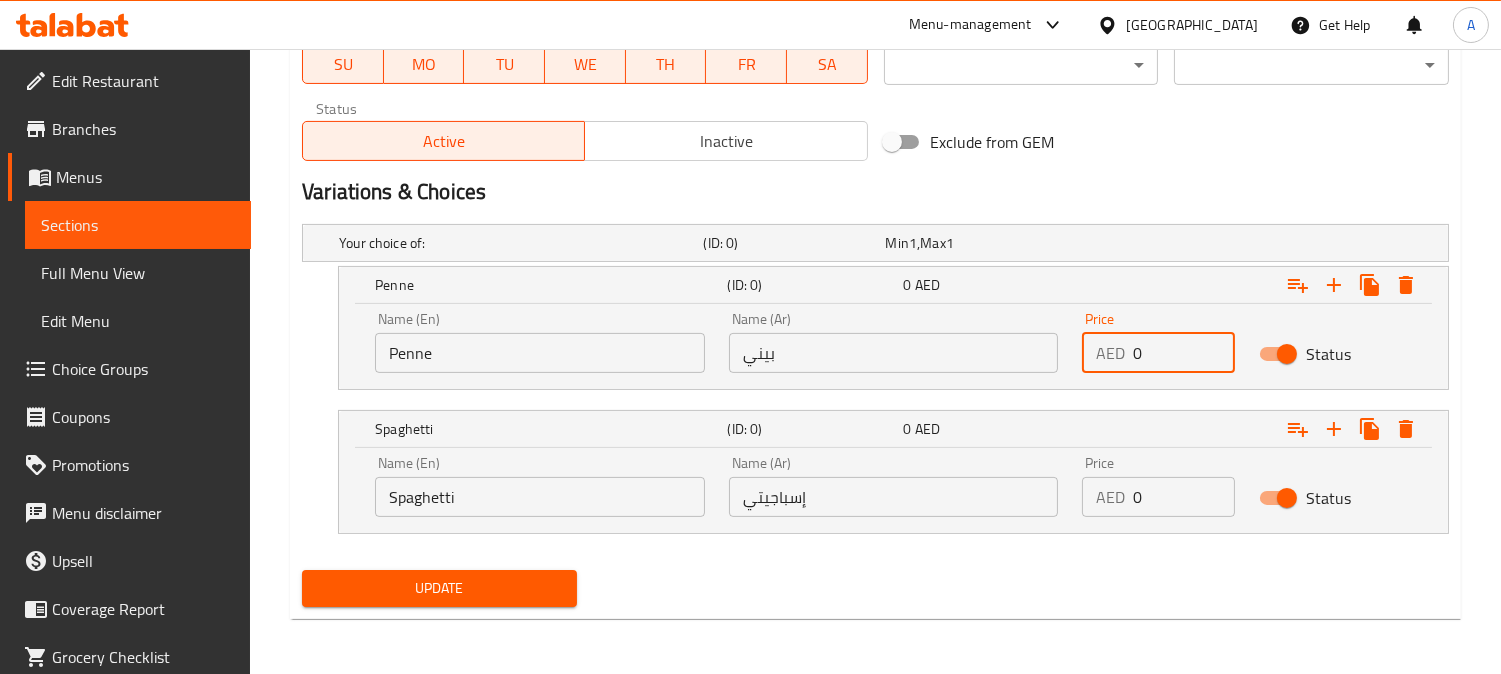 paste on "24.5" 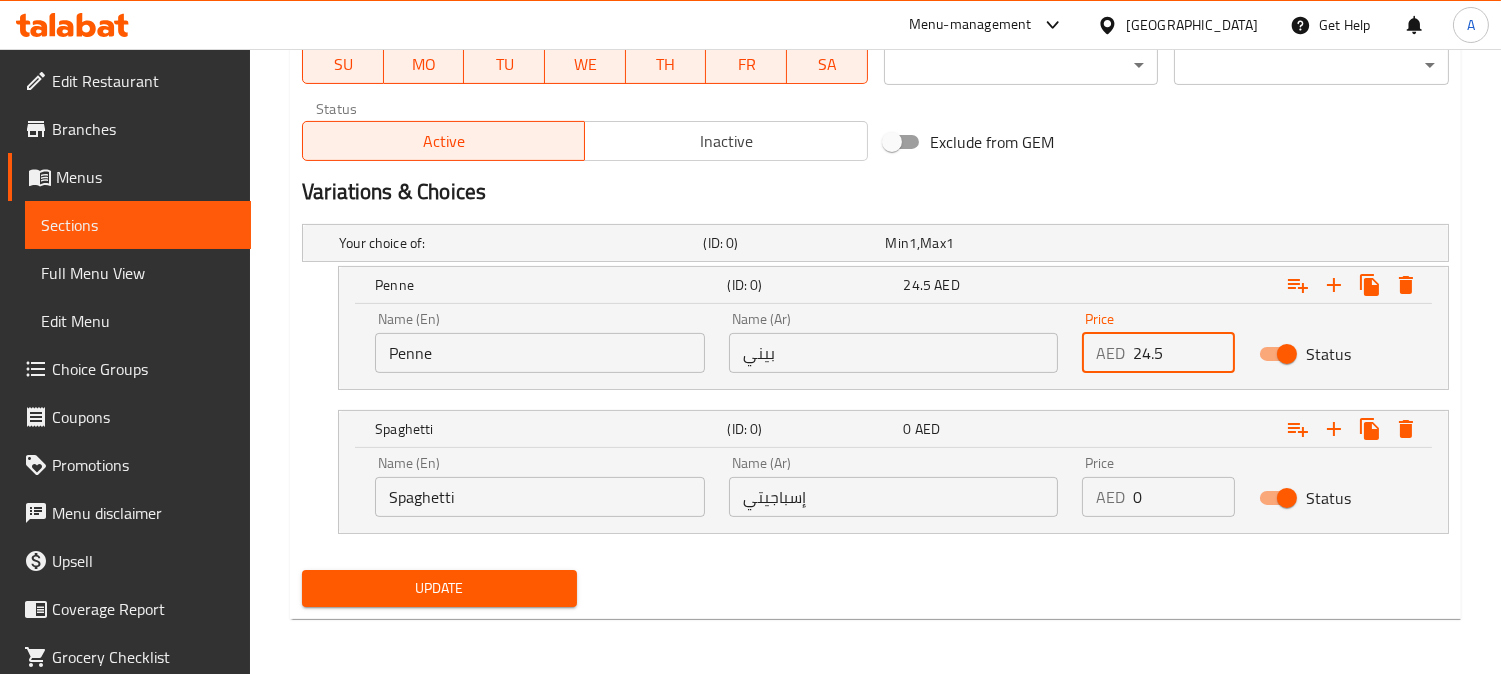 type on "24.5" 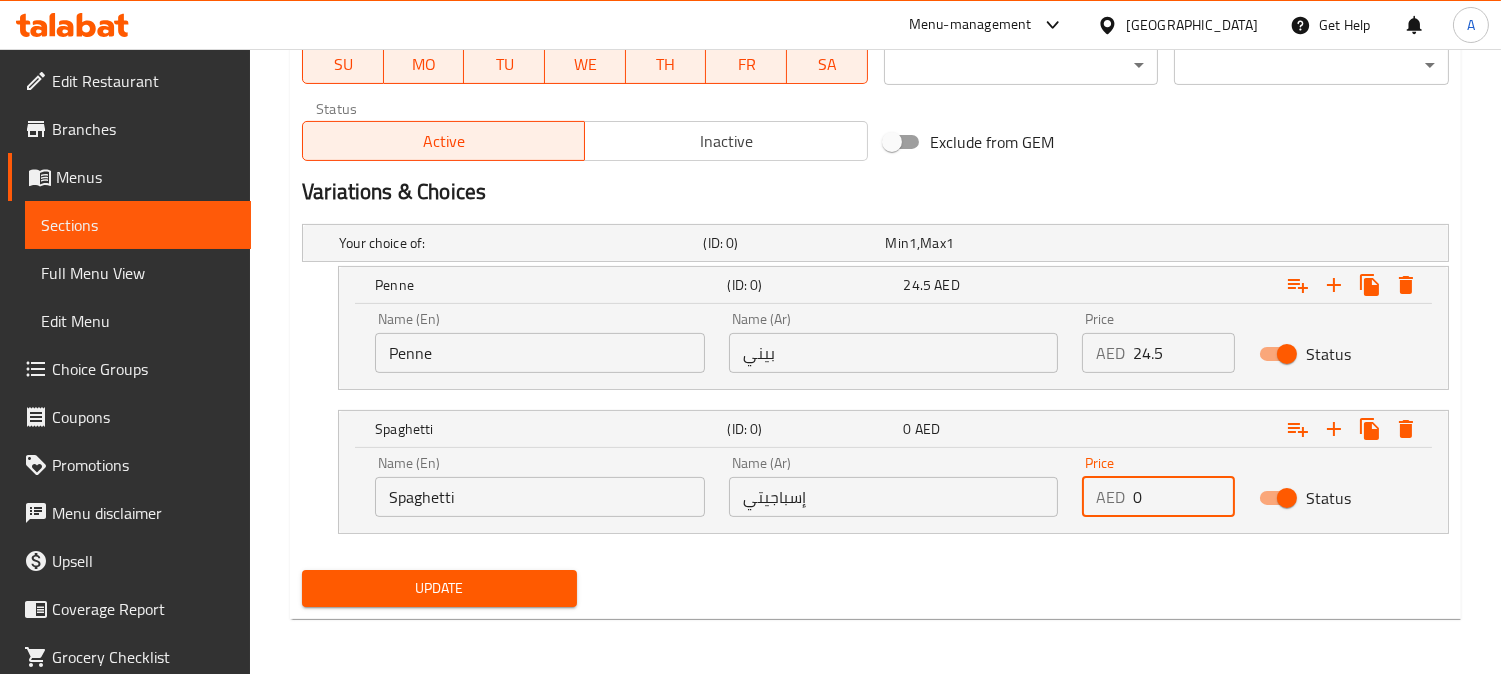 drag, startPoint x: 1174, startPoint y: 492, endPoint x: 883, endPoint y: 524, distance: 292.75415 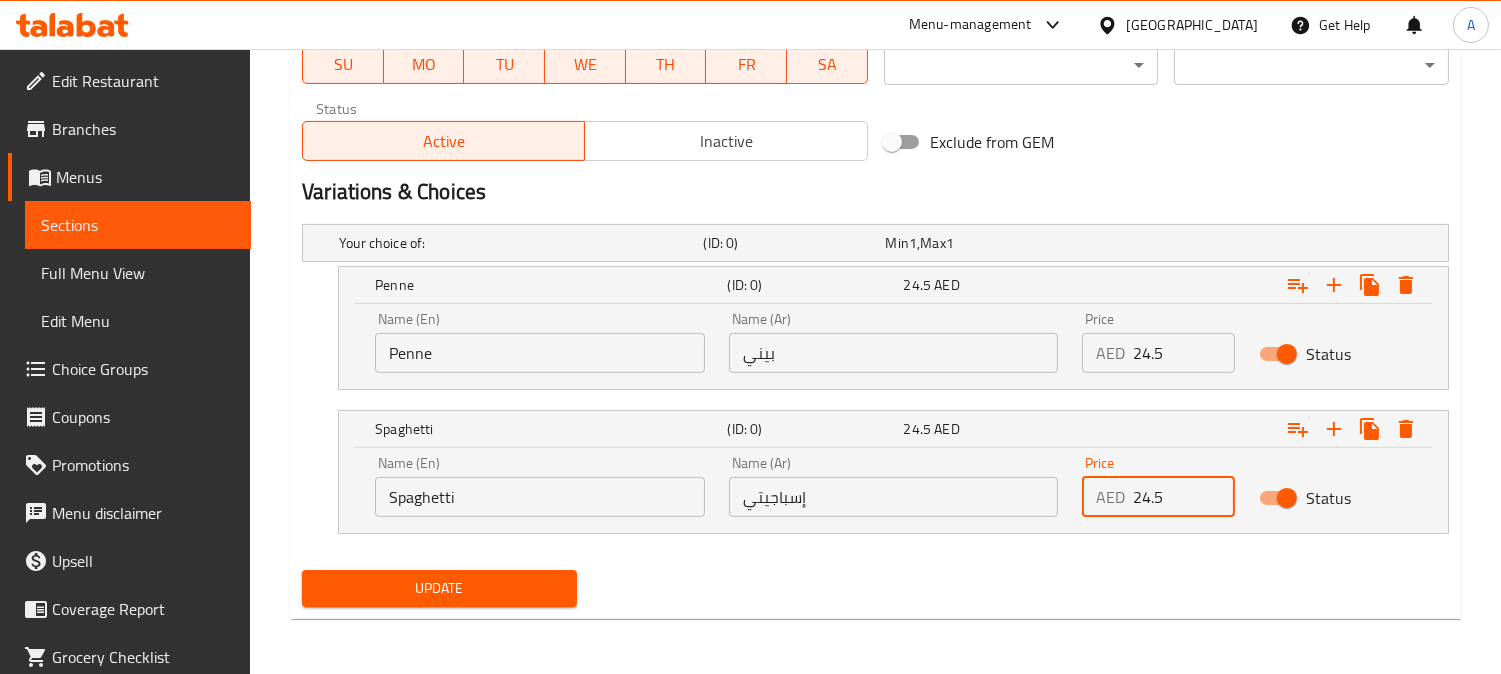 type on "24.5" 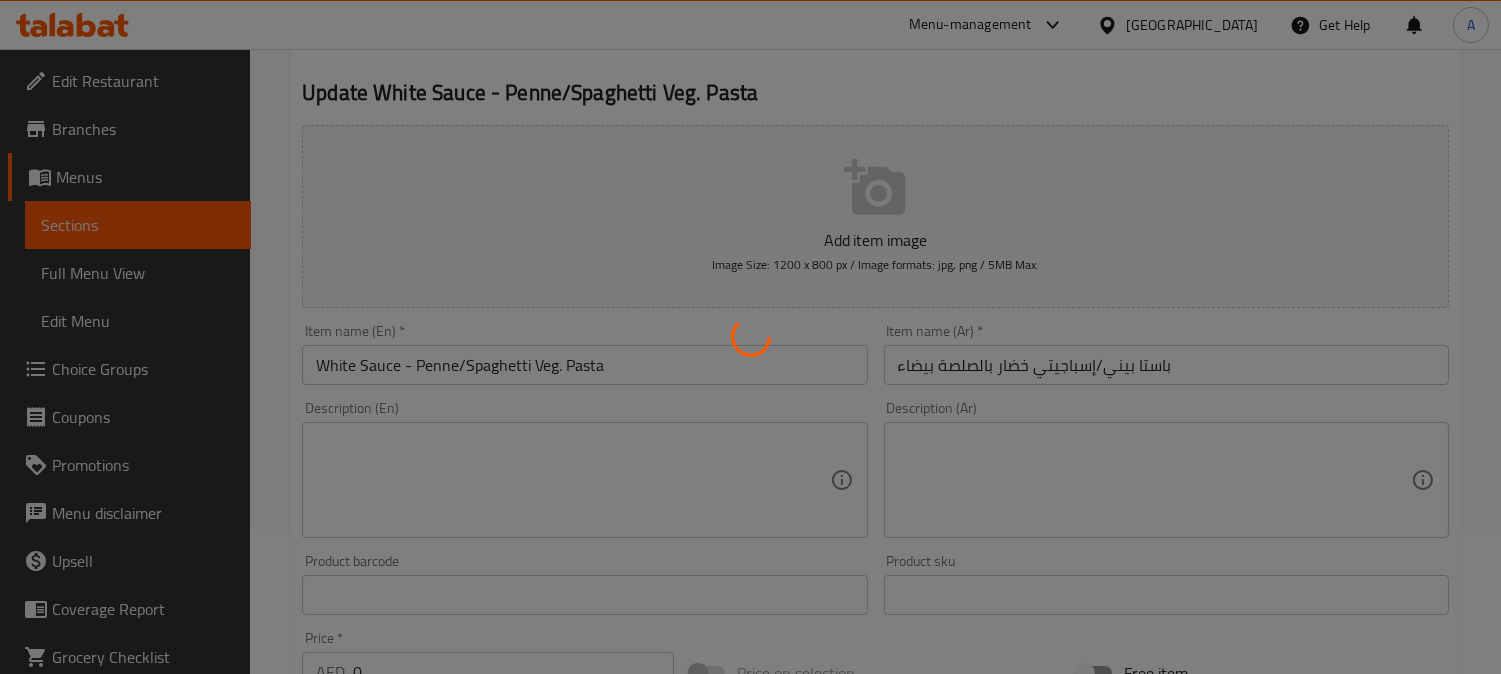 scroll, scrollTop: 0, scrollLeft: 0, axis: both 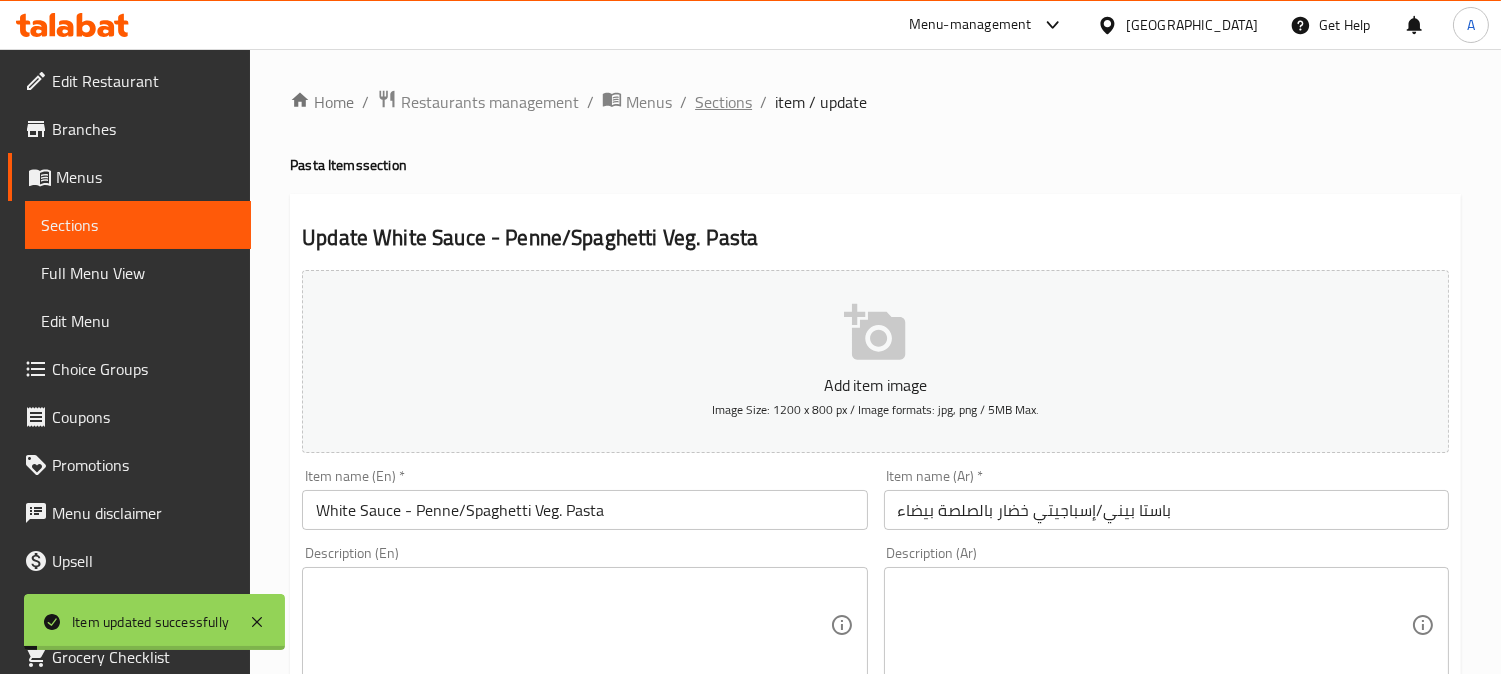 click on "Sections" at bounding box center [723, 102] 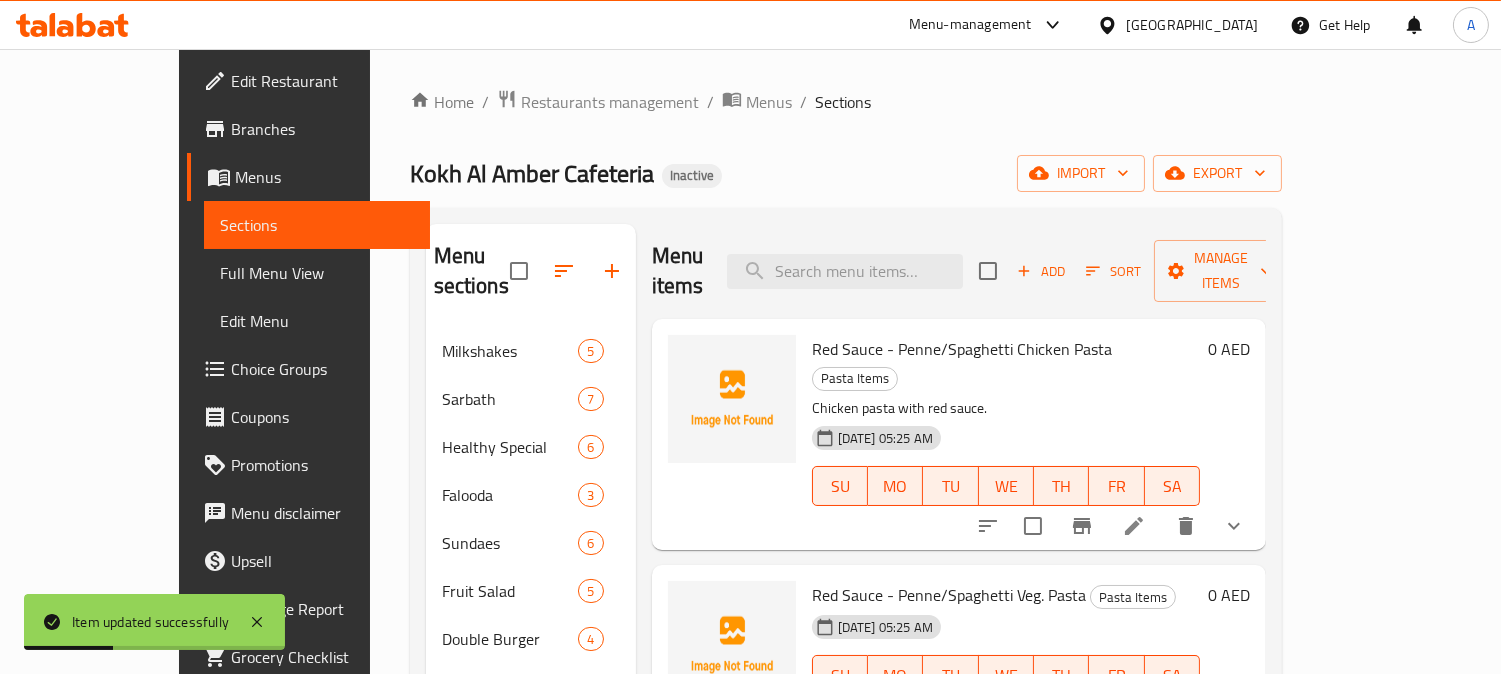 click on "Full Menu View" at bounding box center (317, 273) 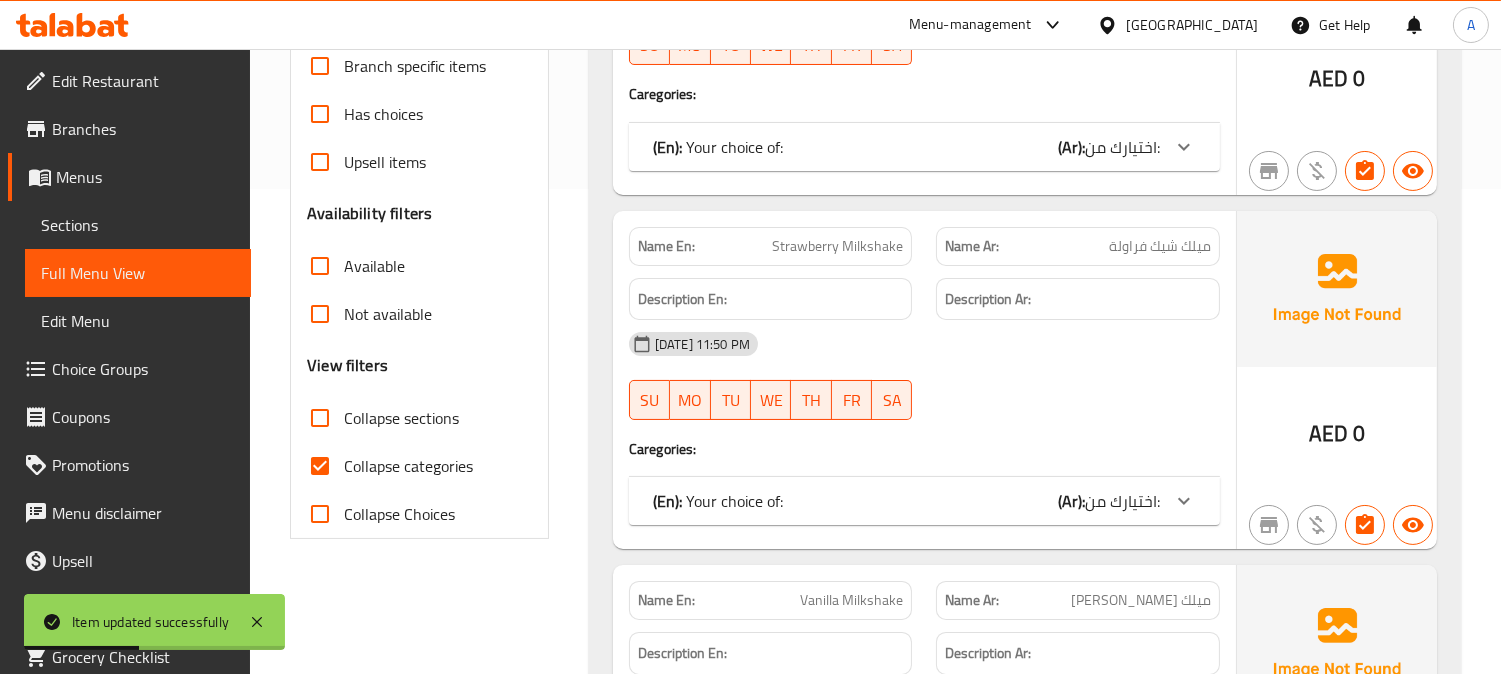scroll, scrollTop: 555, scrollLeft: 0, axis: vertical 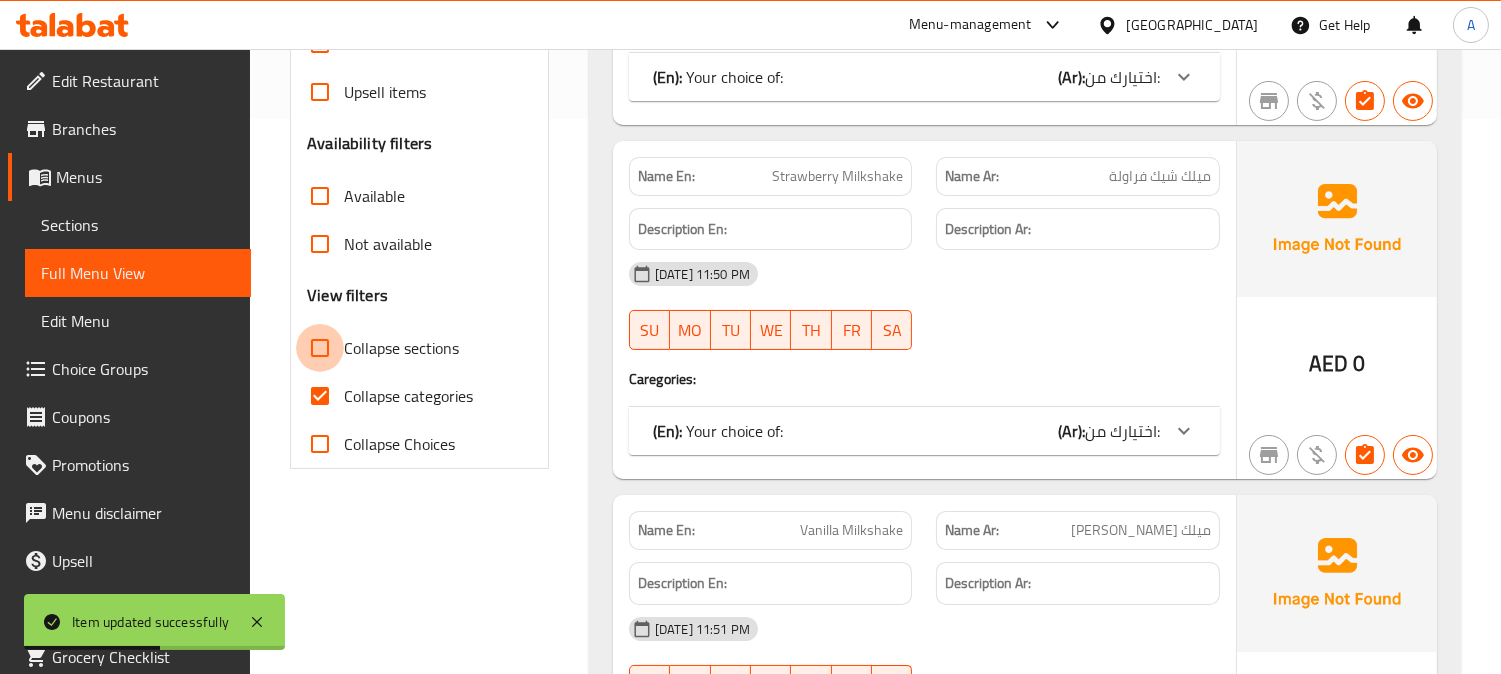 click on "Collapse sections" at bounding box center [320, 348] 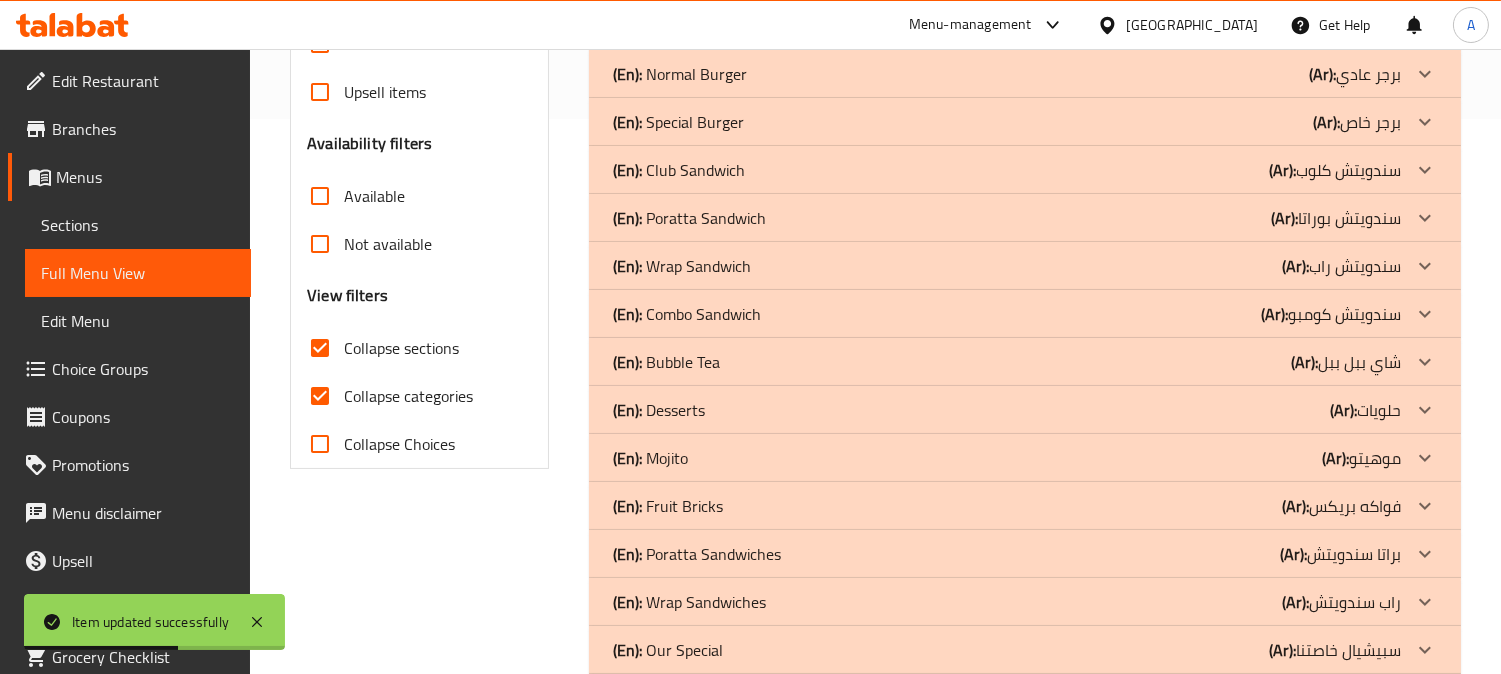 click on "Collapse categories" at bounding box center [320, 396] 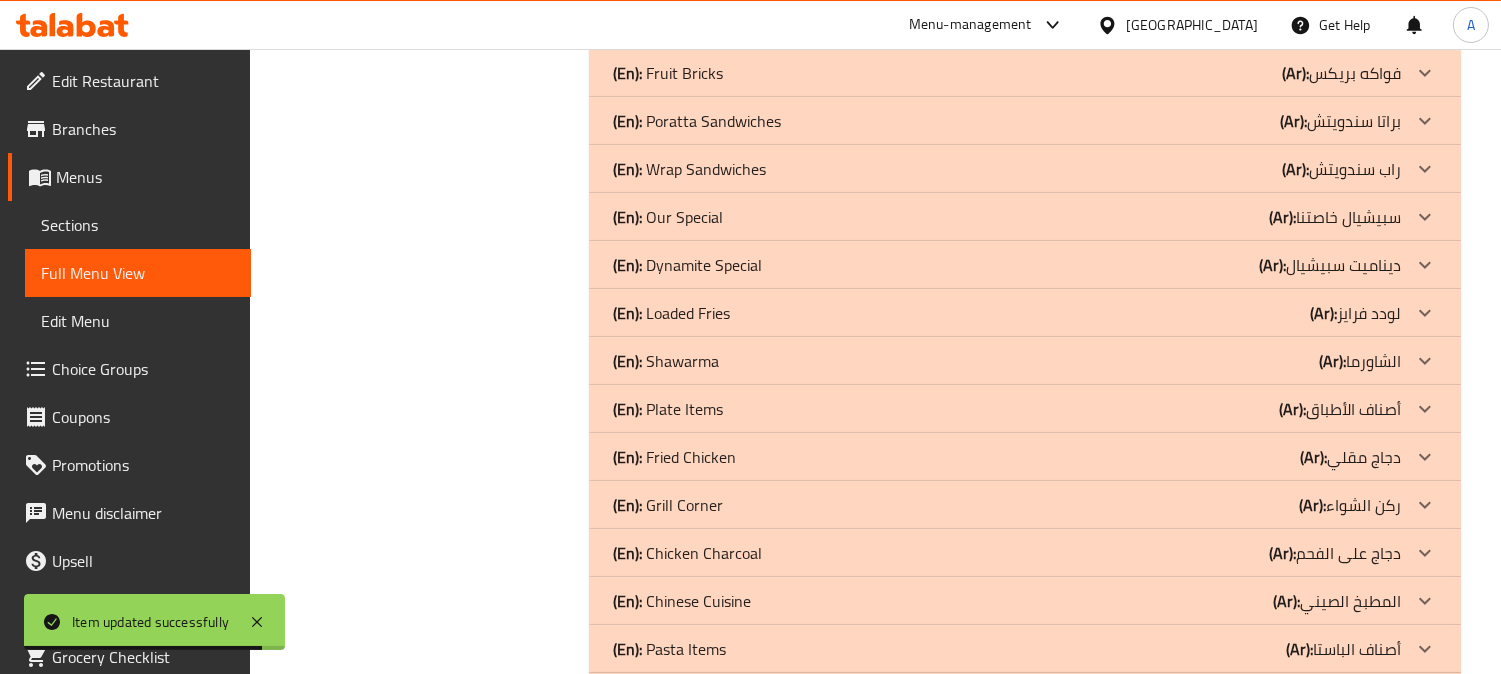 scroll, scrollTop: 852, scrollLeft: 0, axis: vertical 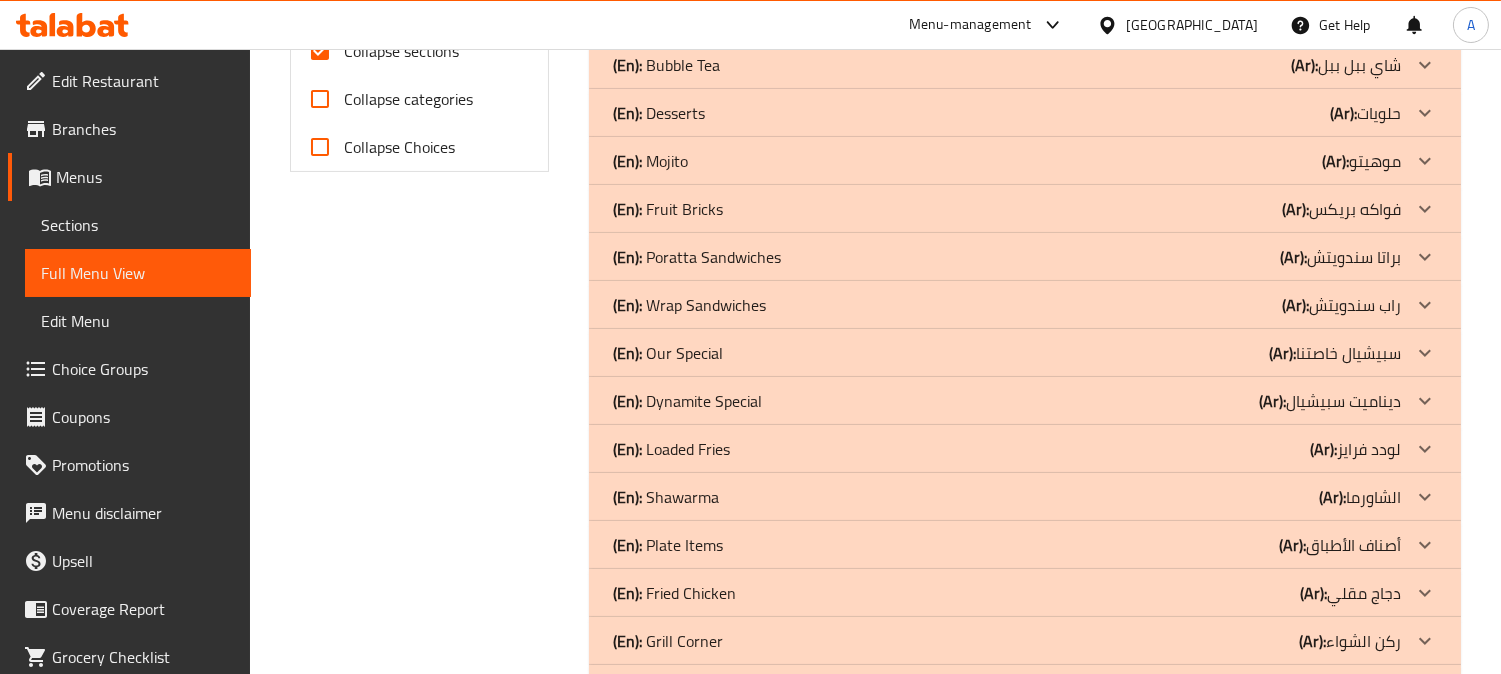 click 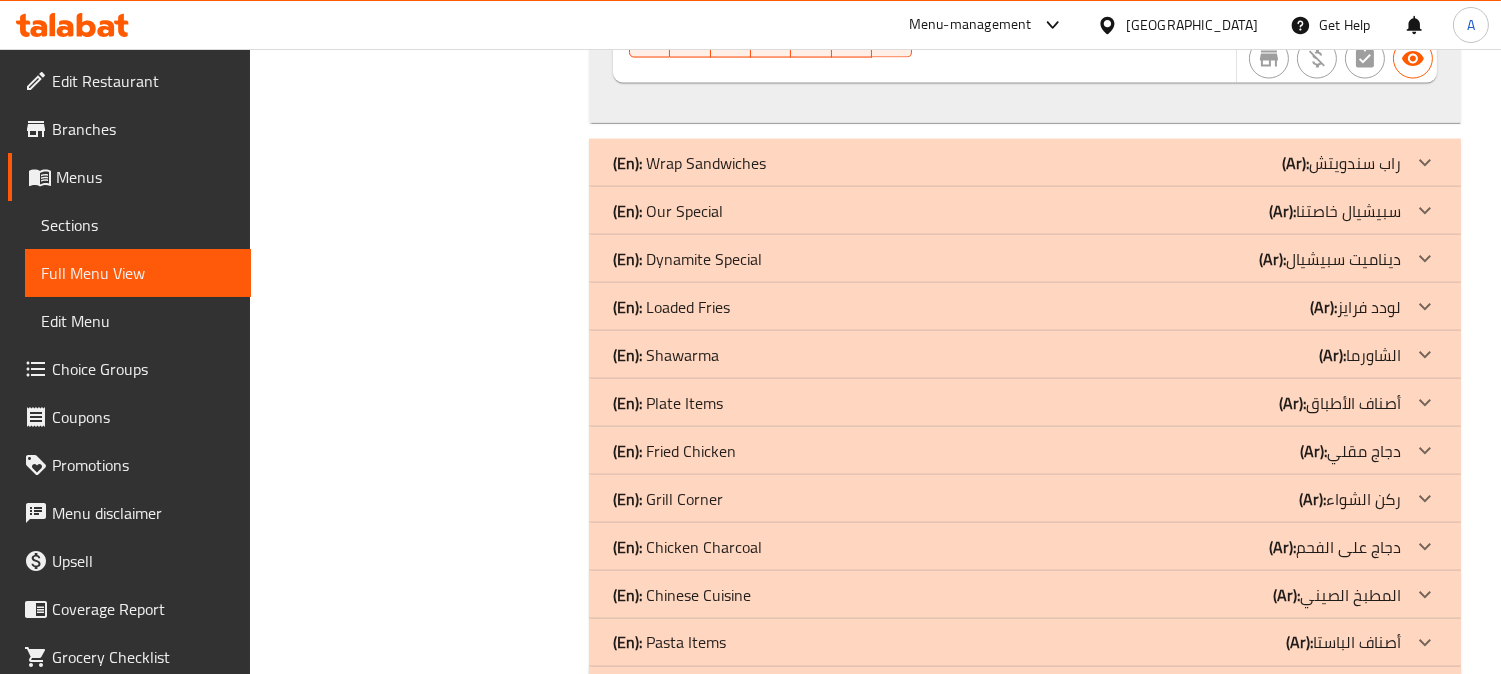 scroll, scrollTop: 6170, scrollLeft: 0, axis: vertical 